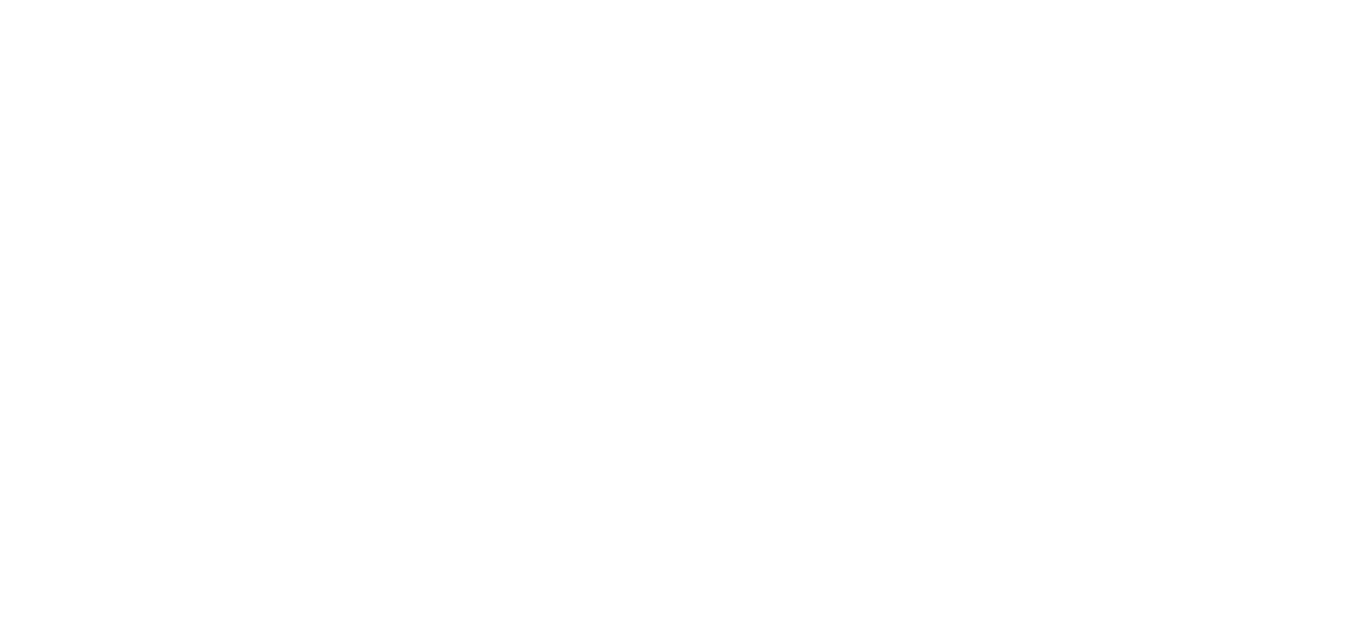 scroll, scrollTop: 0, scrollLeft: 0, axis: both 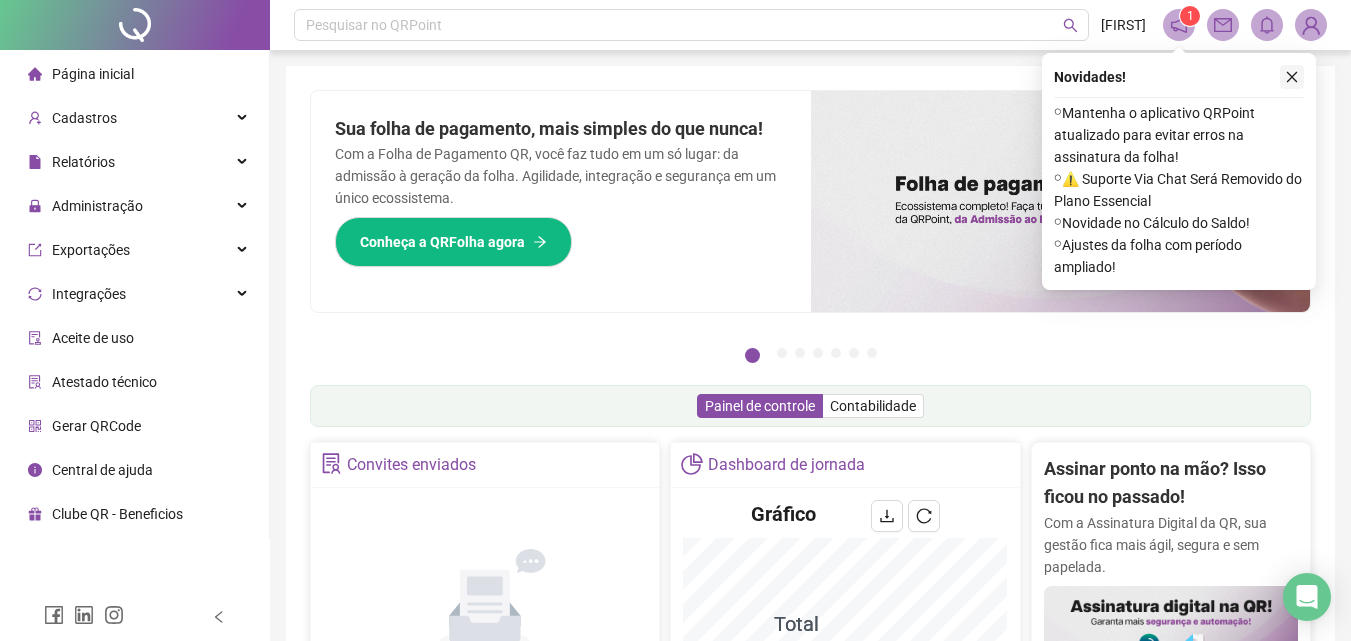 click 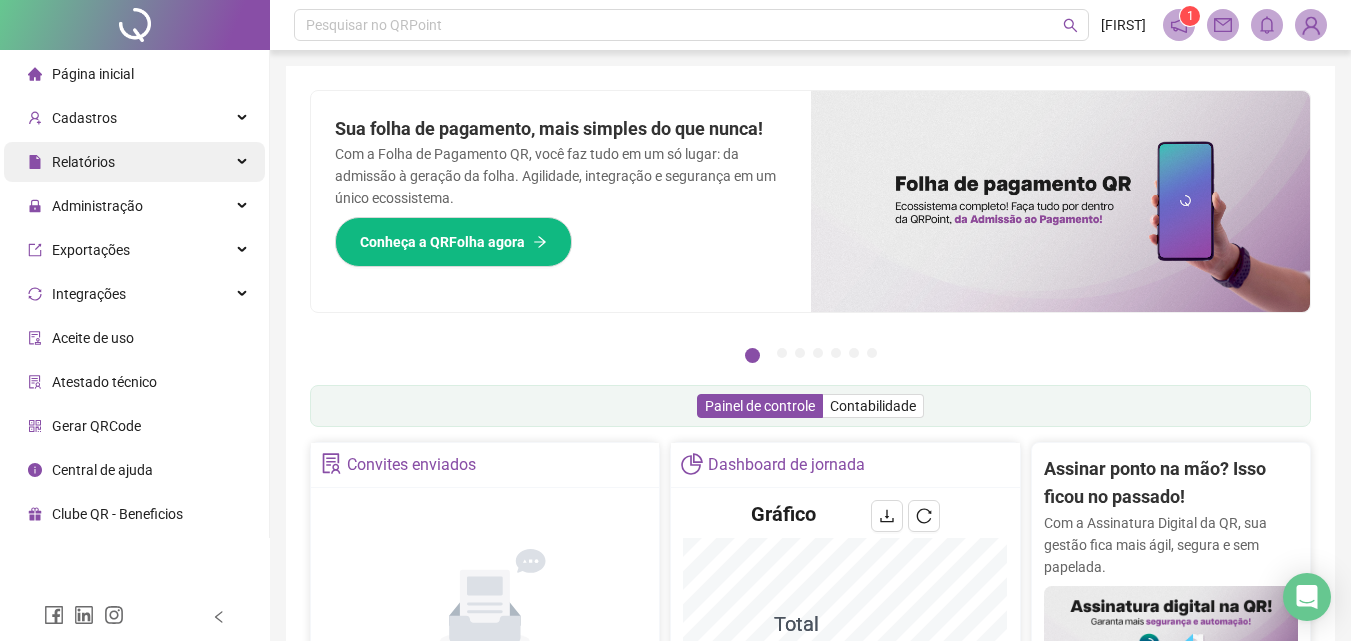 click on "Relatórios" at bounding box center [134, 162] 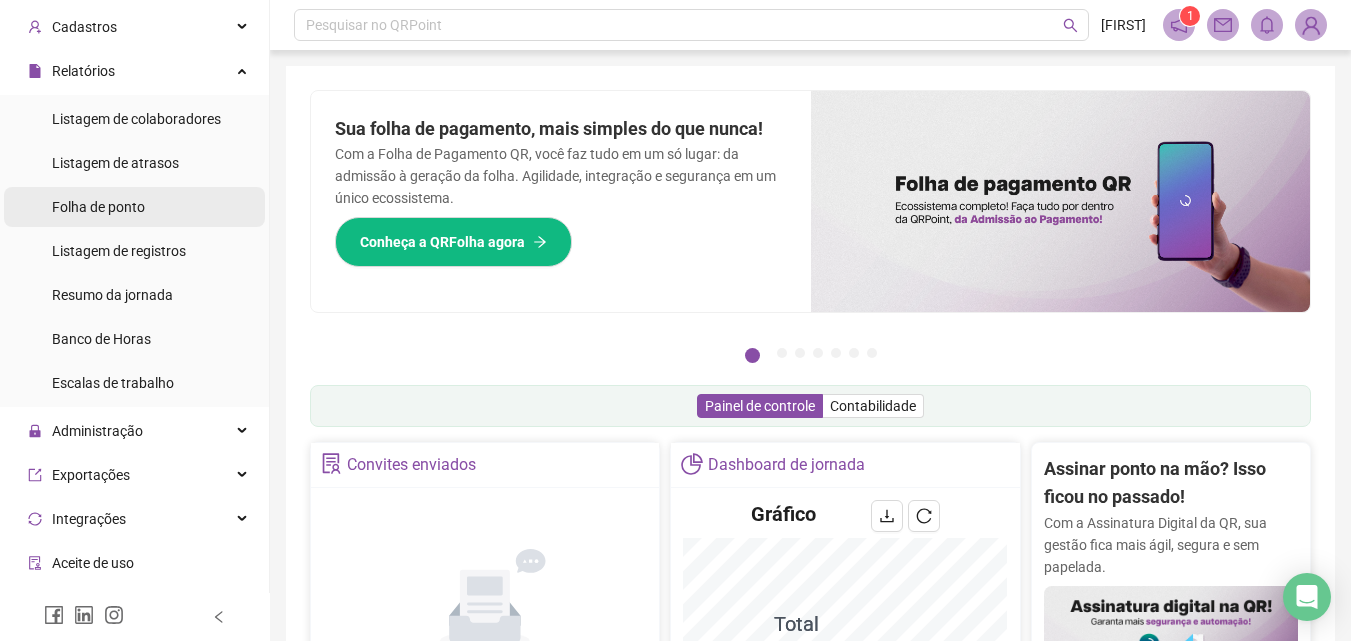 scroll, scrollTop: 200, scrollLeft: 0, axis: vertical 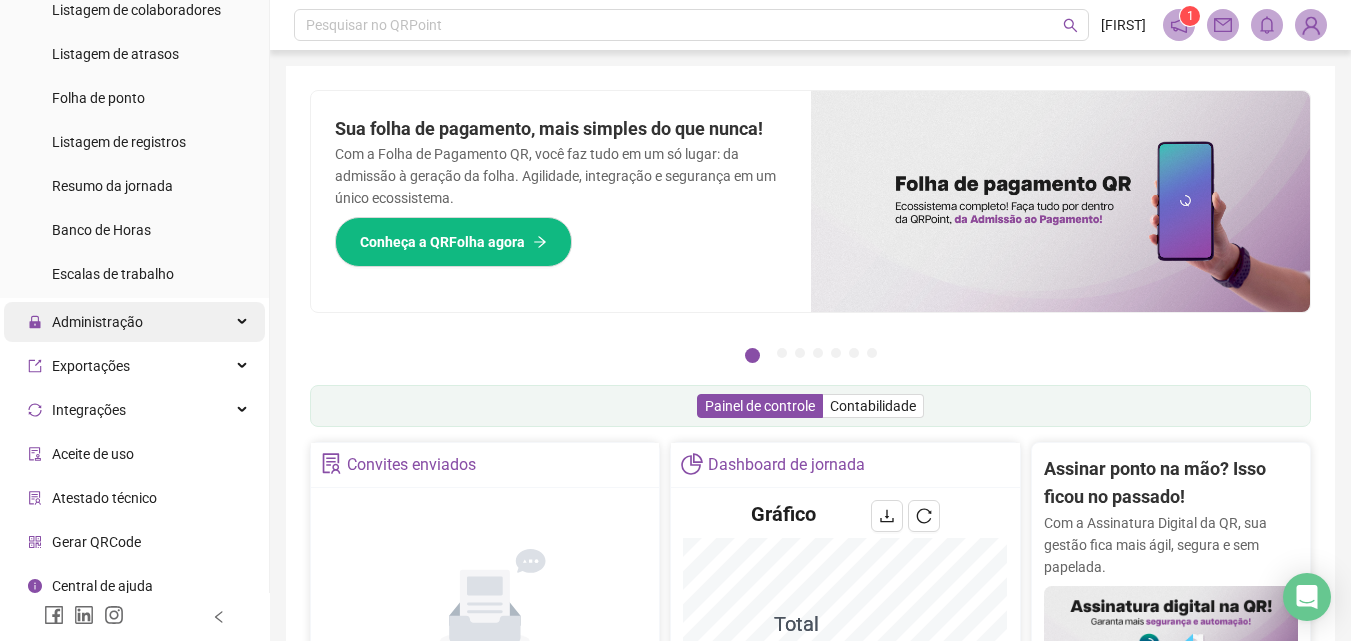 click on "Administração" at bounding box center [134, 322] 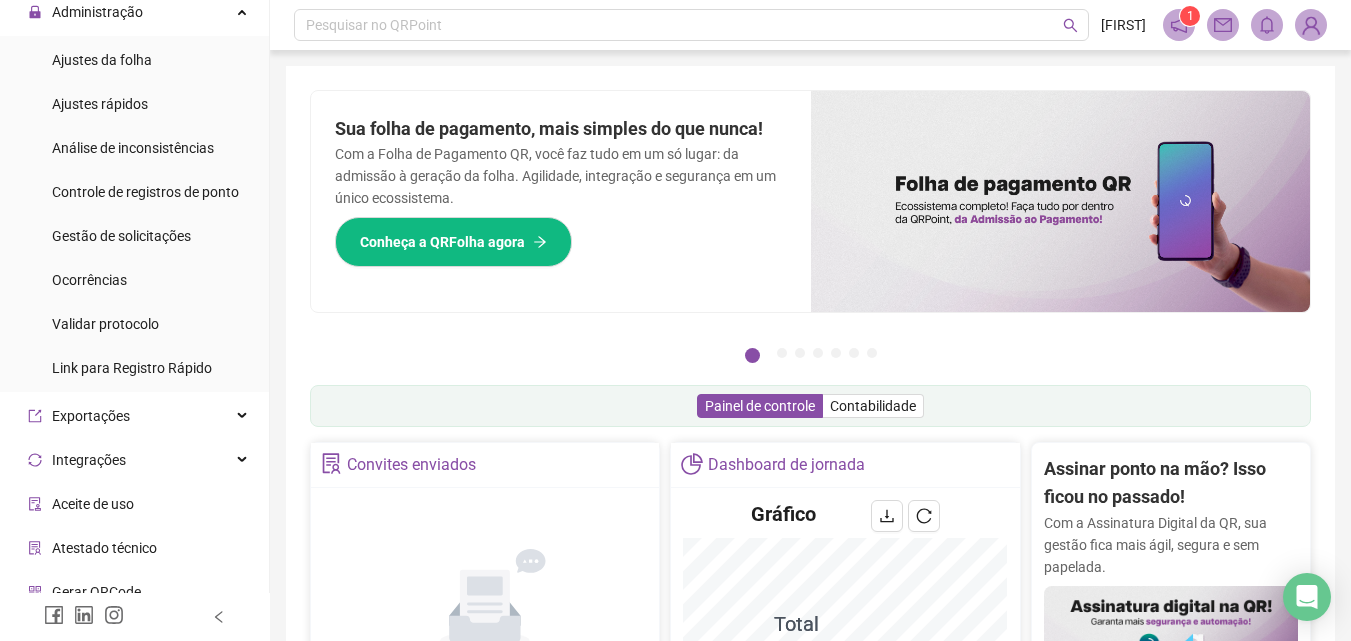 scroll, scrollTop: 573, scrollLeft: 0, axis: vertical 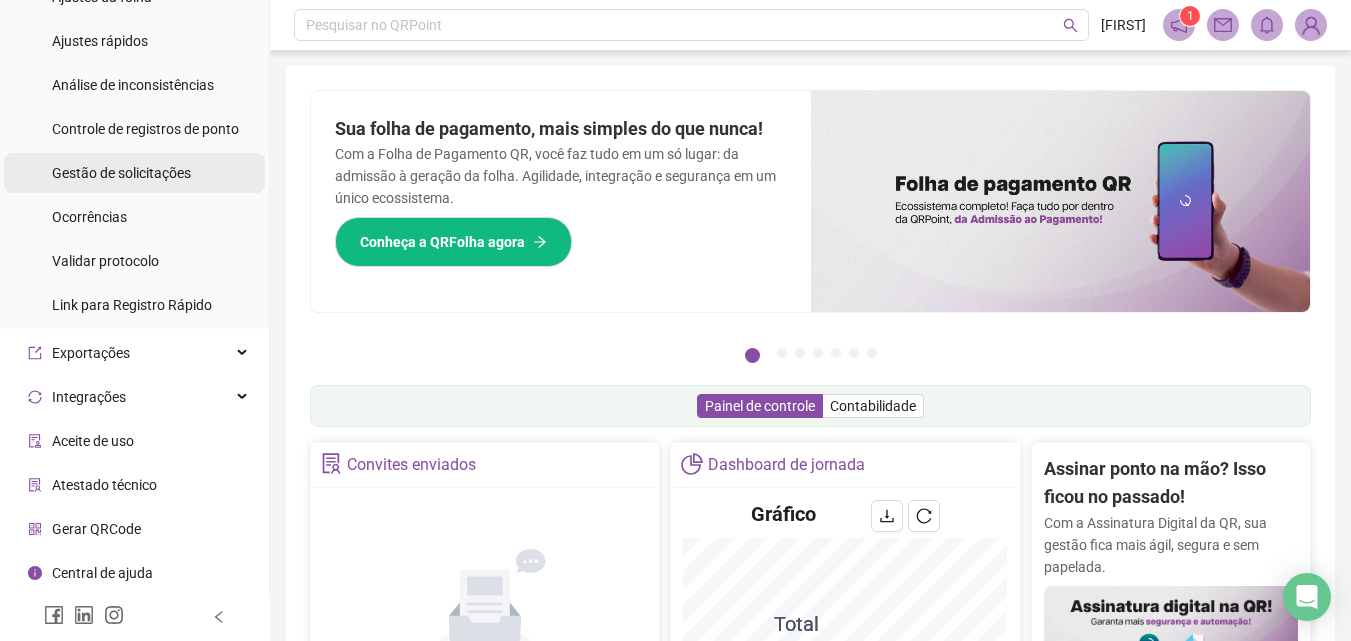 click on "Gestão de solicitações" at bounding box center (121, 173) 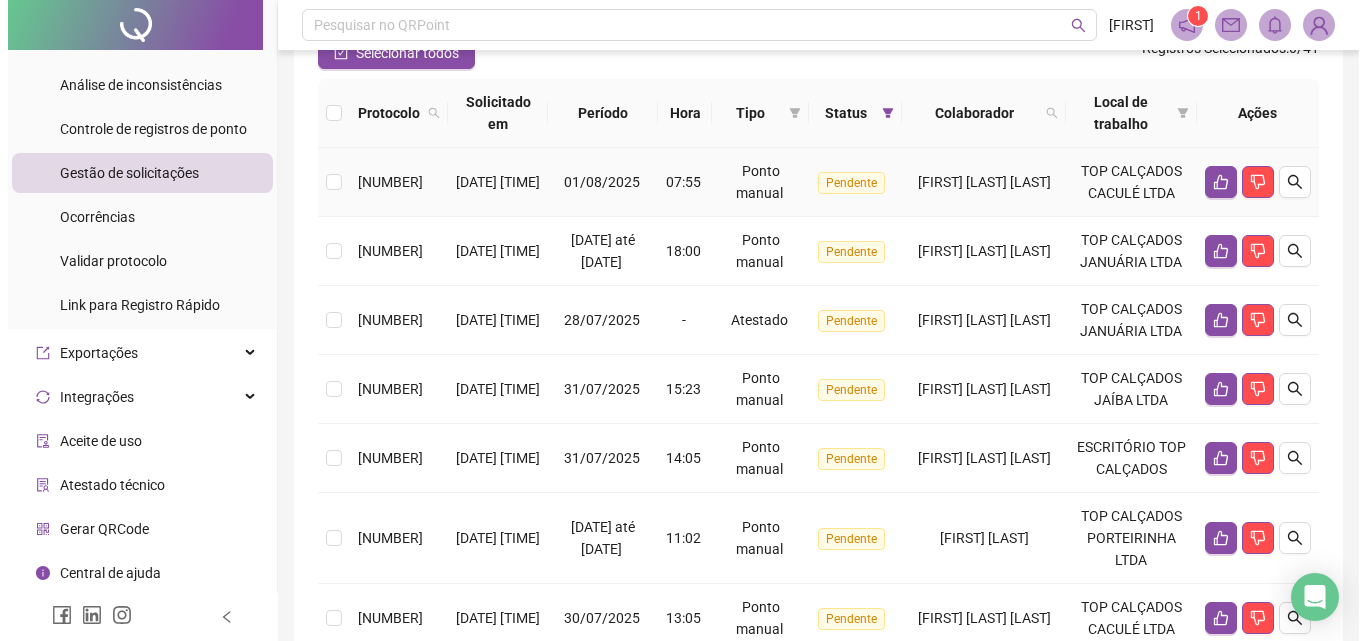 scroll, scrollTop: 200, scrollLeft: 0, axis: vertical 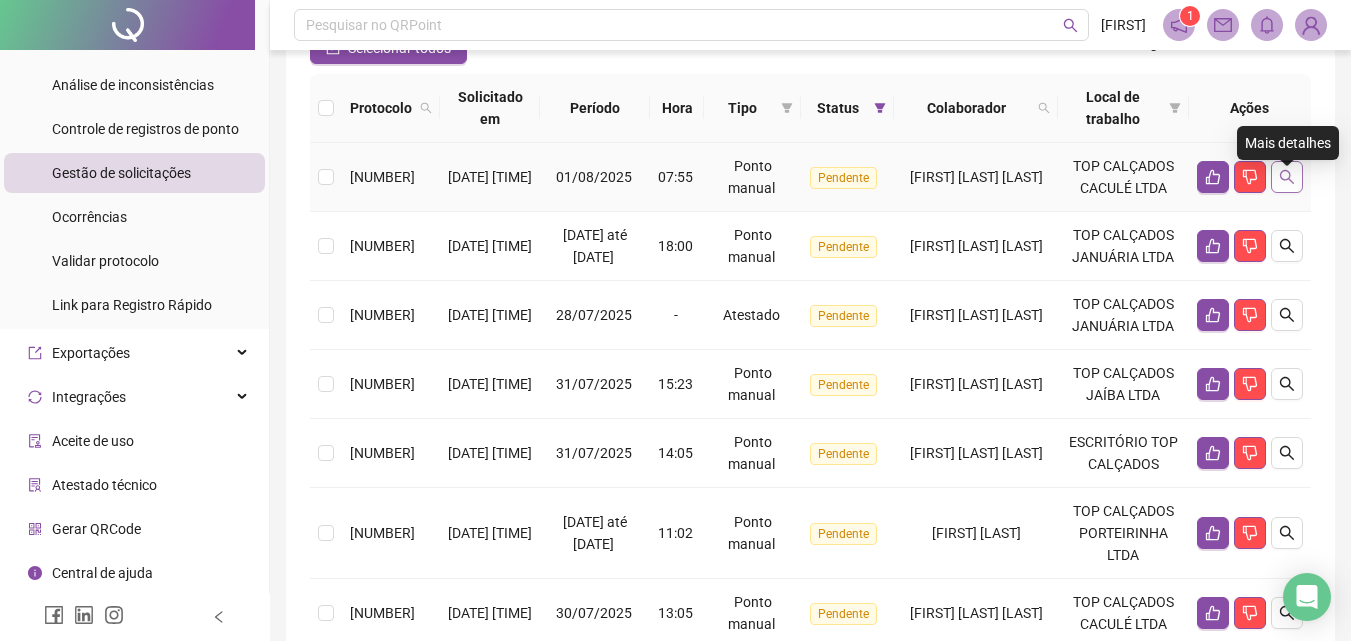 click 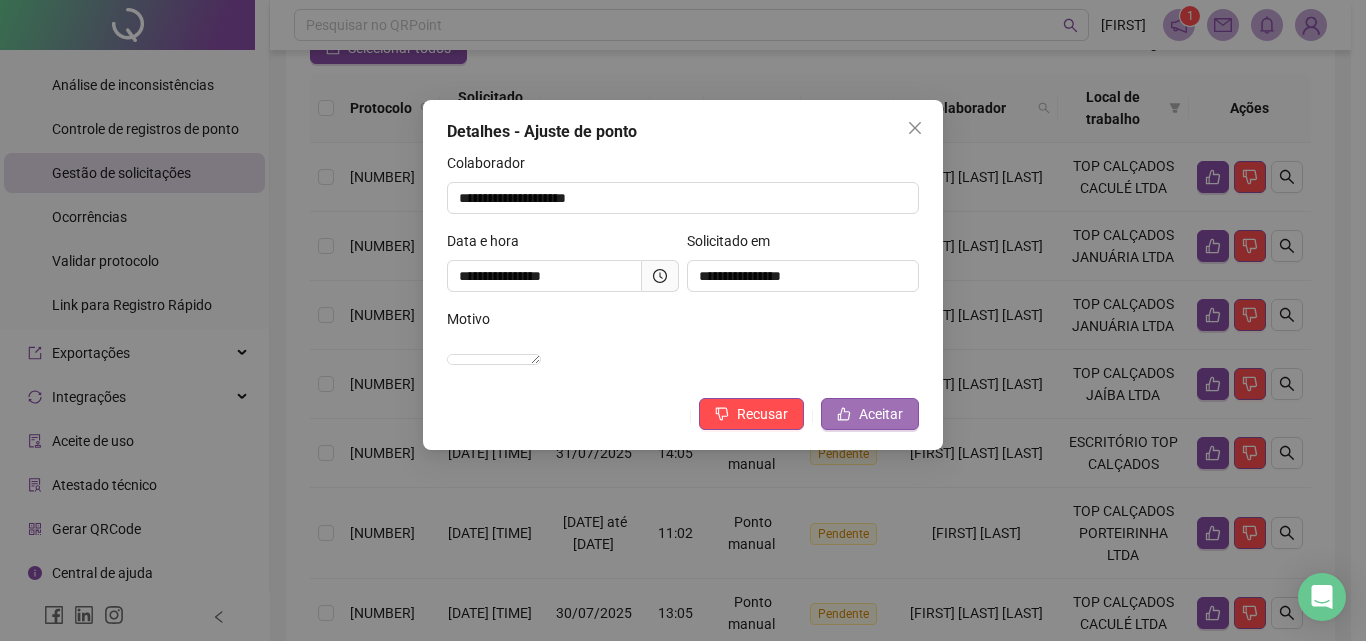 click on "Aceitar" at bounding box center (881, 414) 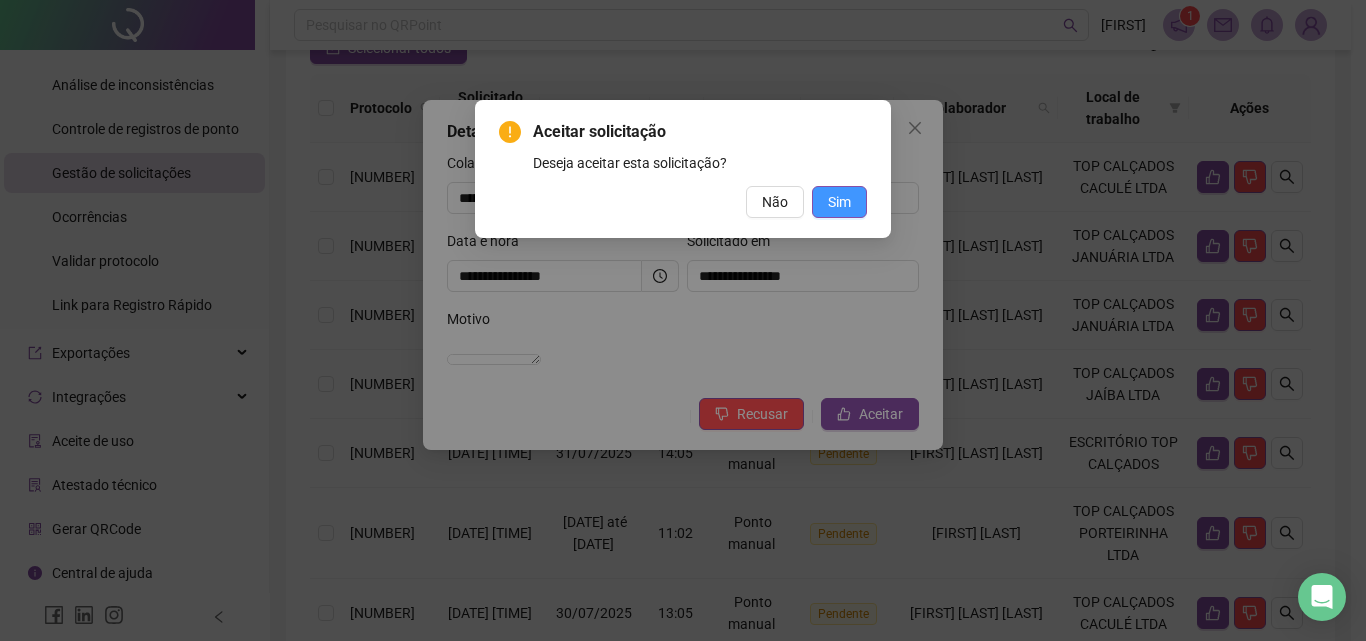 click on "Sim" at bounding box center (839, 202) 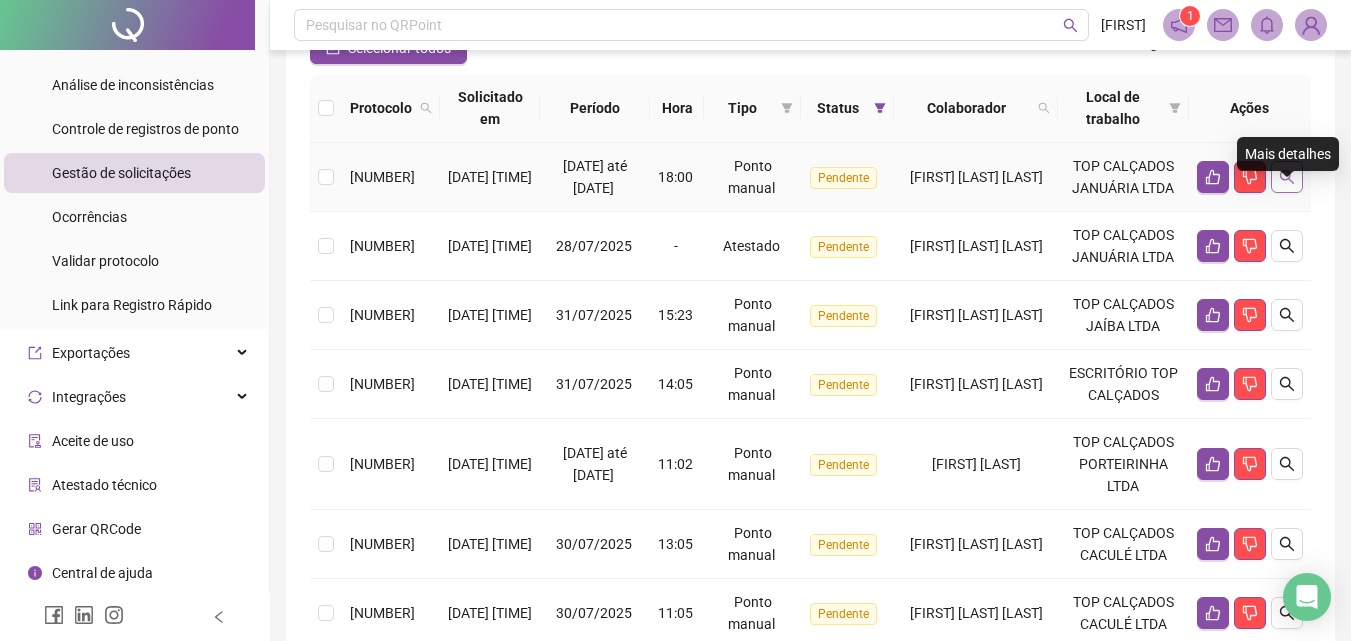 click 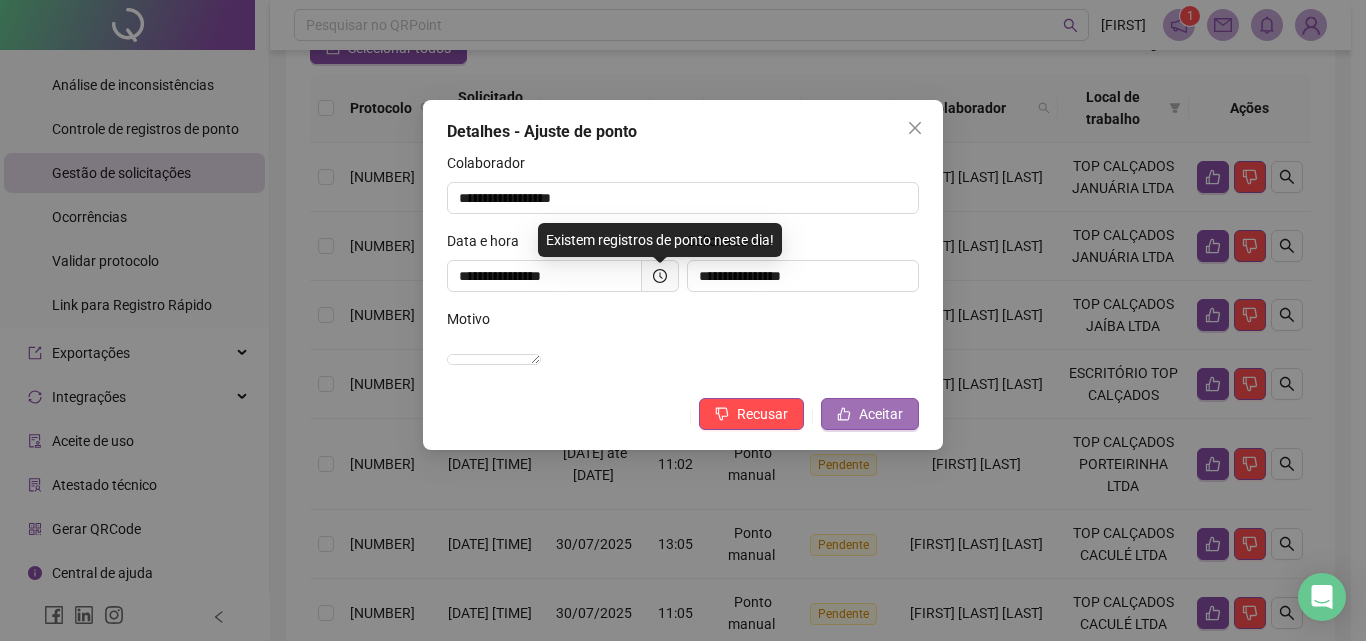 click on "Aceitar" at bounding box center (881, 414) 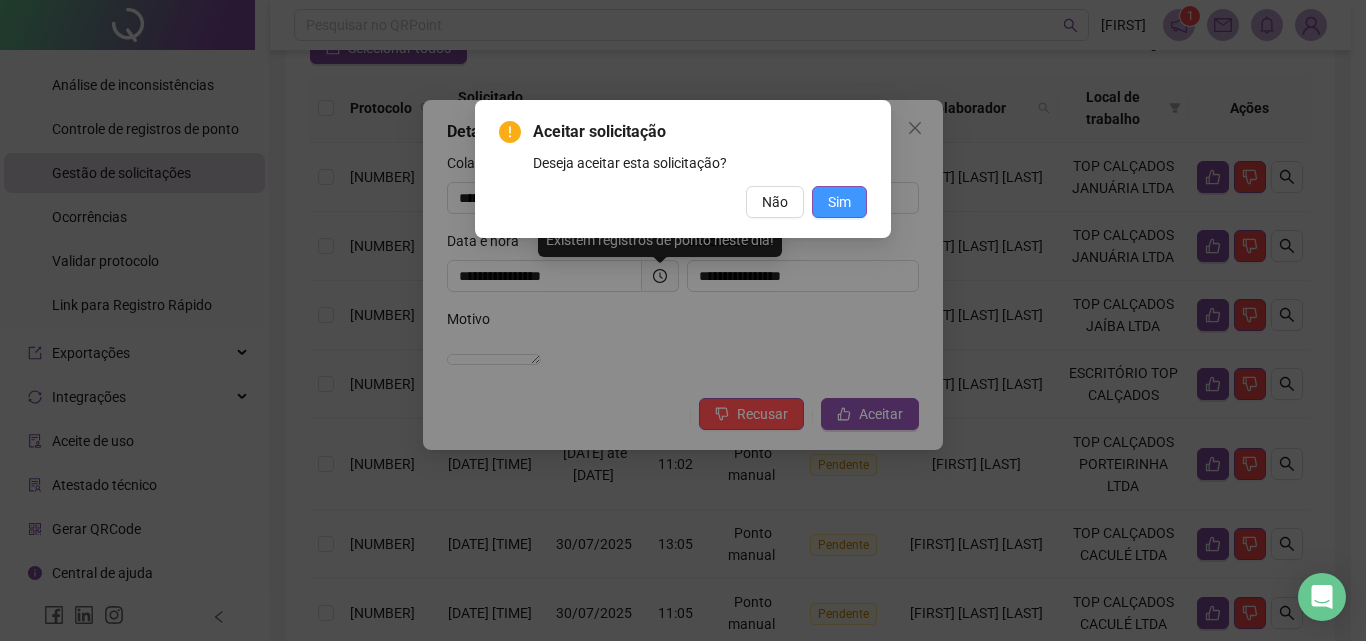 click on "Sim" at bounding box center [839, 202] 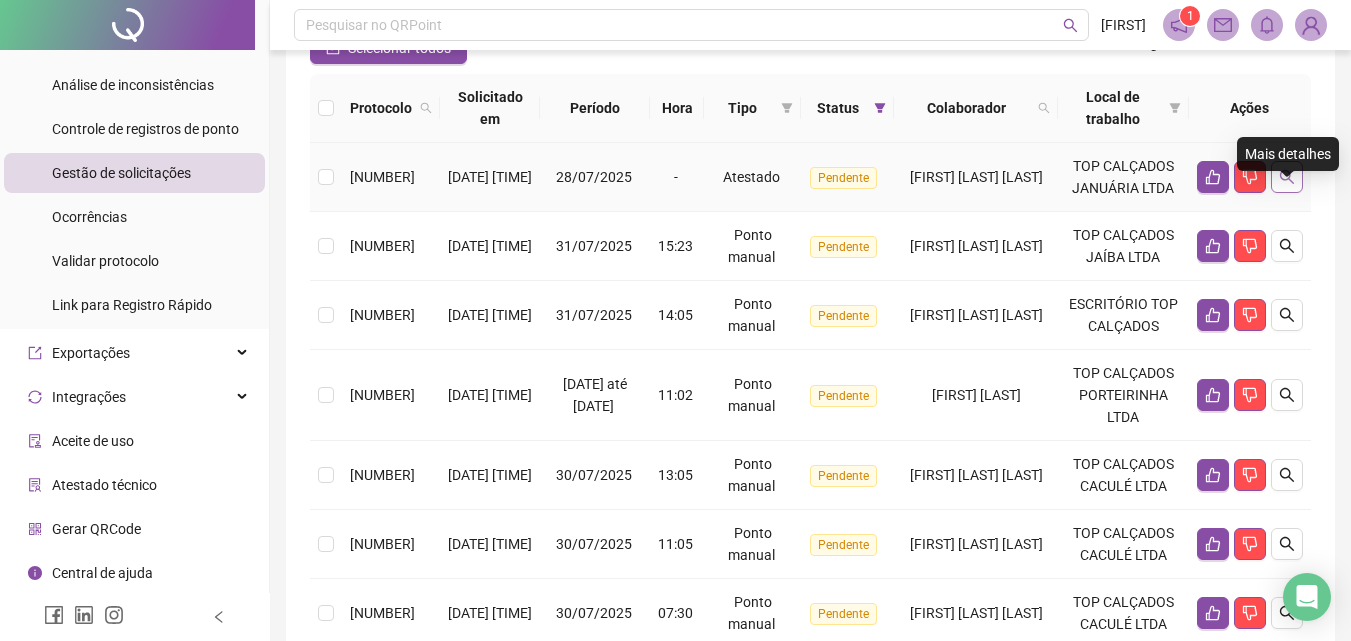 click at bounding box center (1287, 177) 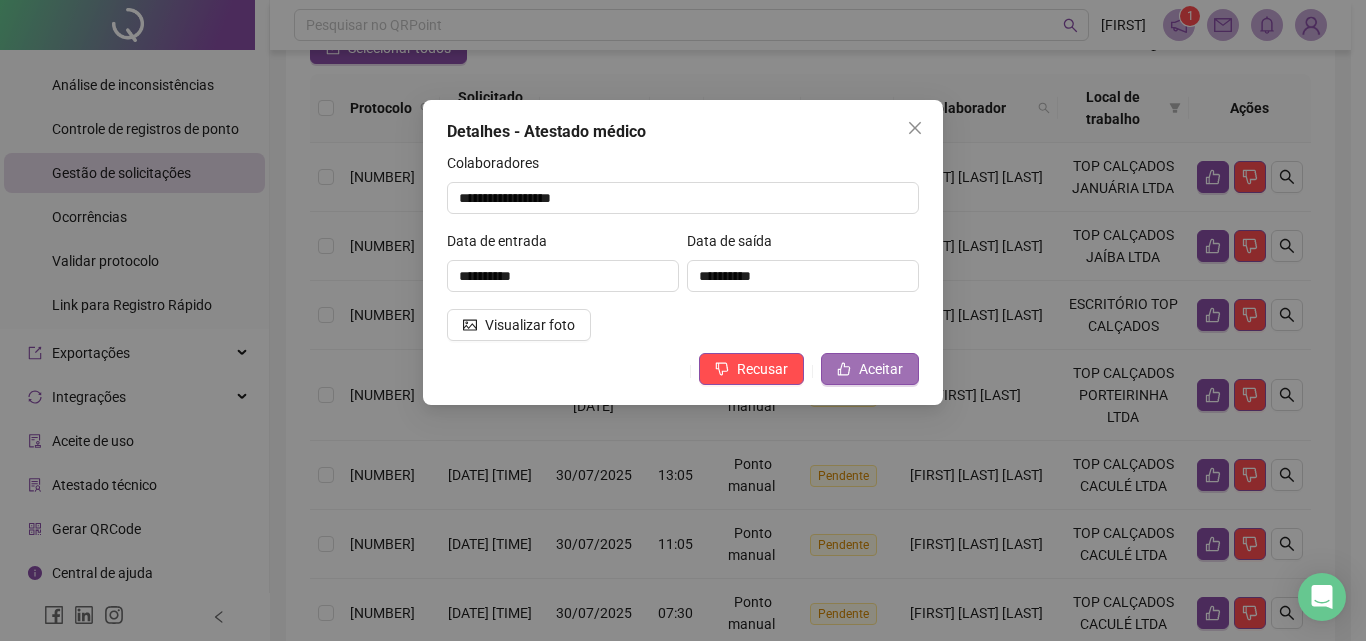 click on "Aceitar" at bounding box center (881, 369) 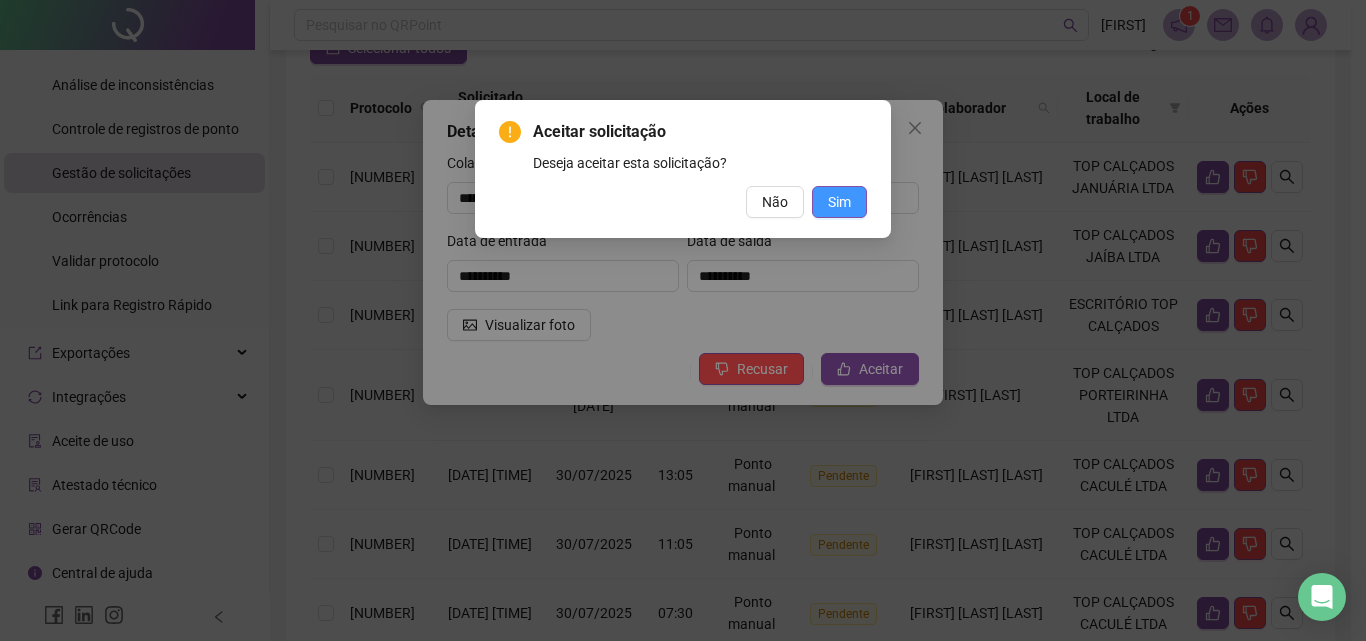 click on "Sim" at bounding box center (839, 202) 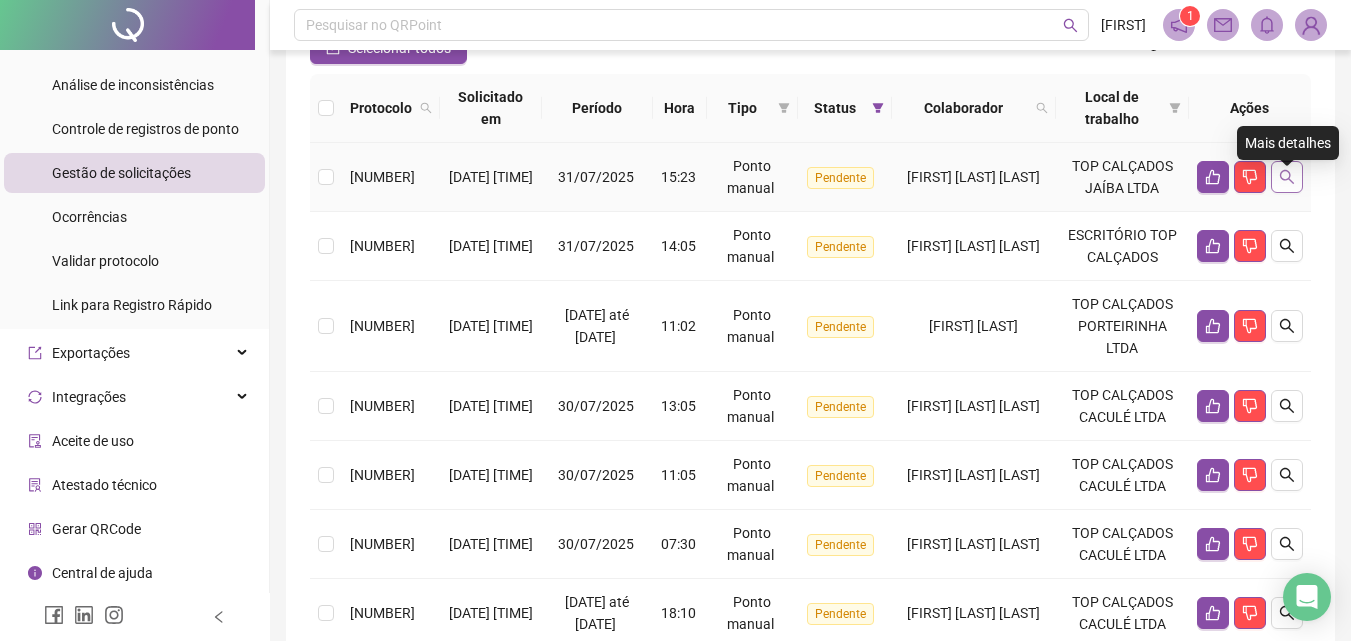 click 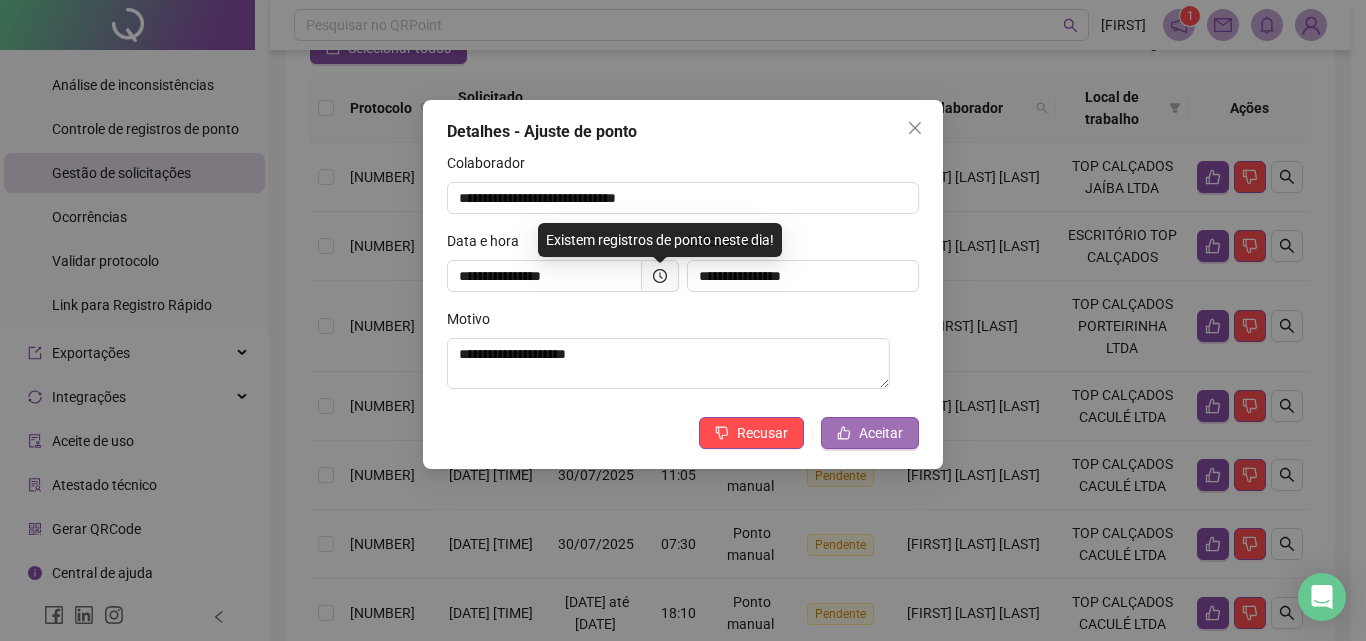 click on "Aceitar" at bounding box center (881, 433) 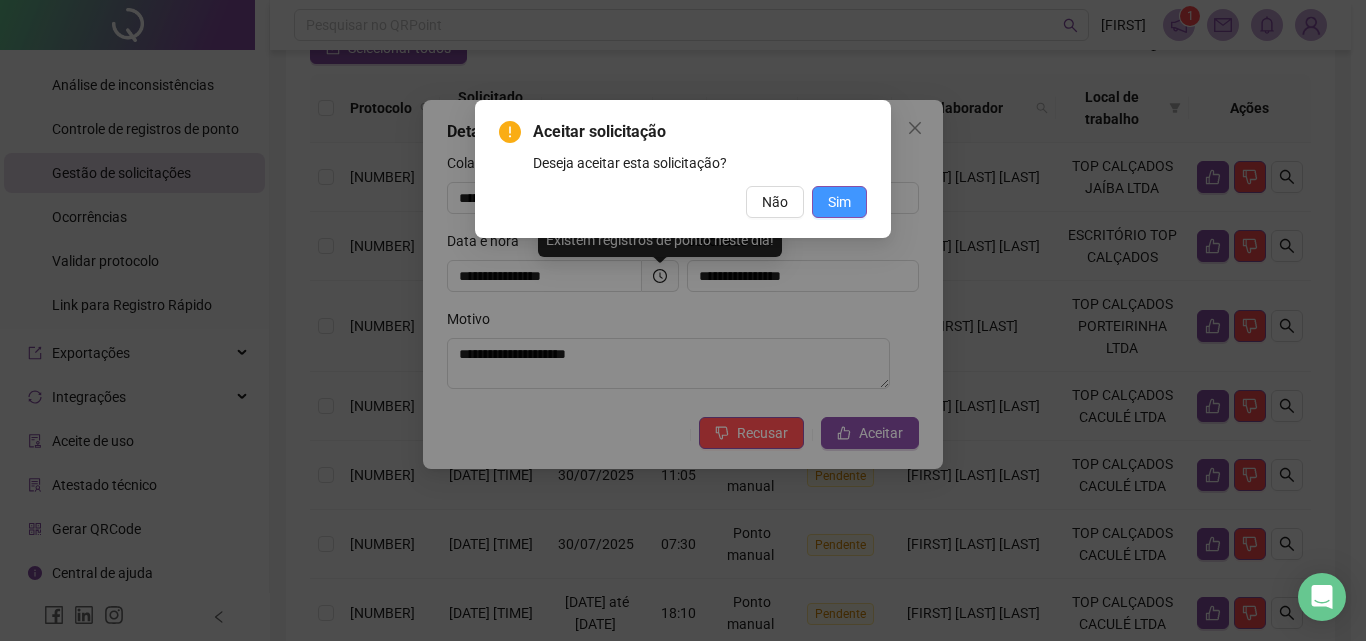 click on "Sim" at bounding box center [839, 202] 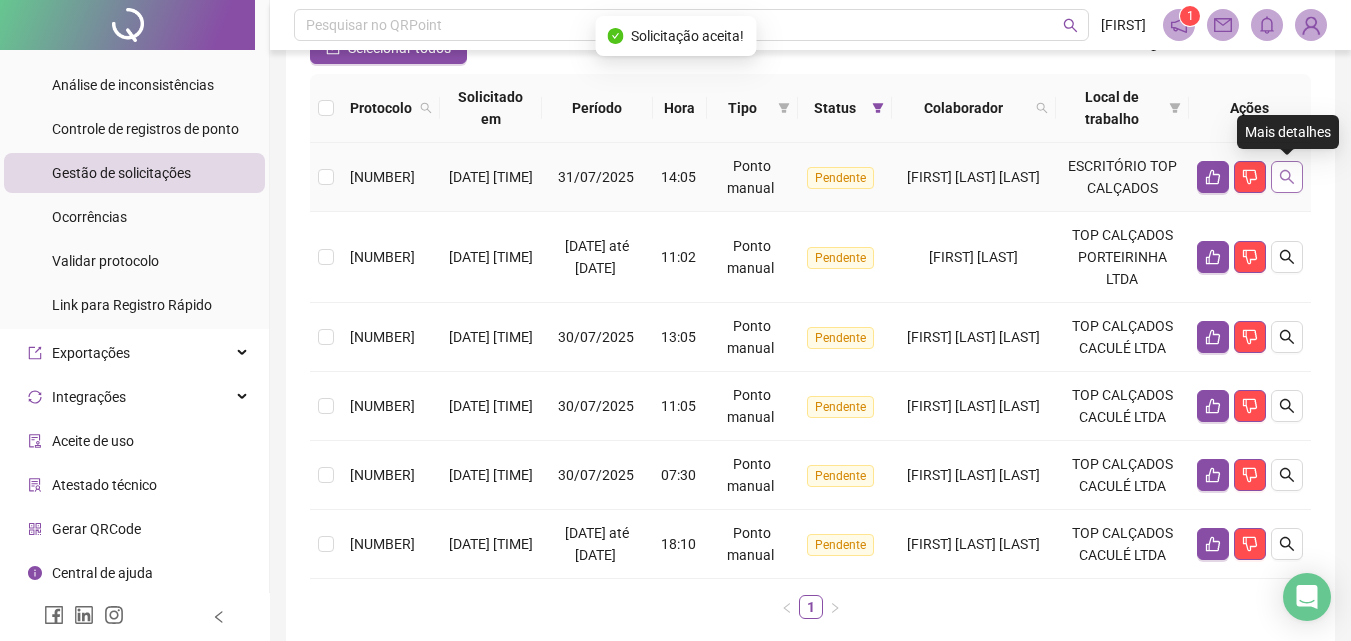 click at bounding box center [1287, 177] 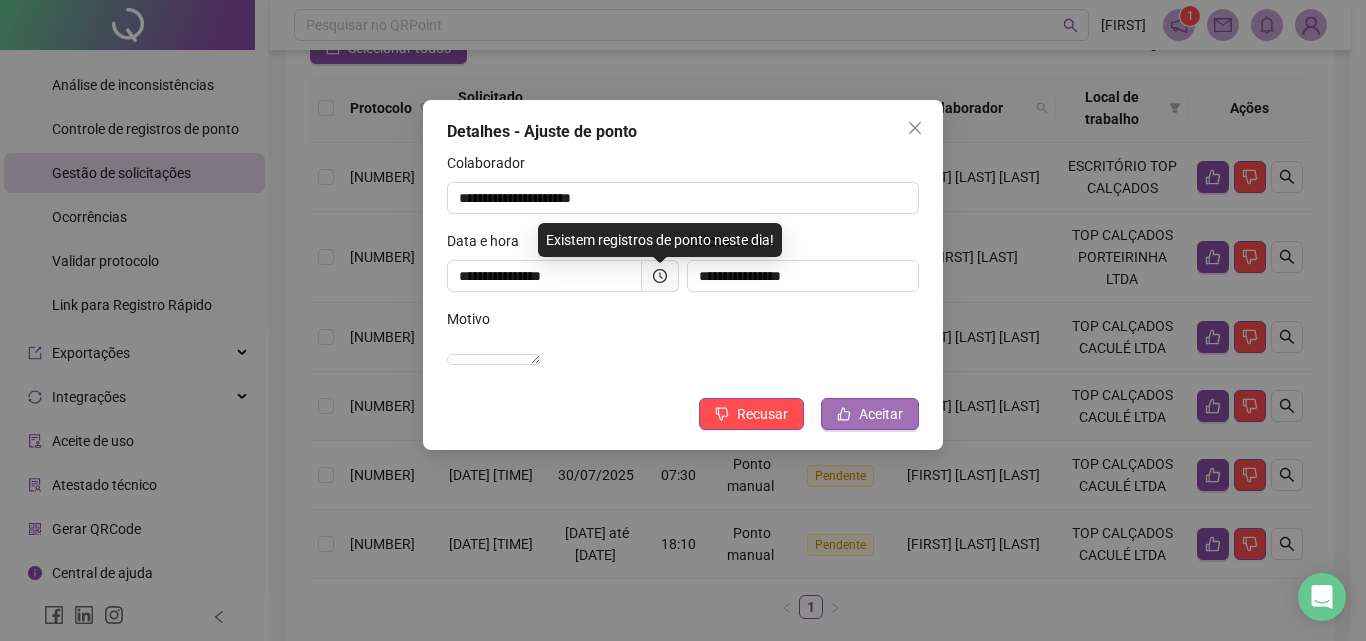 click on "Aceitar" at bounding box center (881, 414) 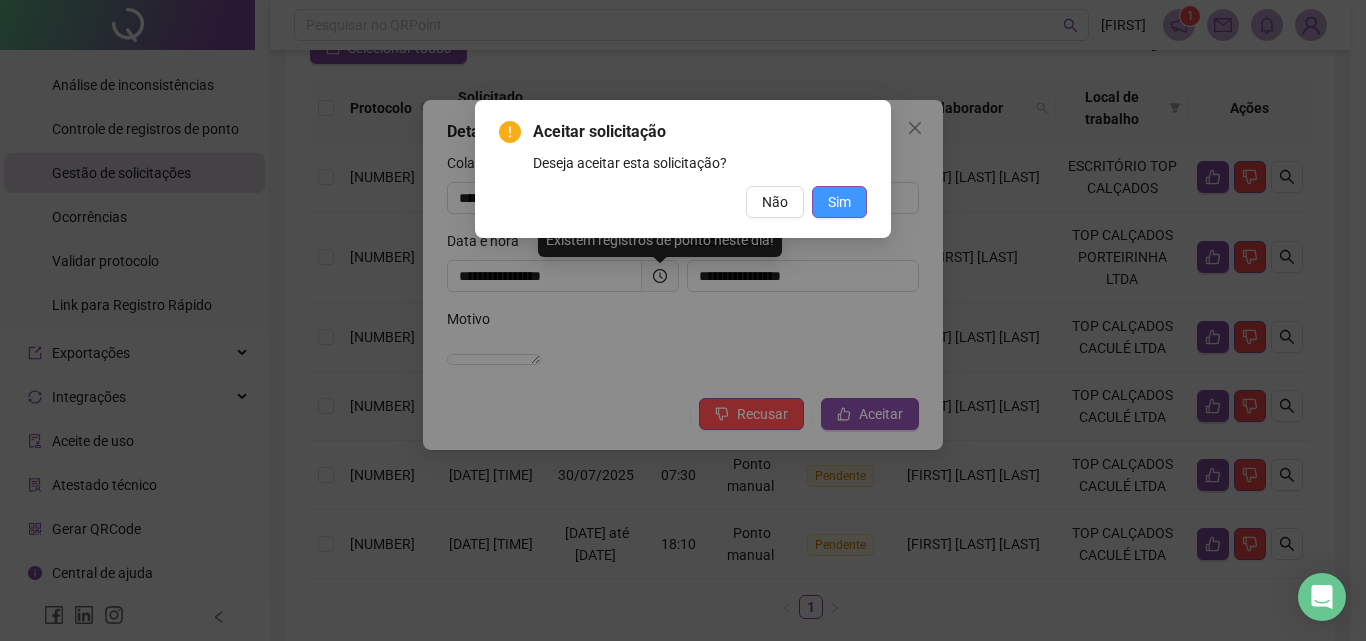 click on "Sim" at bounding box center [839, 202] 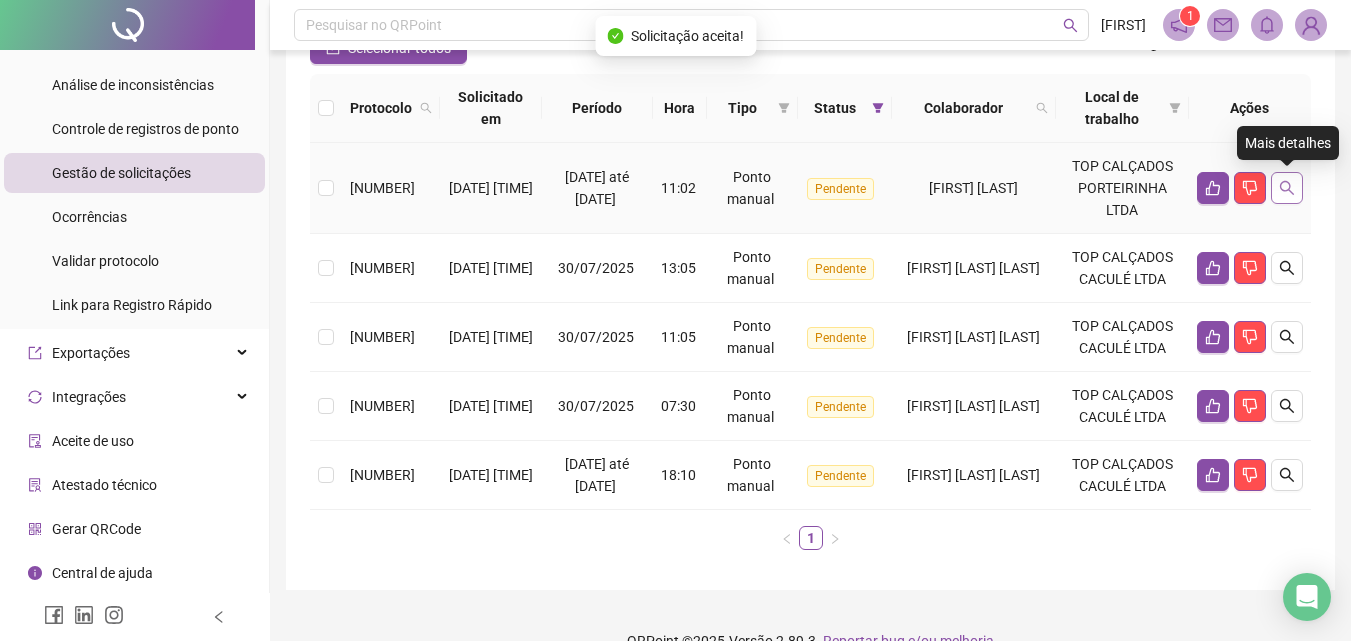 click 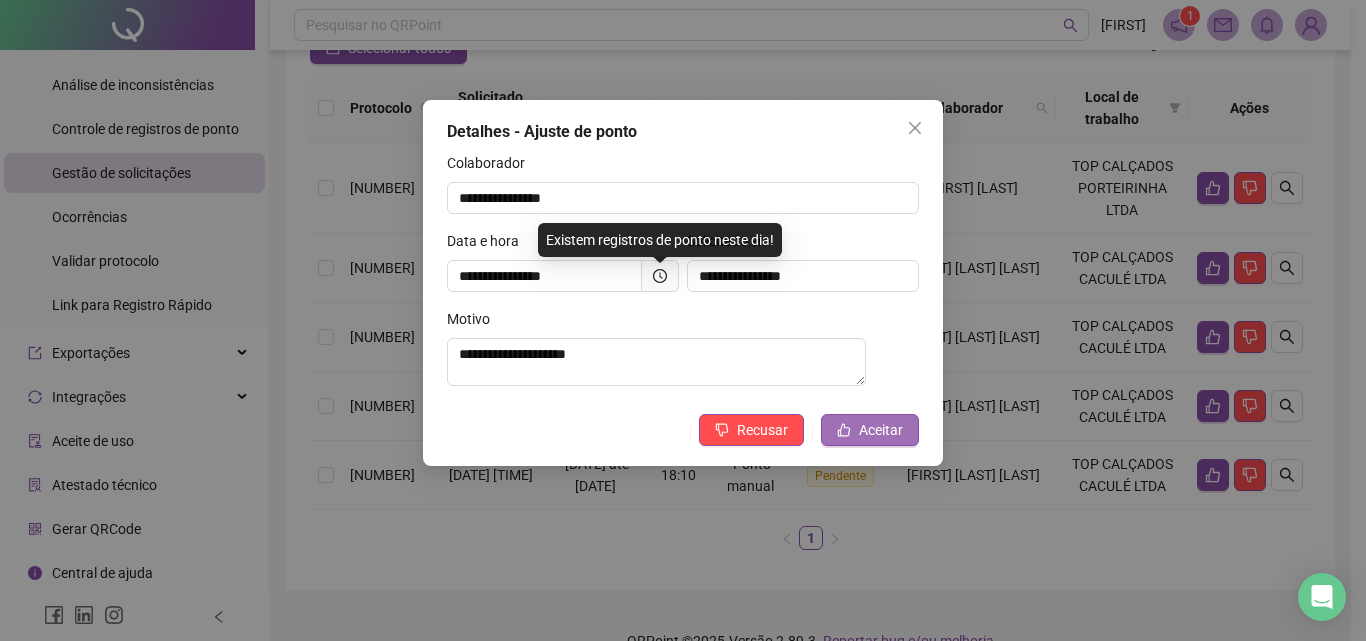 click on "Aceitar" at bounding box center (881, 430) 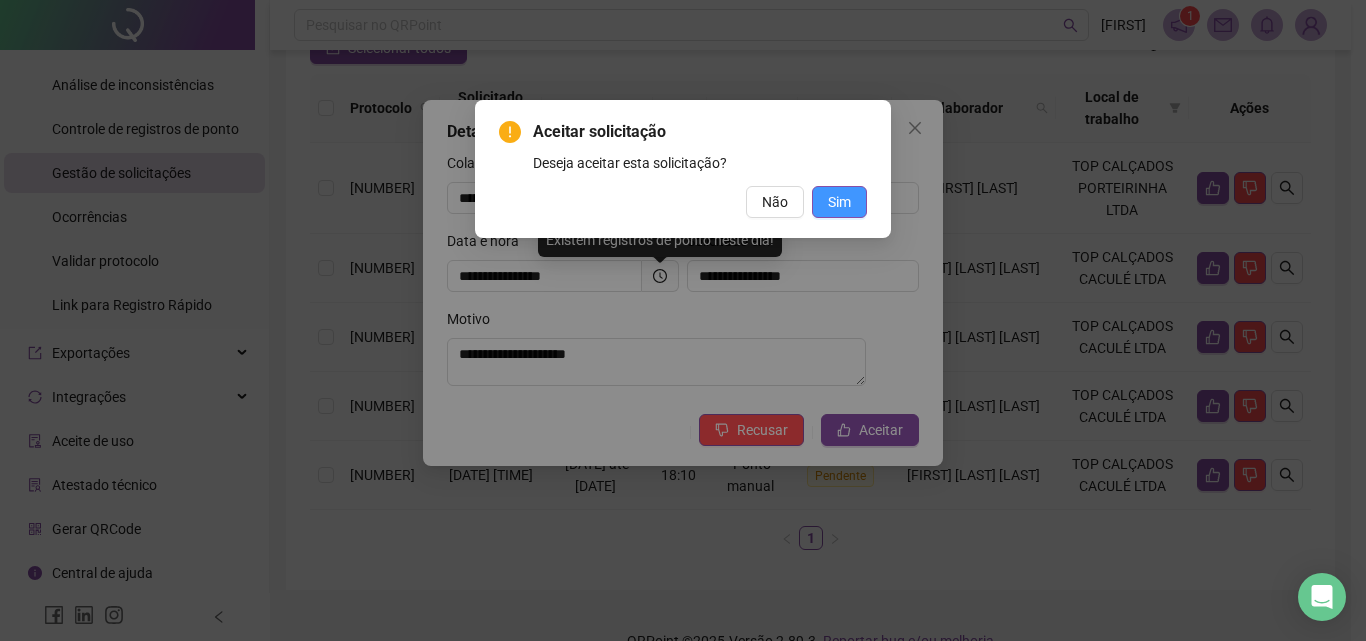 click on "Sim" at bounding box center [839, 202] 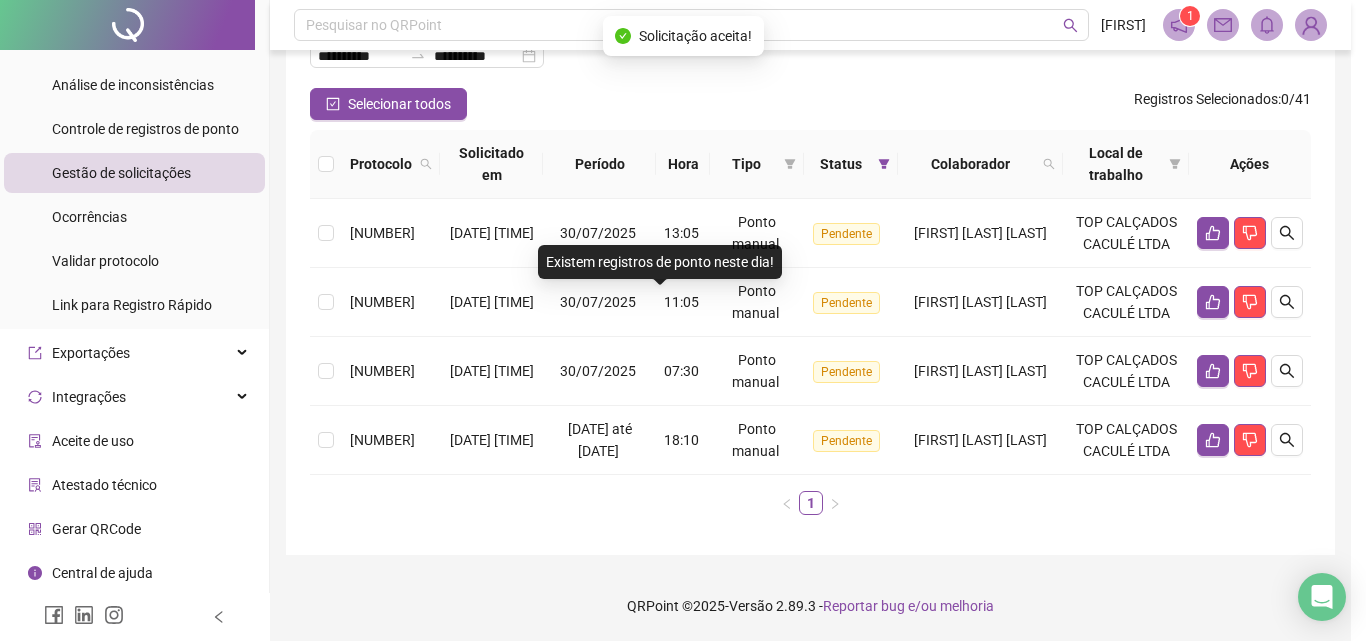 scroll, scrollTop: 144, scrollLeft: 0, axis: vertical 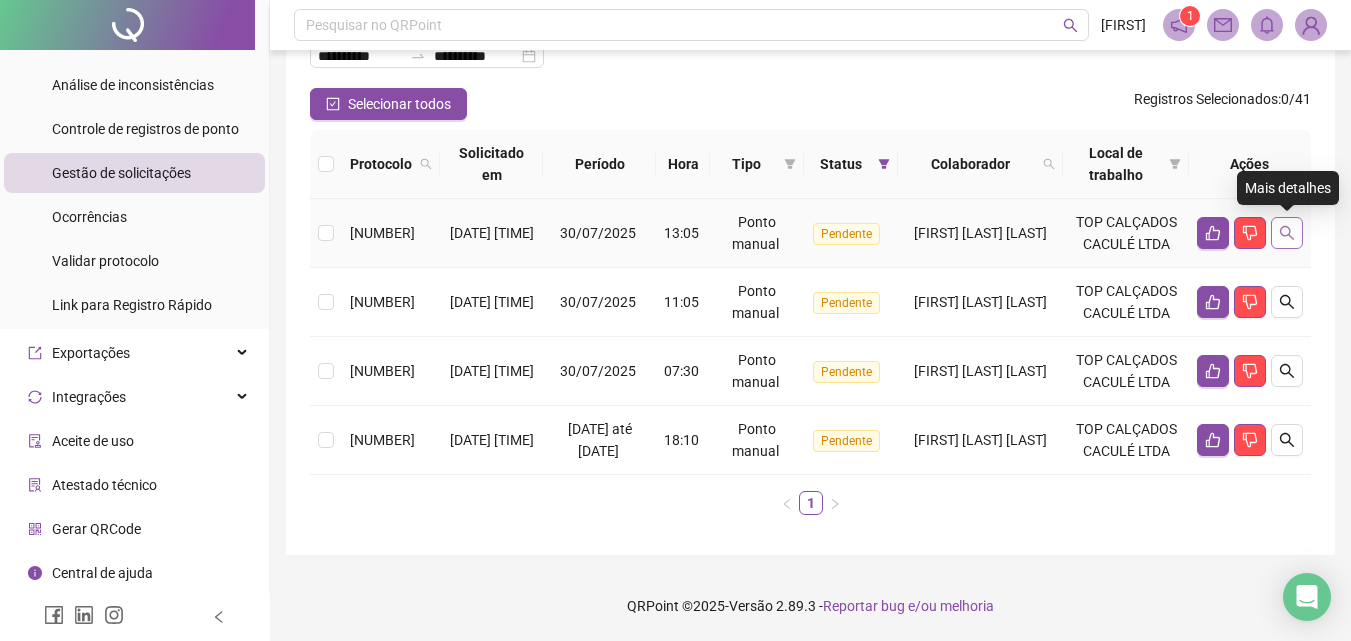 click 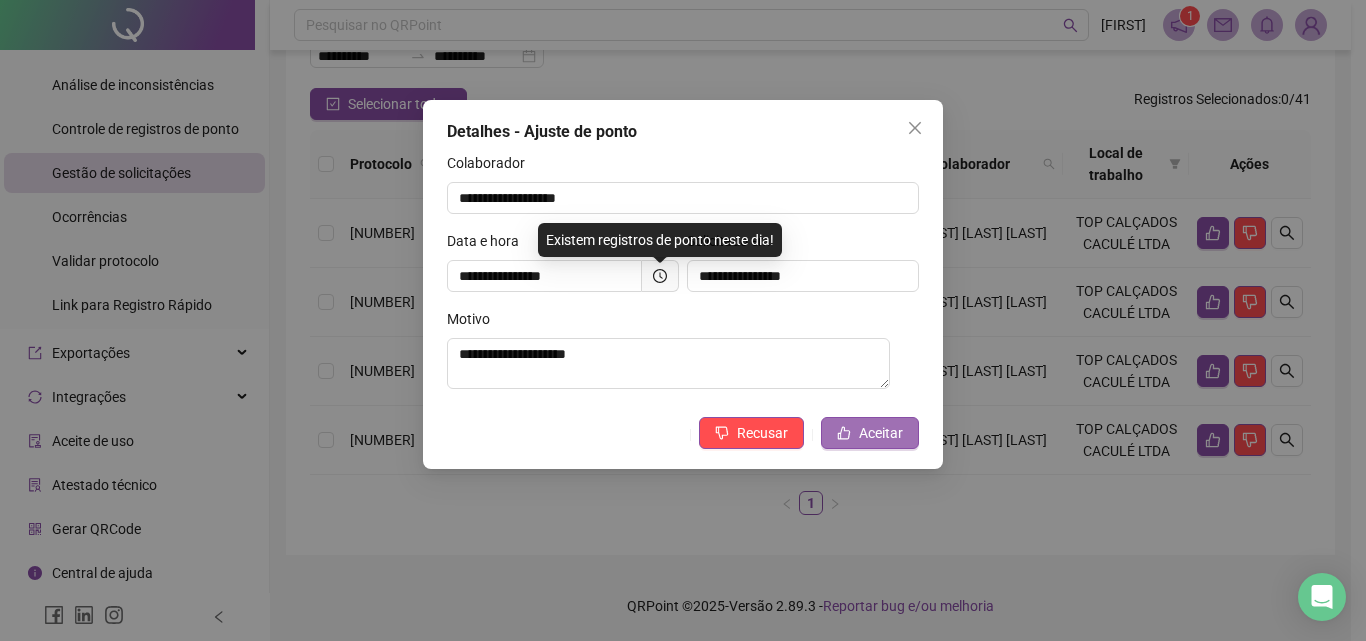 click on "Aceitar" at bounding box center [881, 433] 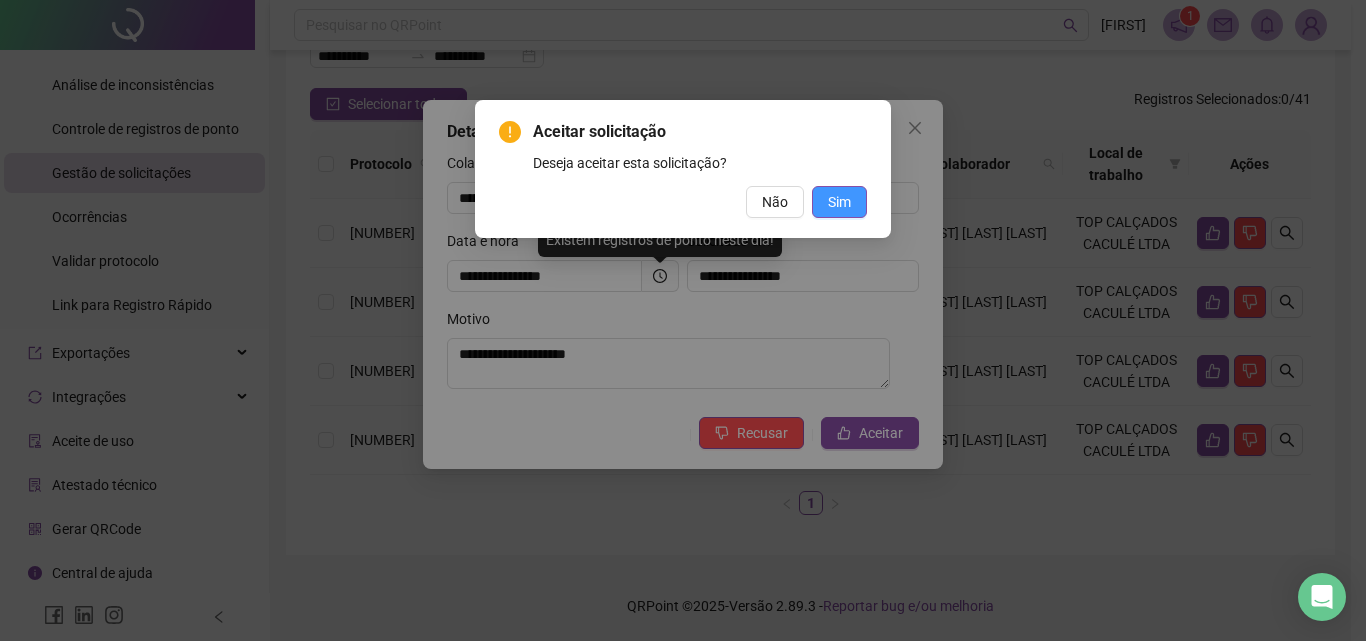 click on "Sim" at bounding box center (839, 202) 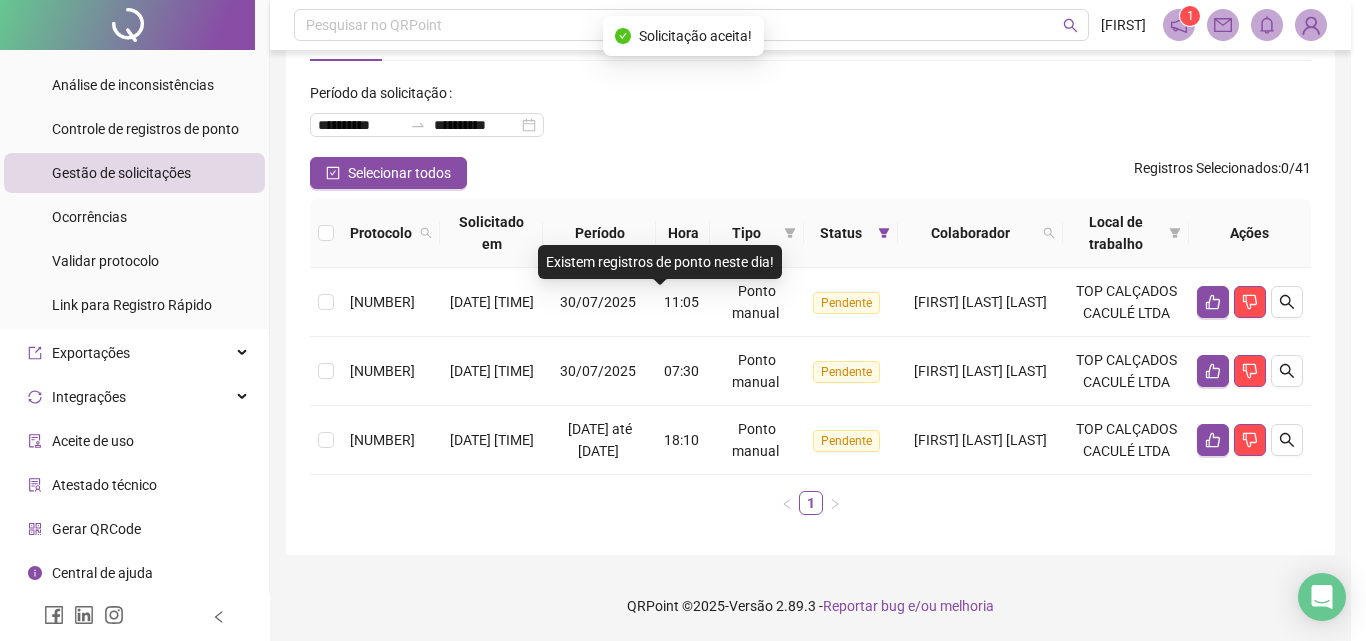 scroll, scrollTop: 75, scrollLeft: 0, axis: vertical 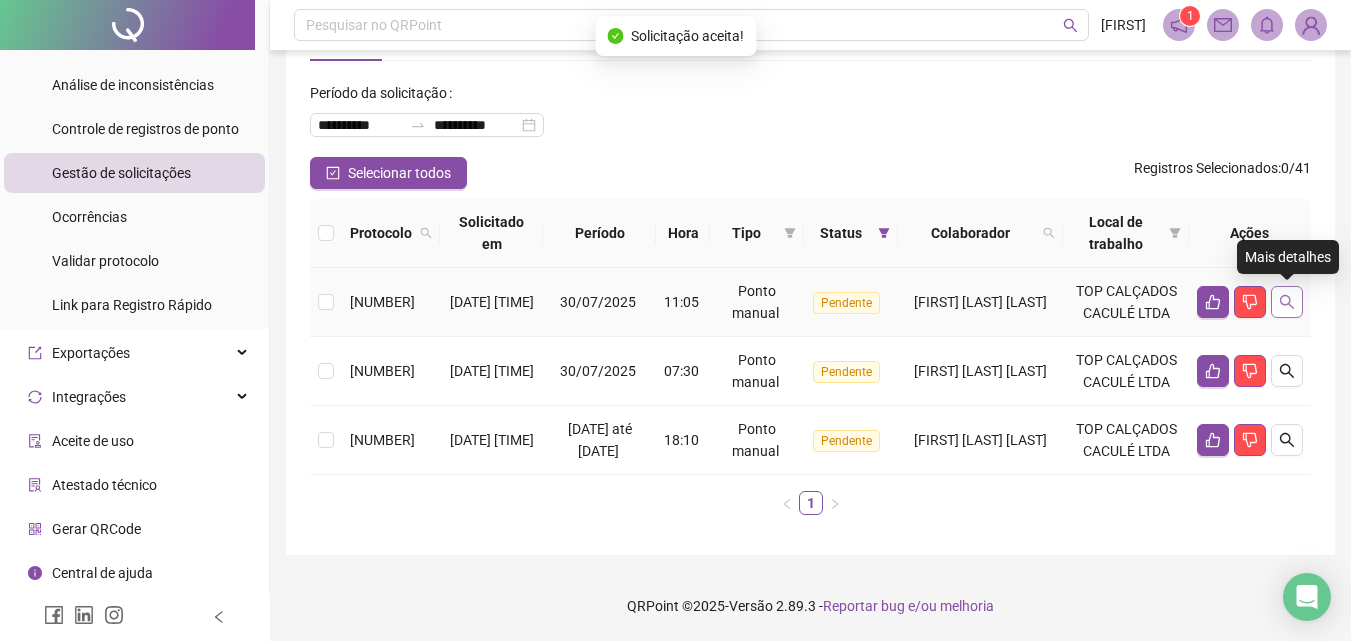 click 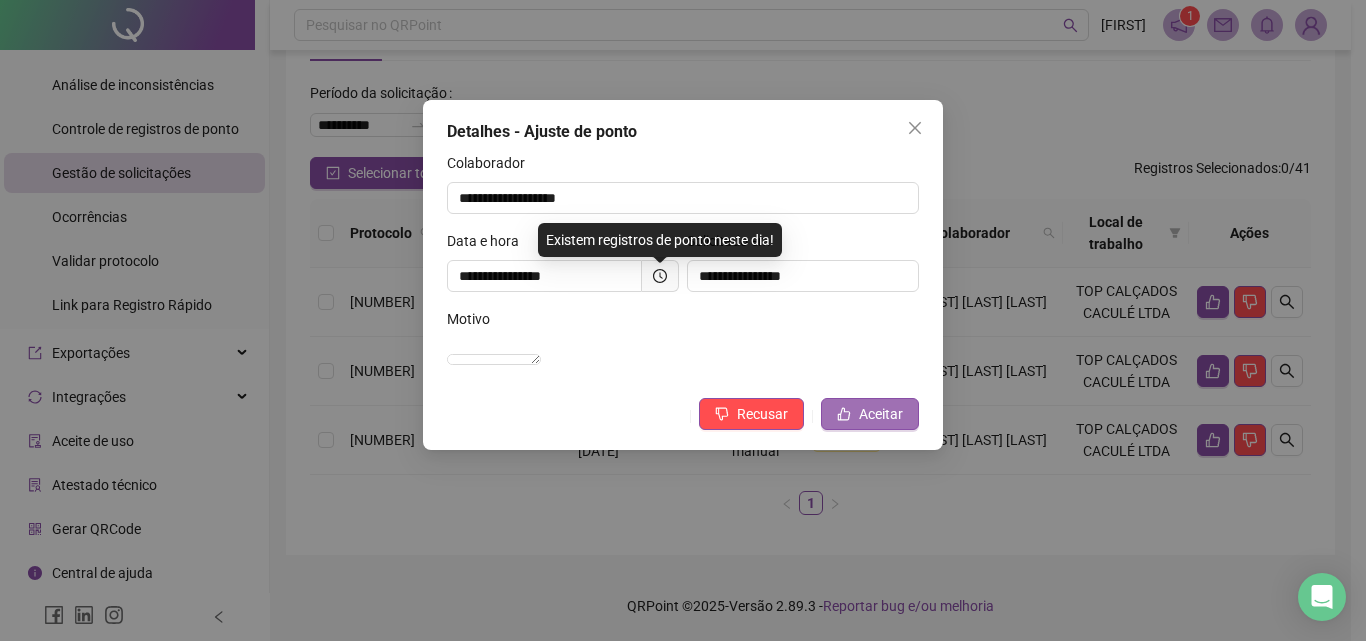 click on "Aceitar" at bounding box center (870, 414) 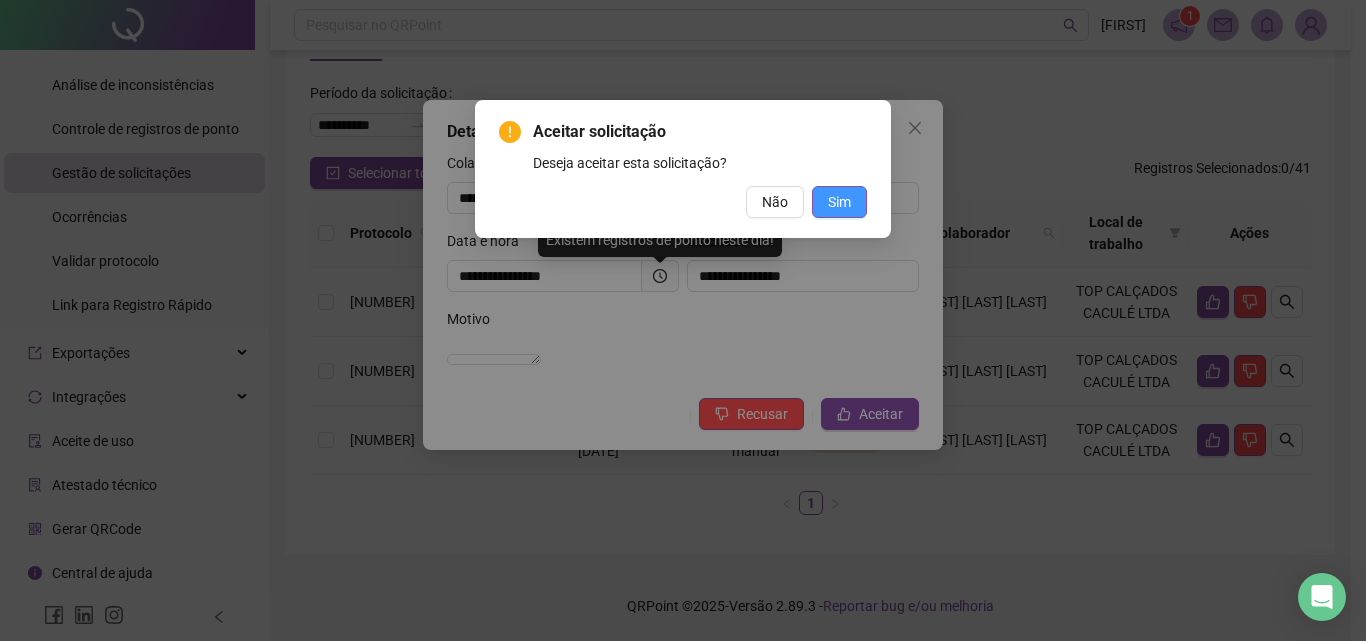 click on "Sim" at bounding box center (839, 202) 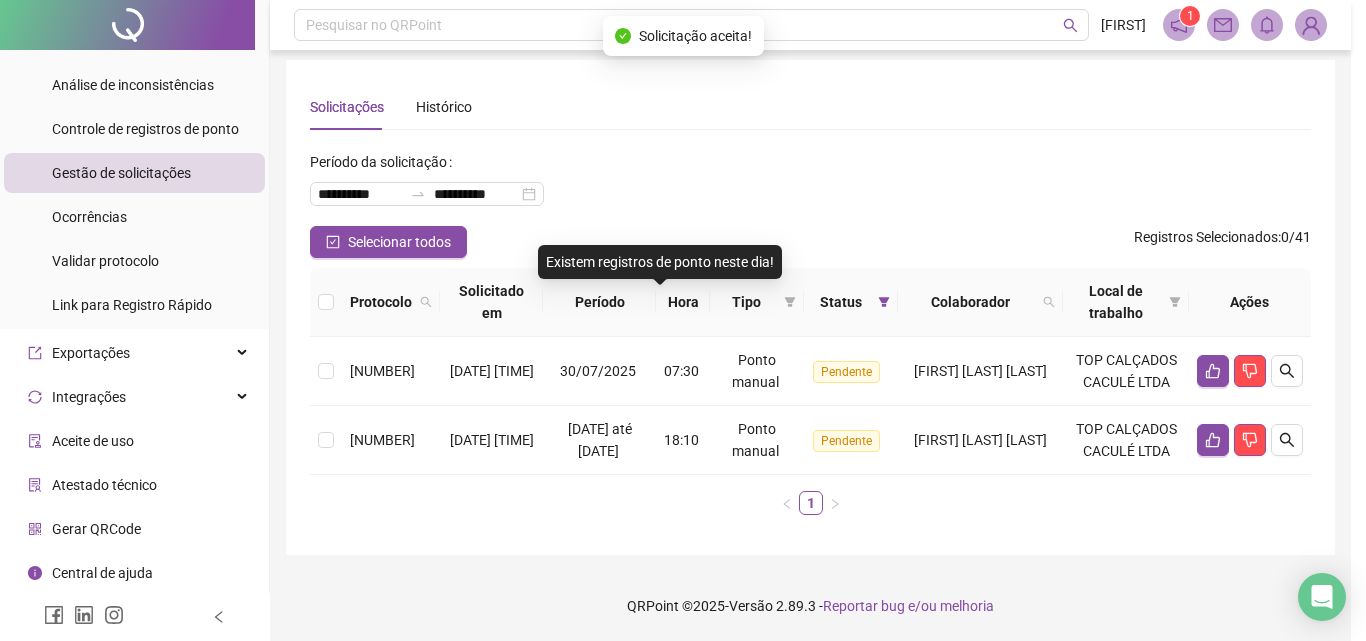 scroll, scrollTop: 6, scrollLeft: 0, axis: vertical 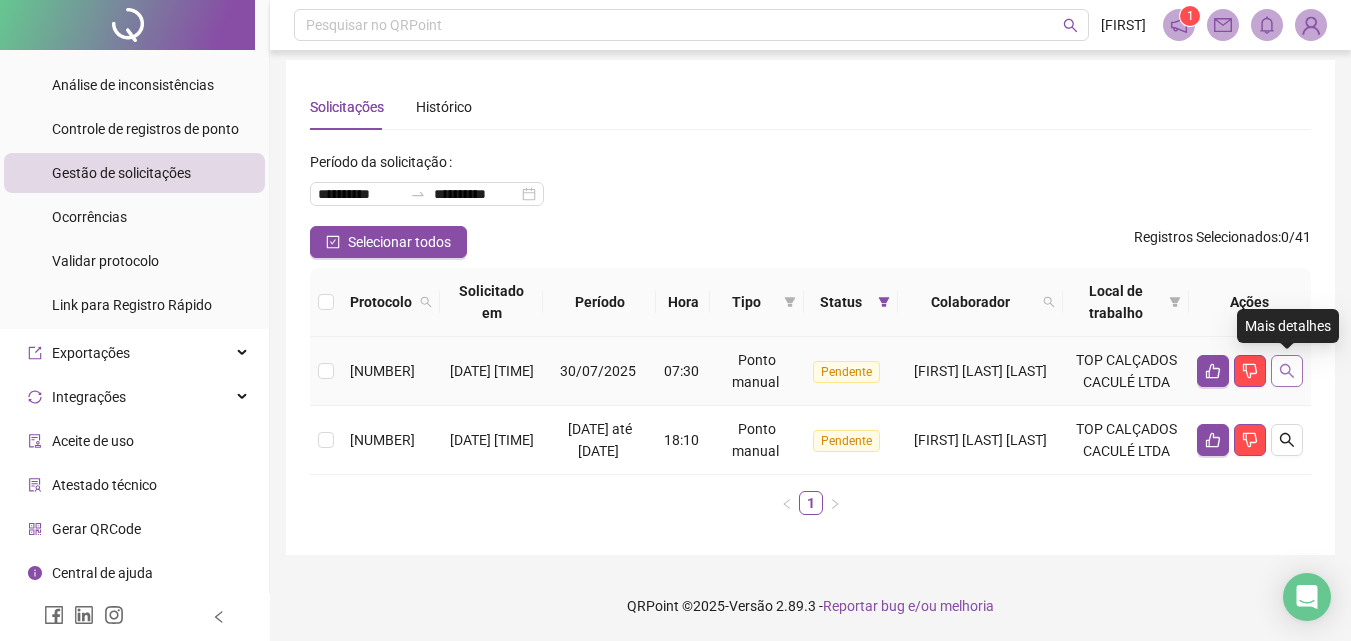 click 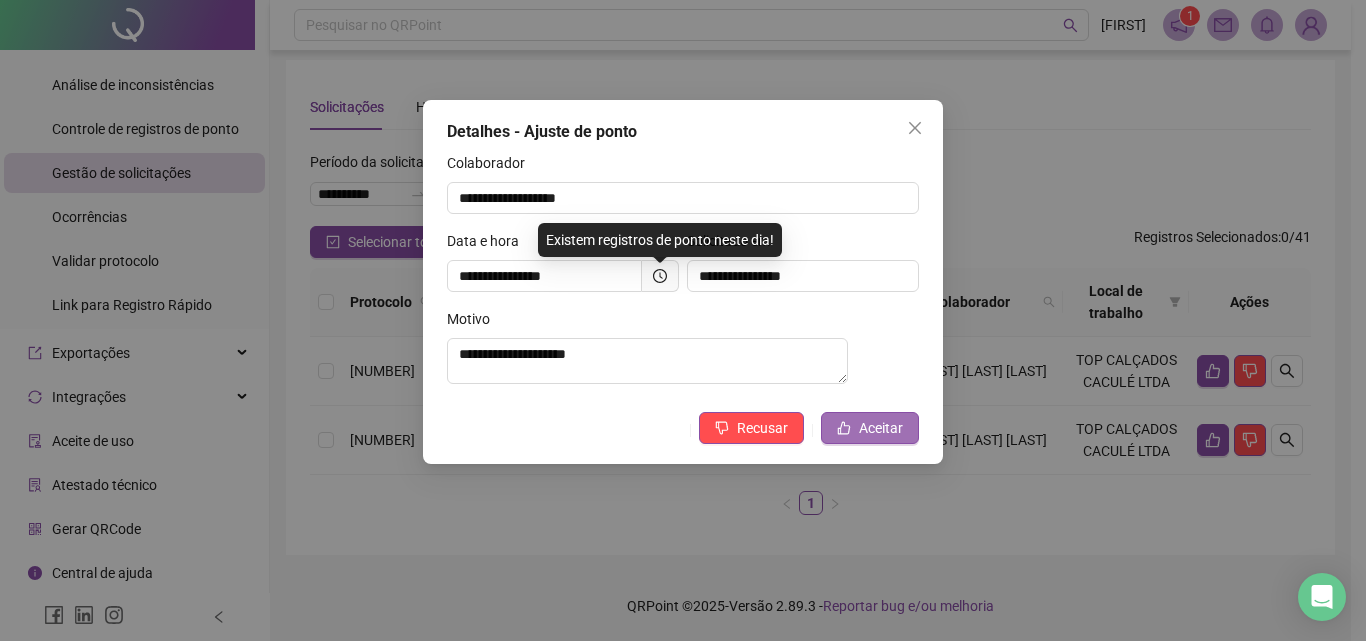 click on "Aceitar" at bounding box center (881, 428) 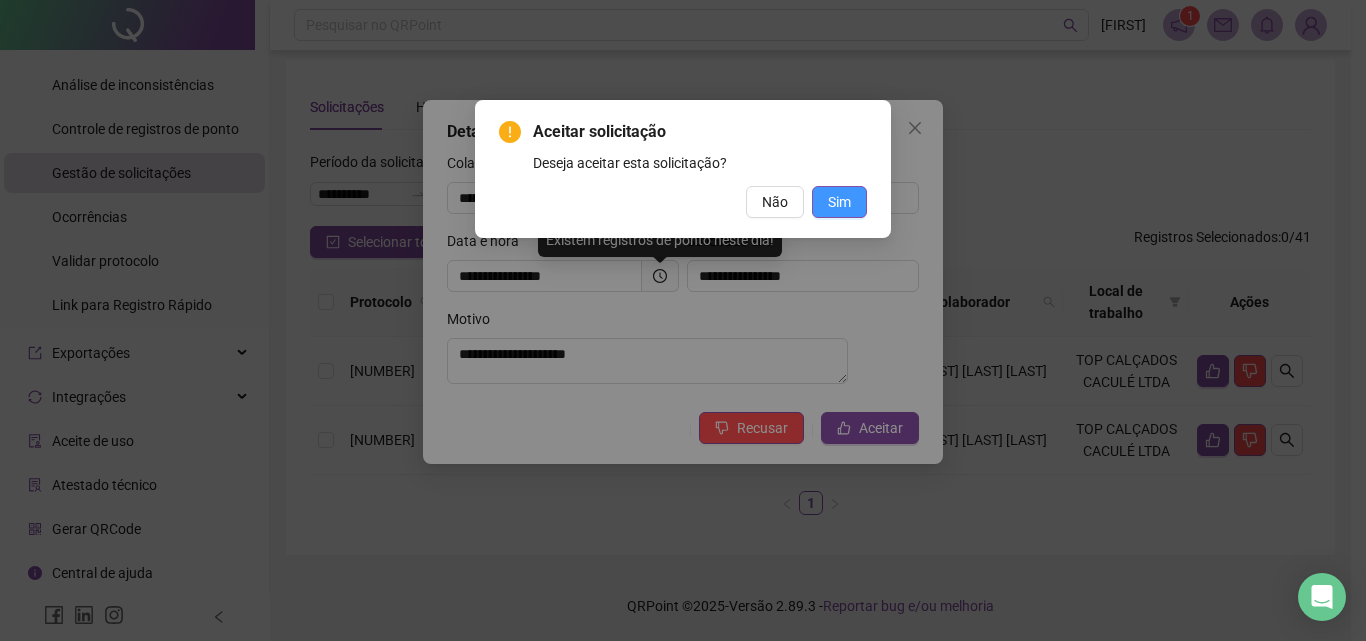 click on "Sim" at bounding box center [839, 202] 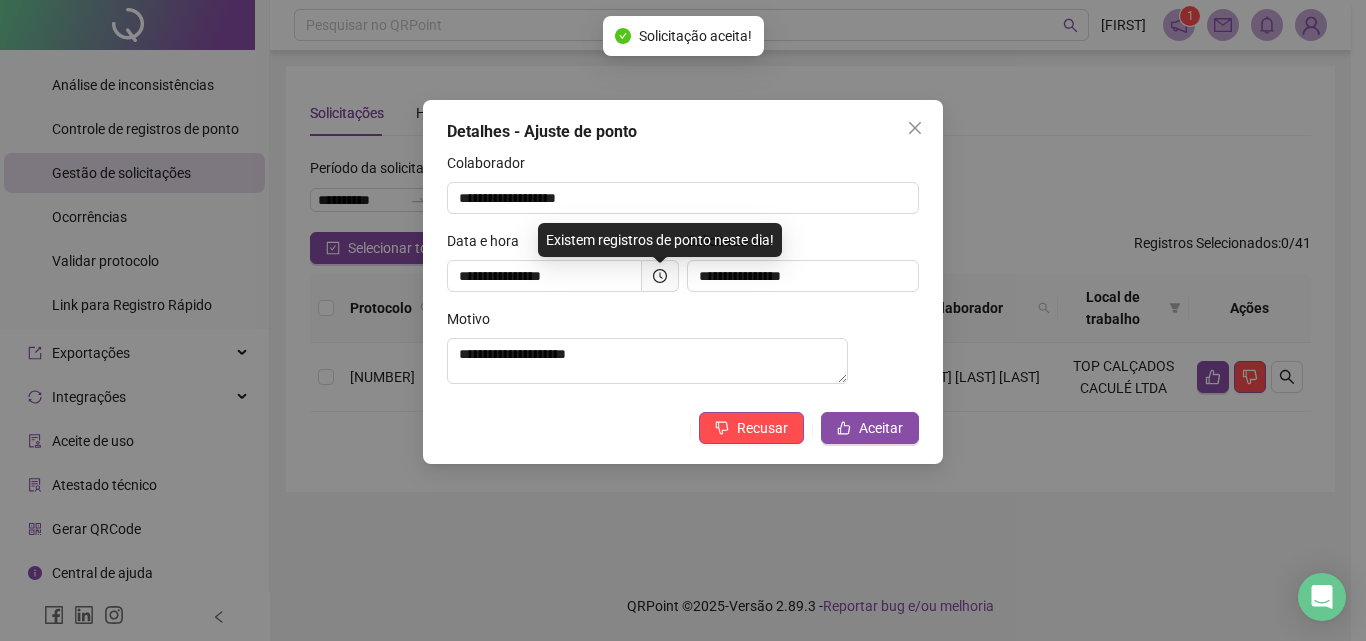 scroll, scrollTop: 0, scrollLeft: 0, axis: both 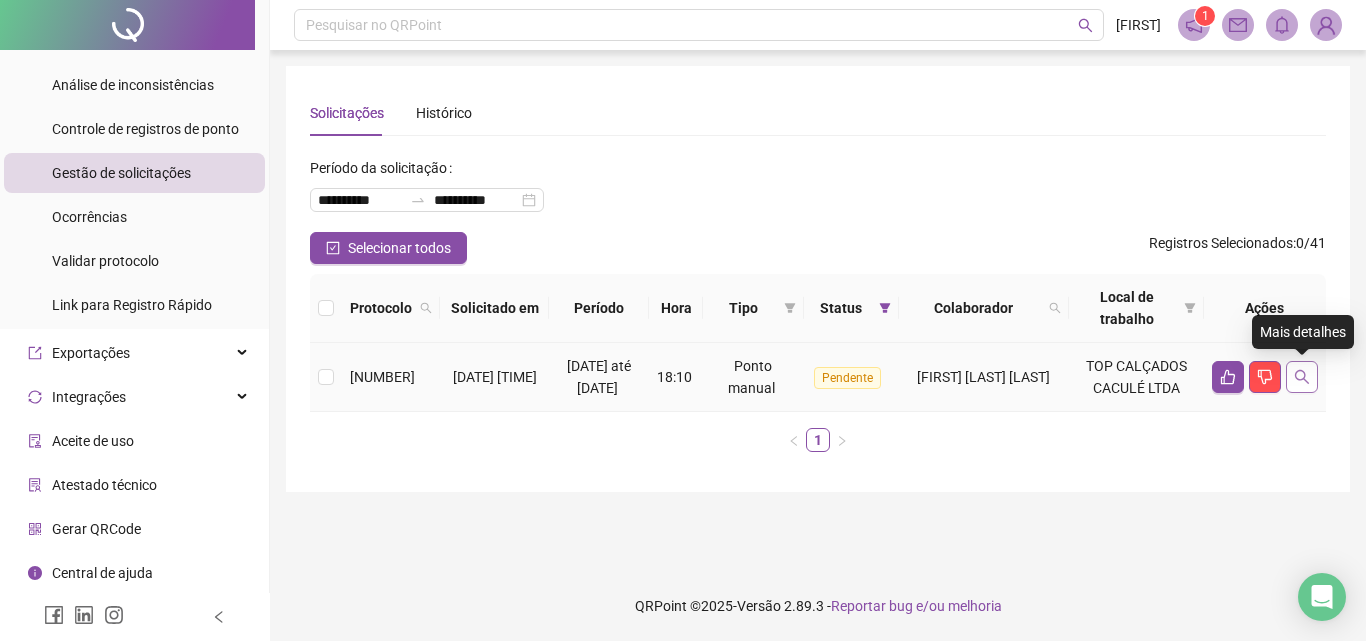 click 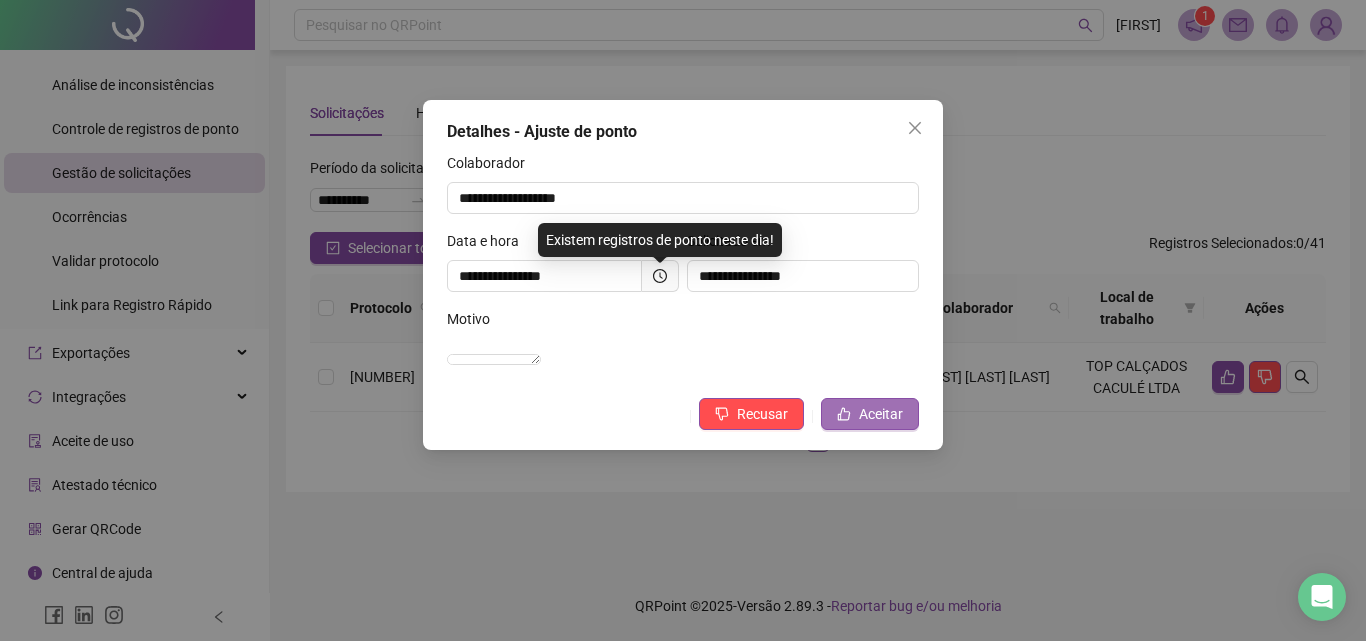 click on "Aceitar" at bounding box center [881, 414] 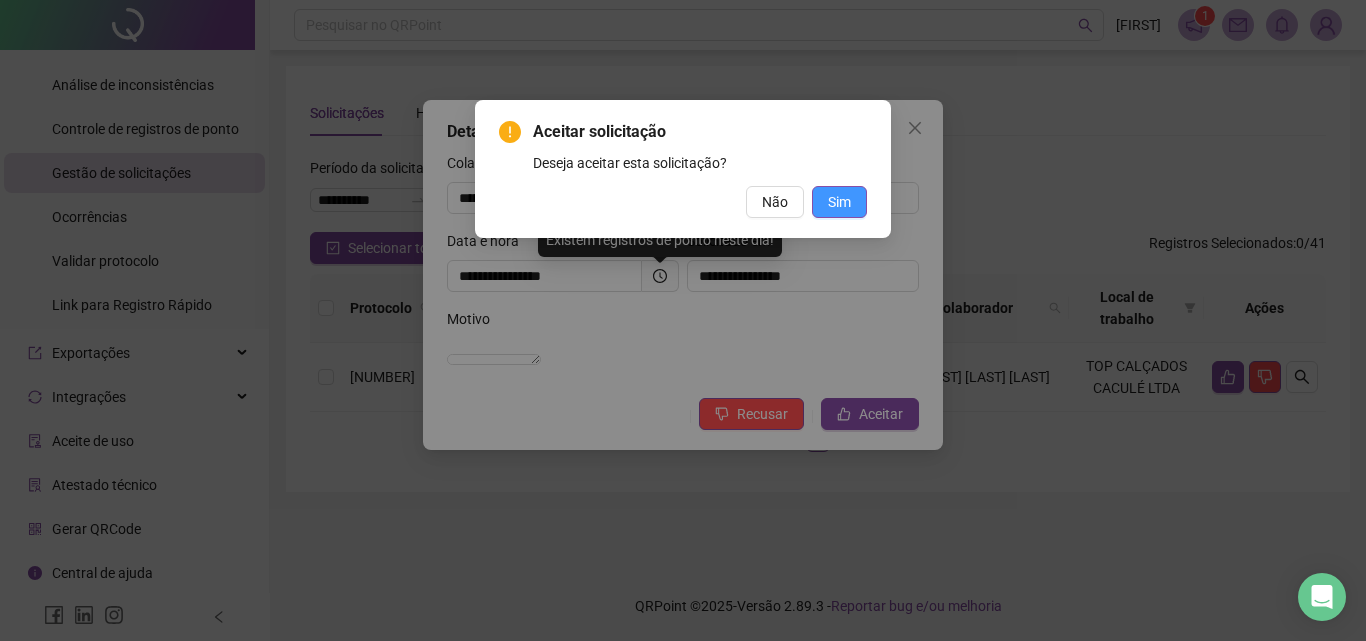 click on "Sim" at bounding box center (839, 202) 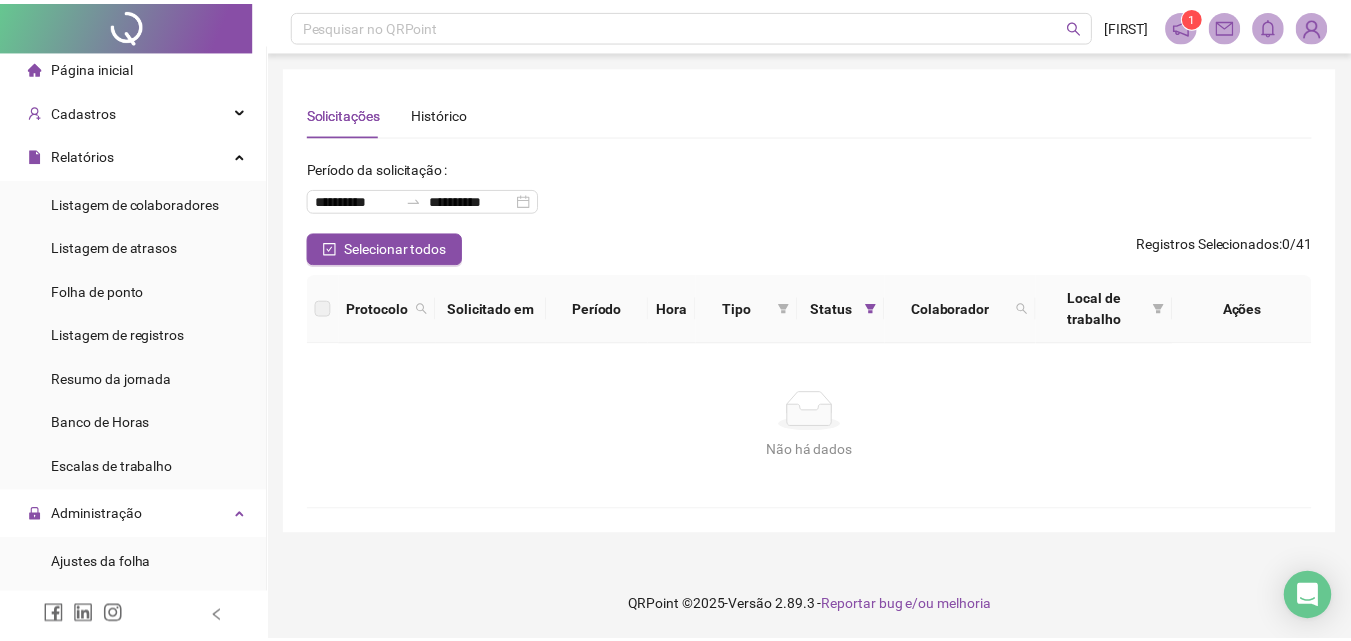 scroll, scrollTop: 0, scrollLeft: 0, axis: both 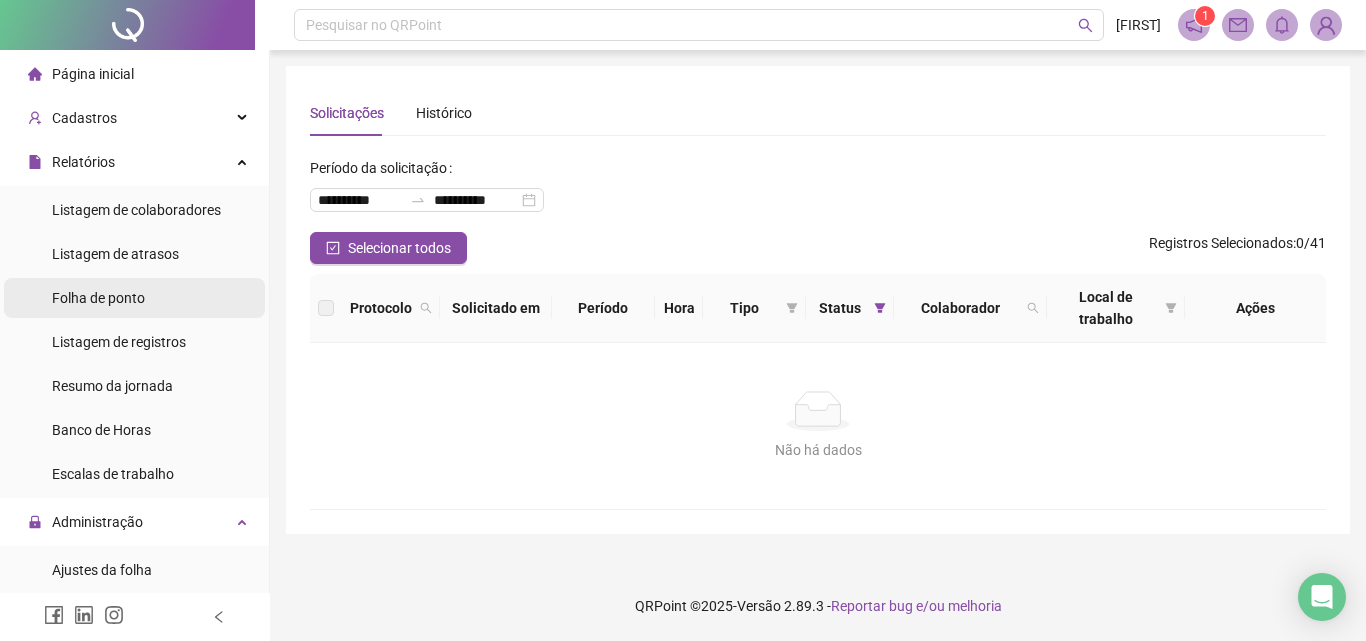click on "Folha de ponto" at bounding box center [134, 298] 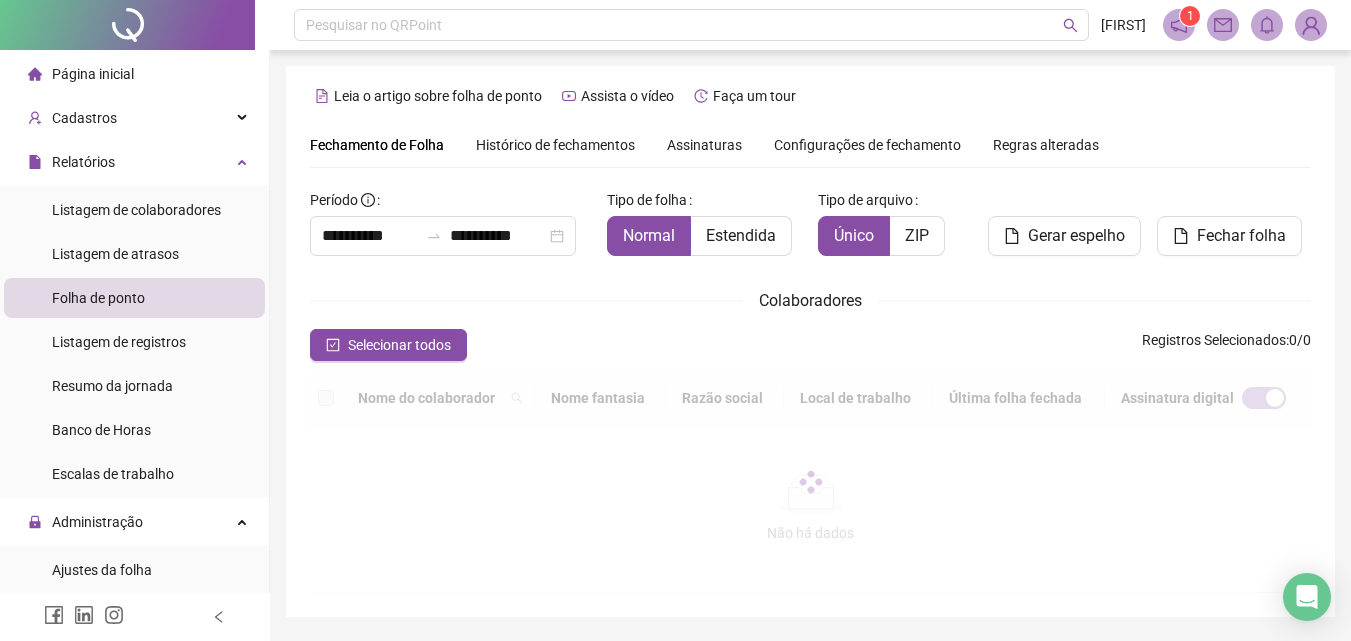 scroll, scrollTop: 89, scrollLeft: 0, axis: vertical 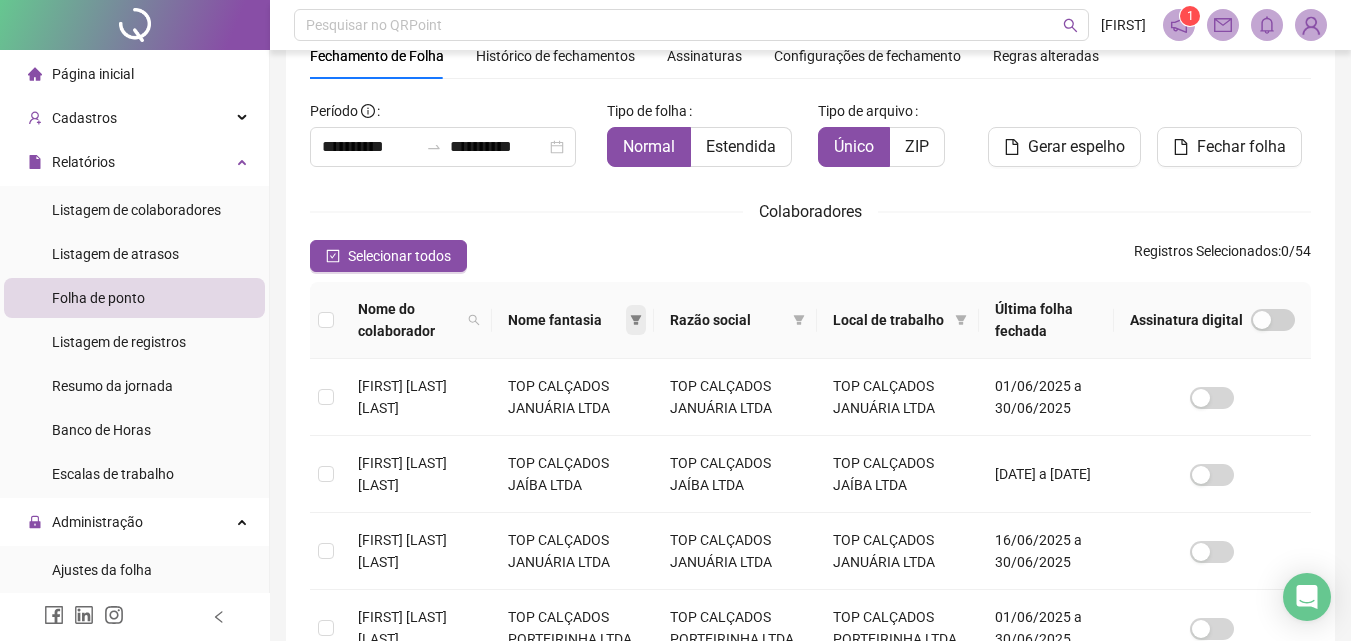 click 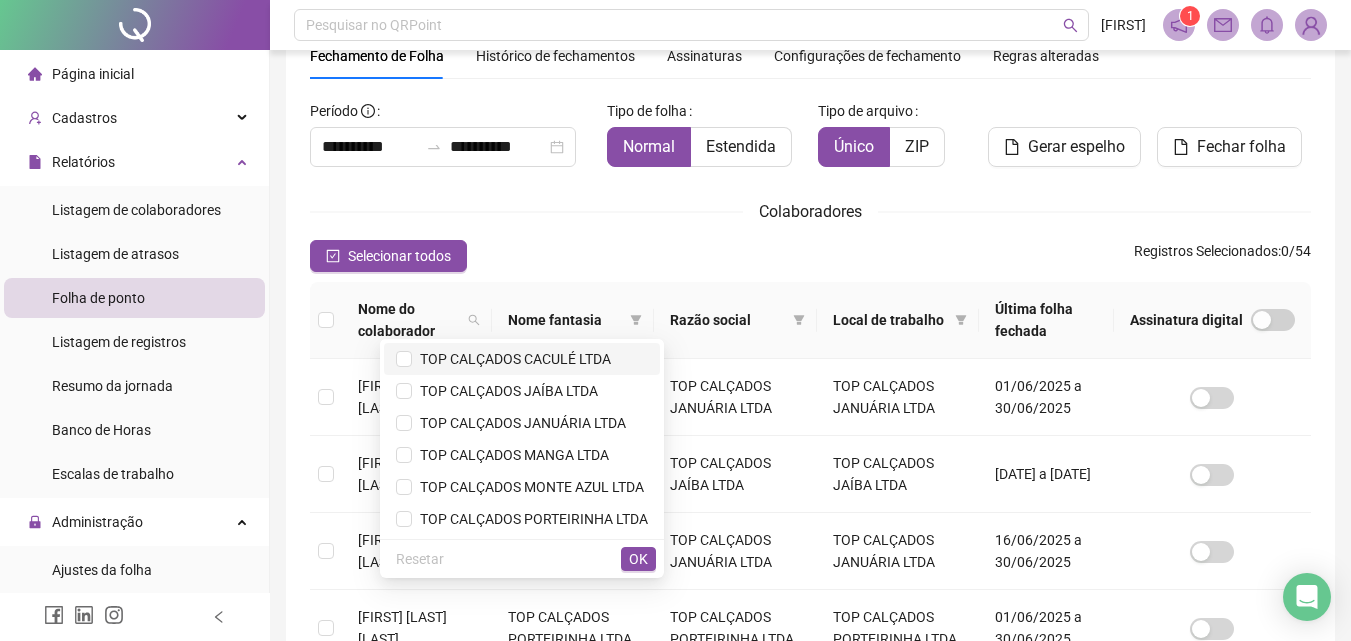 click on "TOP CALÇADOS CACULÉ LTDA" at bounding box center [511, 359] 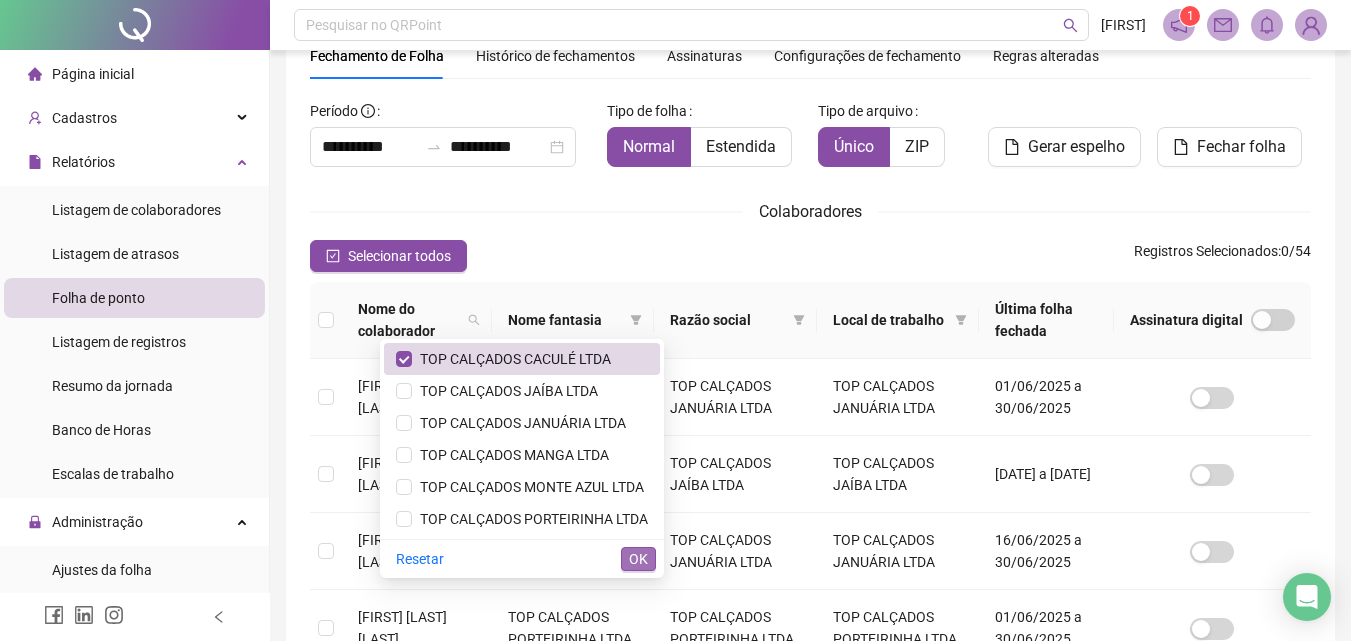 click on "OK" at bounding box center (638, 559) 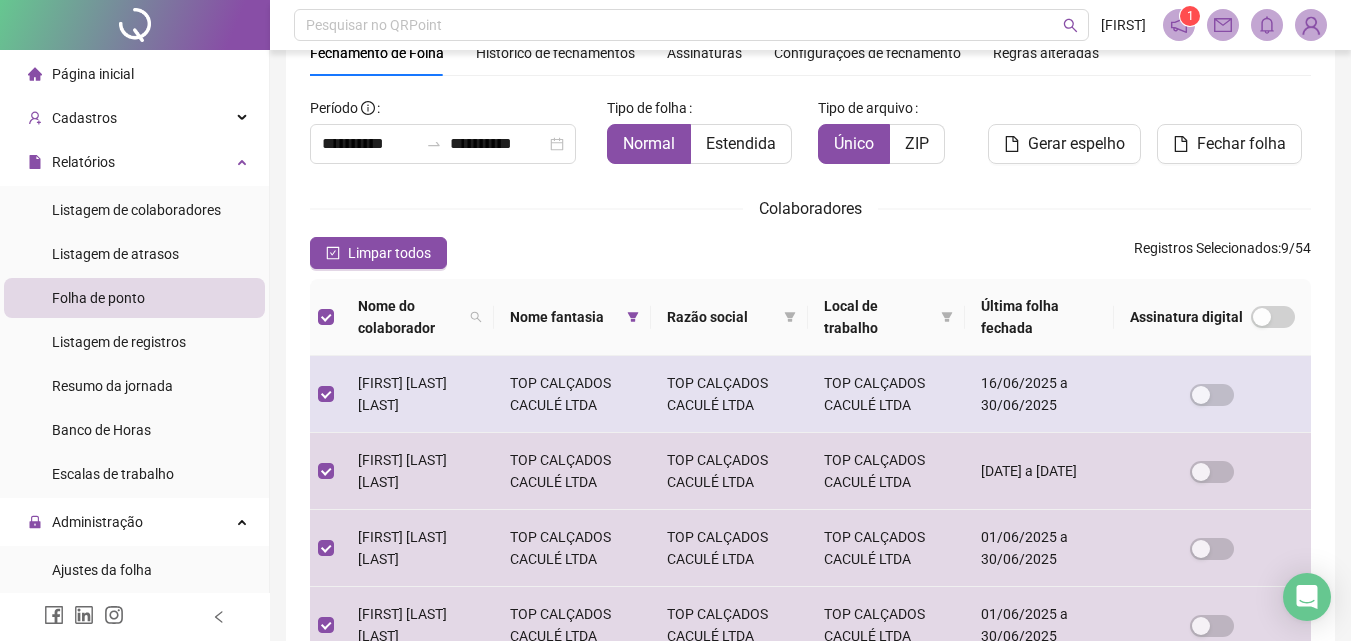 scroll, scrollTop: 0, scrollLeft: 0, axis: both 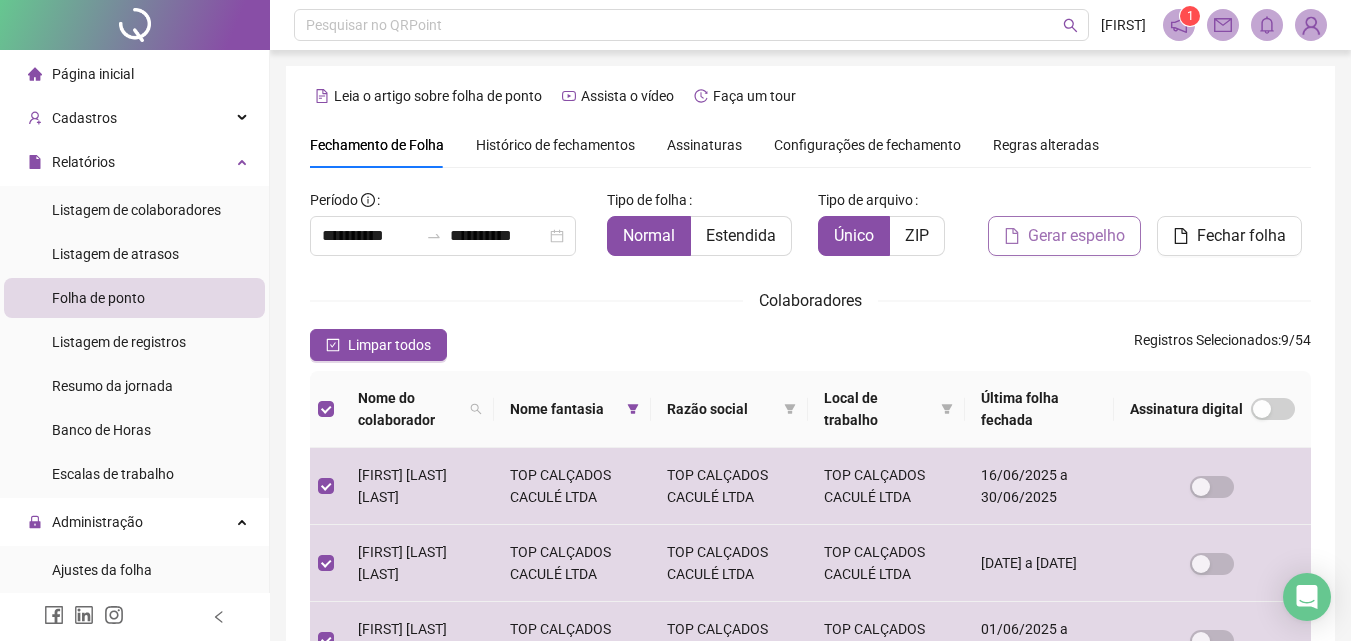 click on "Gerar espelho" at bounding box center [1076, 236] 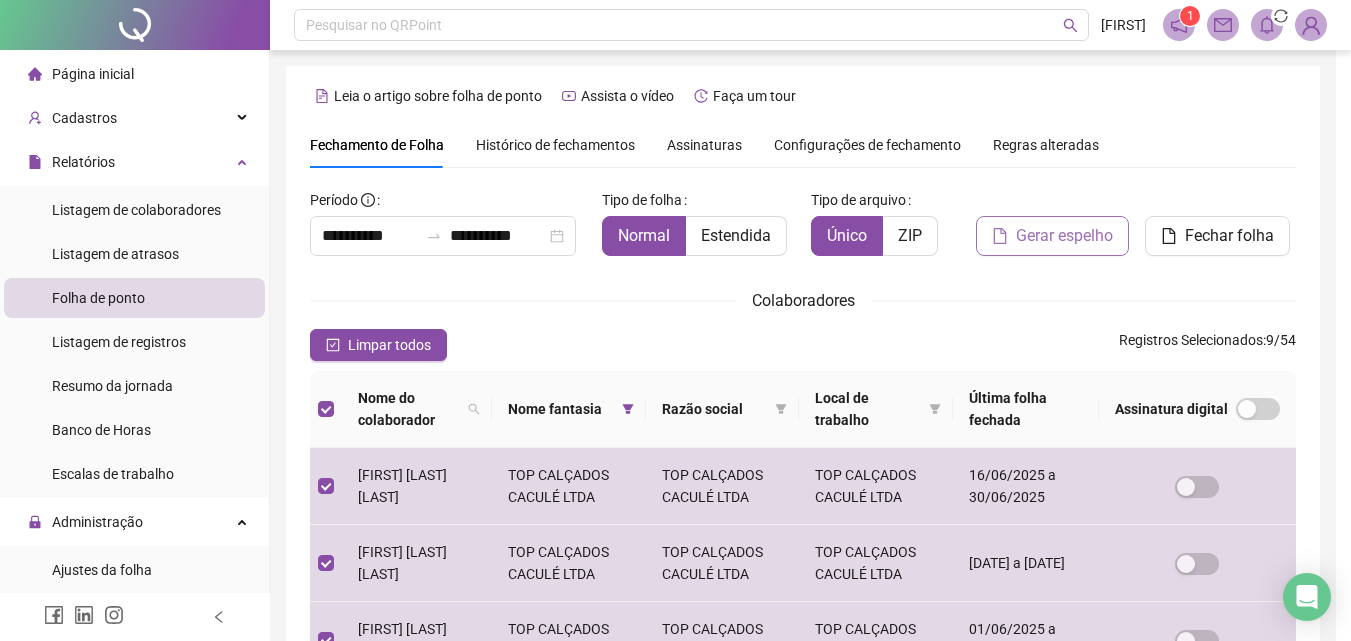 scroll, scrollTop: 89, scrollLeft: 0, axis: vertical 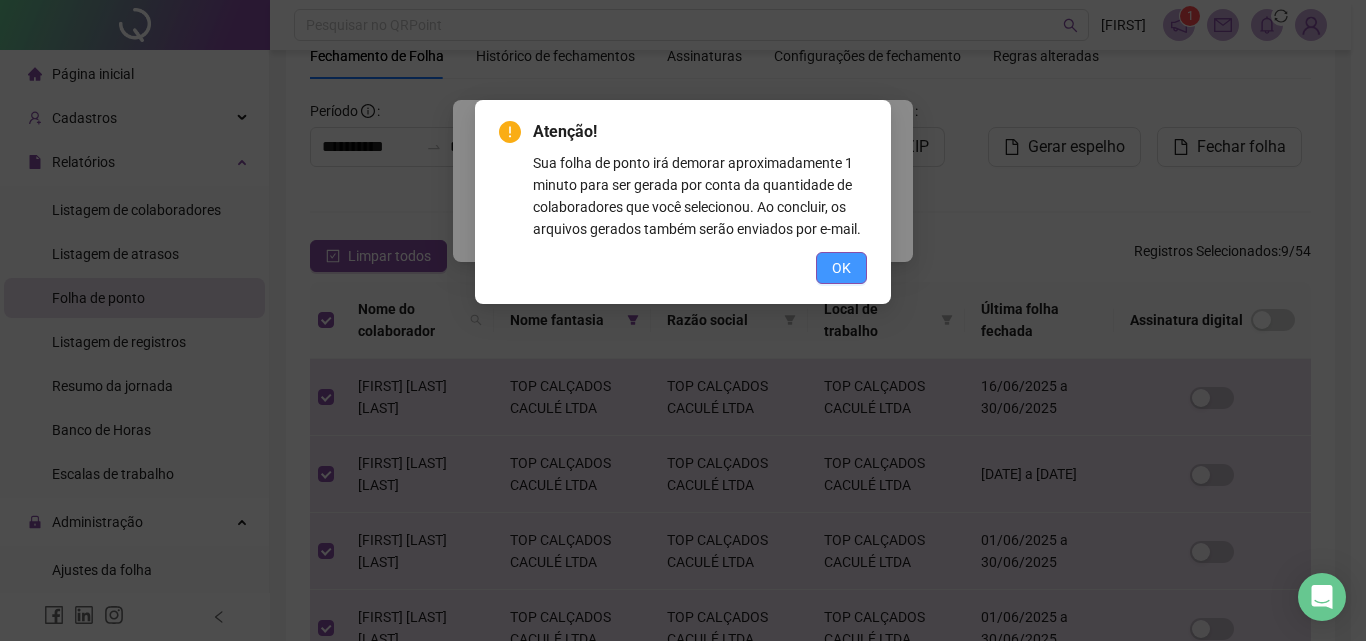 click on "OK" at bounding box center [841, 268] 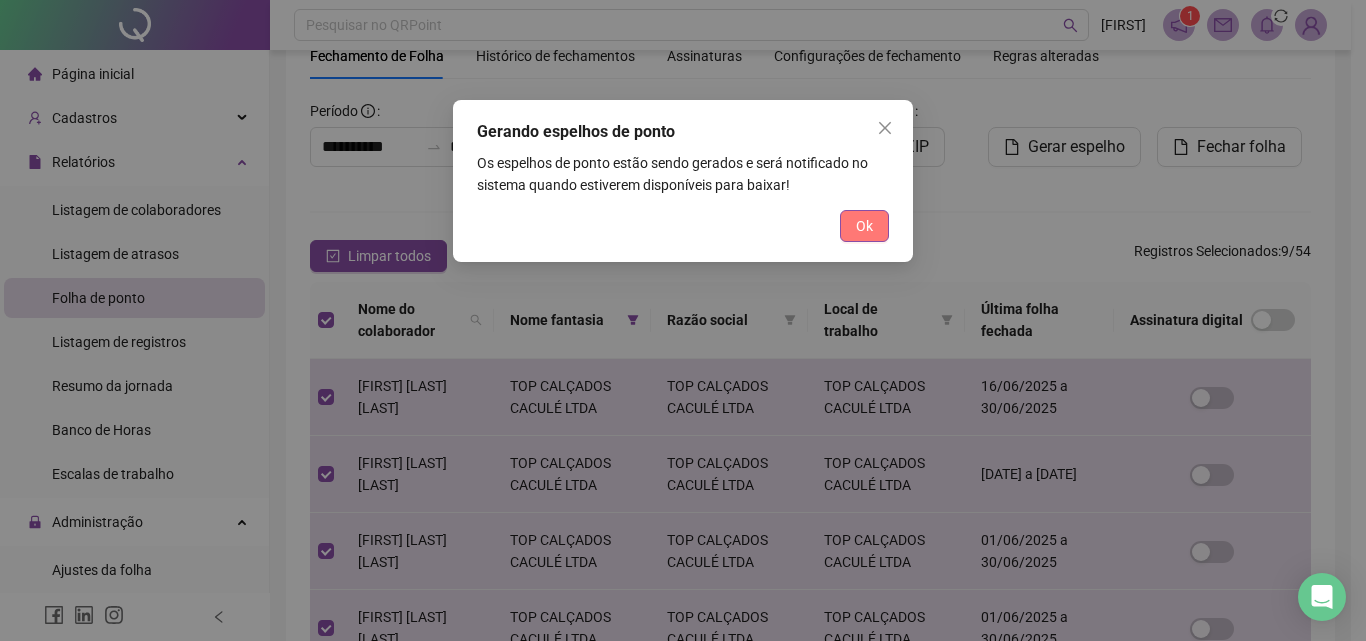 click on "Ok" at bounding box center [864, 226] 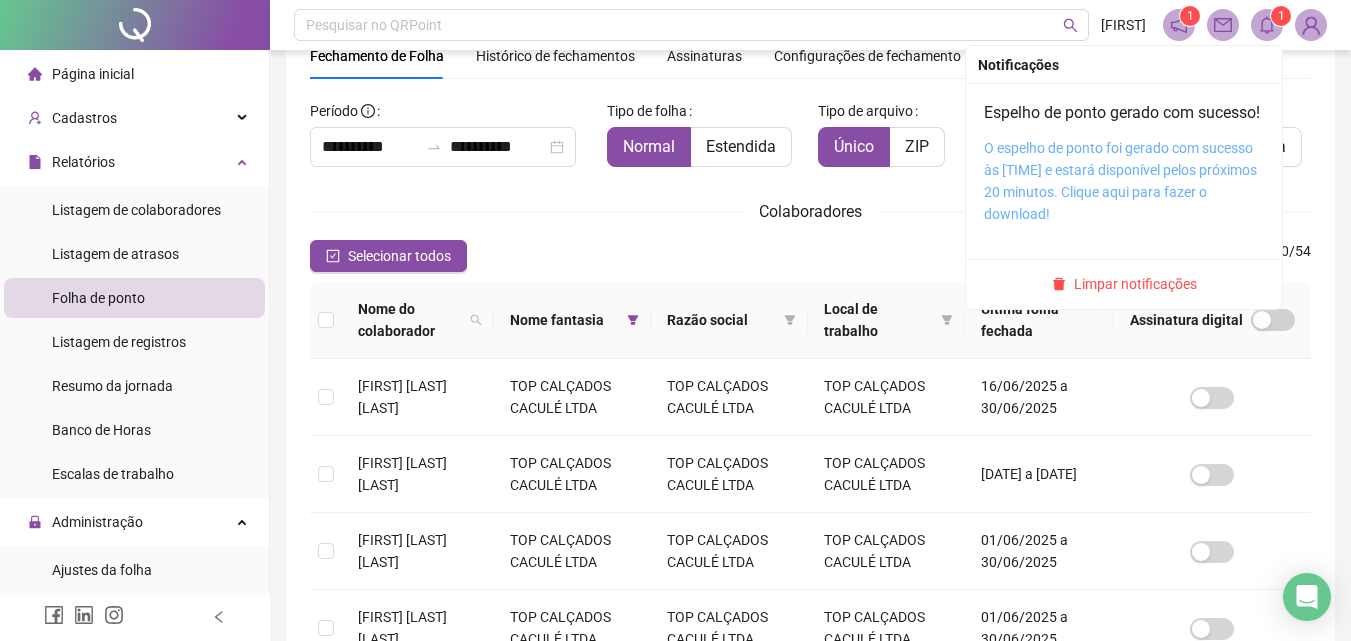 click on "O espelho de ponto foi gerado com sucesso às [TIME] e estará disponível pelos próximos 20 minutos.
Clique aqui para fazer o download!" at bounding box center (1120, 181) 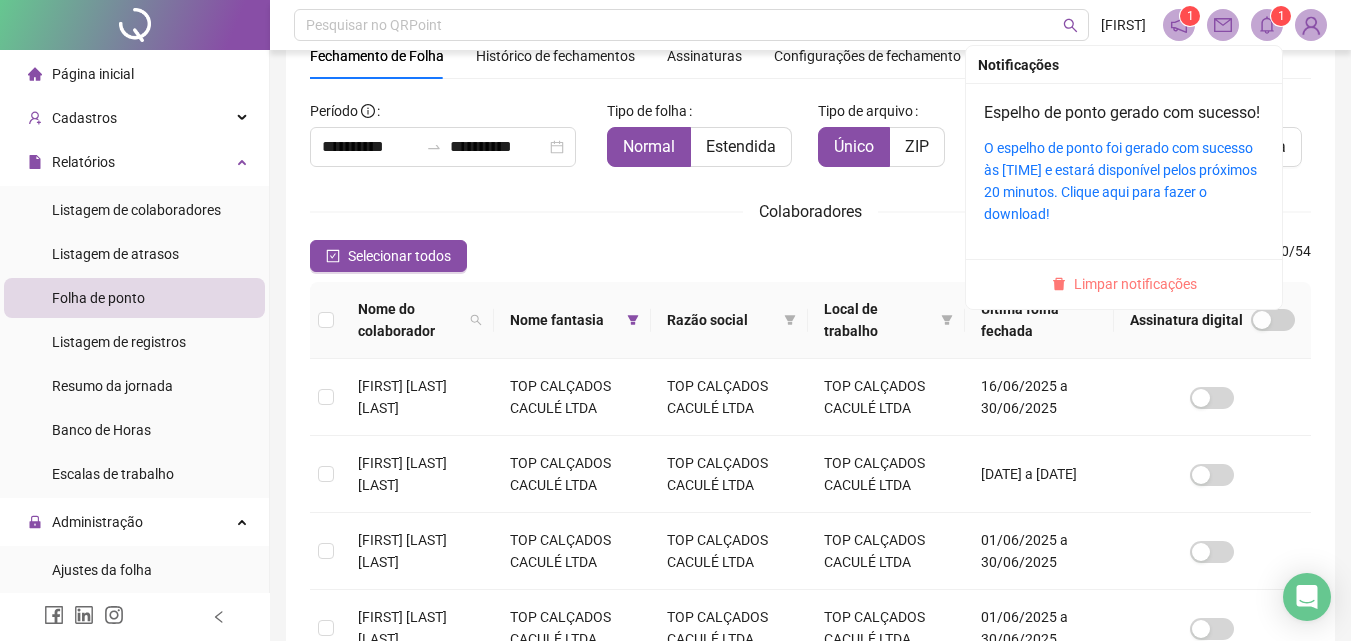 click on "Limpar notificações" at bounding box center [1135, 284] 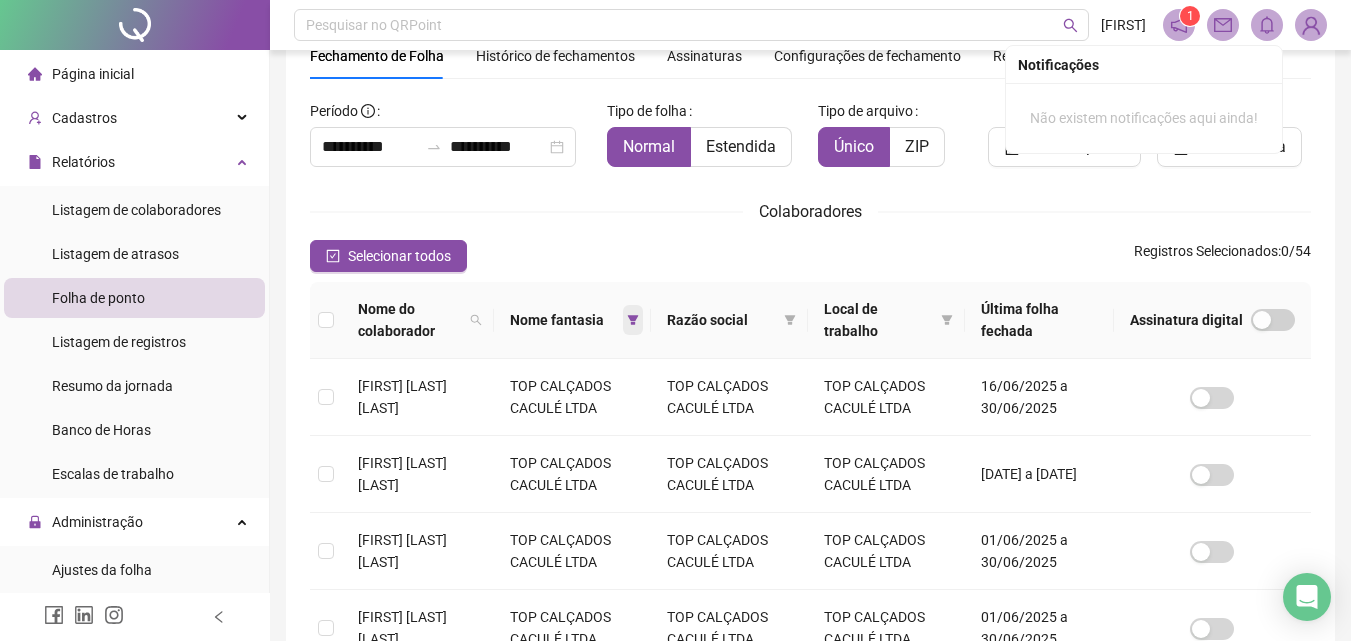 click at bounding box center (633, 320) 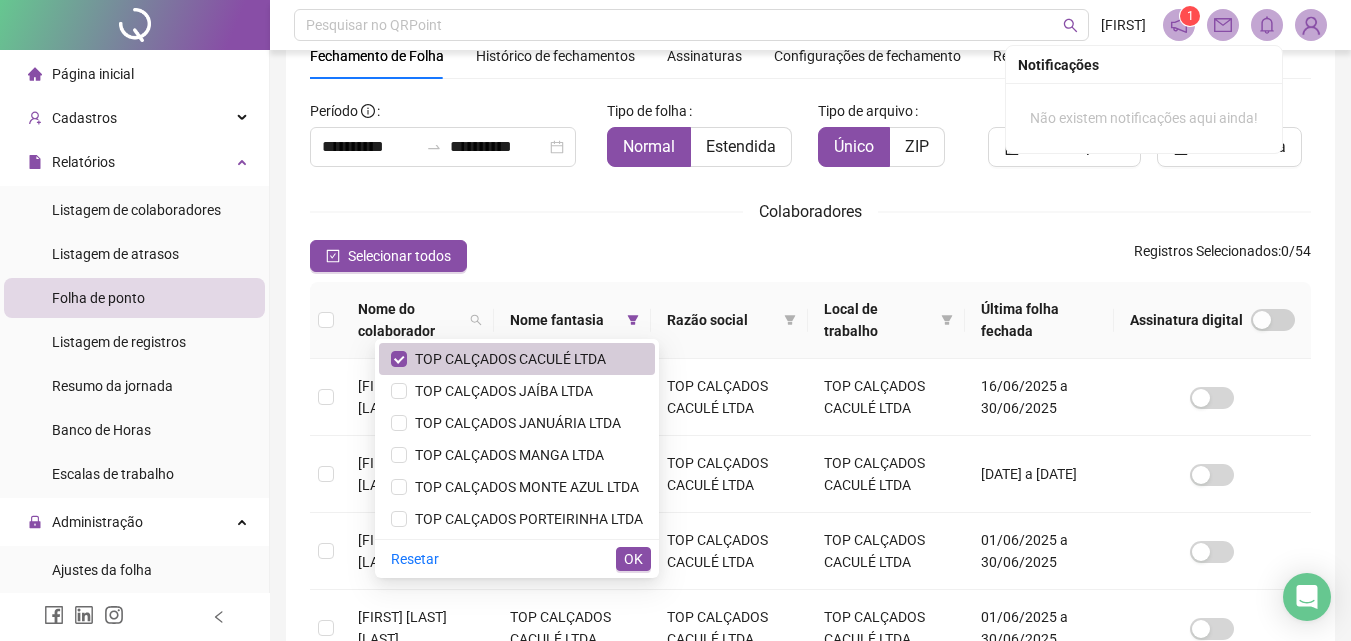click on "TOP CALÇADOS CACULÉ LTDA" at bounding box center (506, 359) 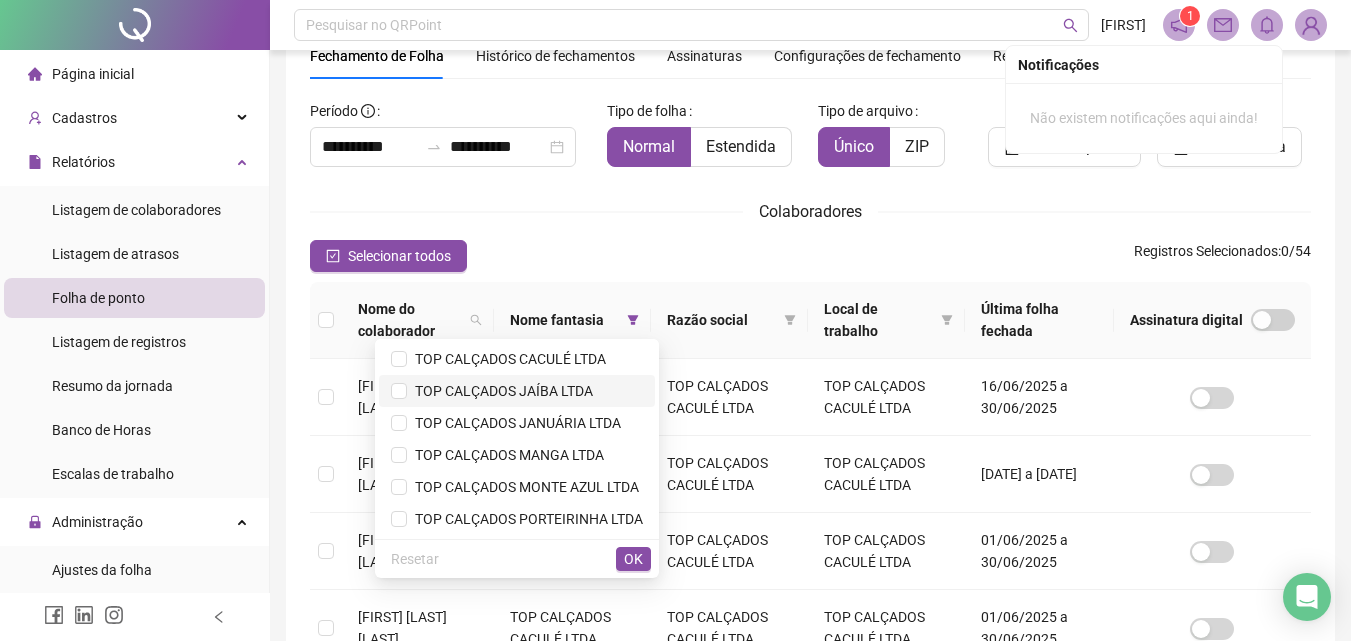 click on "TOP CALÇADOS JAÍBA LTDA" at bounding box center [500, 391] 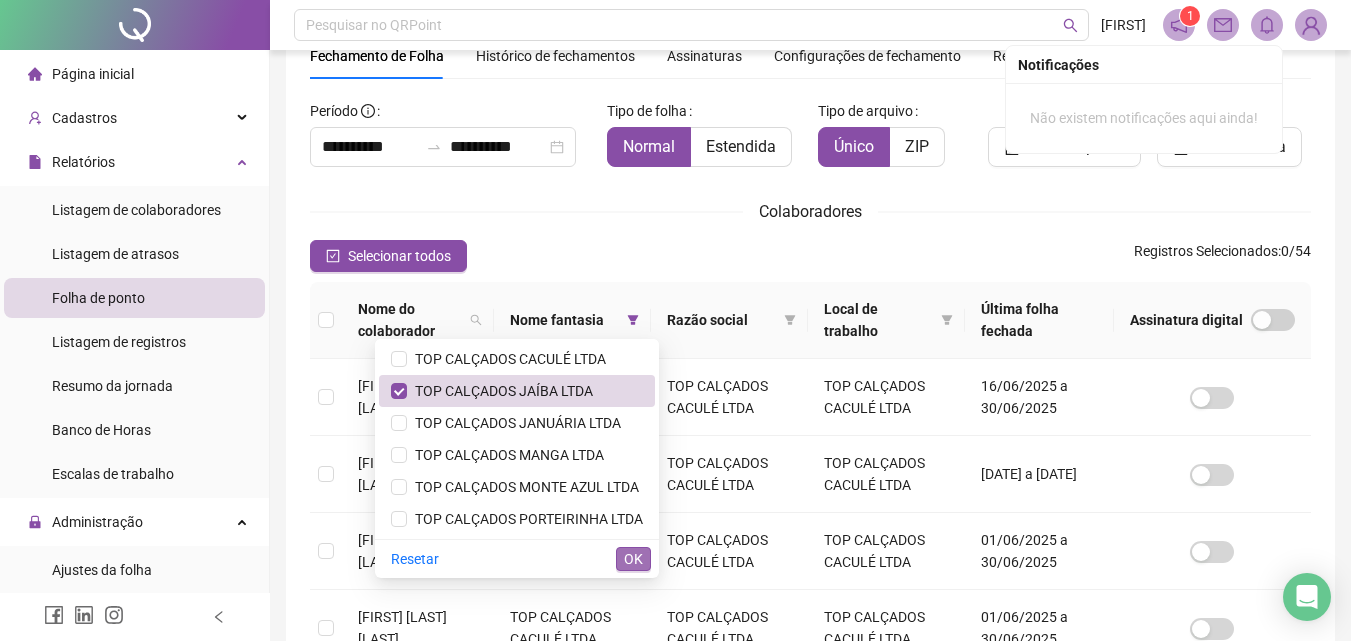 click on "OK" at bounding box center [633, 559] 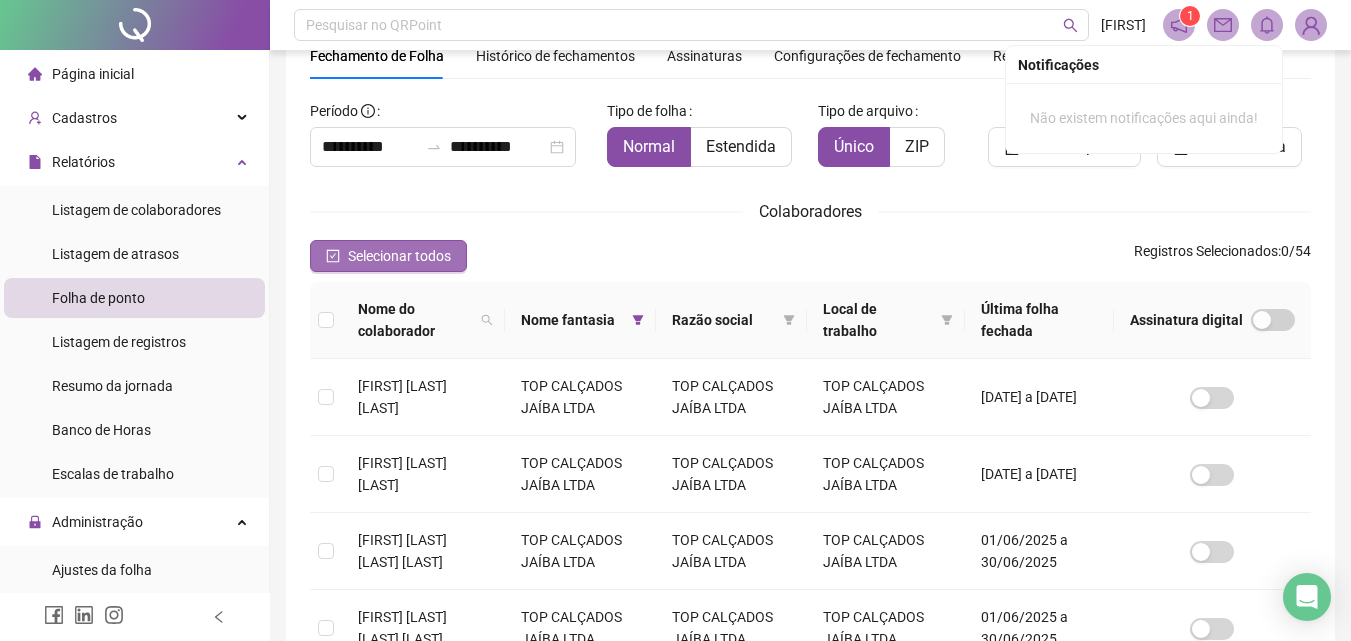 click on "Selecionar todos" at bounding box center (399, 256) 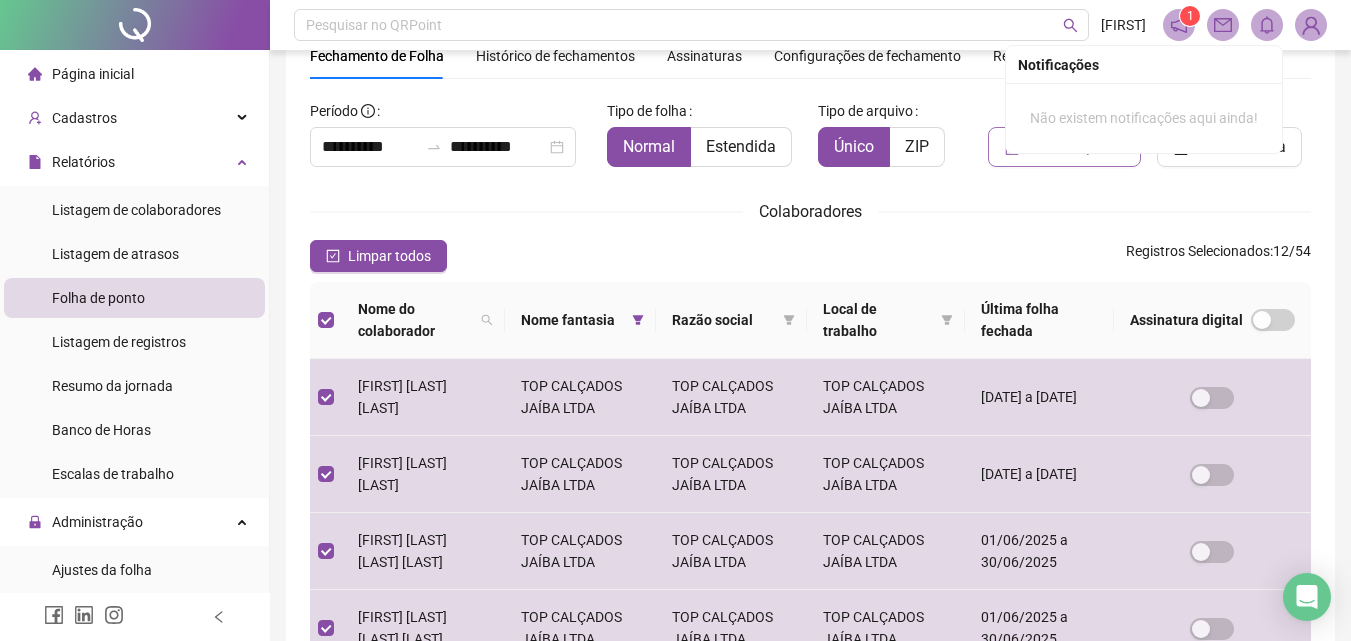 click on "Gerar espelho" at bounding box center [1064, 147] 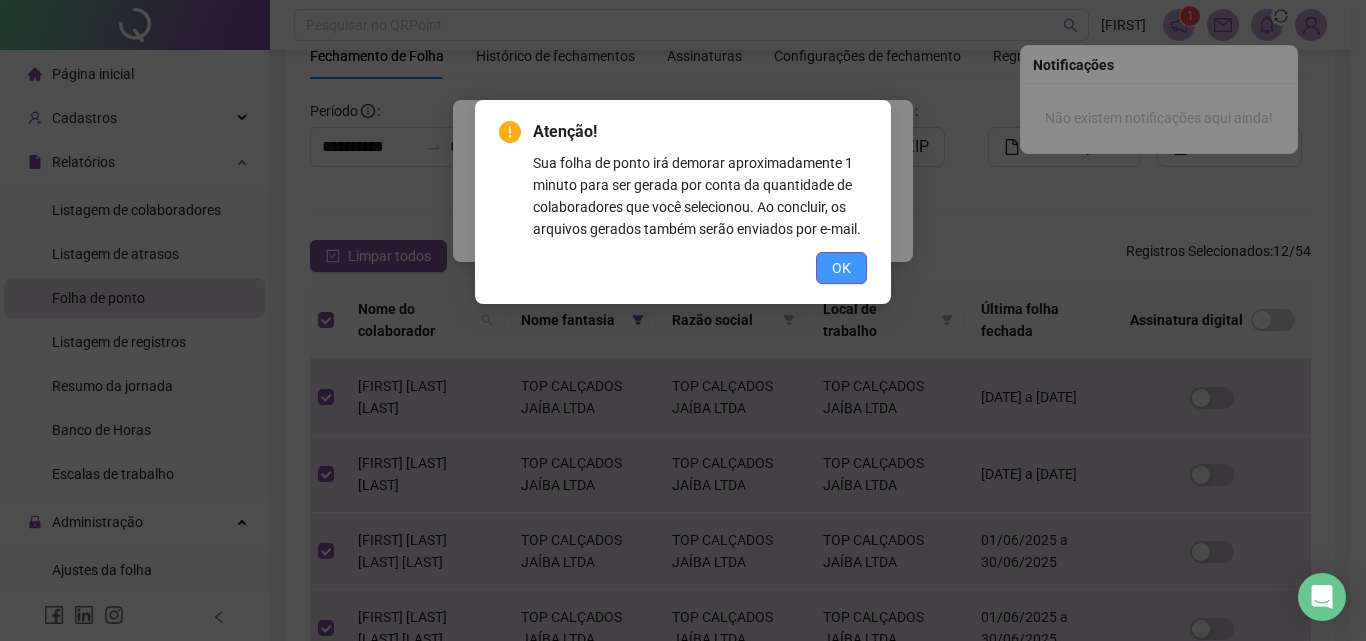 click on "OK" at bounding box center [841, 268] 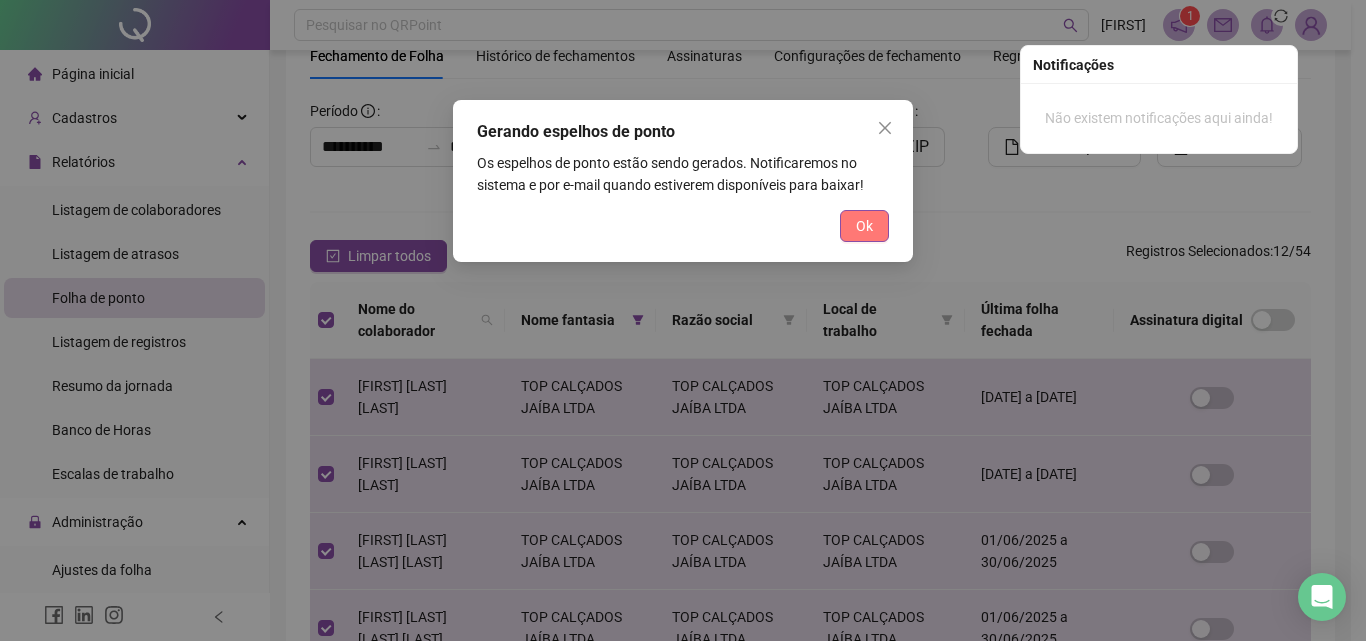 click on "Ok" at bounding box center [864, 226] 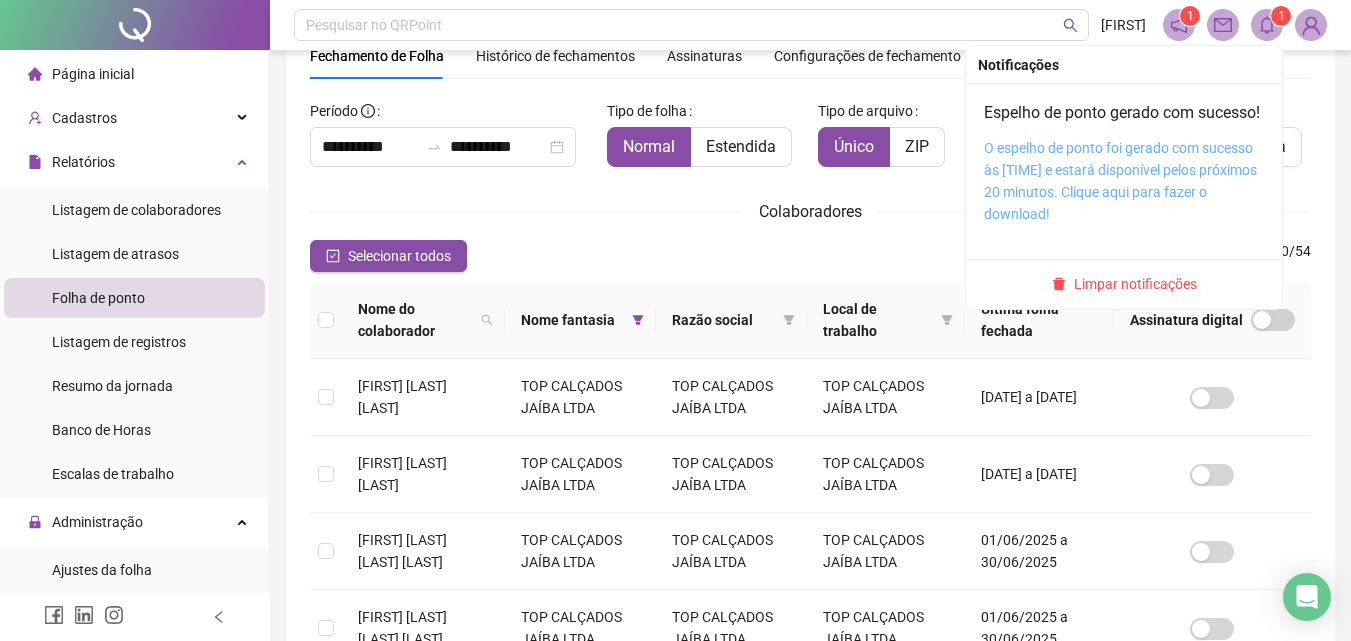 click on "O espelho de ponto foi gerado com sucesso às [TIME] e estará disponível pelos próximos 20 minutos.
Clique aqui para fazer o download!" at bounding box center [1120, 181] 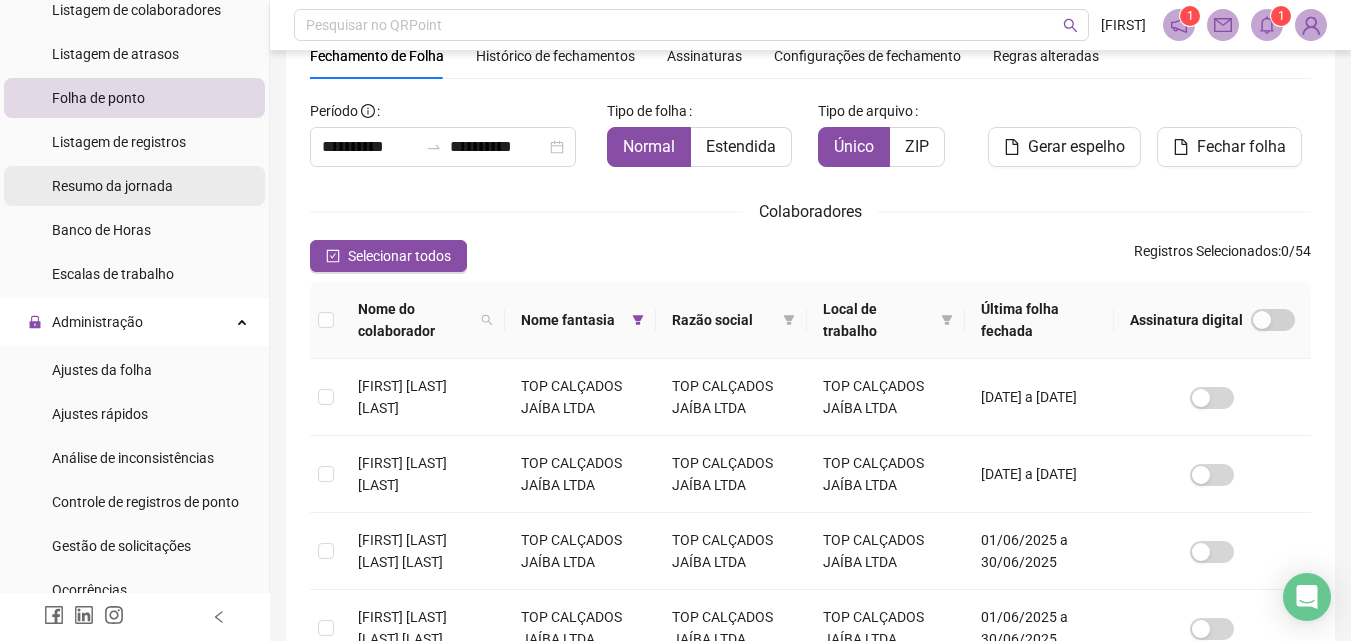 scroll, scrollTop: 300, scrollLeft: 0, axis: vertical 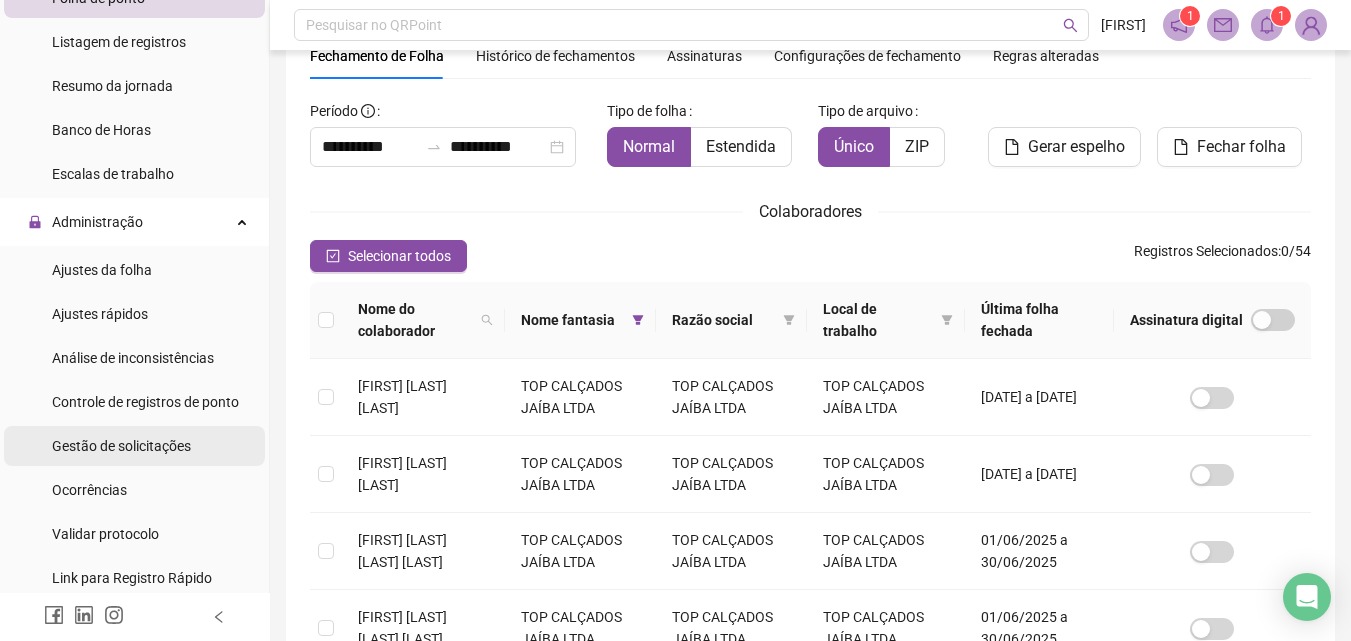 click on "Gestão de solicitações" at bounding box center (121, 446) 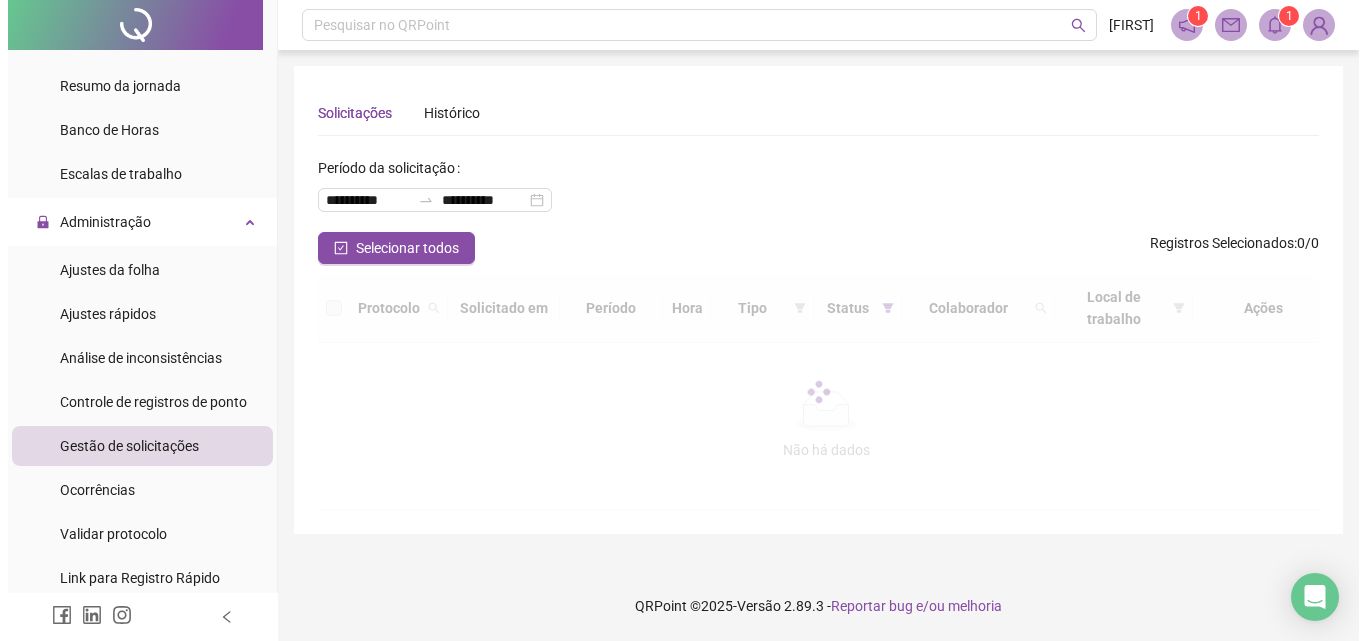 scroll, scrollTop: 0, scrollLeft: 0, axis: both 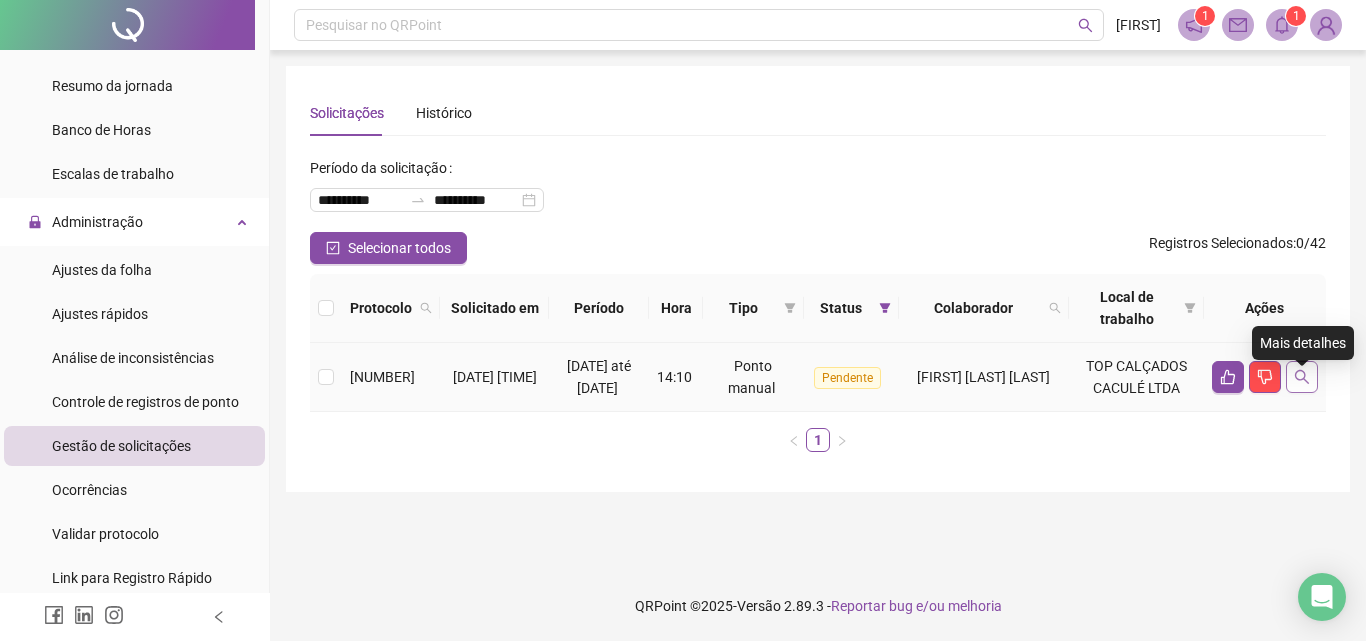 click 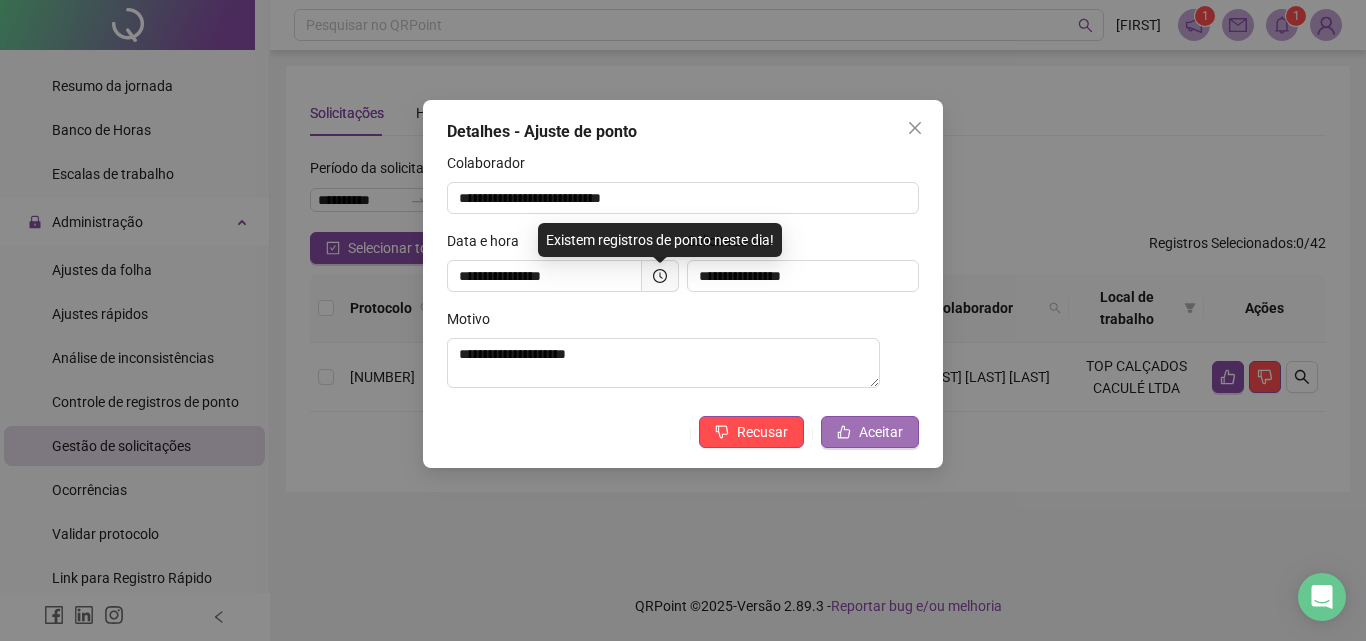 click on "Aceitar" at bounding box center (881, 432) 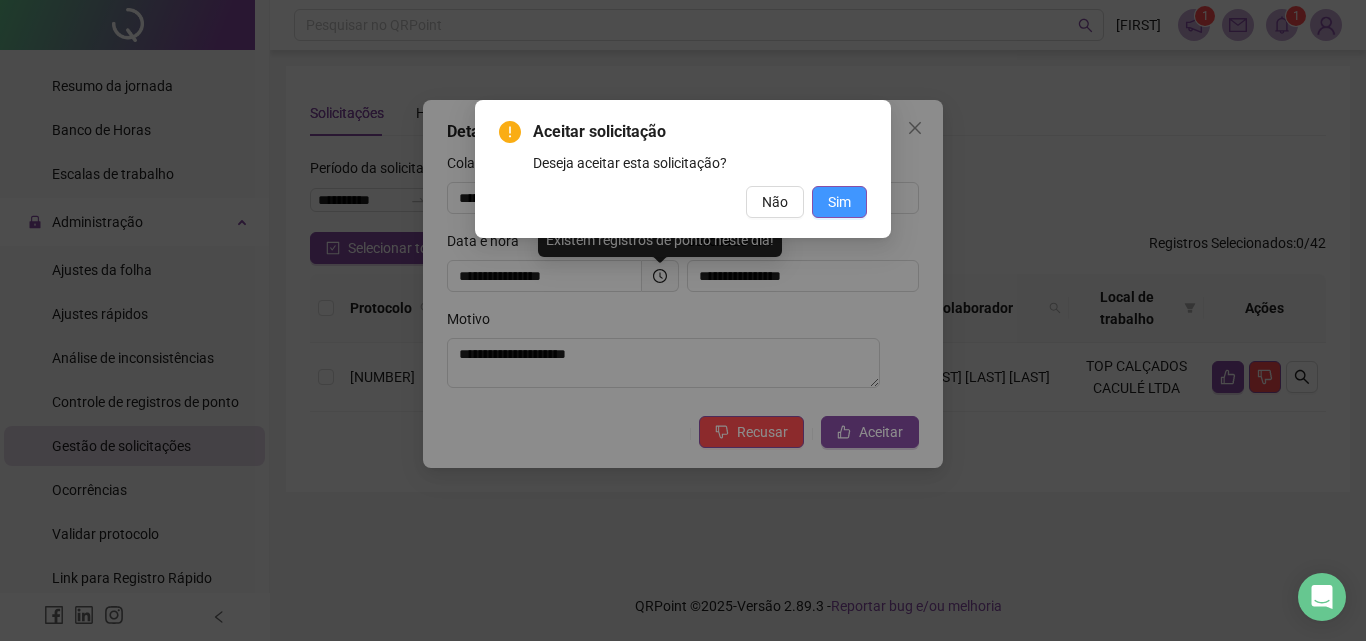 click on "Sim" at bounding box center [839, 202] 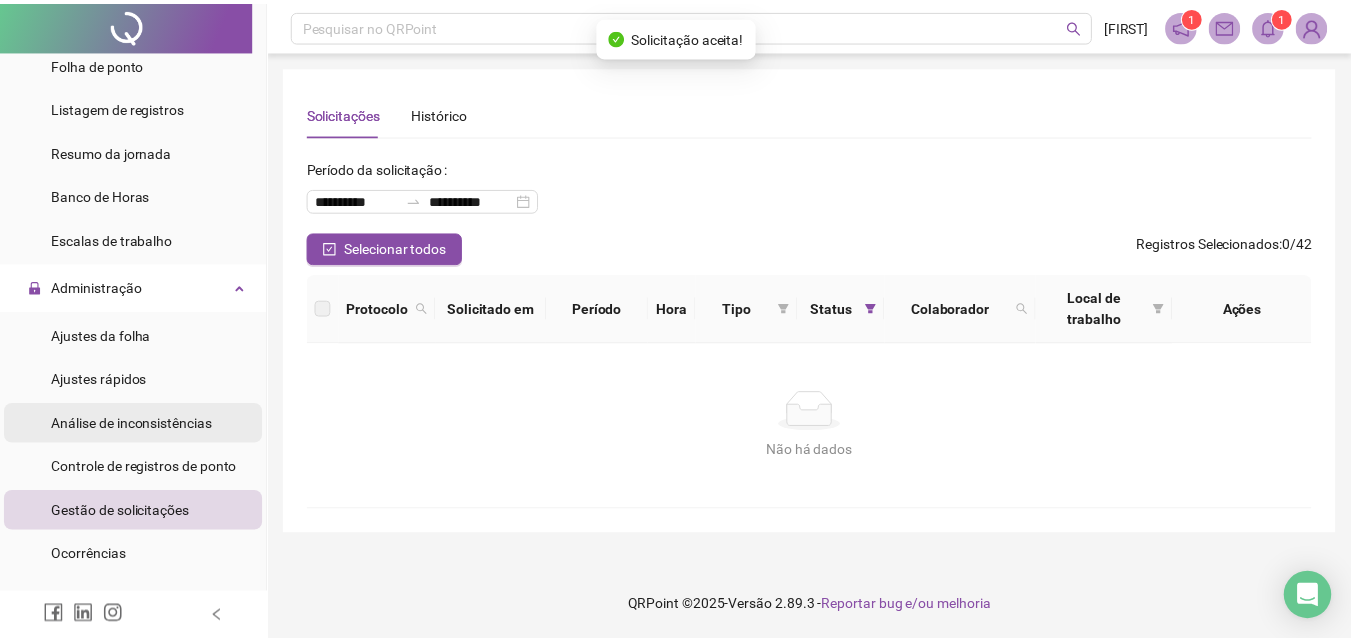 scroll, scrollTop: 200, scrollLeft: 0, axis: vertical 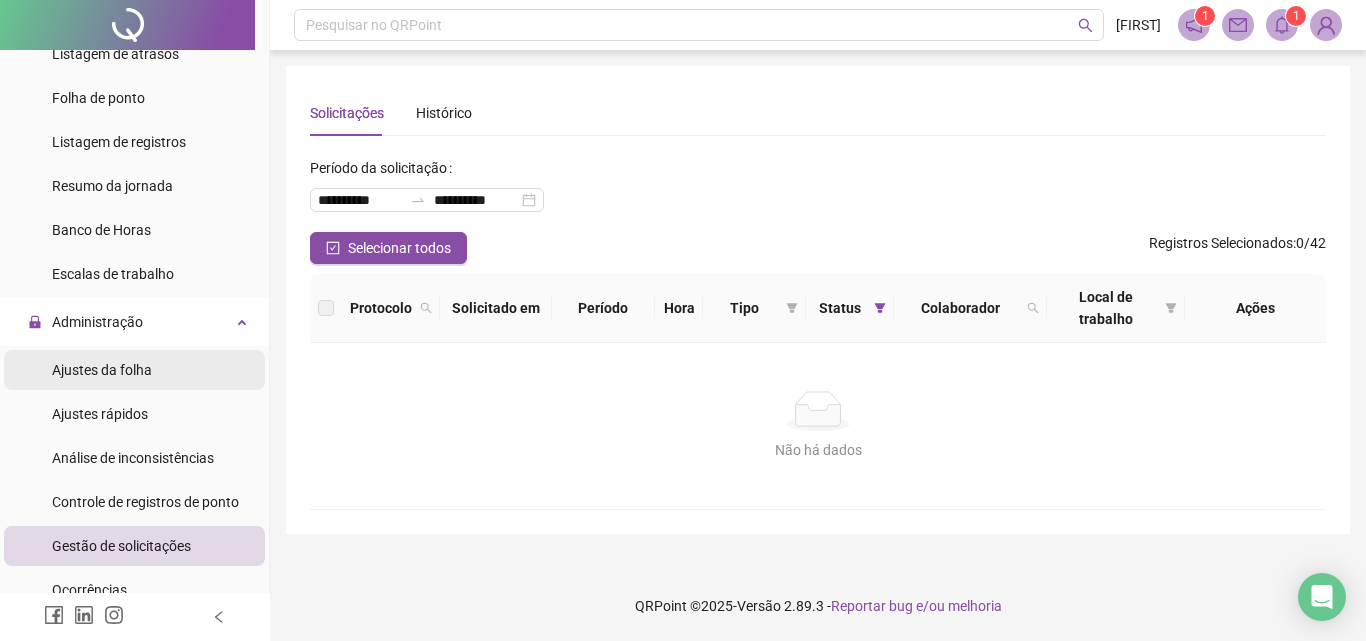 click on "Ajustes da folha" at bounding box center [102, 370] 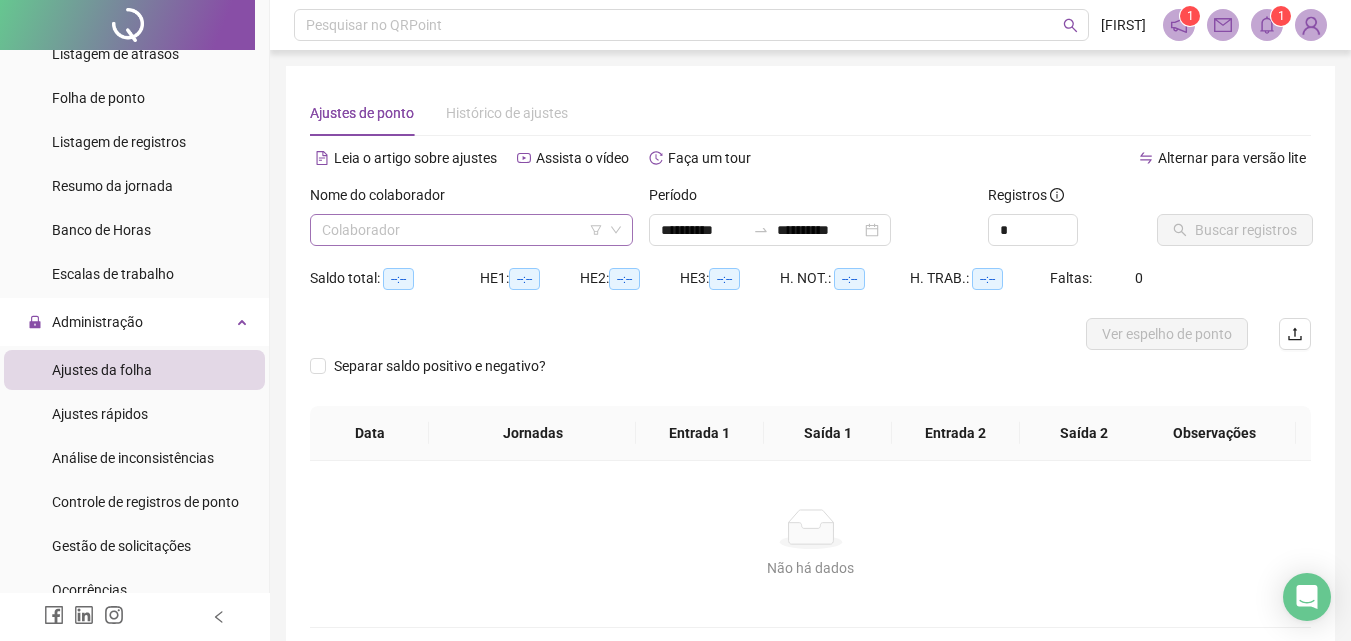 click at bounding box center [462, 230] 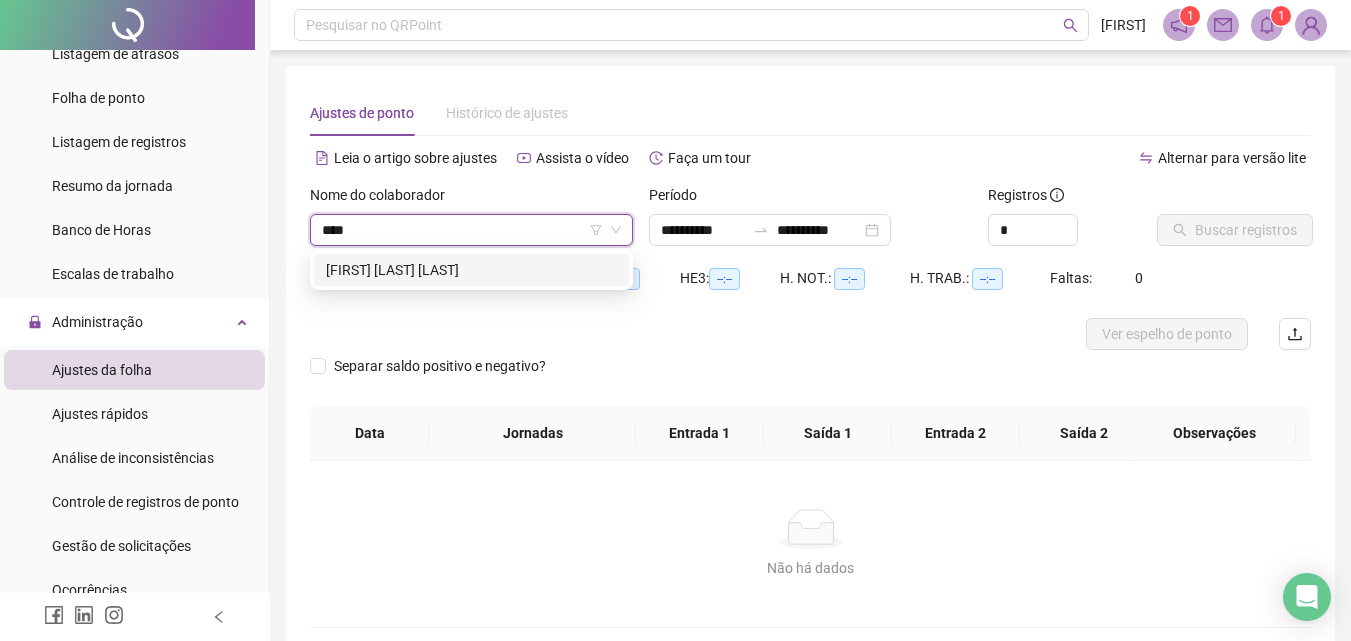 type on "*****" 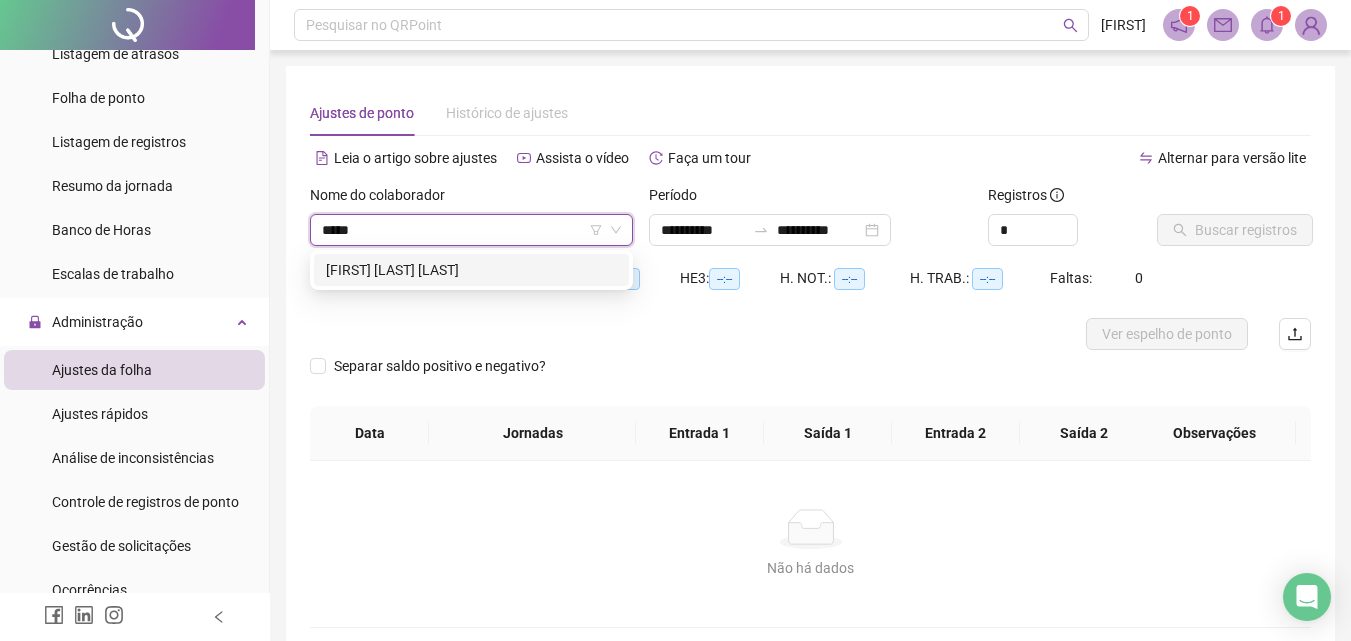 click on "[FIRST] [LAST] [LAST]" at bounding box center [471, 270] 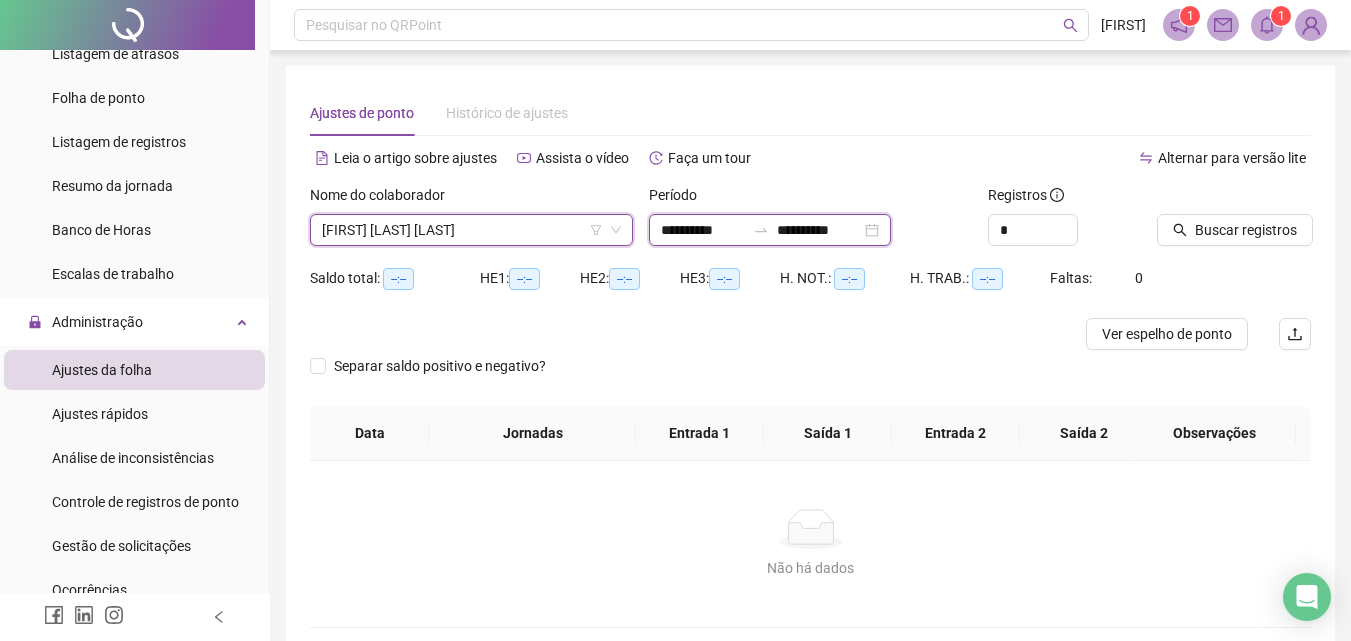 click on "**********" at bounding box center [703, 230] 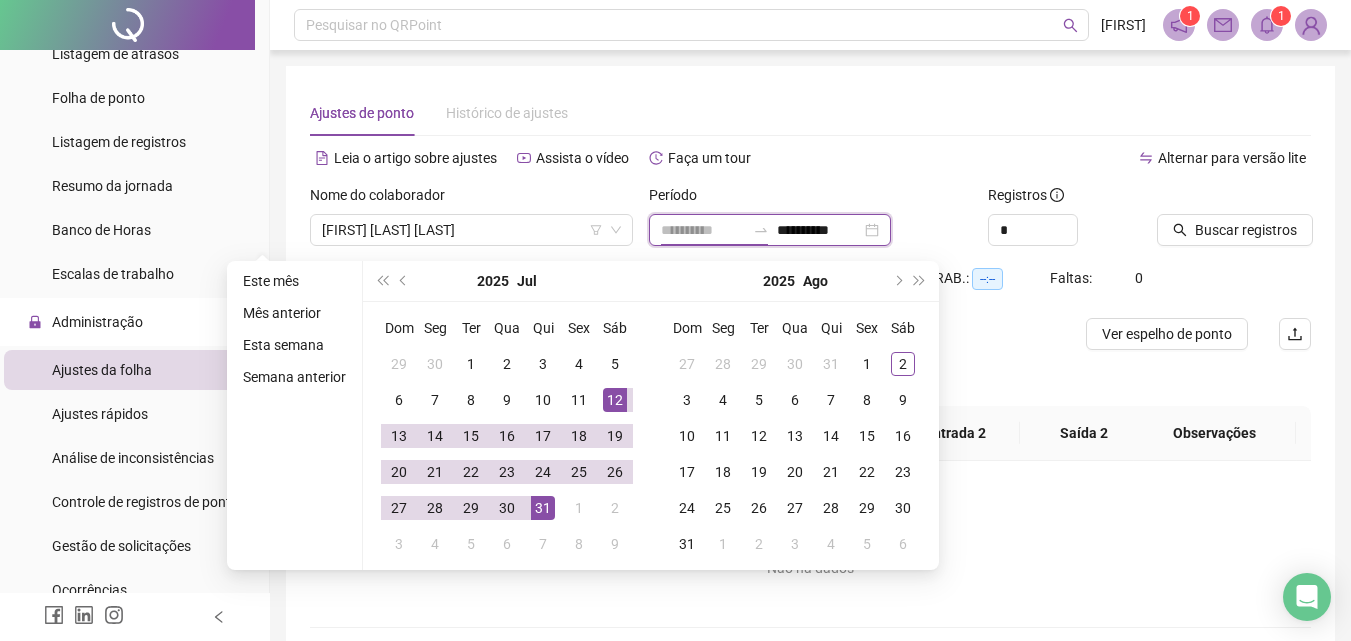 type on "**********" 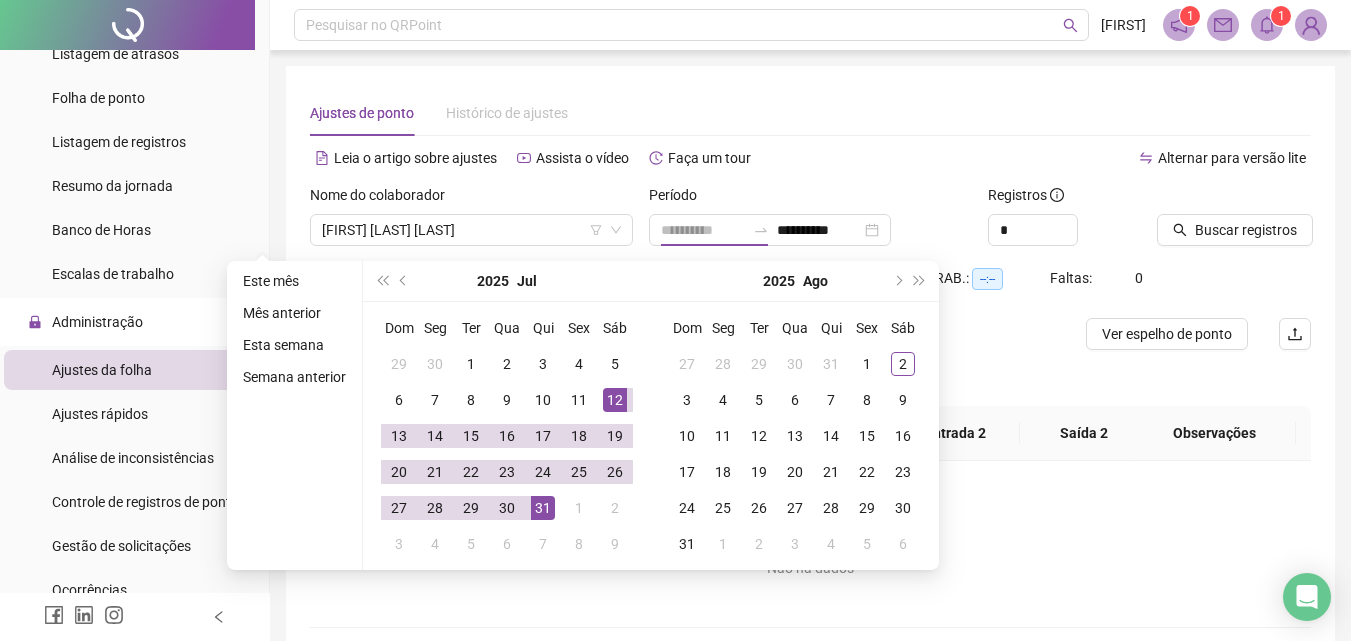 click on "12" at bounding box center [615, 400] 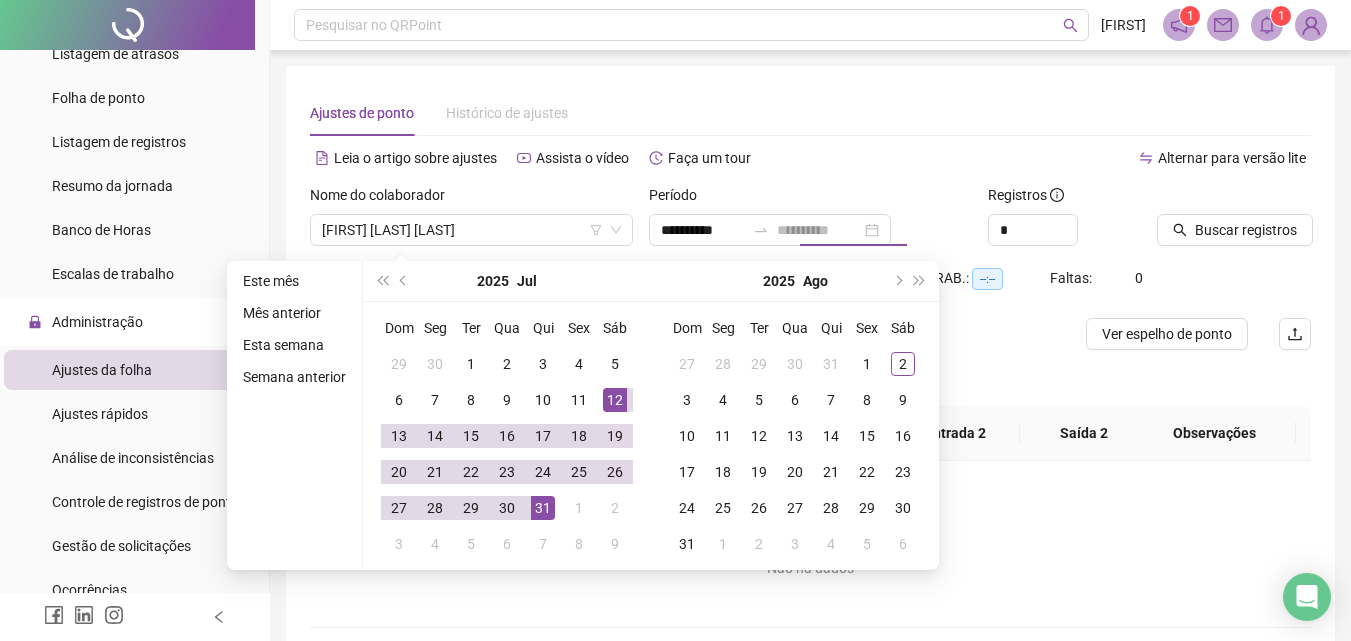 click on "12" at bounding box center [615, 400] 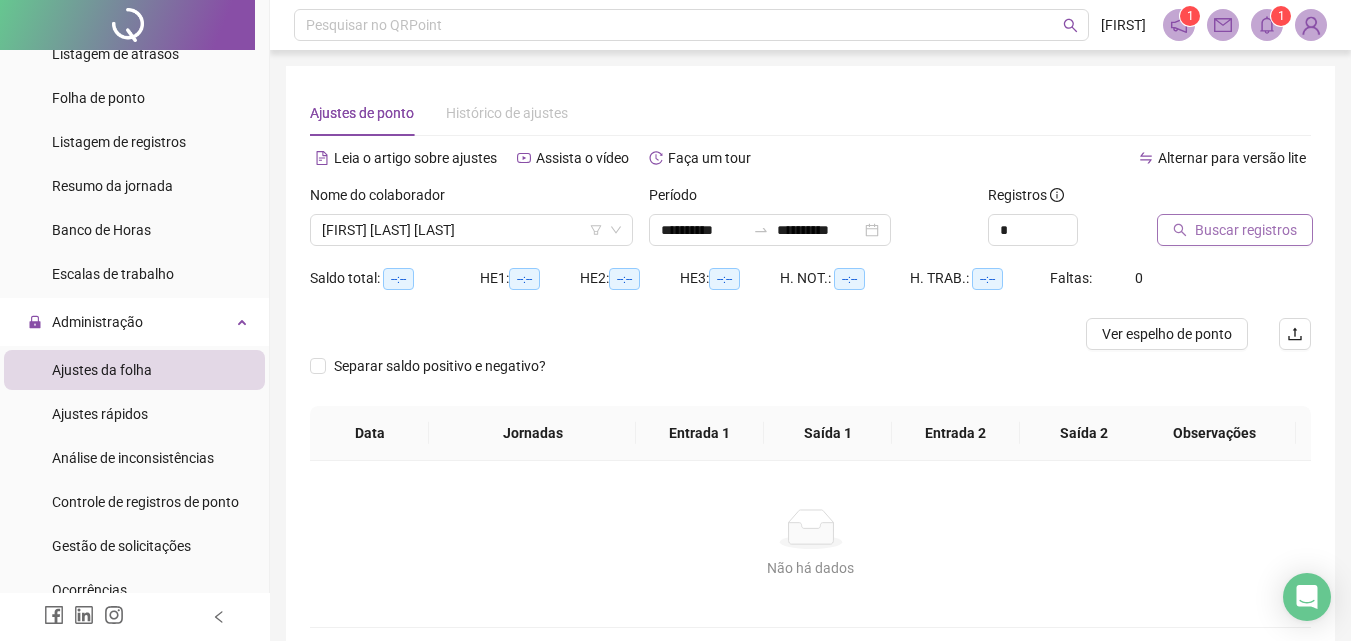 click on "Buscar registros" at bounding box center [1246, 230] 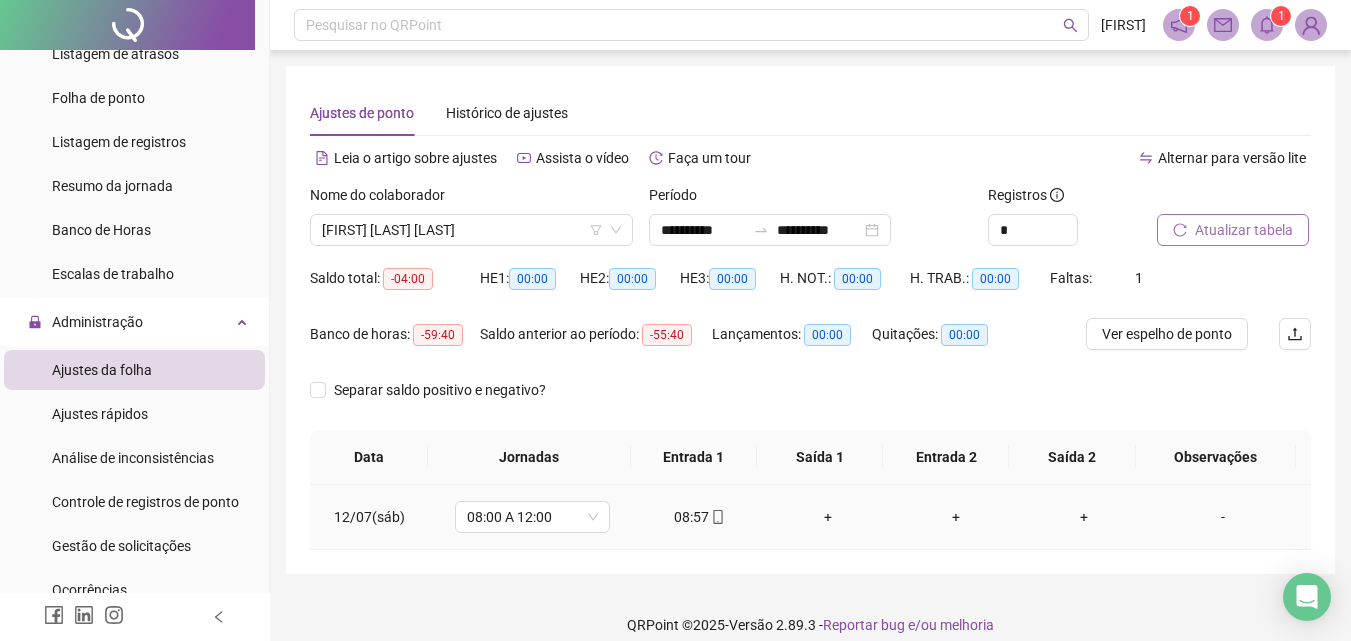 click on "+" at bounding box center [828, 517] 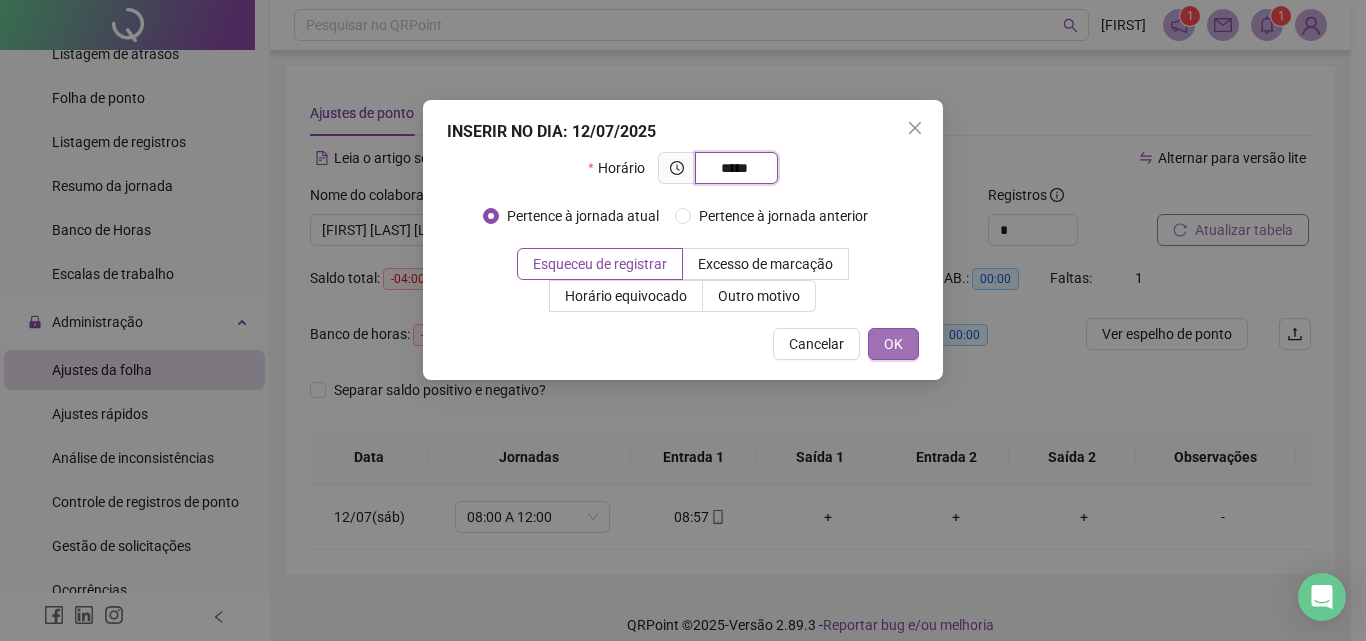 type on "*****" 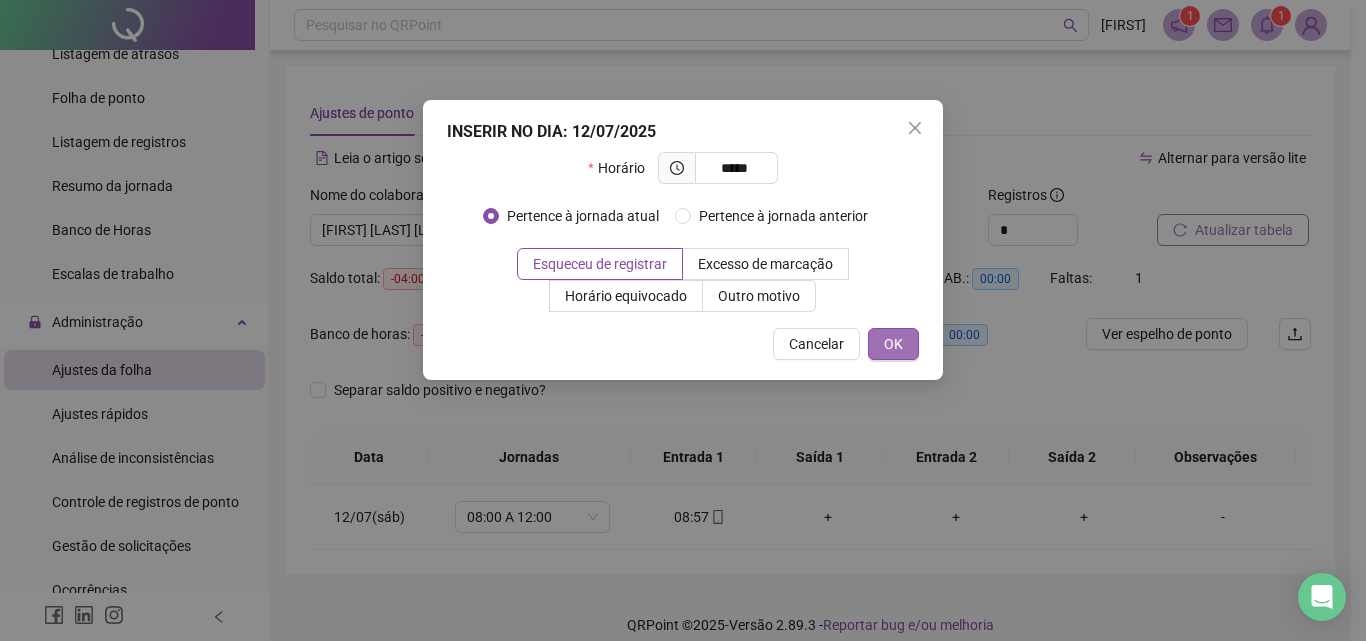 click on "OK" at bounding box center [893, 344] 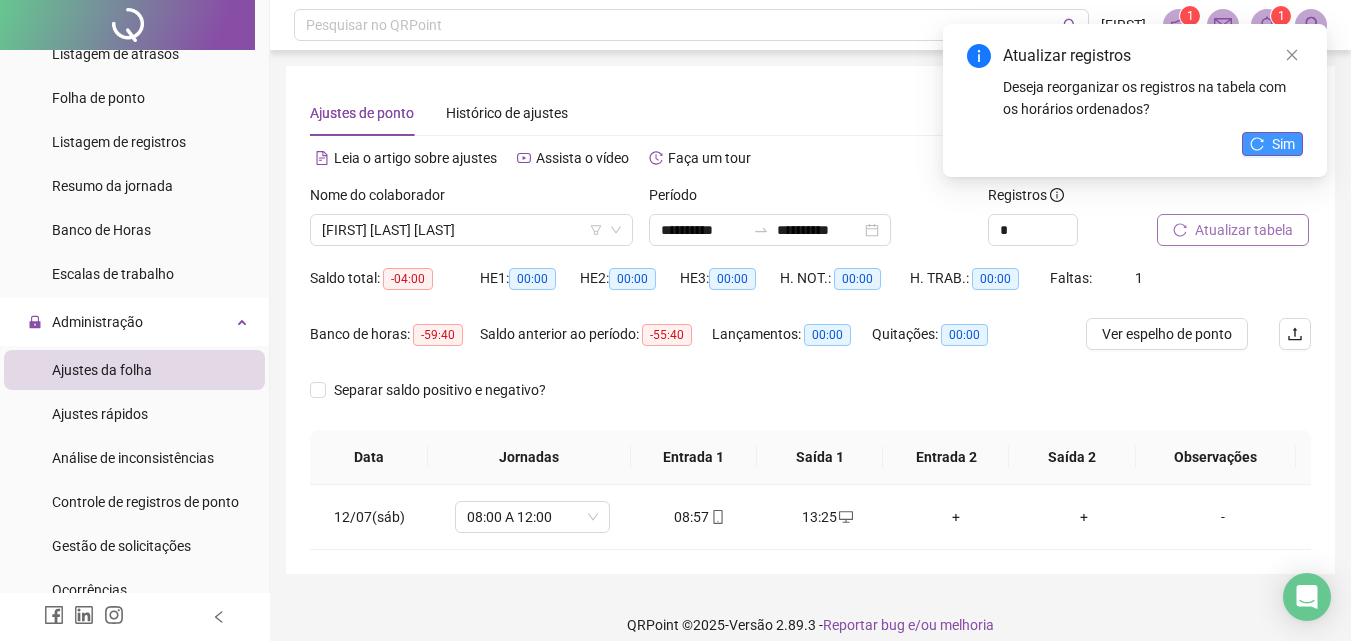 click on "Sim" at bounding box center (1283, 144) 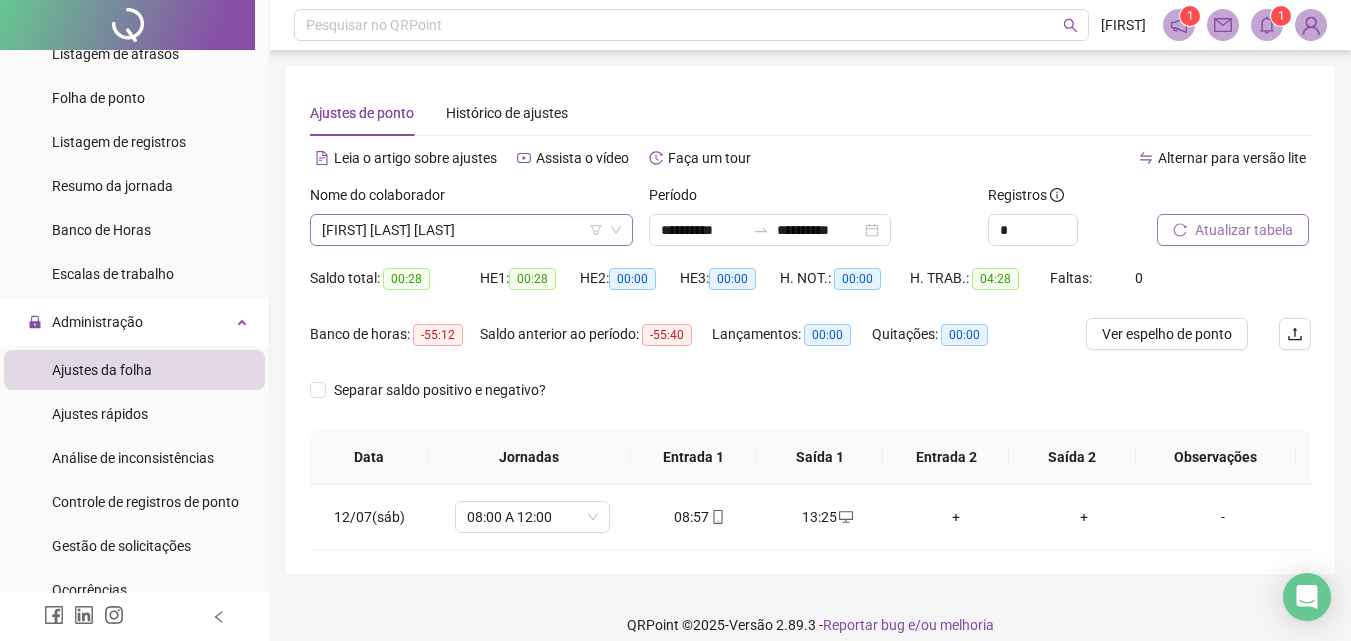 click on "[FIRST] [LAST] [LAST]" at bounding box center (471, 230) 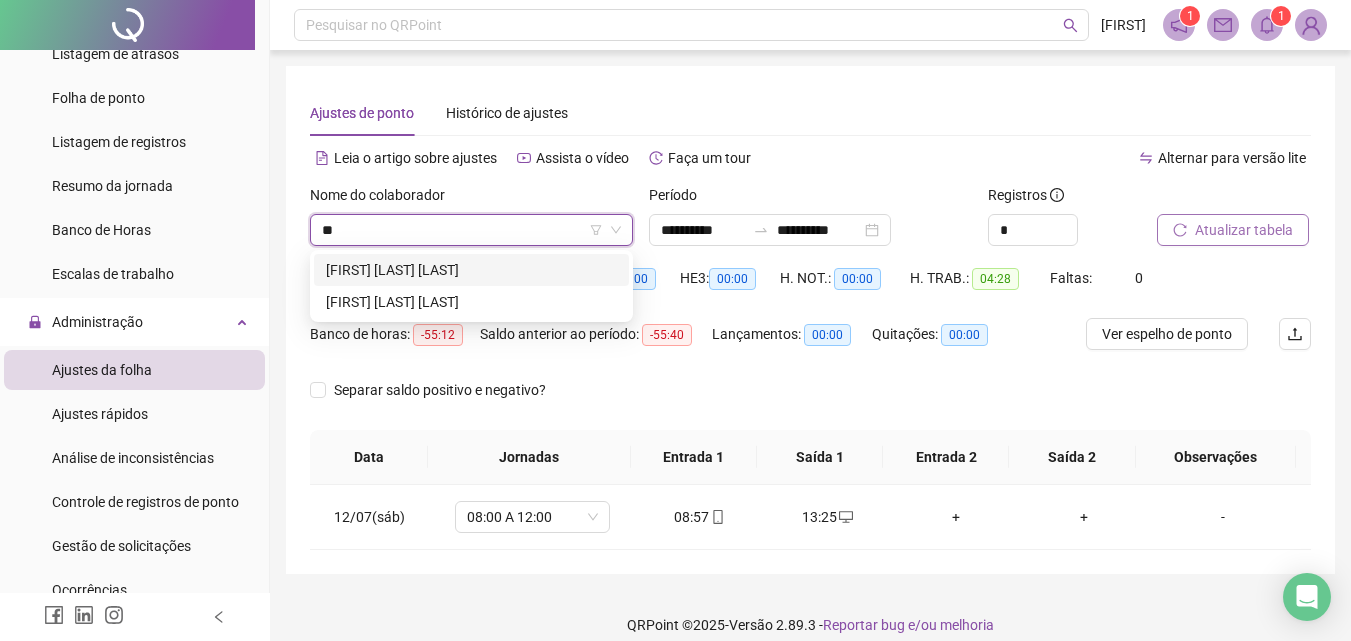 scroll, scrollTop: 0, scrollLeft: 0, axis: both 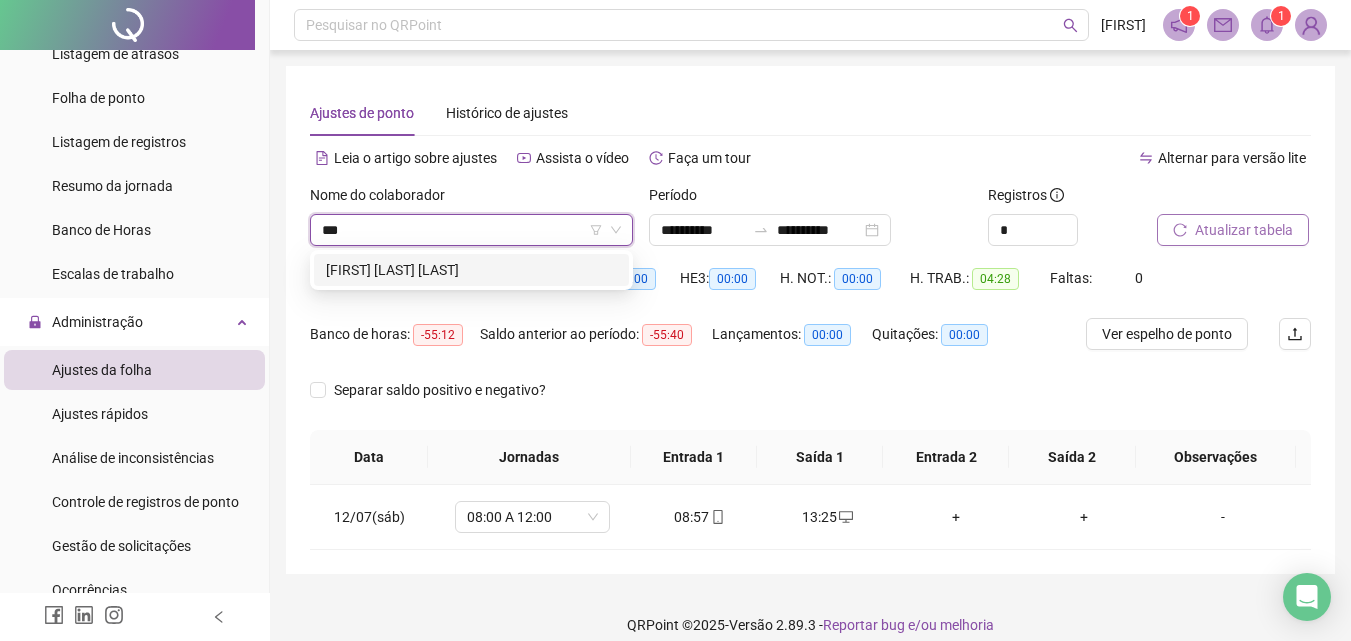 click on "[FIRST] [LAST] [LAST]" at bounding box center [471, 270] 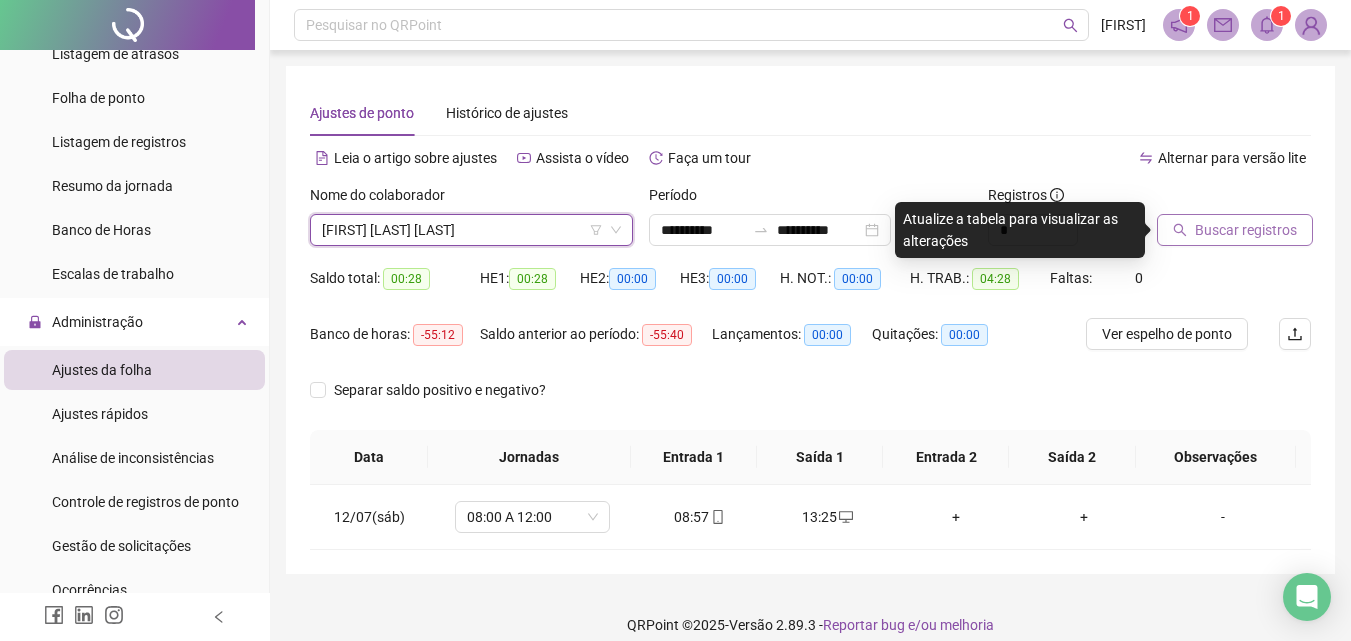 click on "Buscar registros" at bounding box center (1246, 230) 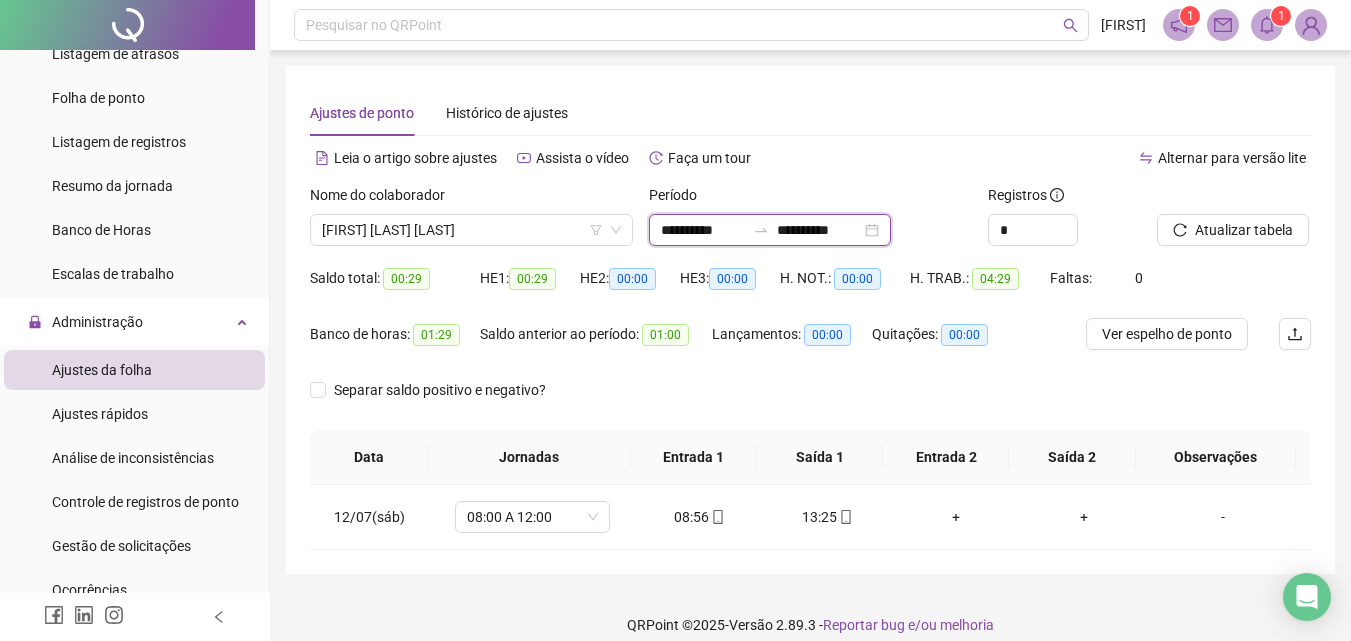 click on "**********" at bounding box center [703, 230] 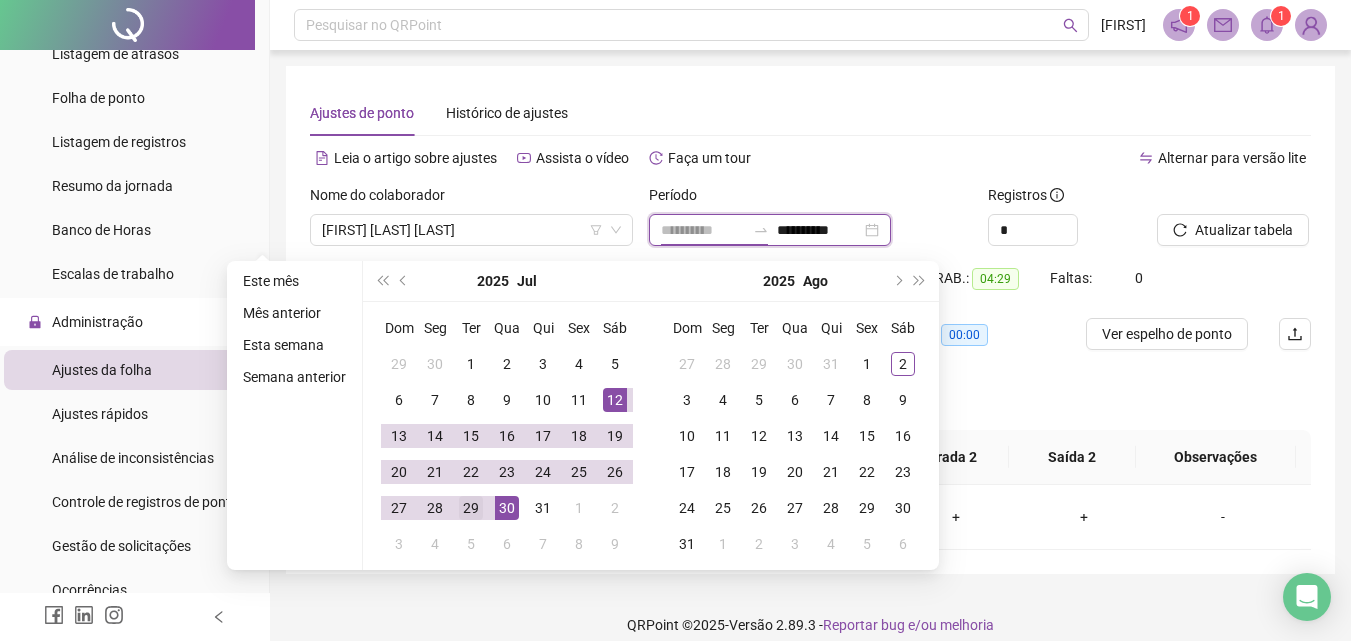 type on "**********" 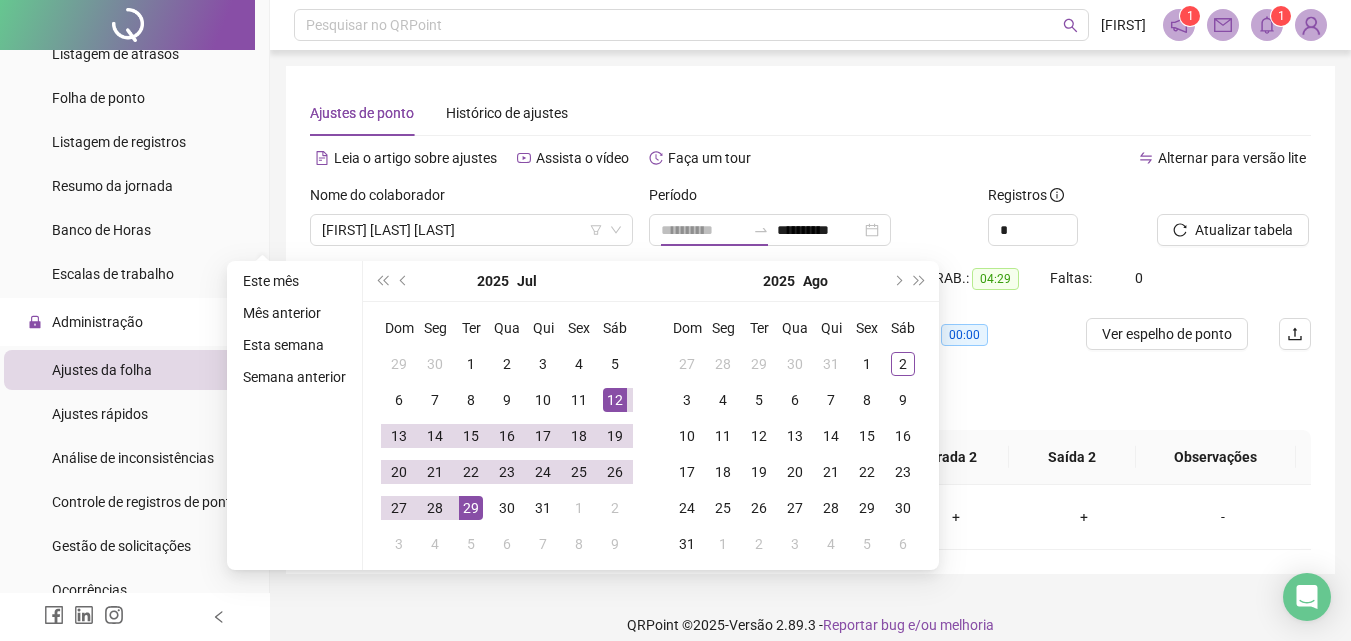 click on "29" at bounding box center (471, 508) 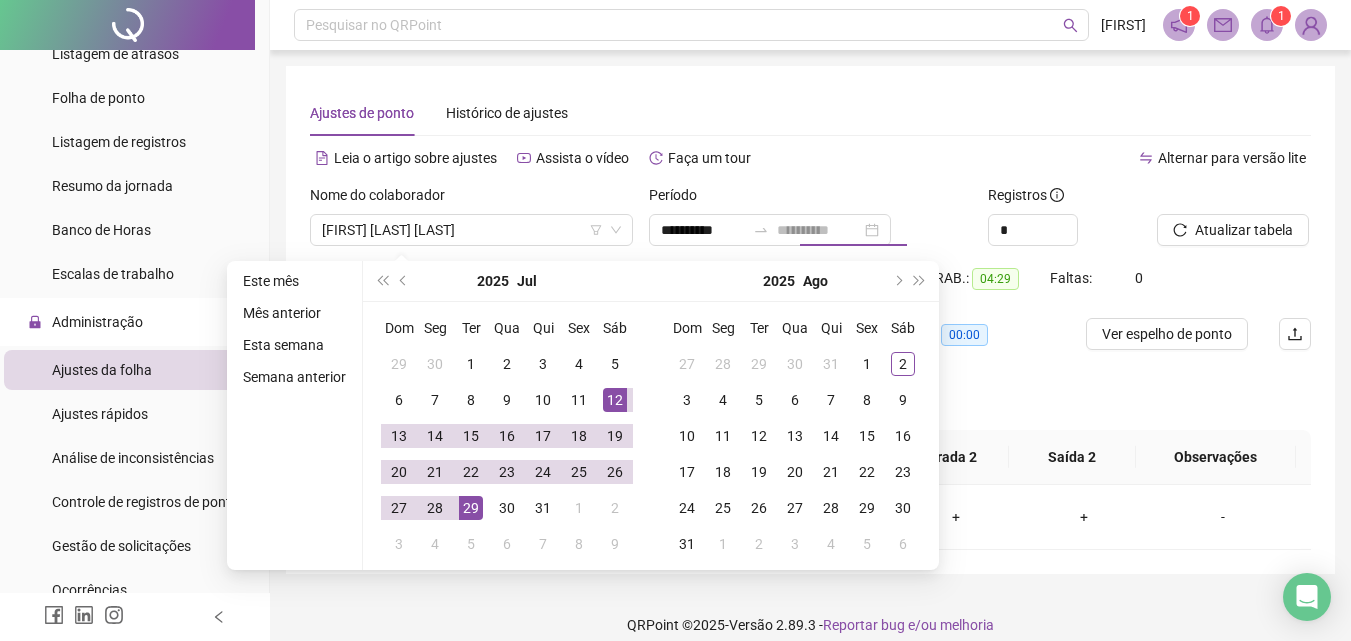 click on "29" at bounding box center [471, 508] 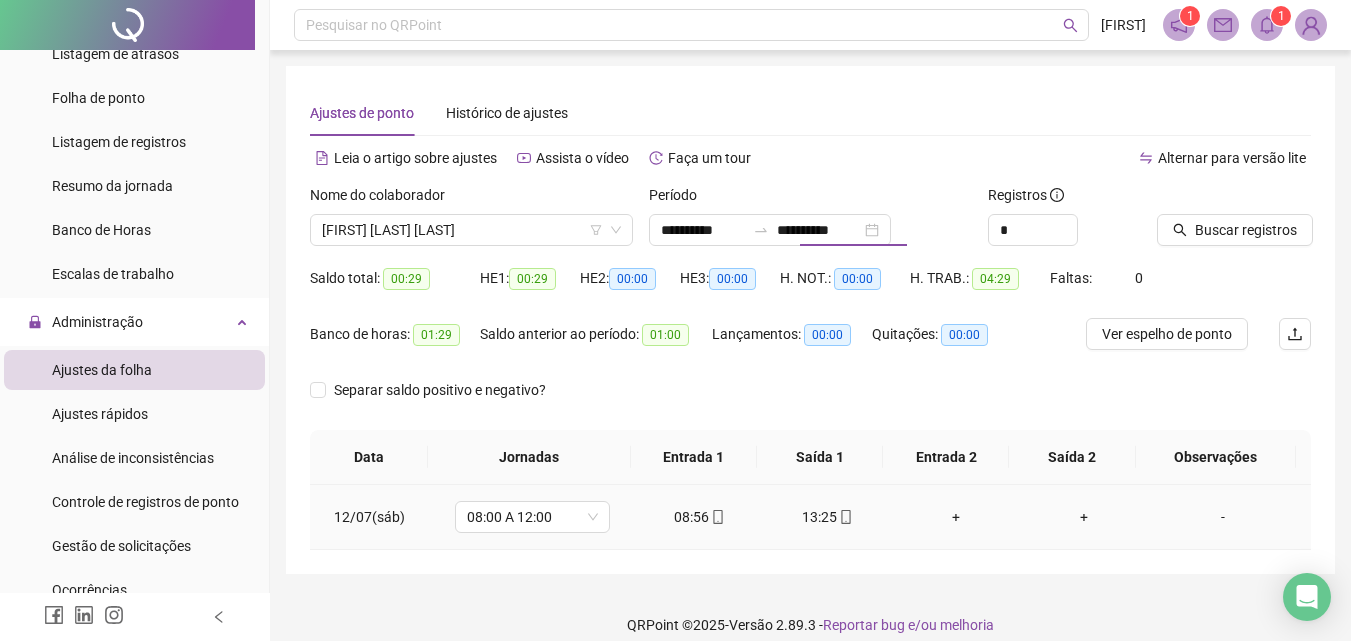 type on "**********" 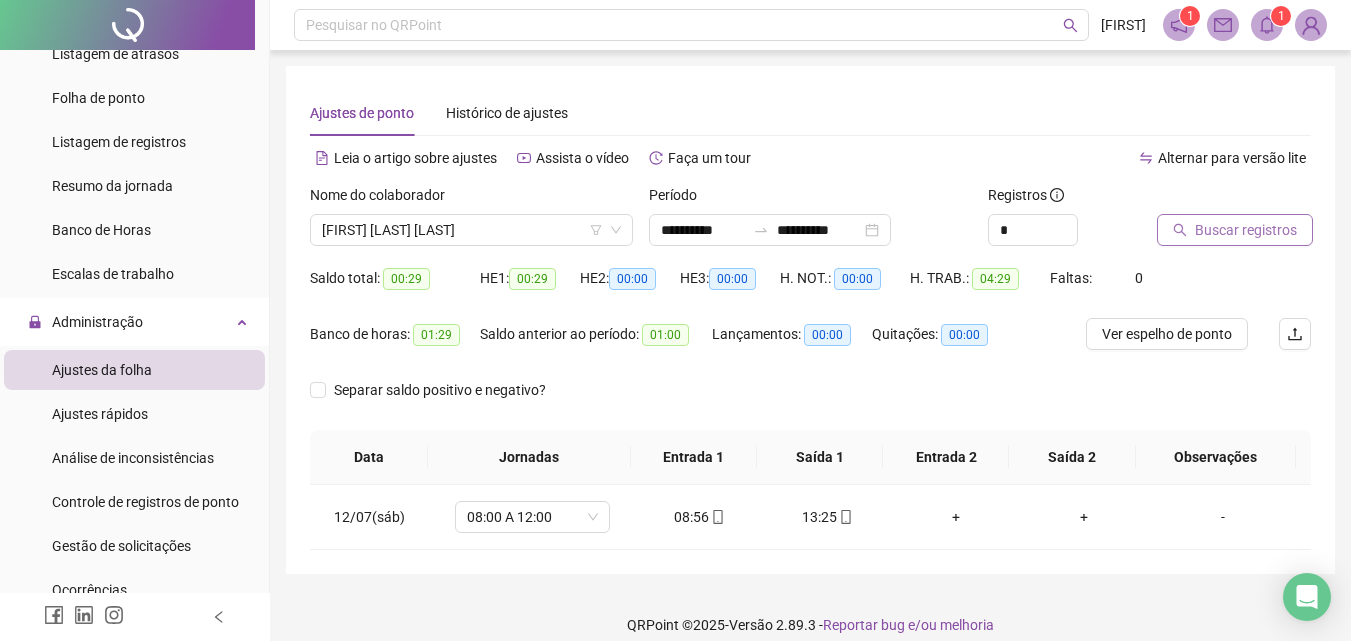 click on "Buscar registros" at bounding box center (1246, 230) 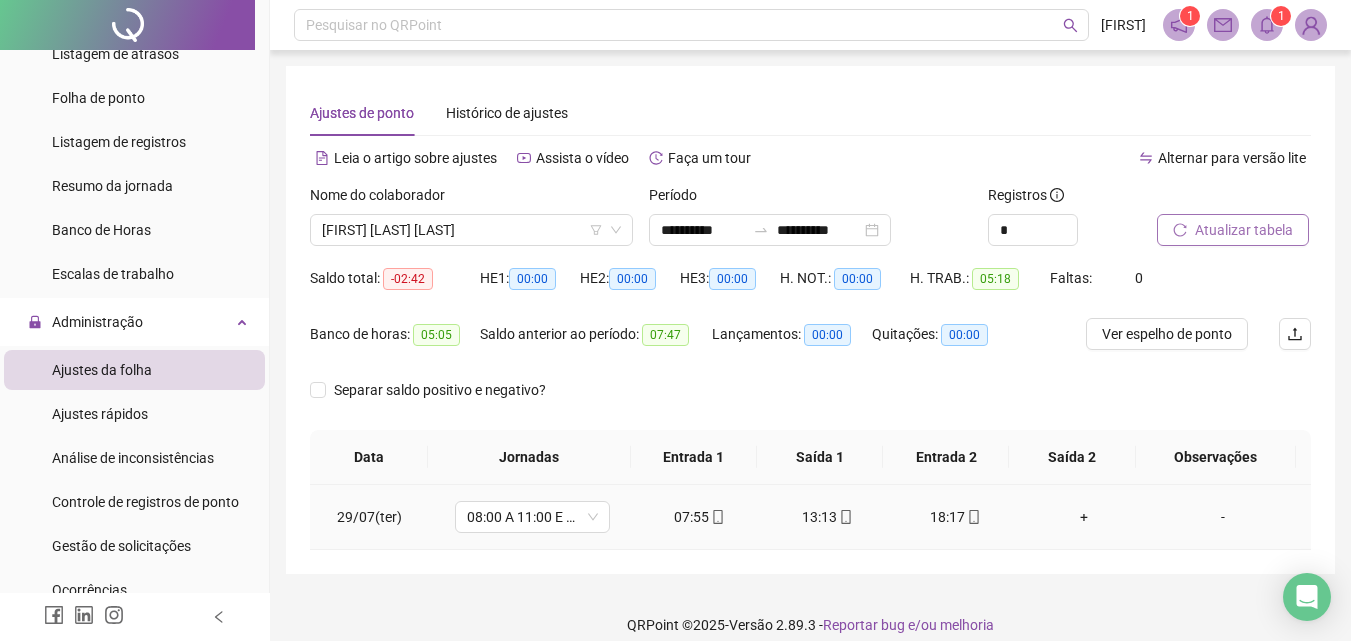 click on "+" at bounding box center [1084, 517] 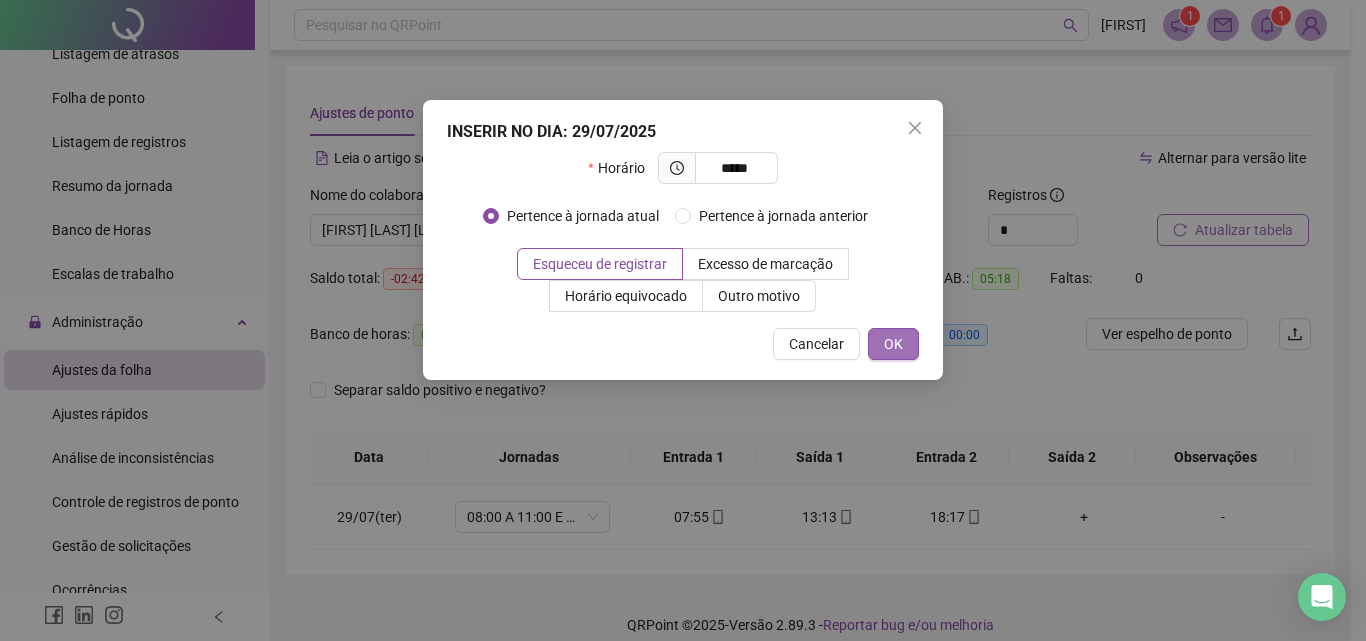 type on "*****" 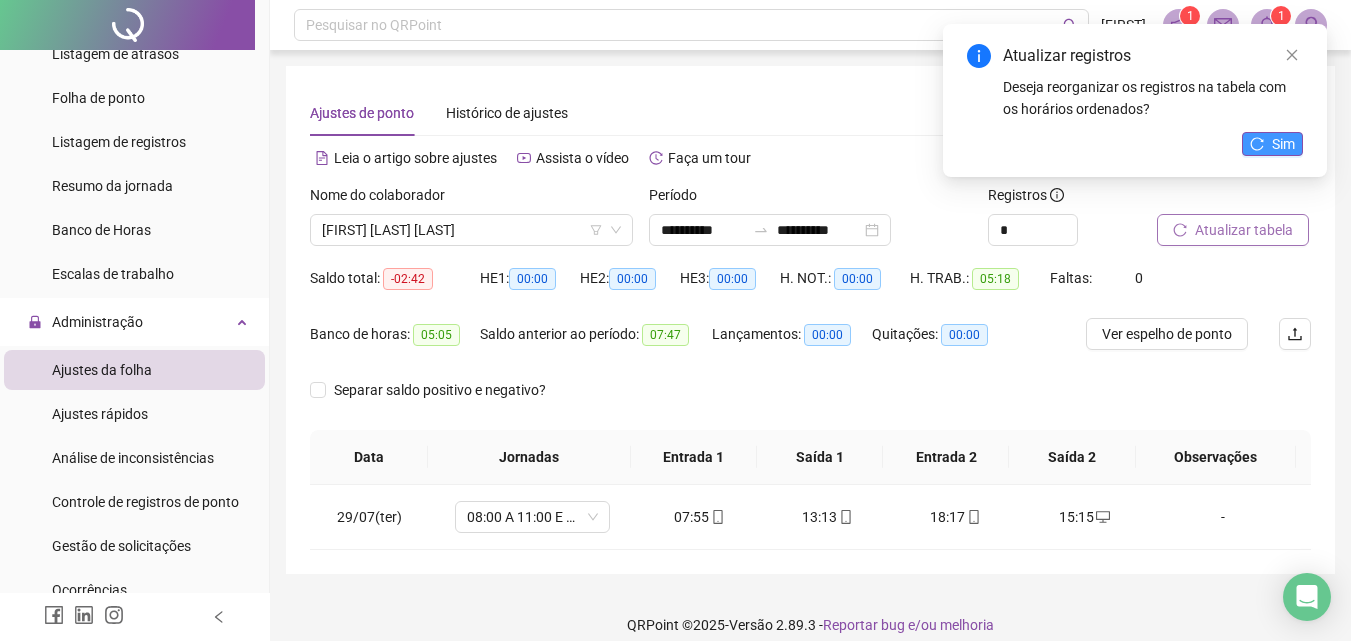 click on "Sim" at bounding box center (1283, 144) 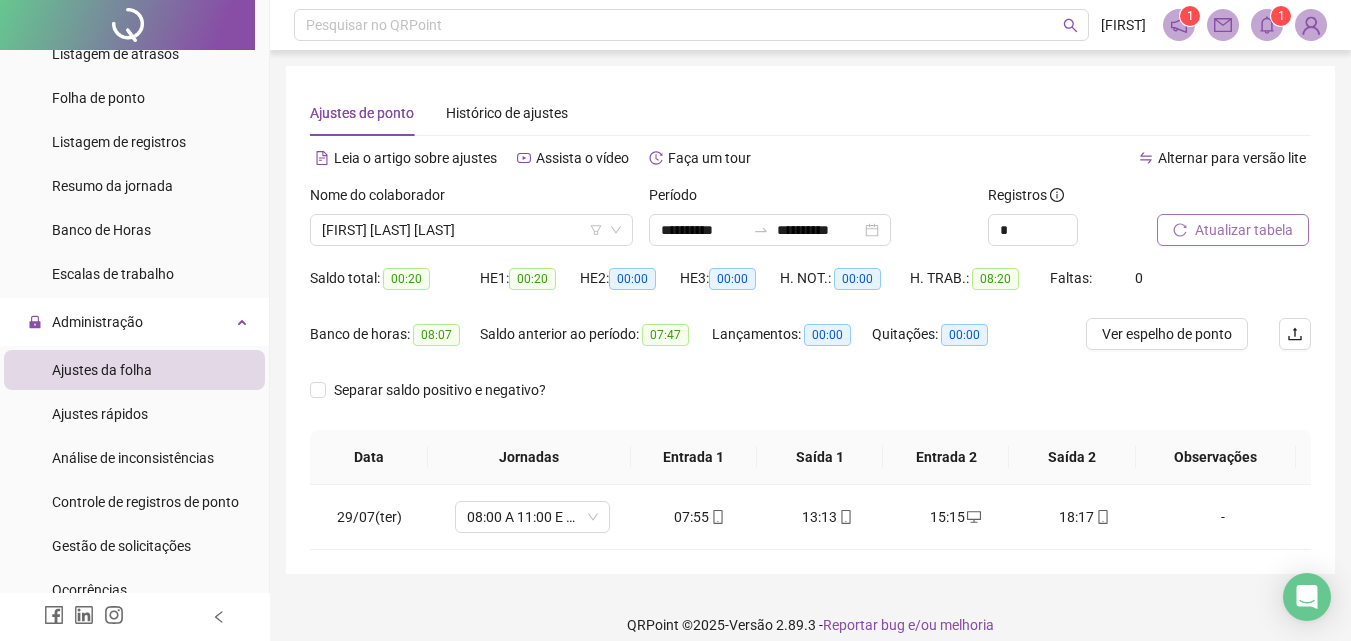 click on "Atualizar tabela" at bounding box center (1244, 230) 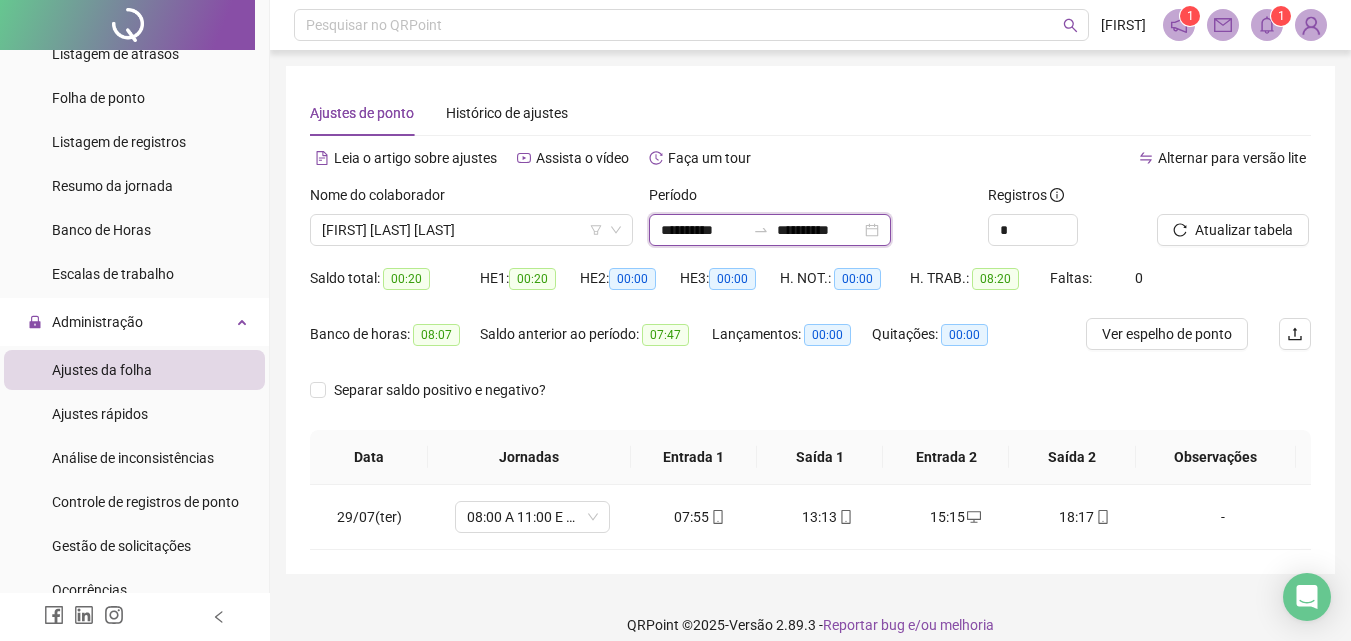 click on "**********" at bounding box center [703, 230] 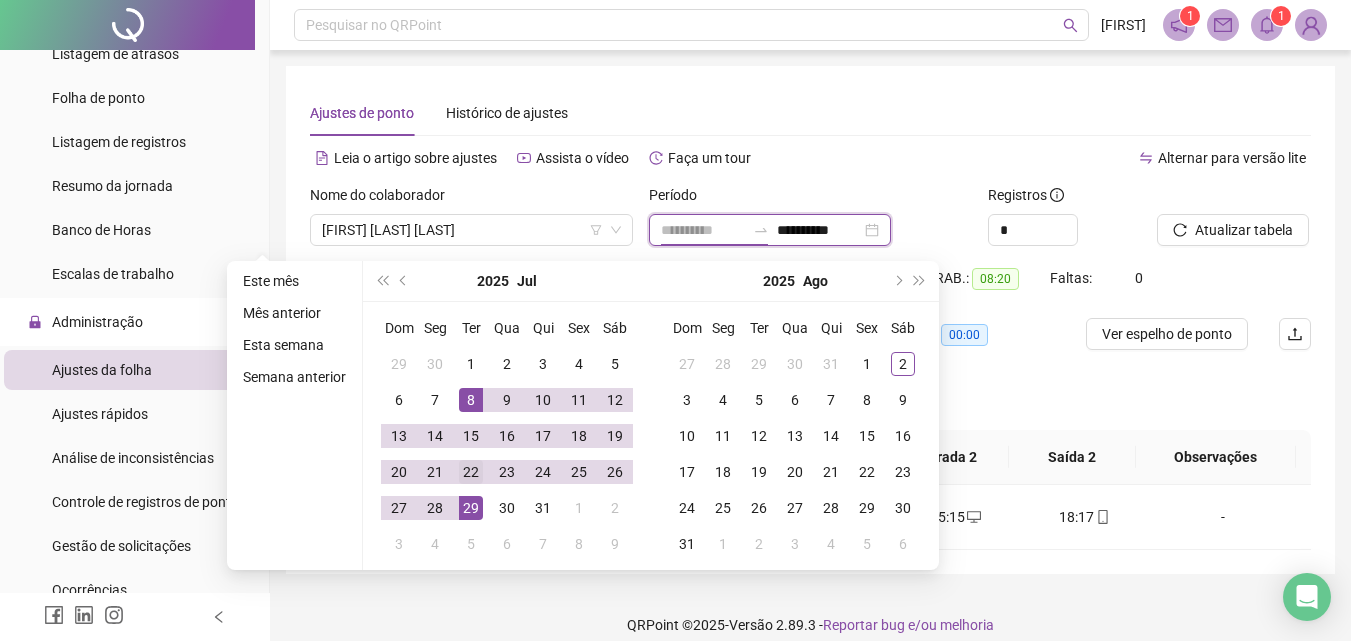 type on "**********" 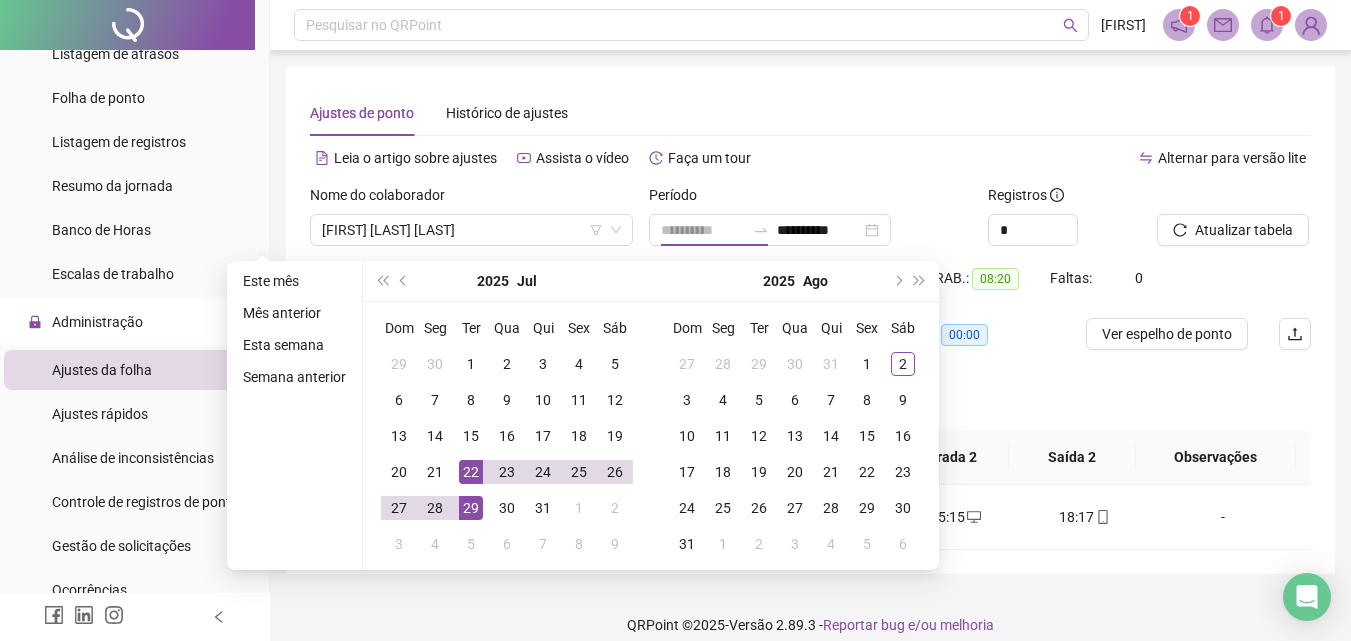 click on "22" at bounding box center (471, 472) 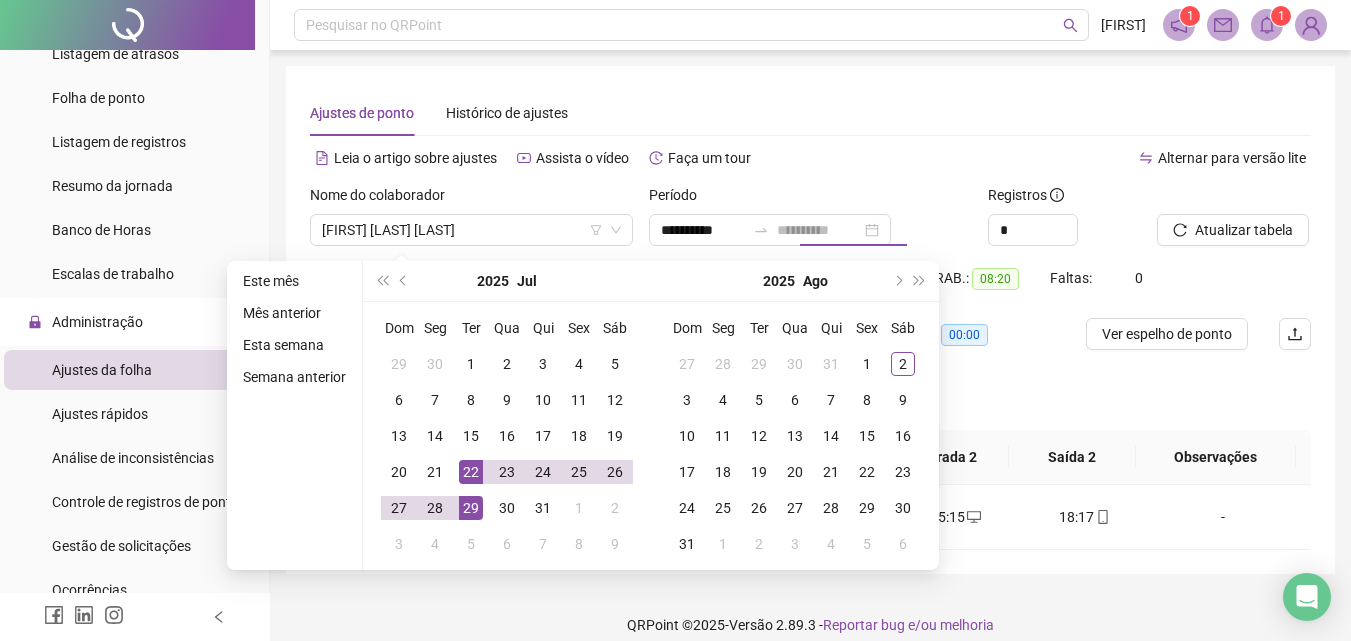 click on "22" at bounding box center (471, 472) 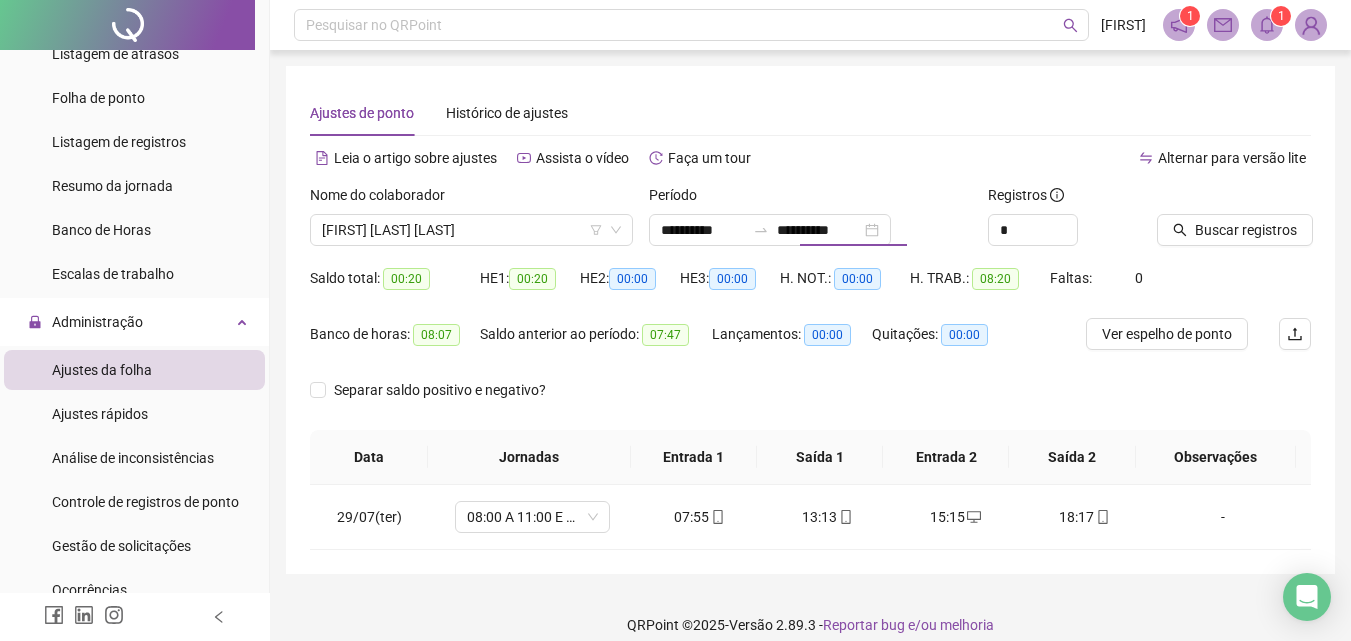 type on "**********" 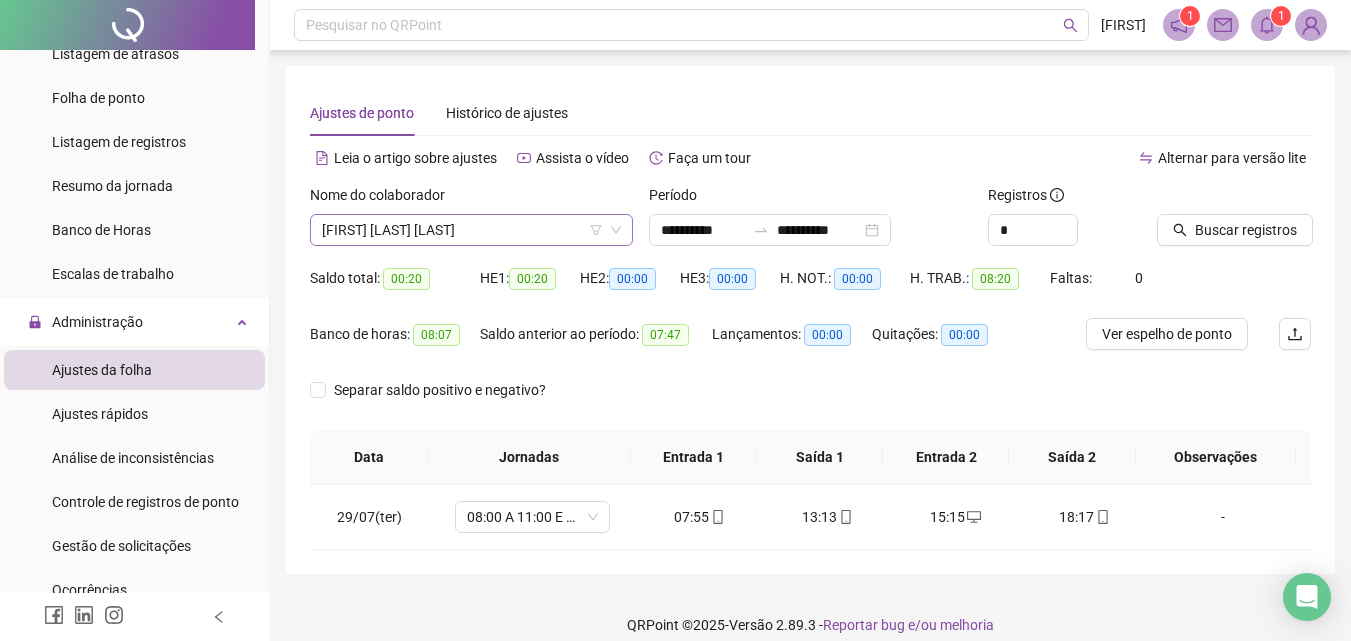 click on "[FIRST] [LAST] [LAST]" at bounding box center [471, 230] 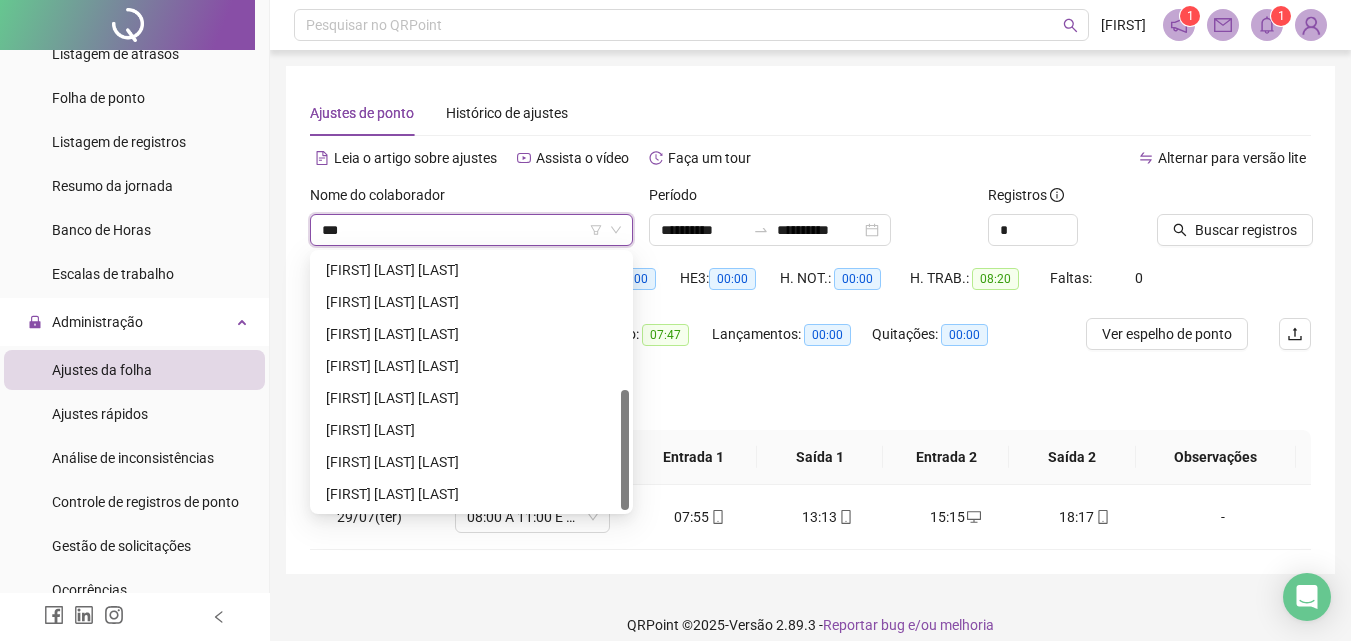 scroll, scrollTop: 0, scrollLeft: 0, axis: both 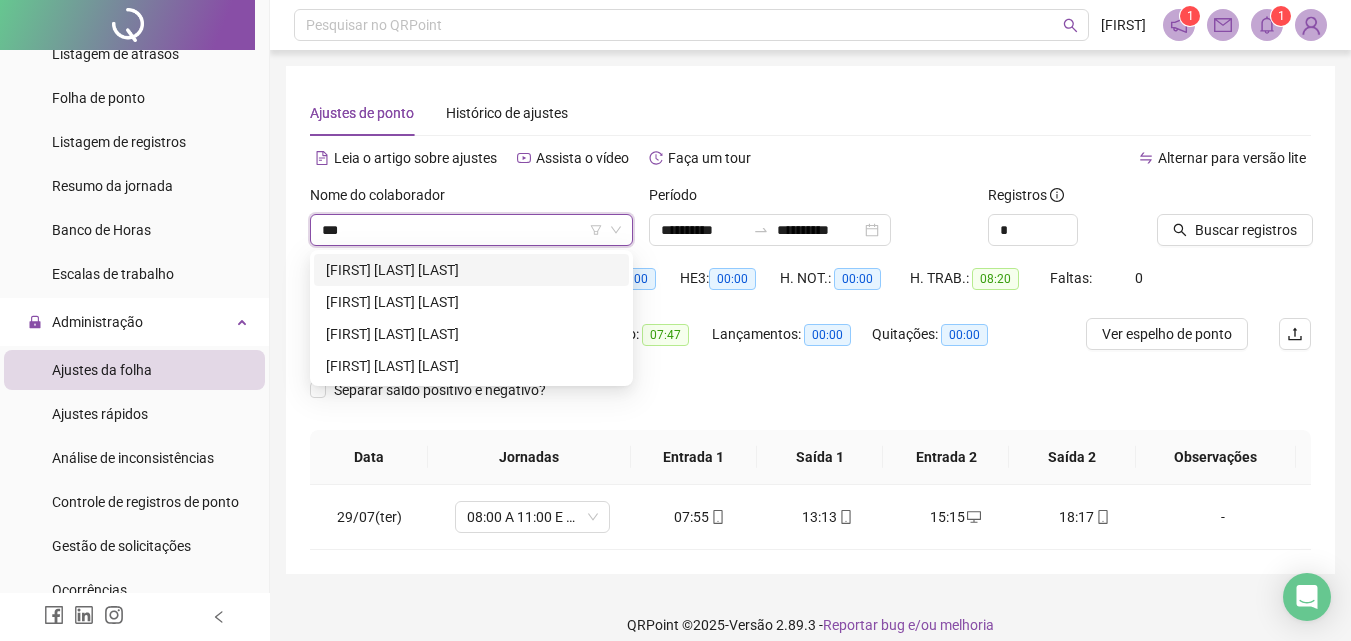 type on "****" 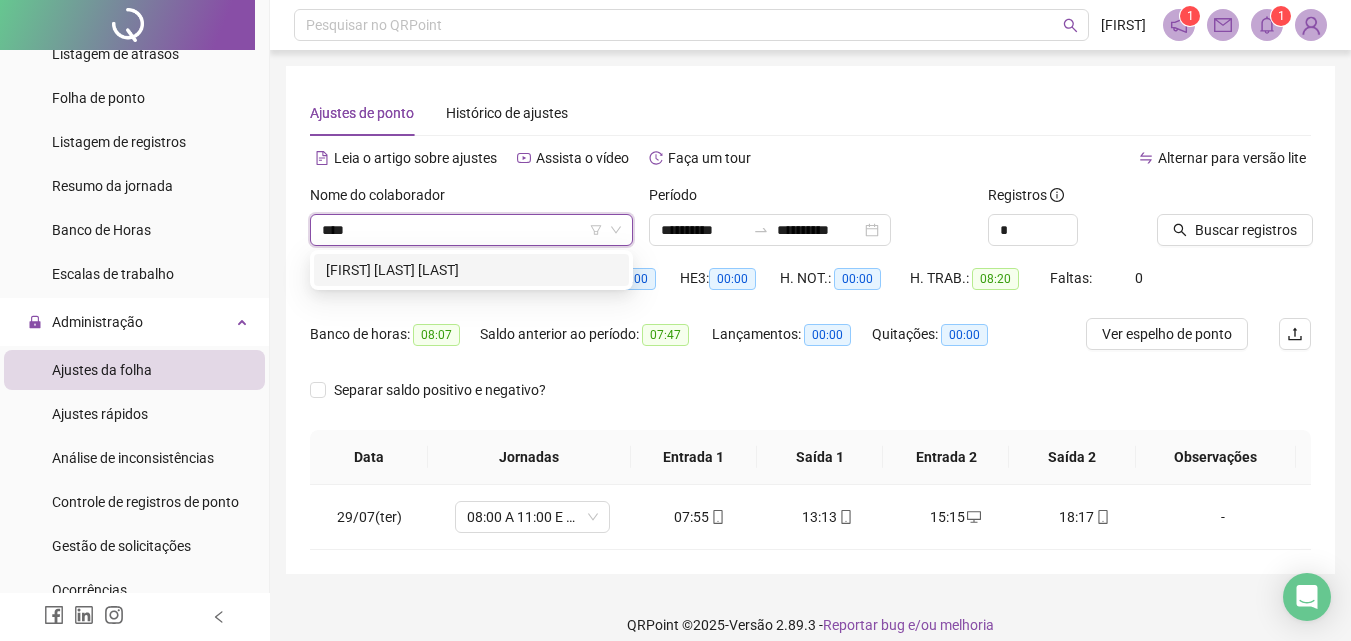click on "[FIRST] [LAST] [LAST]" at bounding box center [471, 270] 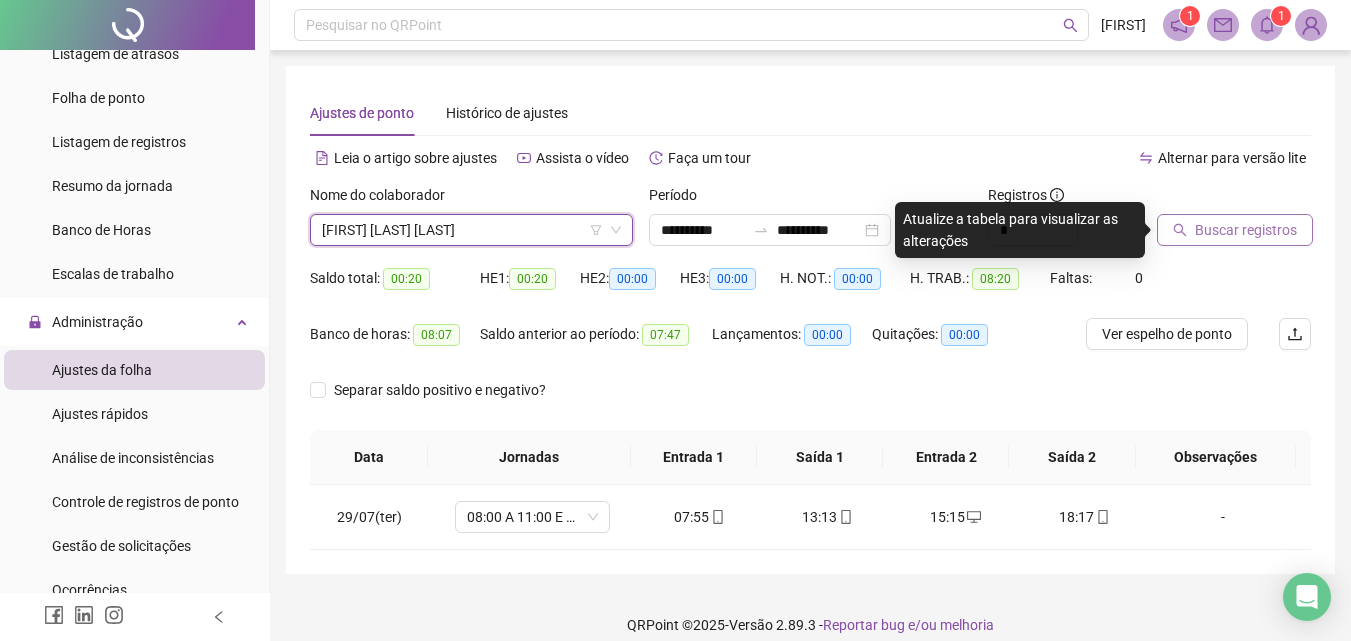 click on "Buscar registros" at bounding box center (1246, 230) 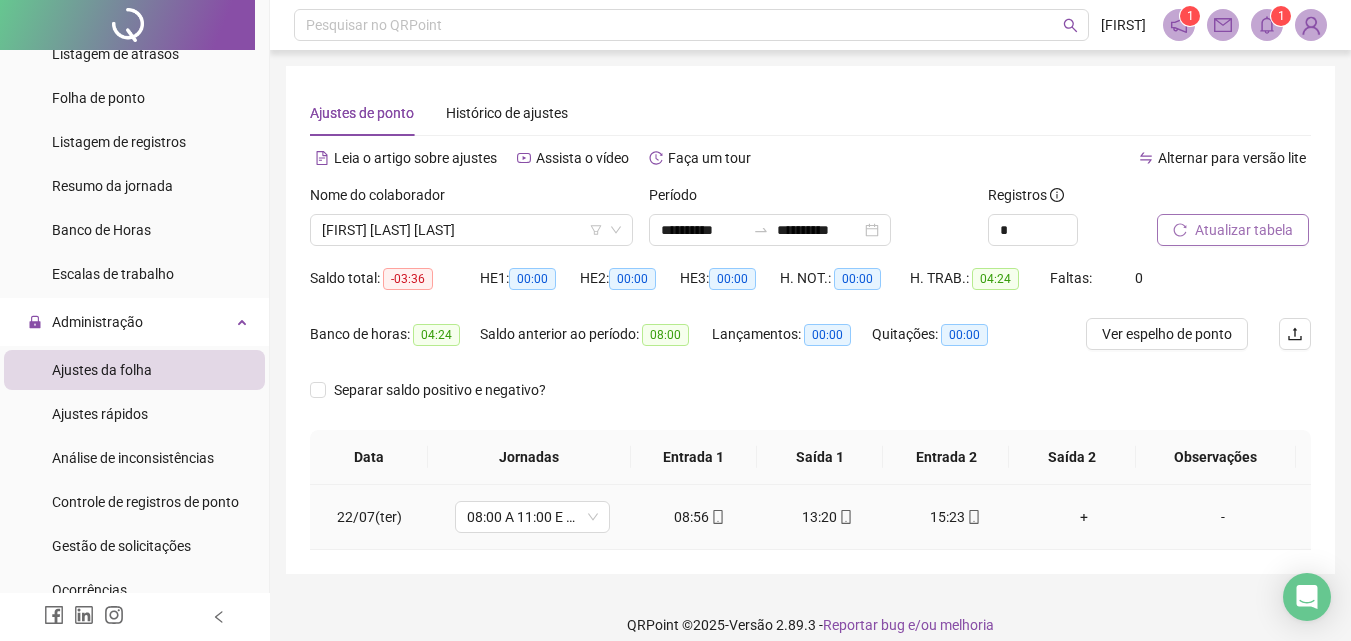 click on "+" at bounding box center [1084, 517] 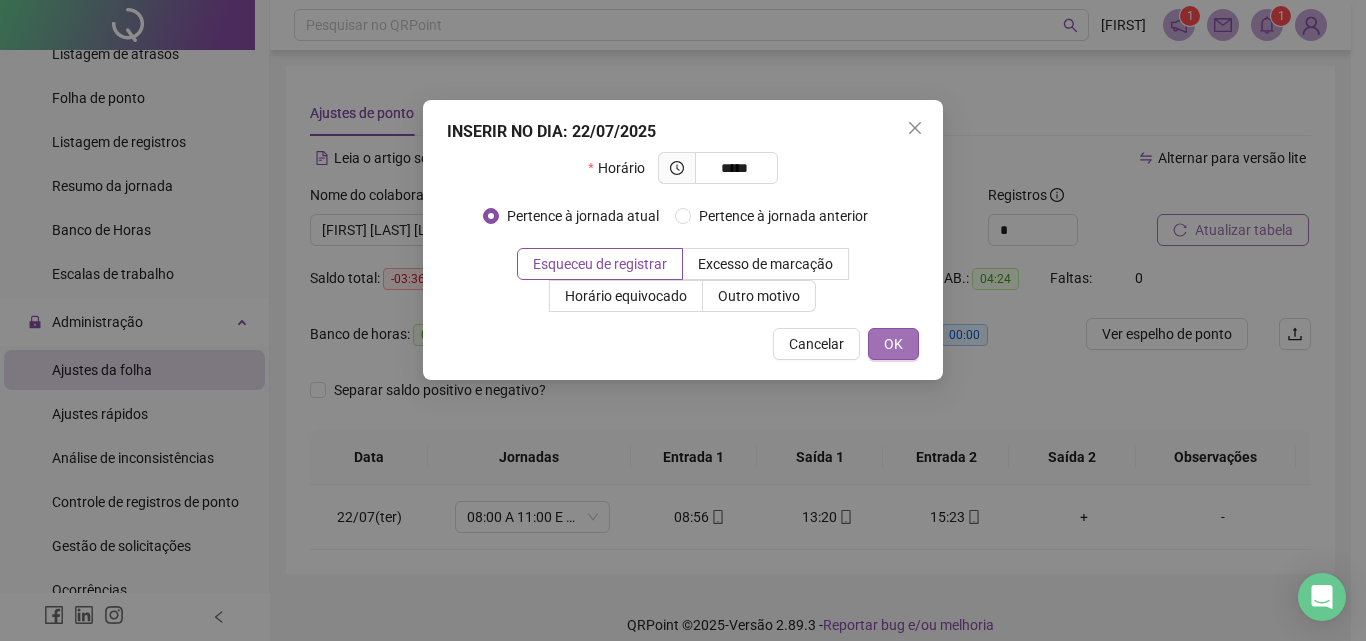 type on "*****" 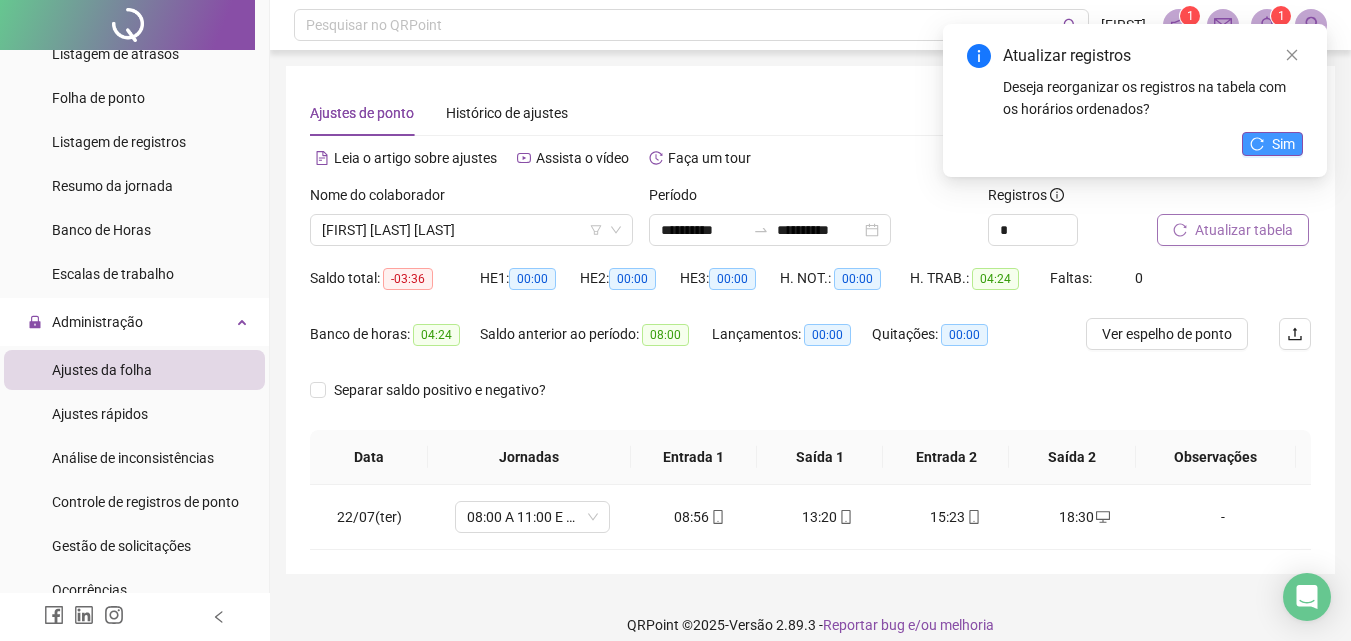 click on "Sim" at bounding box center (1283, 144) 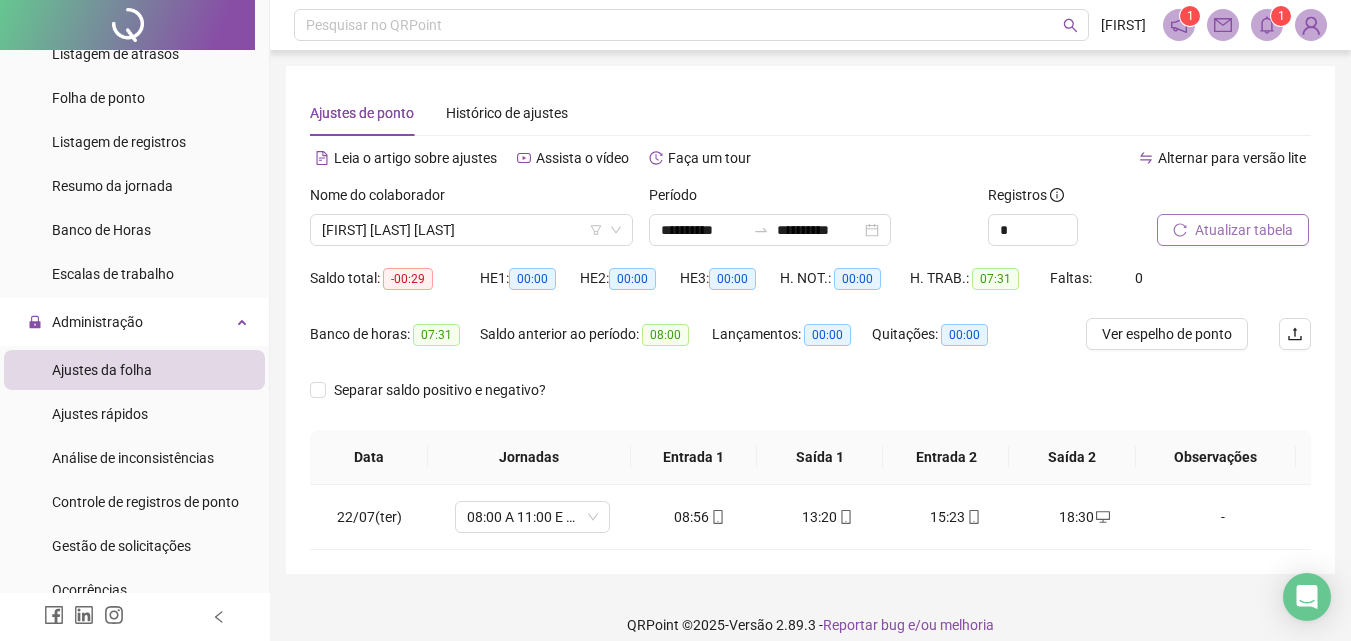 click on "Atualizar tabela" at bounding box center (1244, 230) 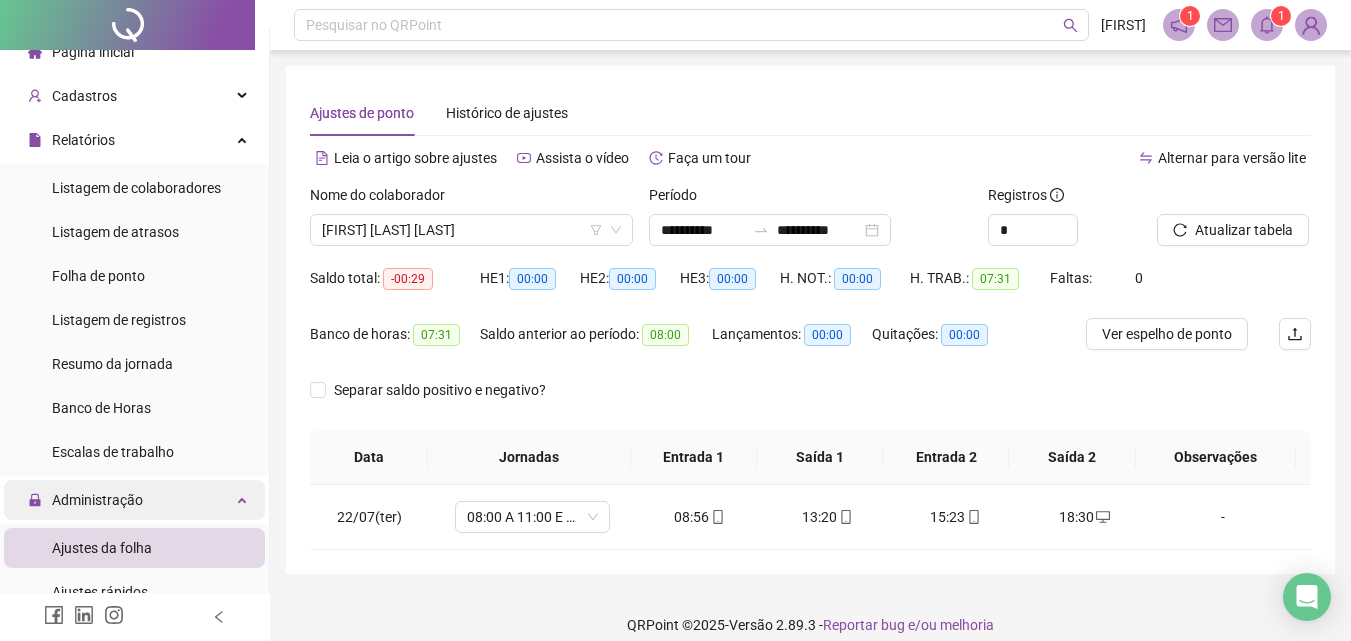 scroll, scrollTop: 0, scrollLeft: 0, axis: both 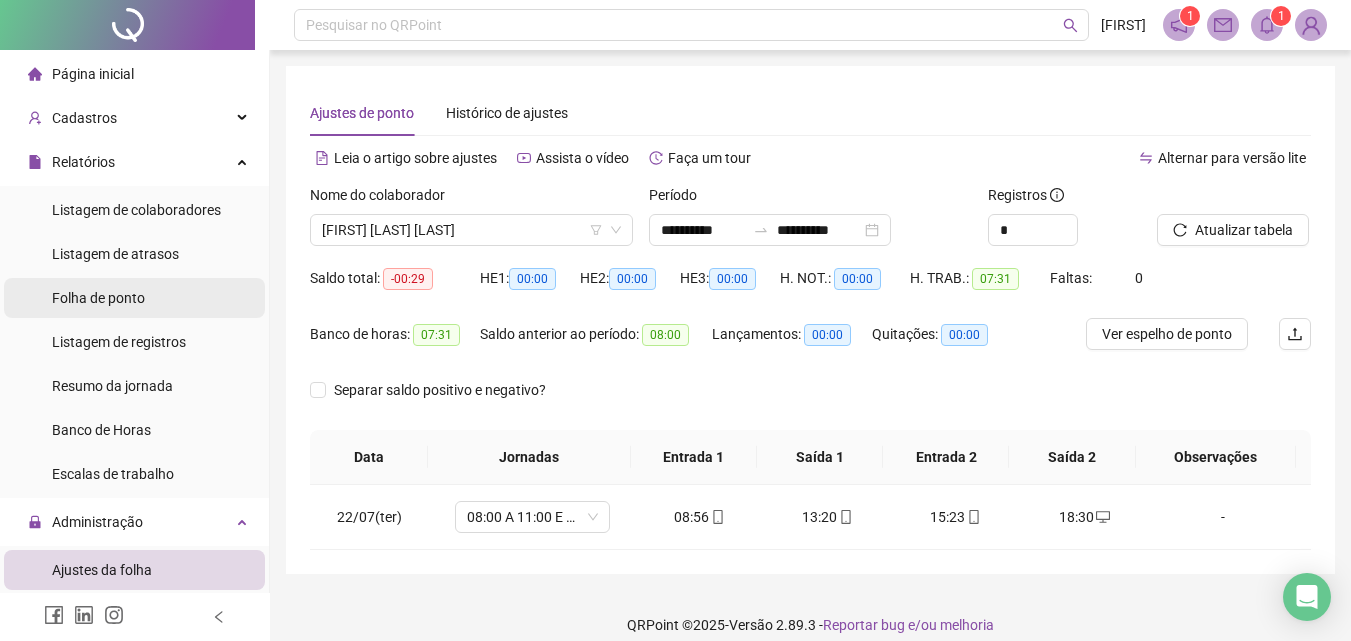 click on "Folha de ponto" at bounding box center (98, 298) 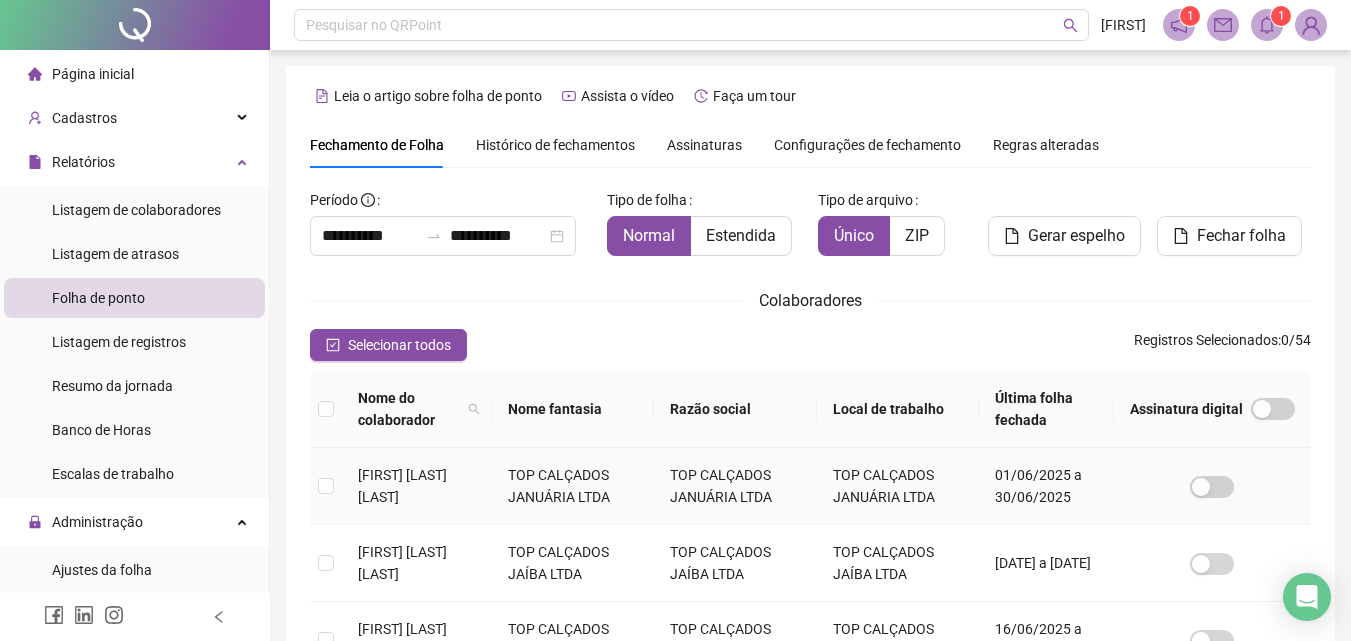 scroll, scrollTop: 89, scrollLeft: 0, axis: vertical 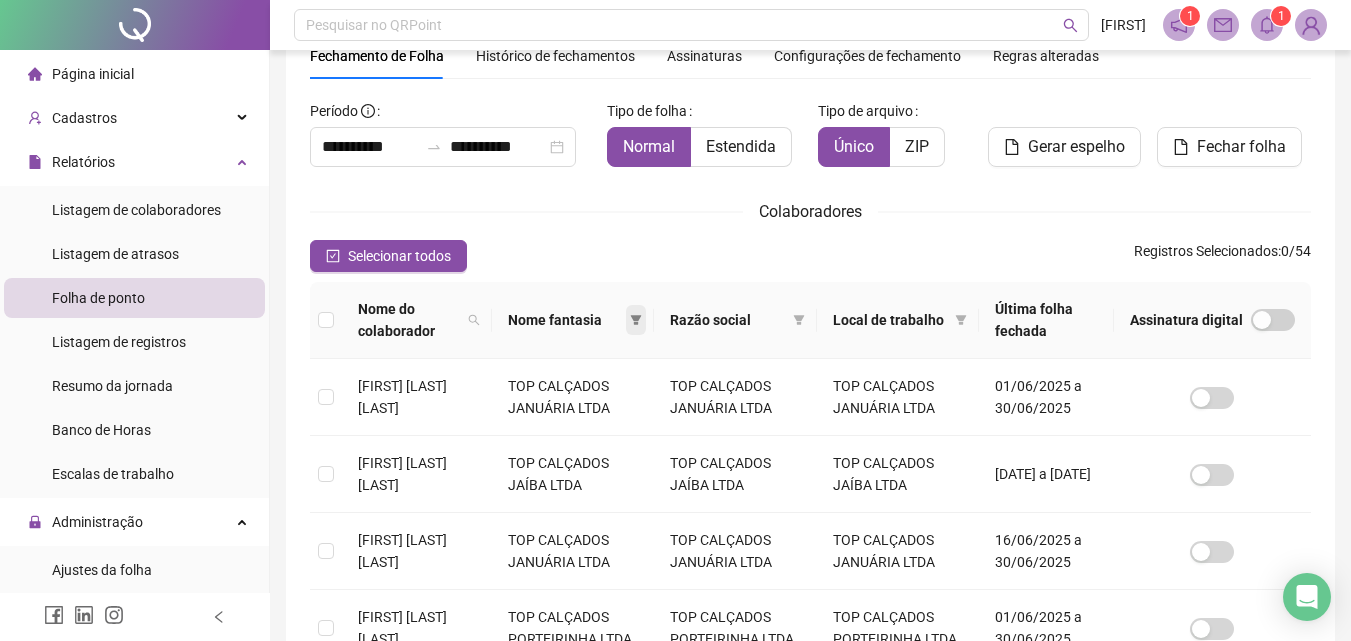 click 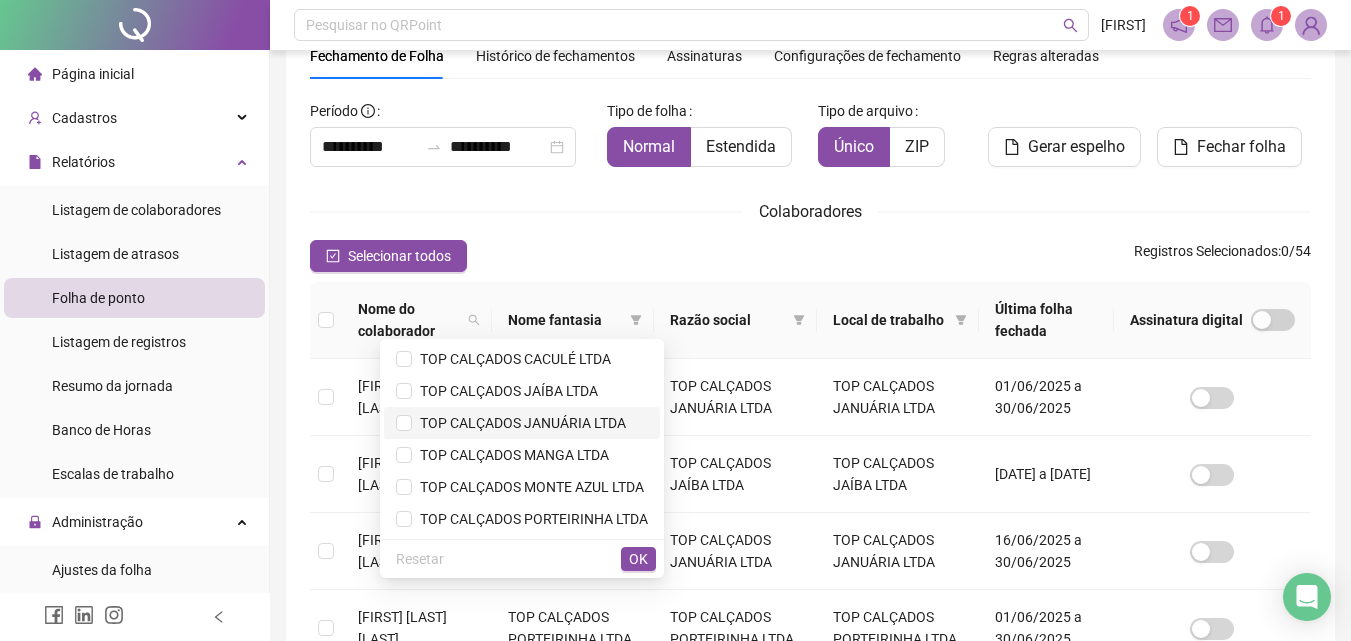 click on "TOP CALÇADOS JANUÁRIA LTDA" at bounding box center (519, 423) 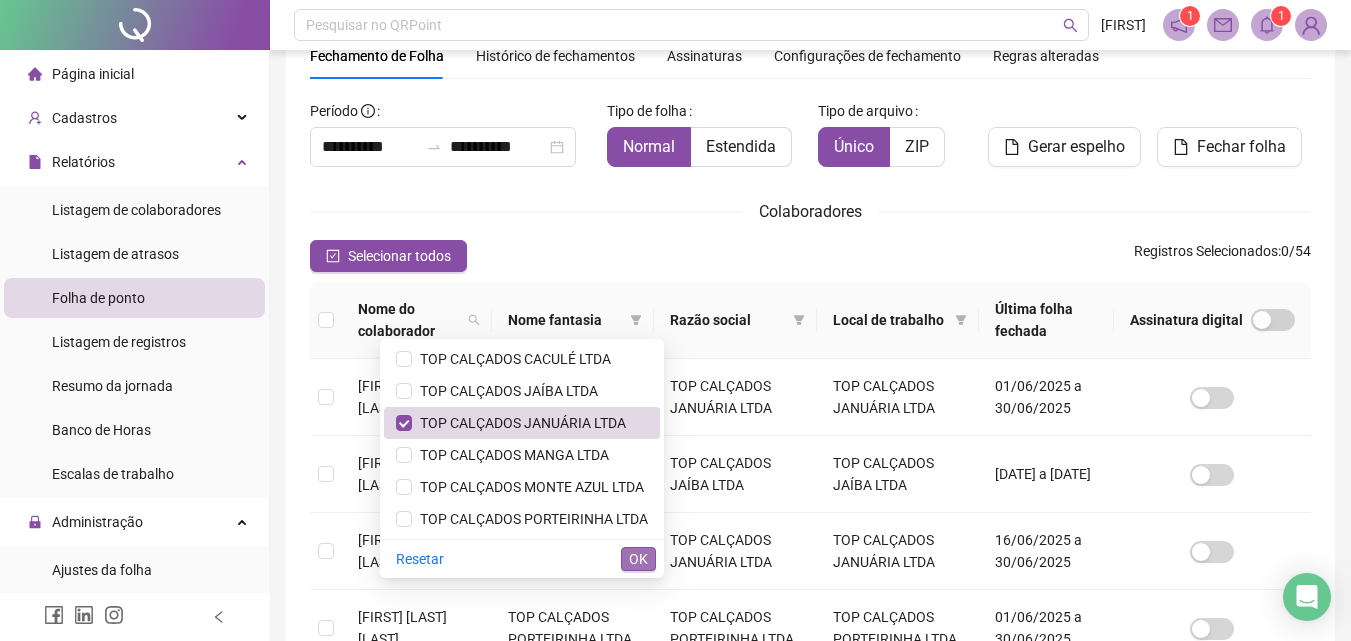click on "OK" at bounding box center [638, 559] 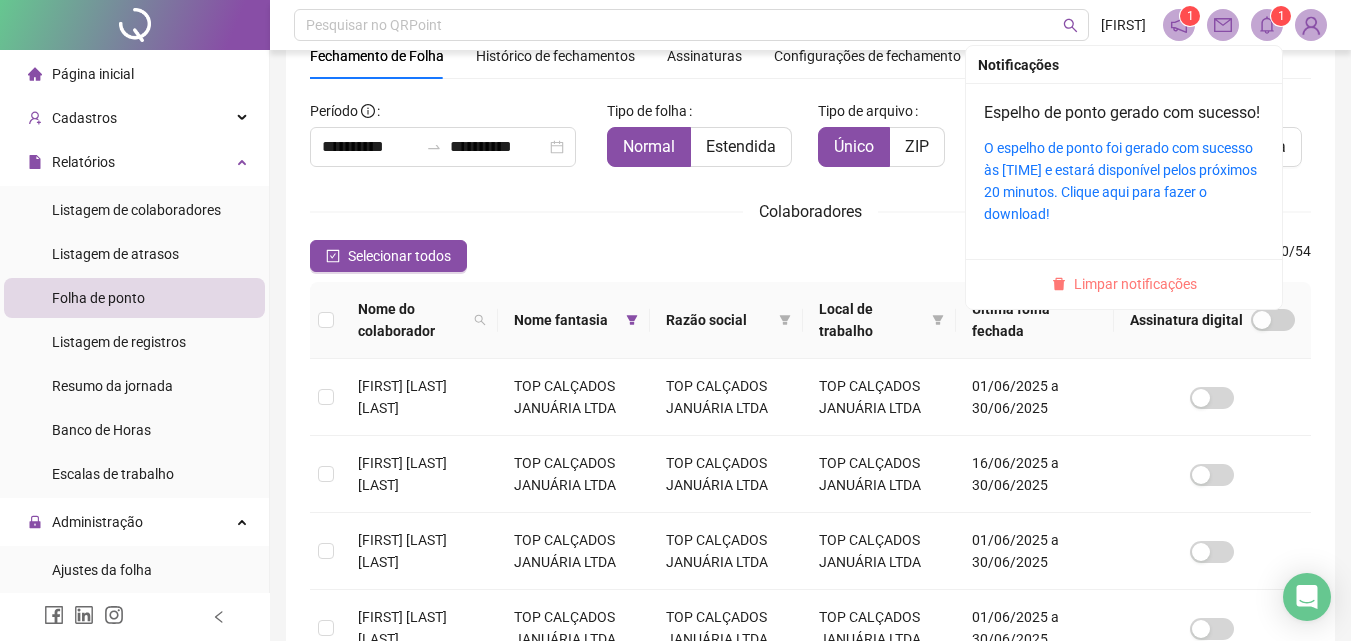 click on "Limpar notificações" at bounding box center [1135, 284] 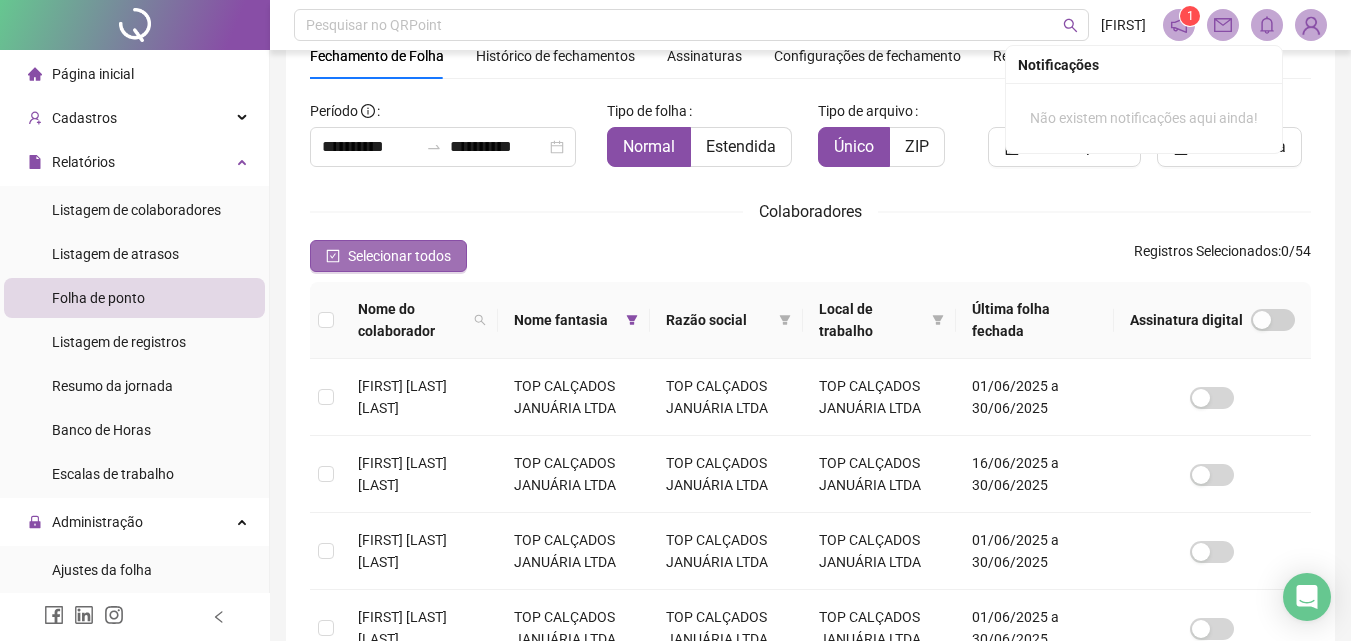 click on "Selecionar todos" at bounding box center [399, 256] 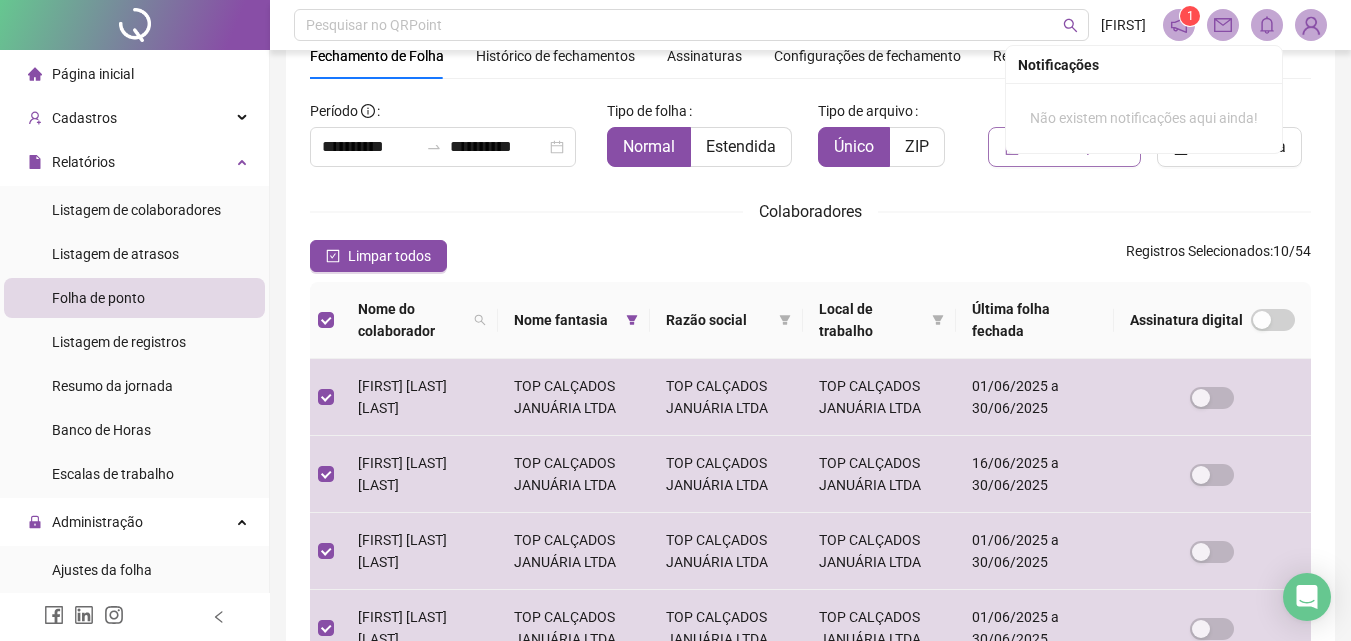 click on "Gerar espelho" at bounding box center [1064, 147] 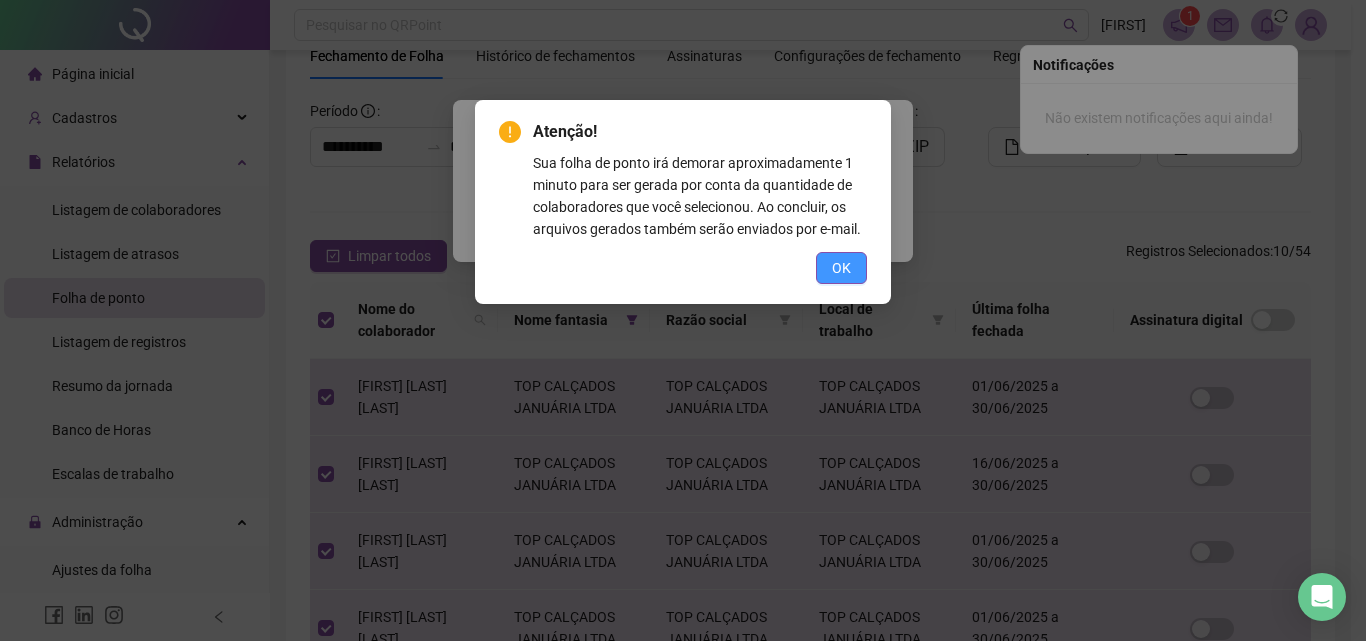 click on "OK" at bounding box center [841, 268] 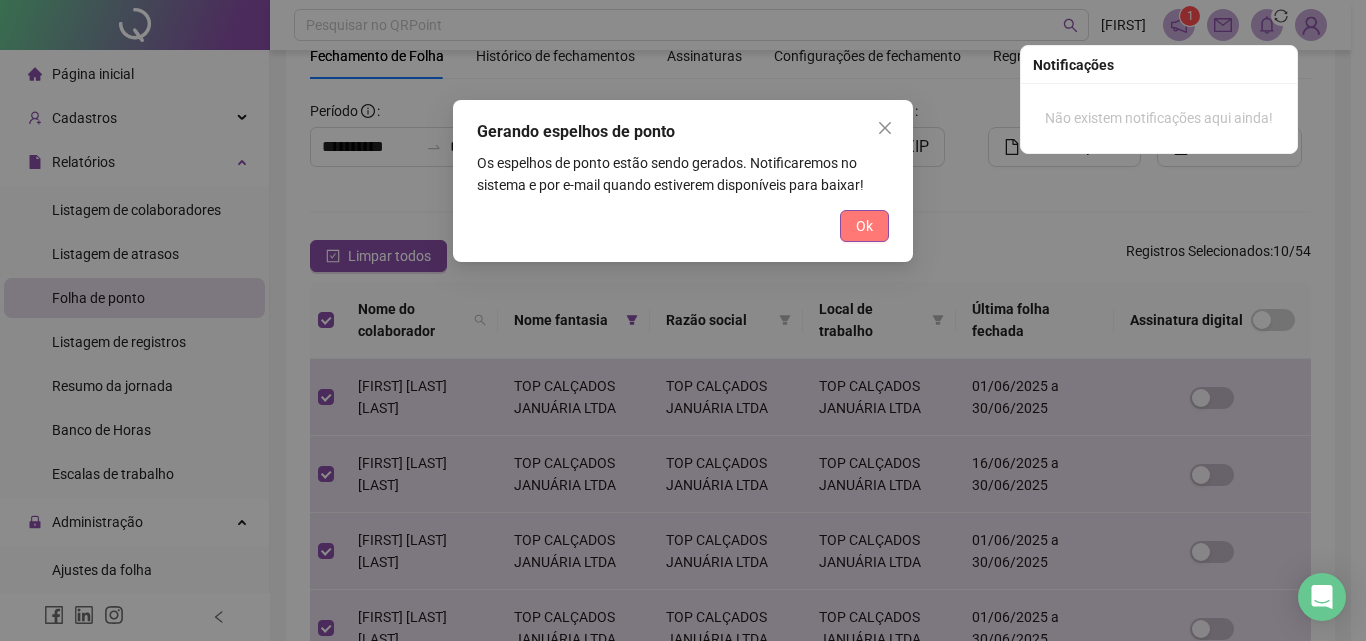 click on "Ok" at bounding box center [864, 226] 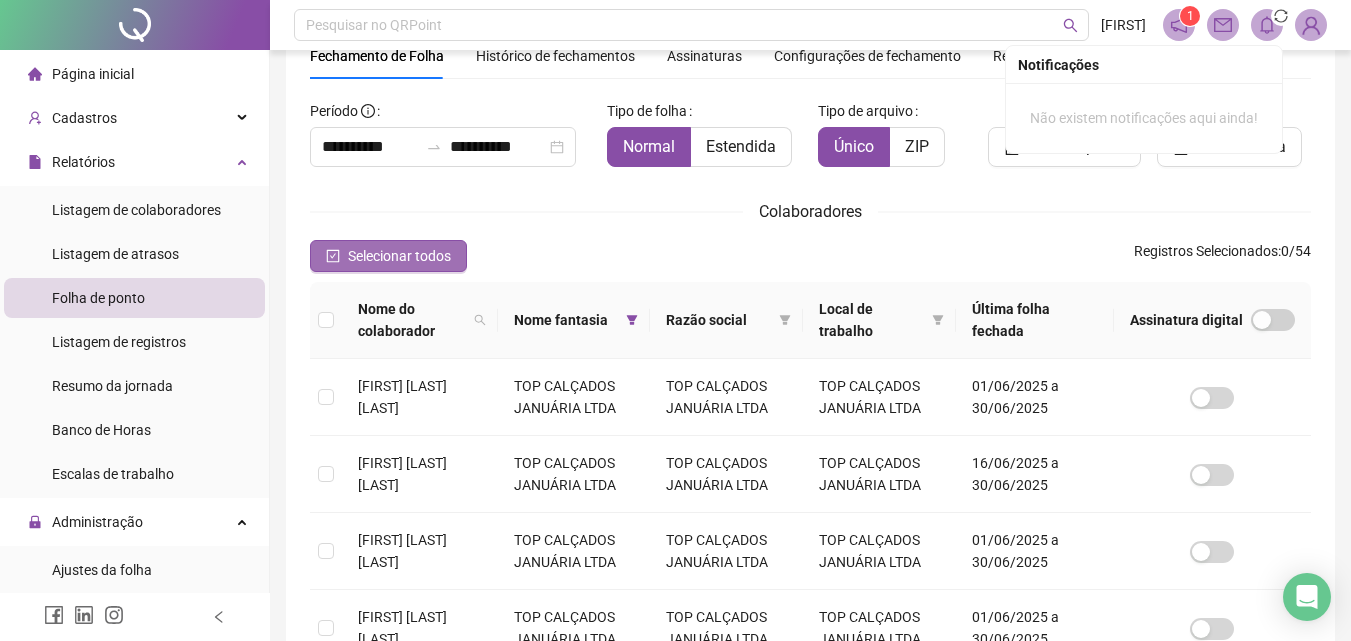 click on "Selecionar todos" at bounding box center [399, 256] 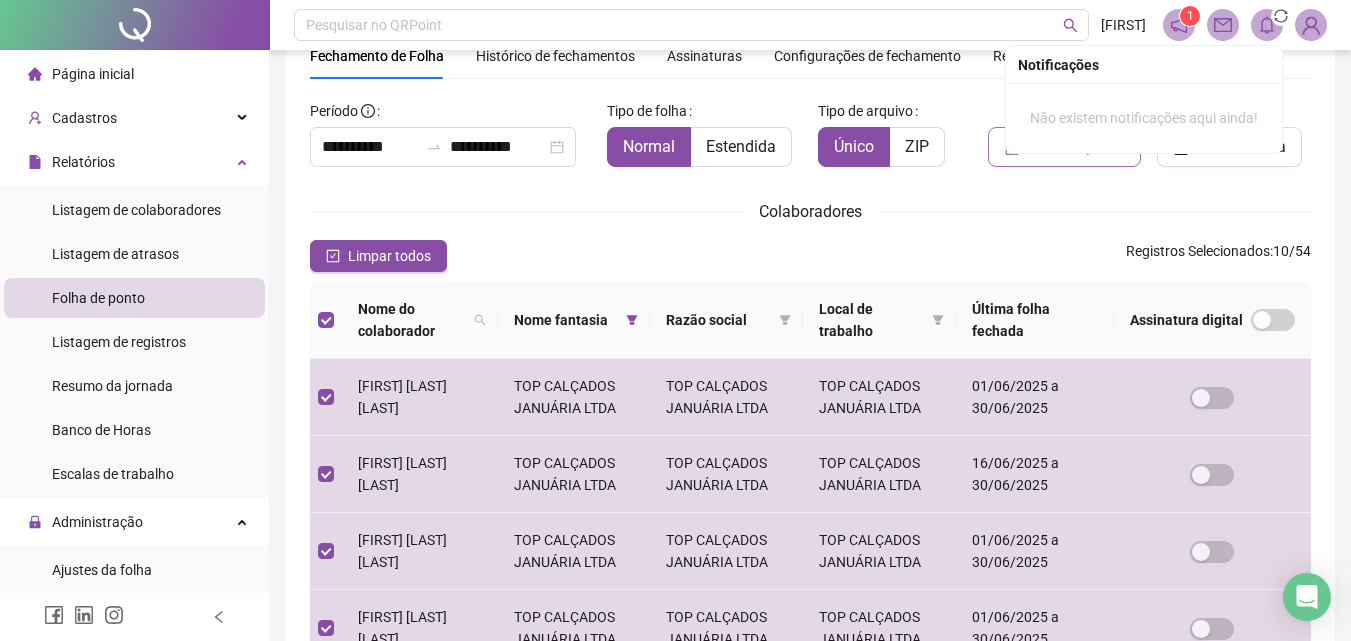 click on "Gerar espelho" at bounding box center (1064, 147) 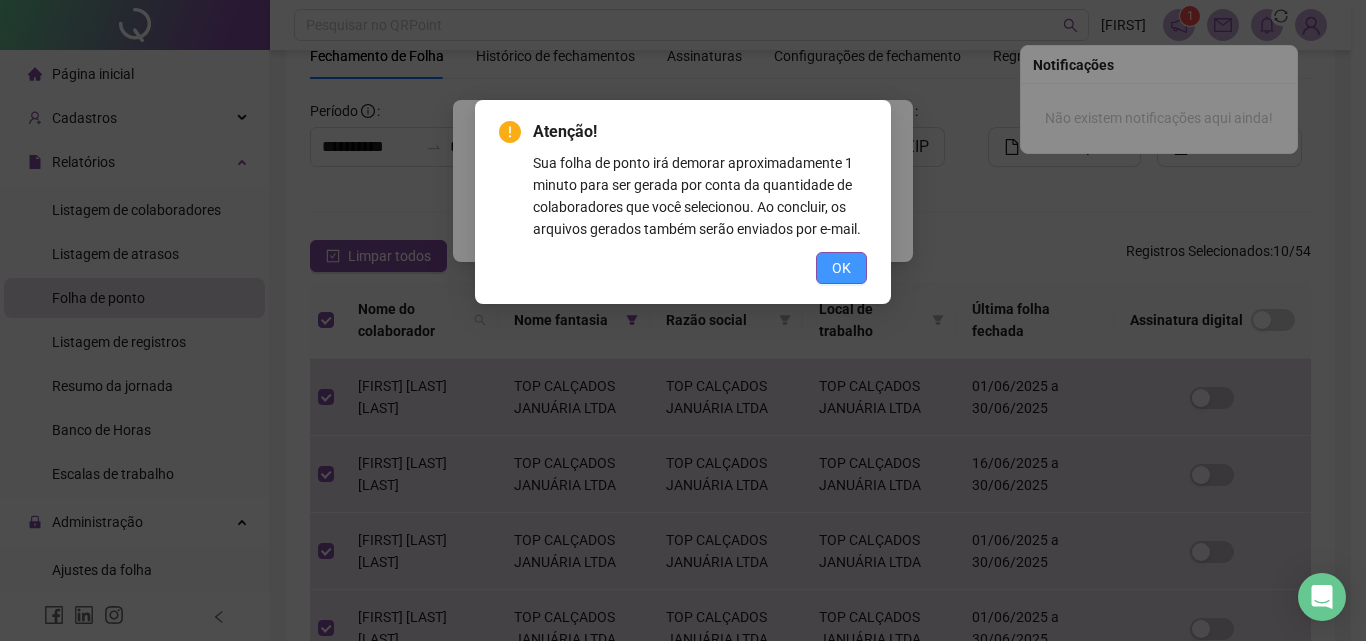 click on "OK" at bounding box center [841, 268] 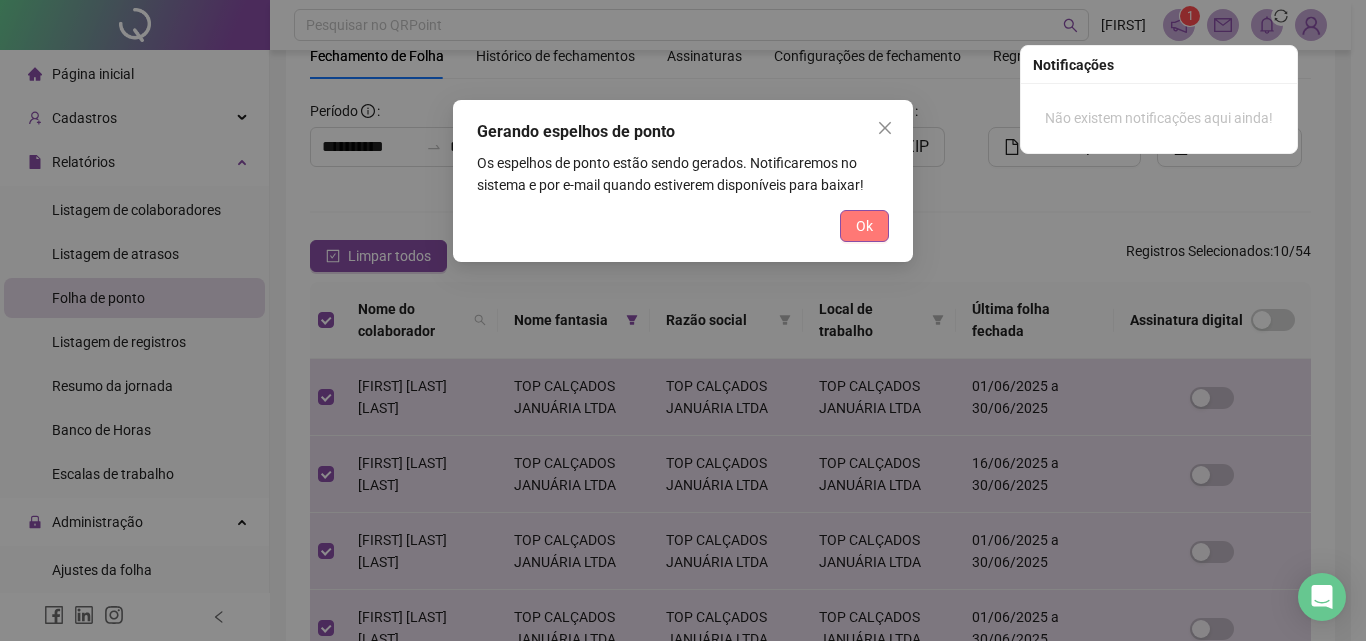 click on "Ok" at bounding box center (864, 226) 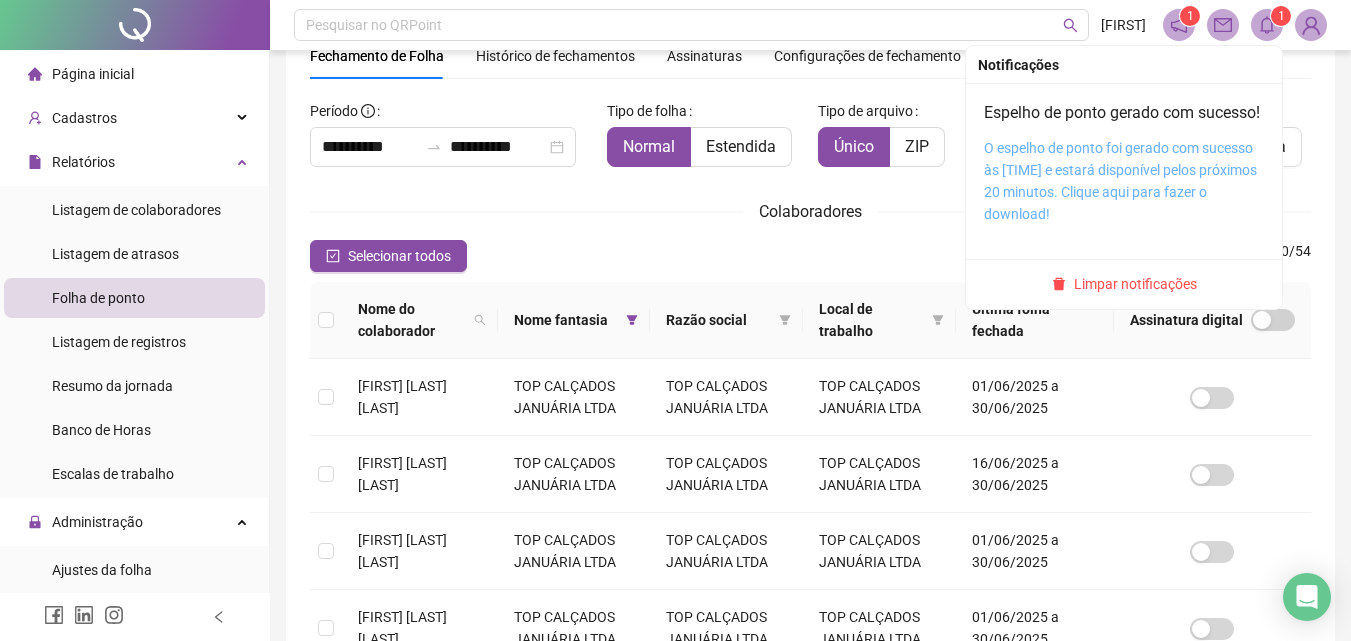 click on "O espelho de ponto foi gerado com sucesso às [TIME] e estará disponível pelos próximos 20 minutos.
Clique aqui para fazer o download!" at bounding box center (1120, 181) 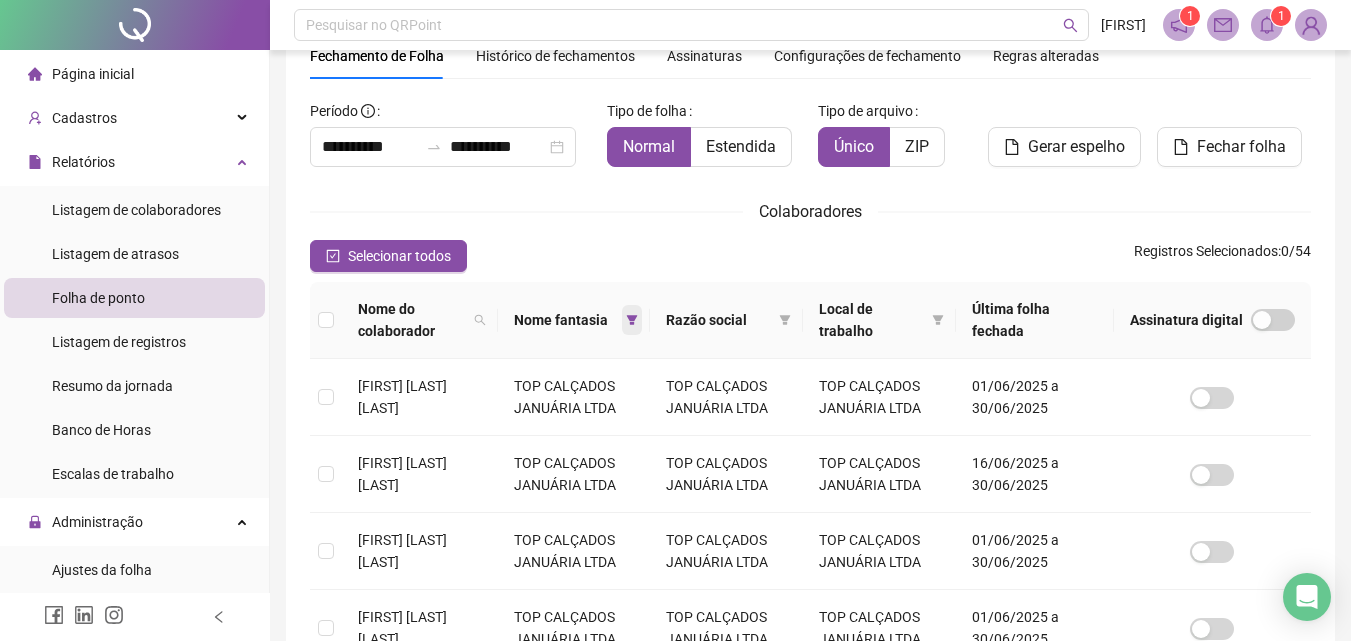 click 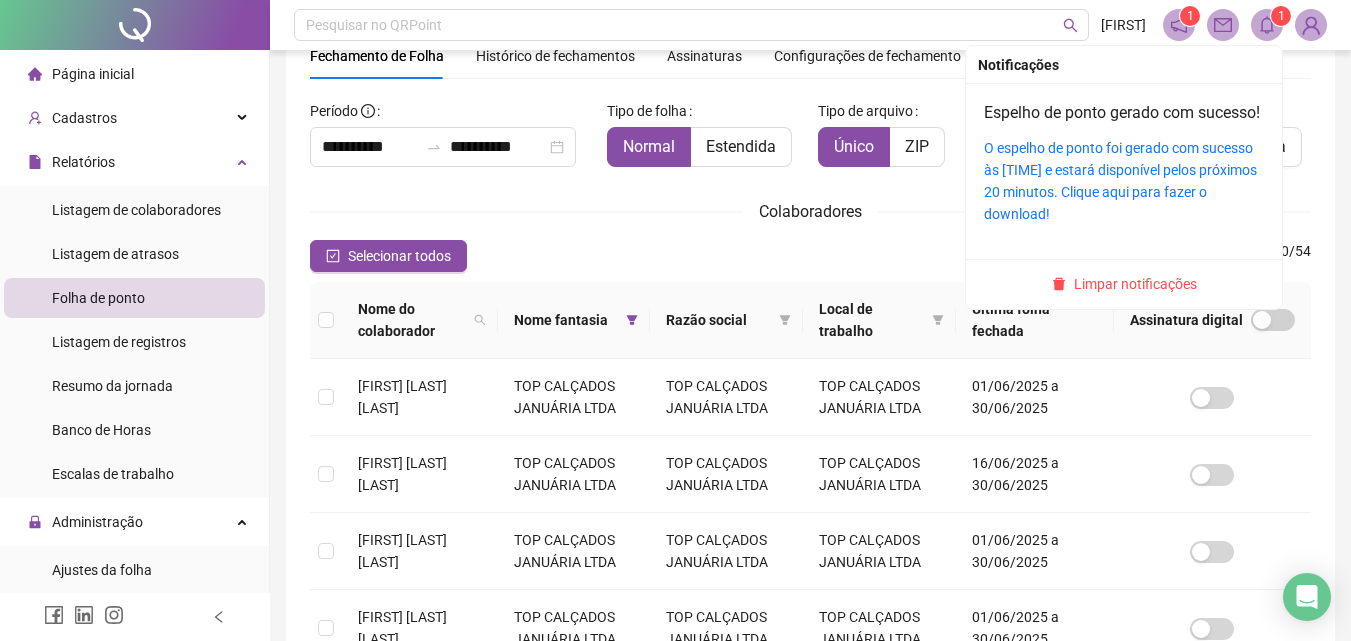 click 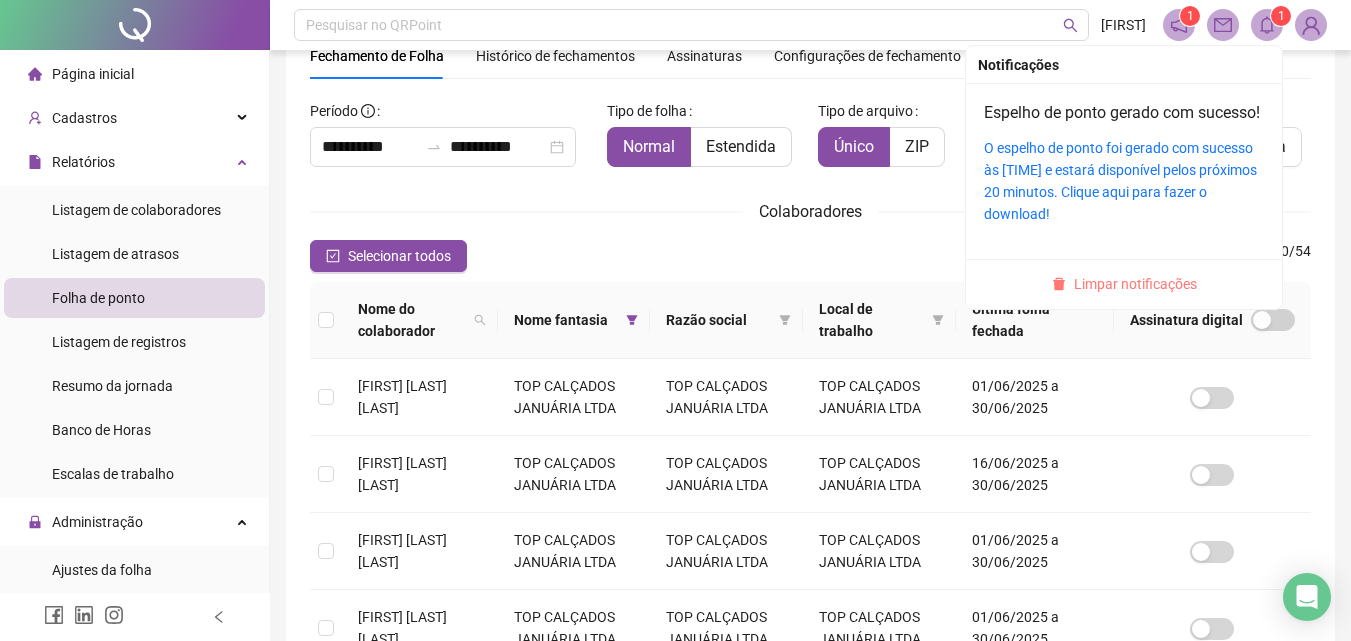 click on "Limpar notificações" at bounding box center [1135, 284] 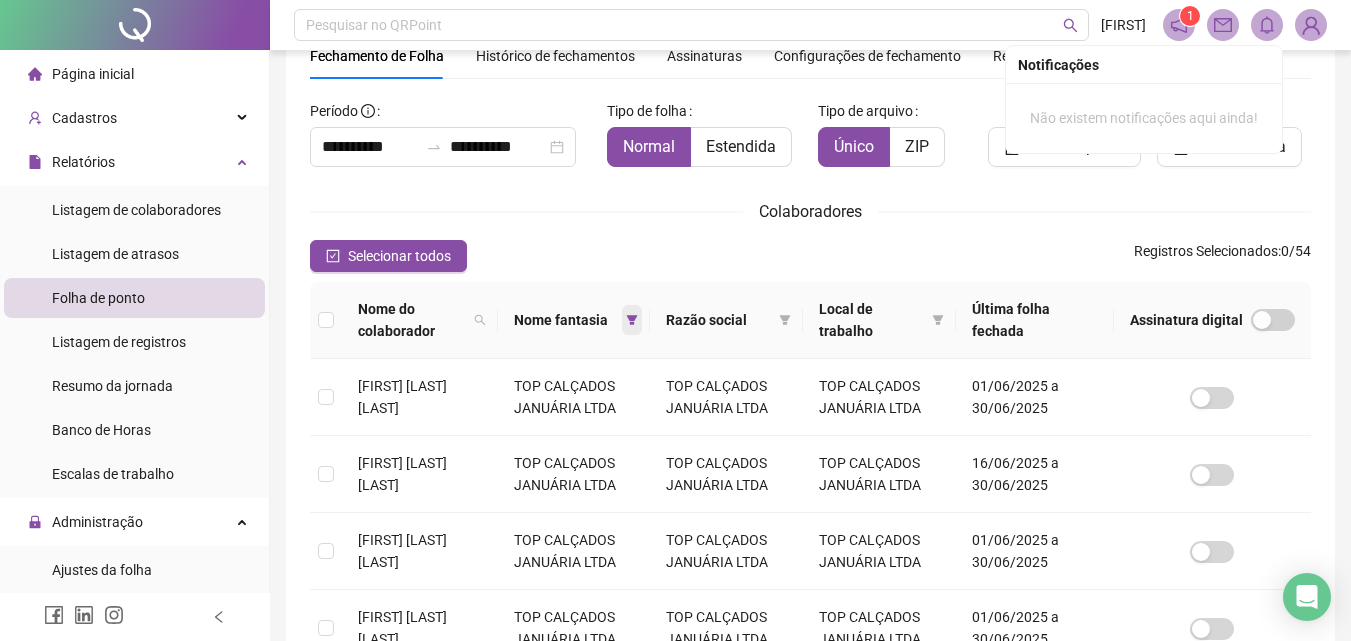 click 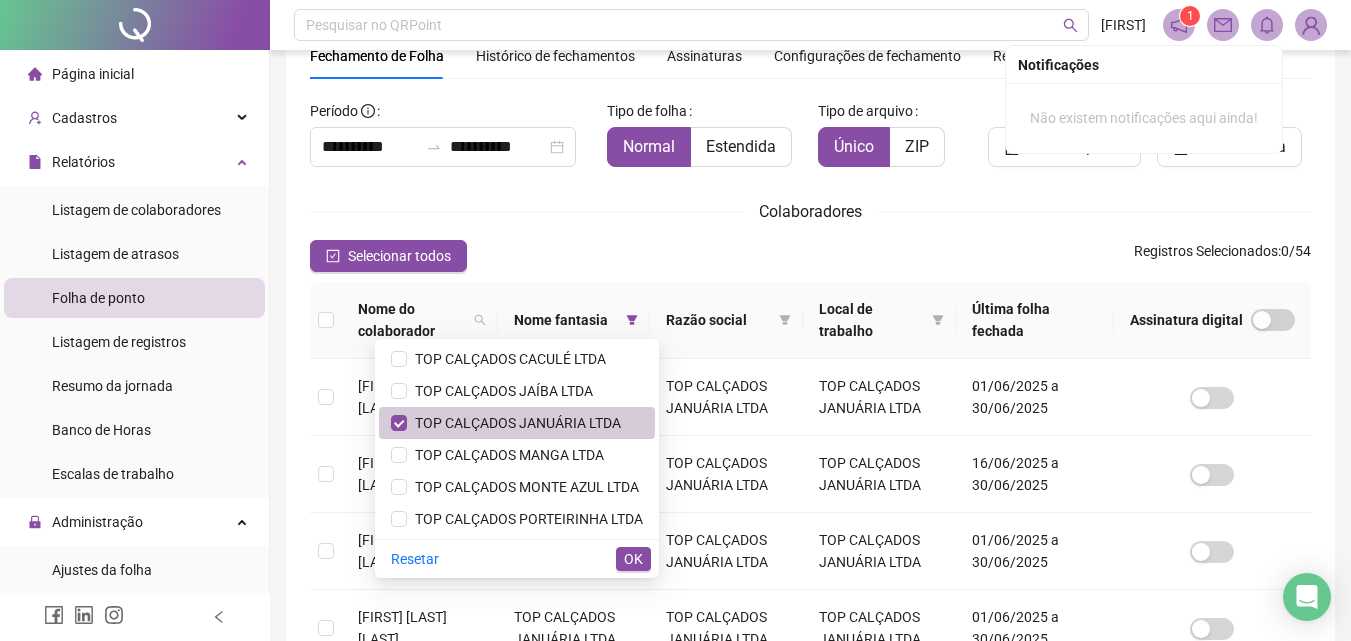 click on "TOP CALÇADOS JANUÁRIA LTDA" at bounding box center (514, 423) 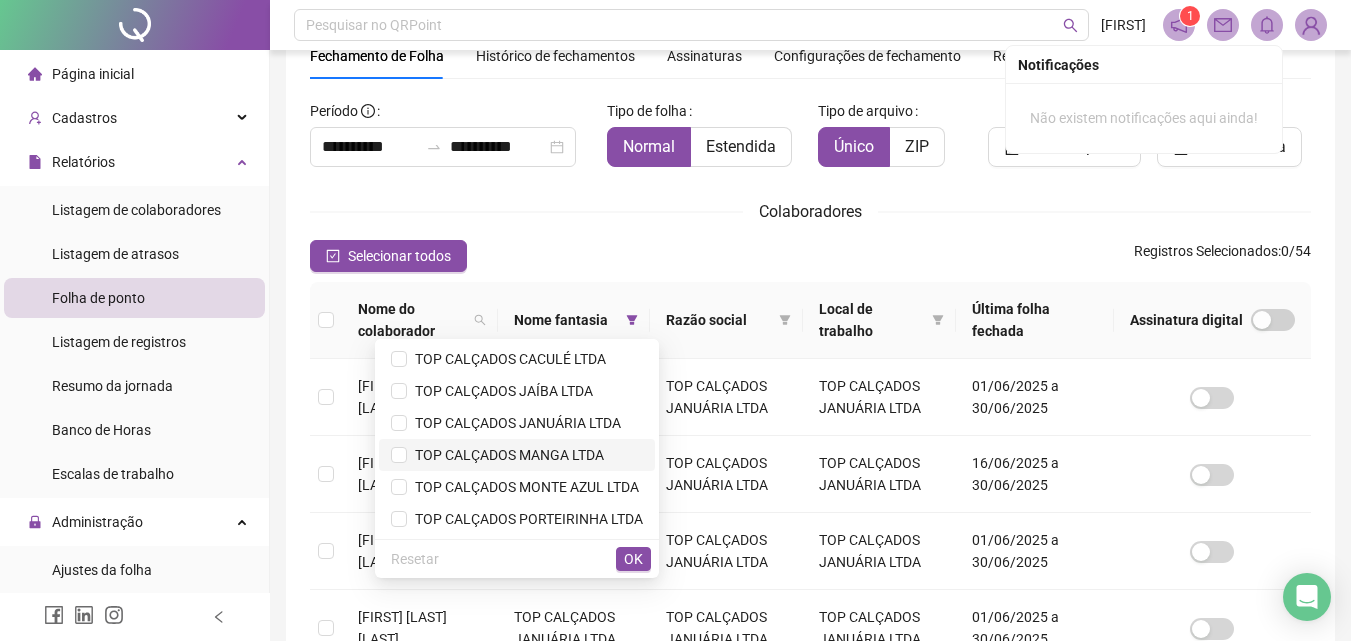 click on "TOP CALÇADOS MANGA LTDA" at bounding box center [505, 455] 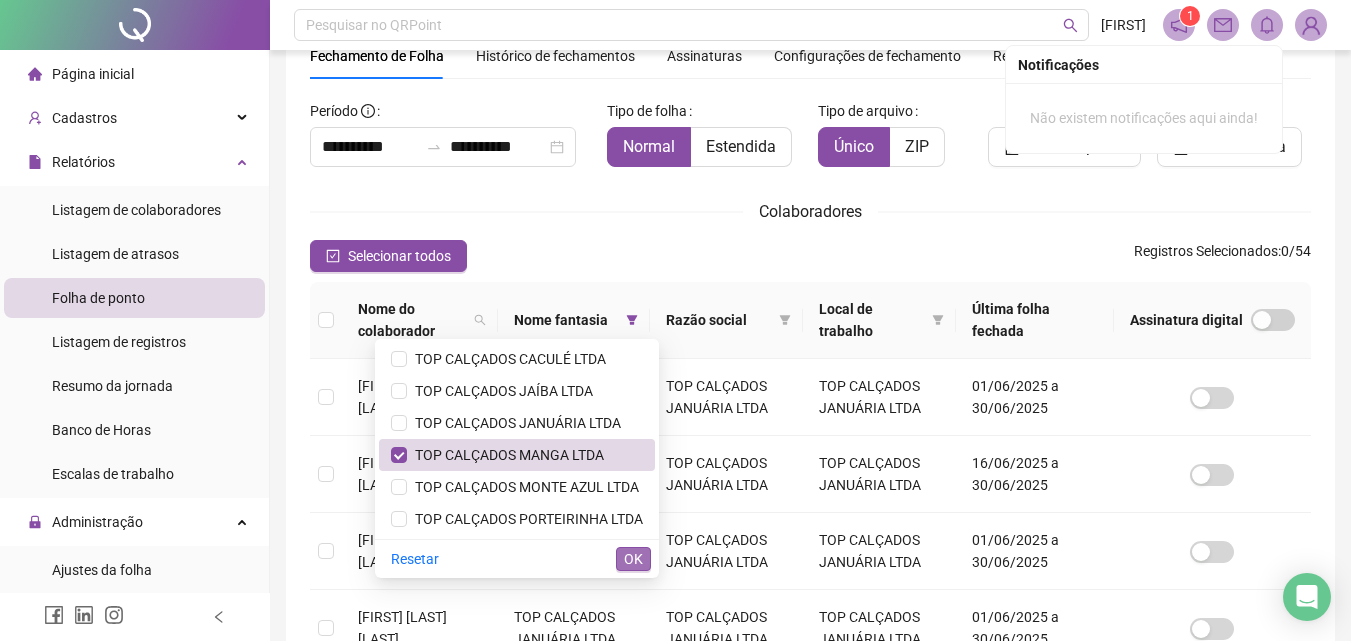 click on "OK" at bounding box center [633, 559] 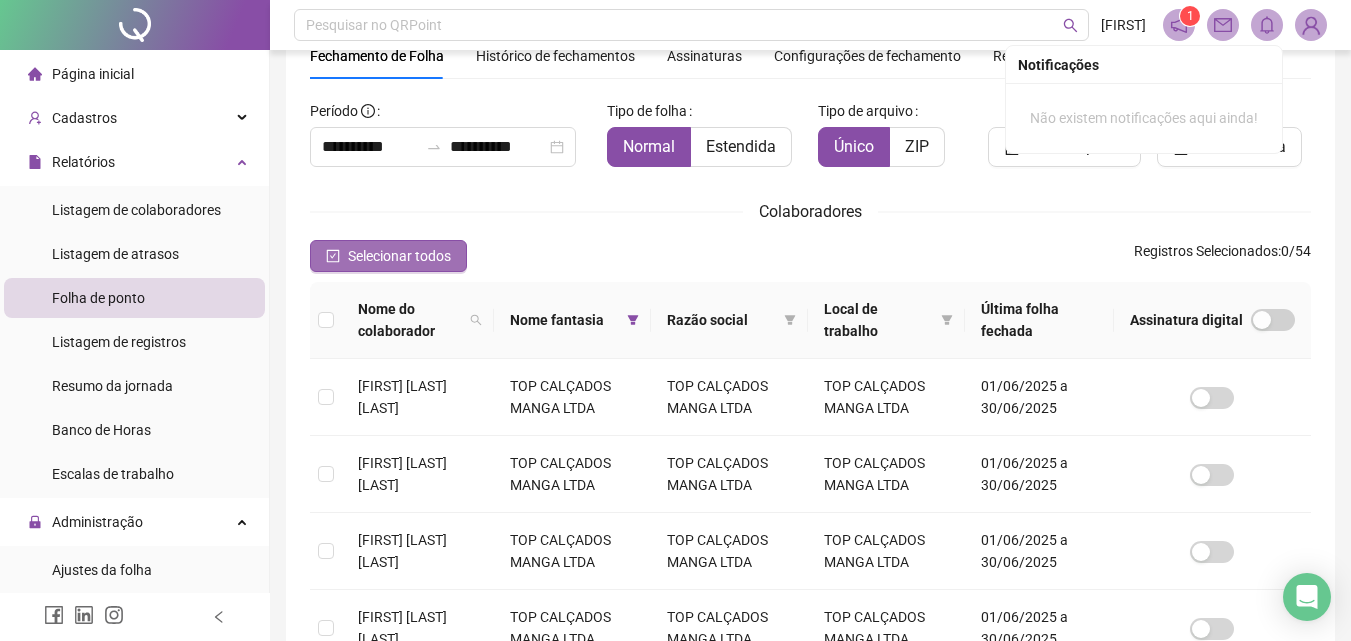 click on "Selecionar todos" at bounding box center [399, 256] 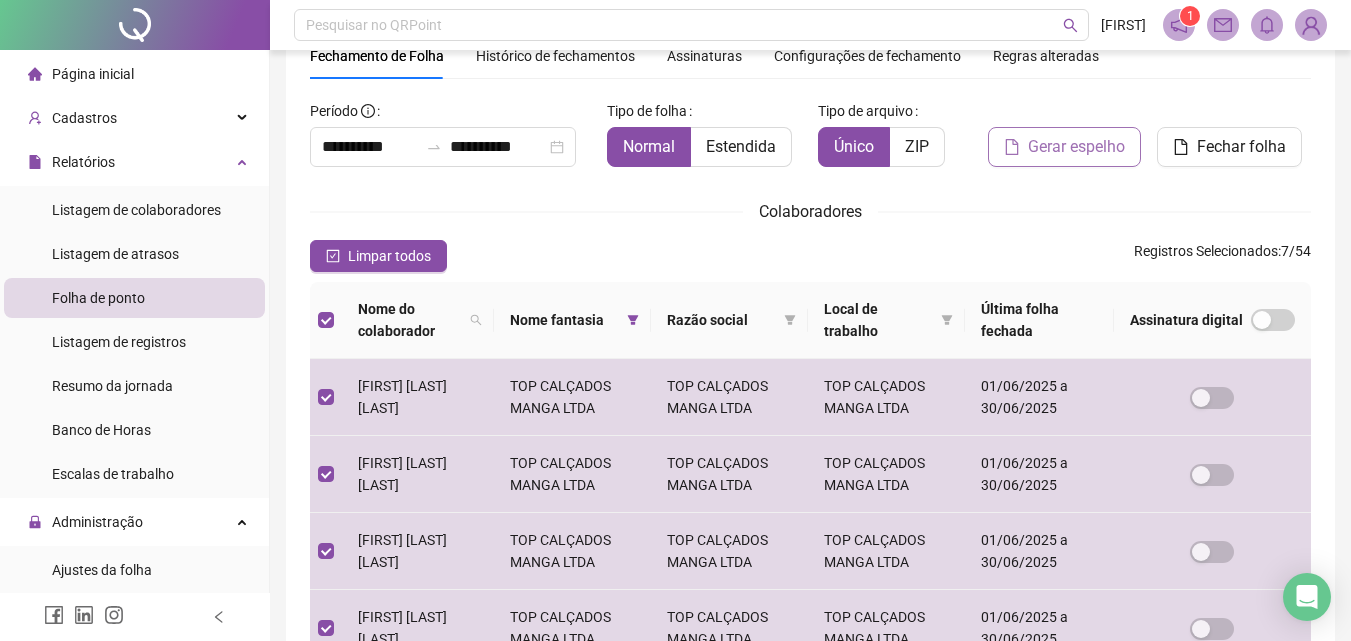click on "Gerar espelho" at bounding box center [1064, 147] 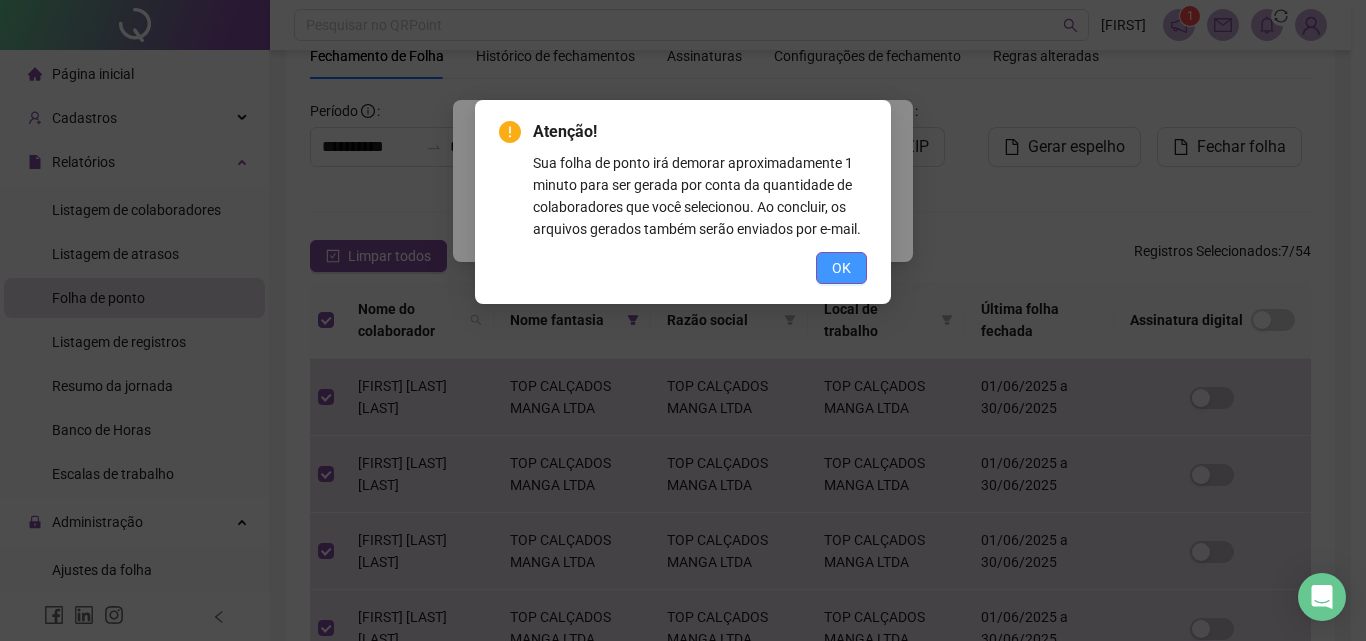 click on "OK" at bounding box center (841, 268) 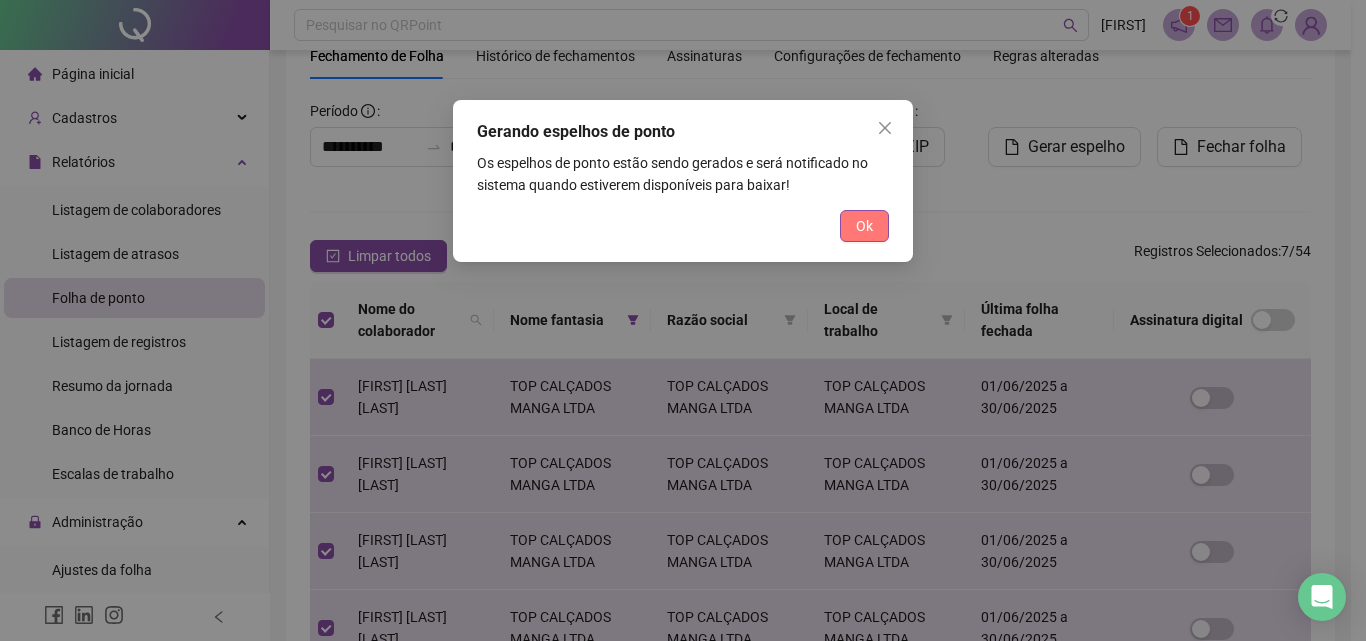 click on "Ok" at bounding box center (864, 226) 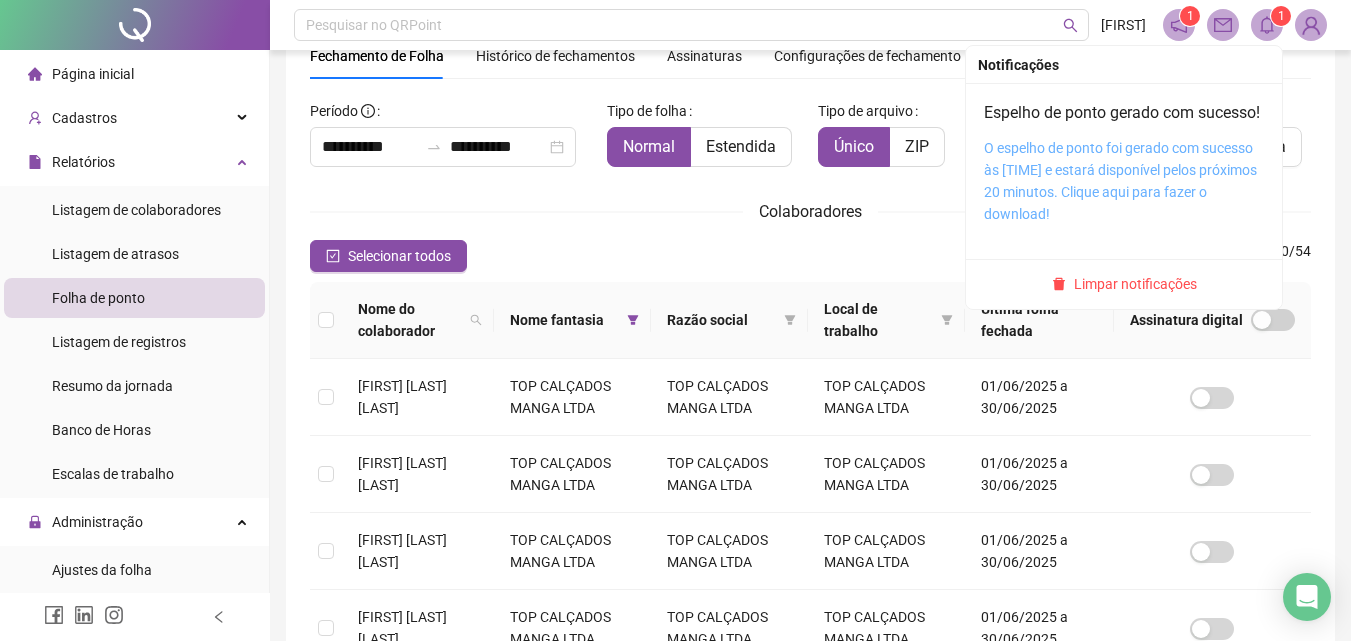 click on "O espelho de ponto foi gerado com sucesso às [TIME] e estará disponível pelos próximos 20 minutos.
Clique aqui para fazer o download!" at bounding box center [1120, 181] 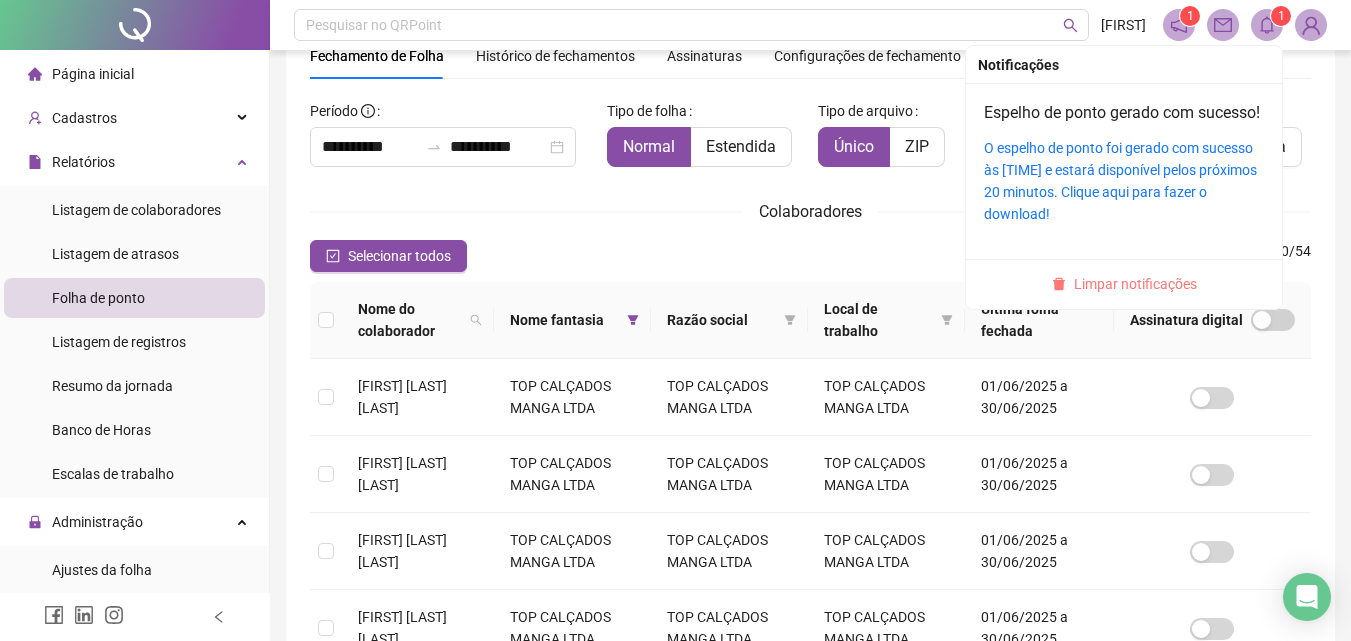 click on "Limpar notificações" at bounding box center [1135, 284] 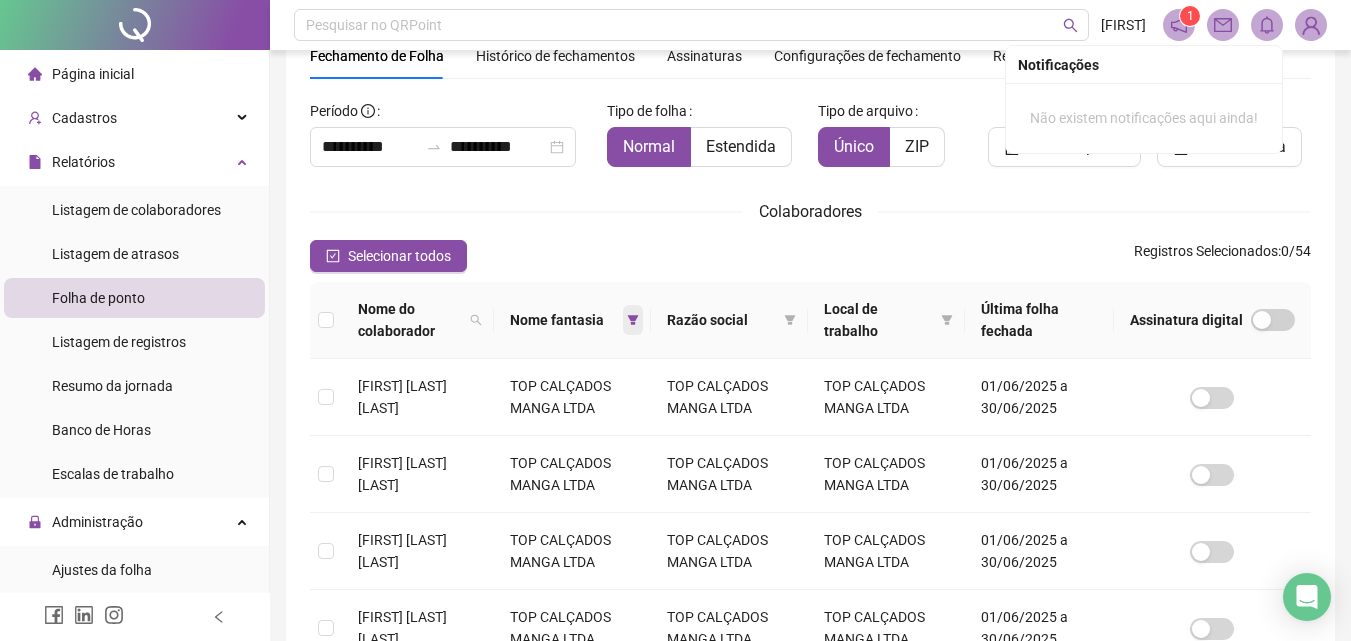 click 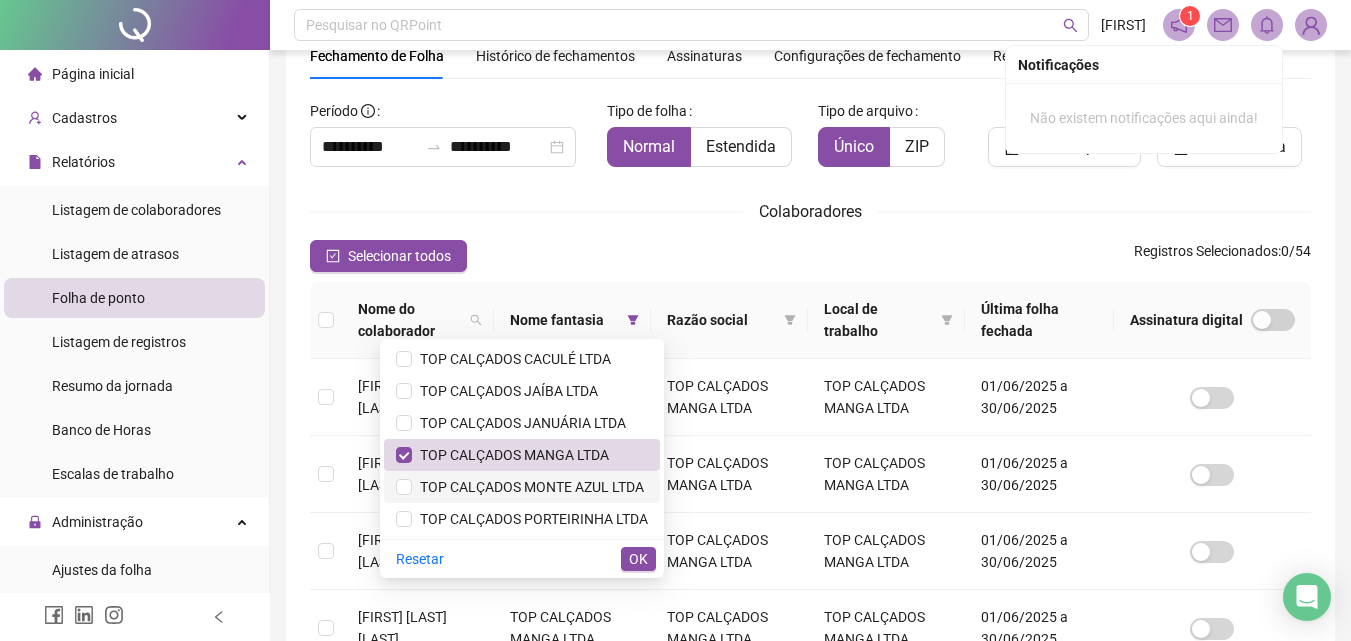 click on "TOP CALÇADOS MONTE AZUL LTDA" at bounding box center [528, 487] 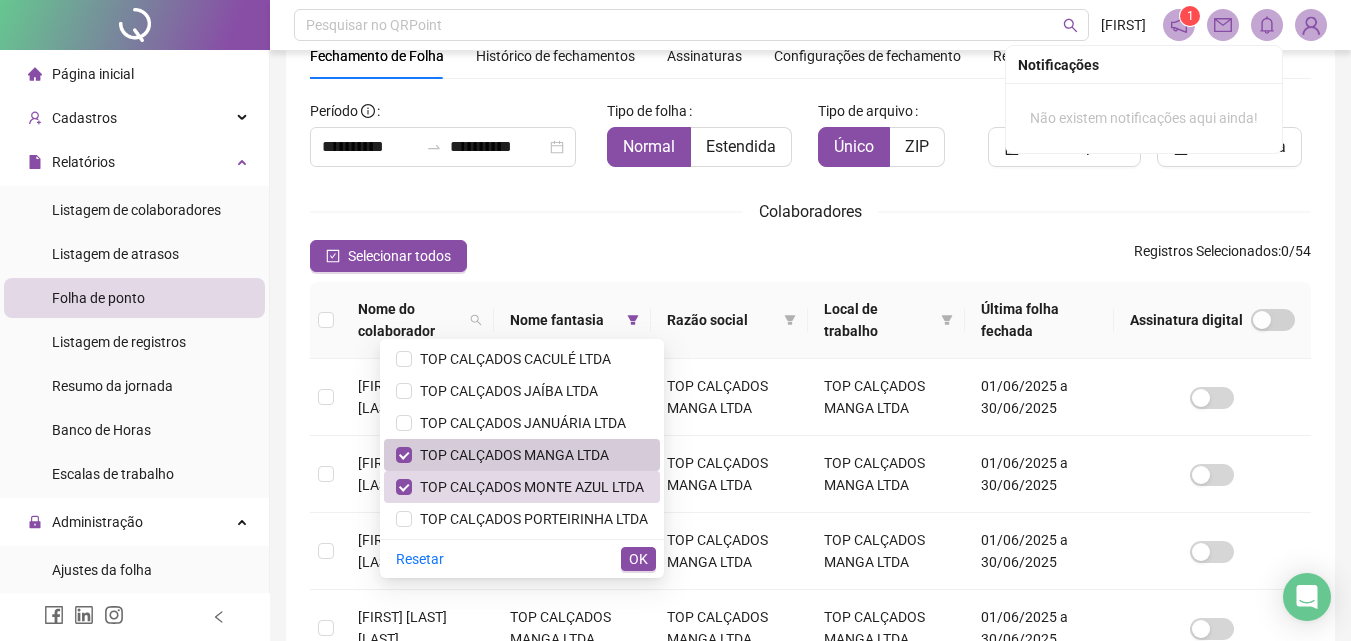 click on "TOP CALÇADOS MANGA LTDA" at bounding box center [510, 455] 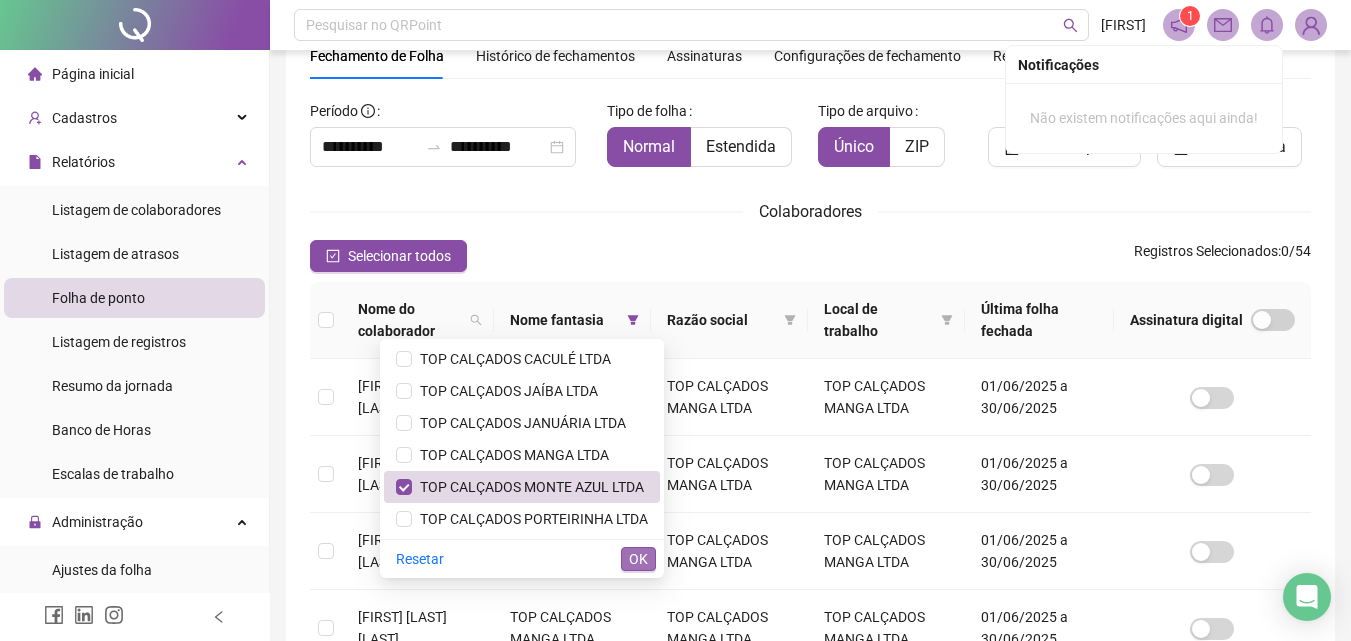 click on "OK" at bounding box center (638, 559) 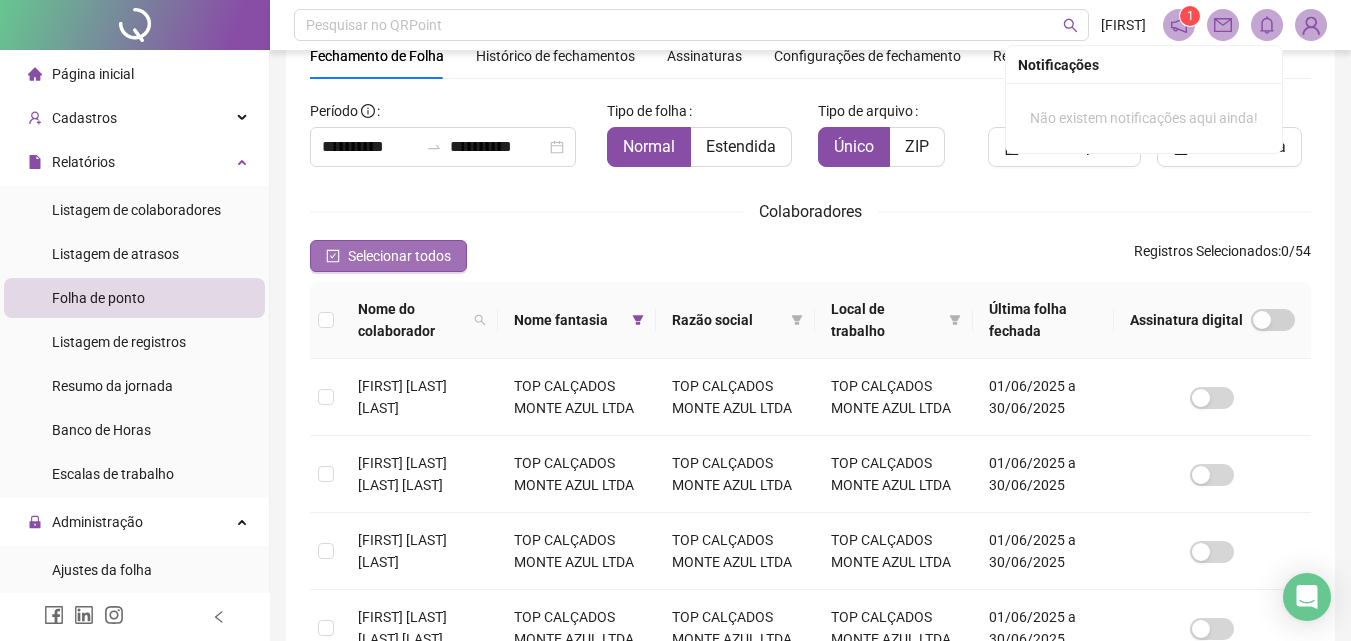 click on "Selecionar todos" at bounding box center [399, 256] 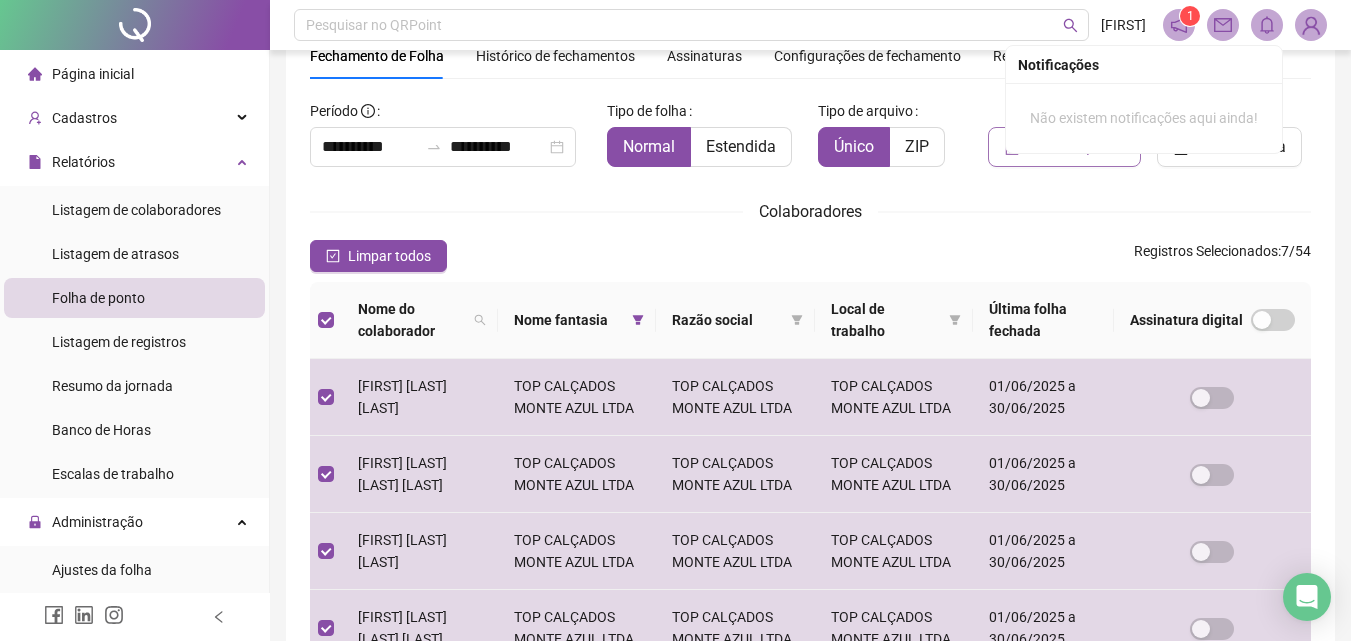 click on "Gerar espelho" at bounding box center [1064, 147] 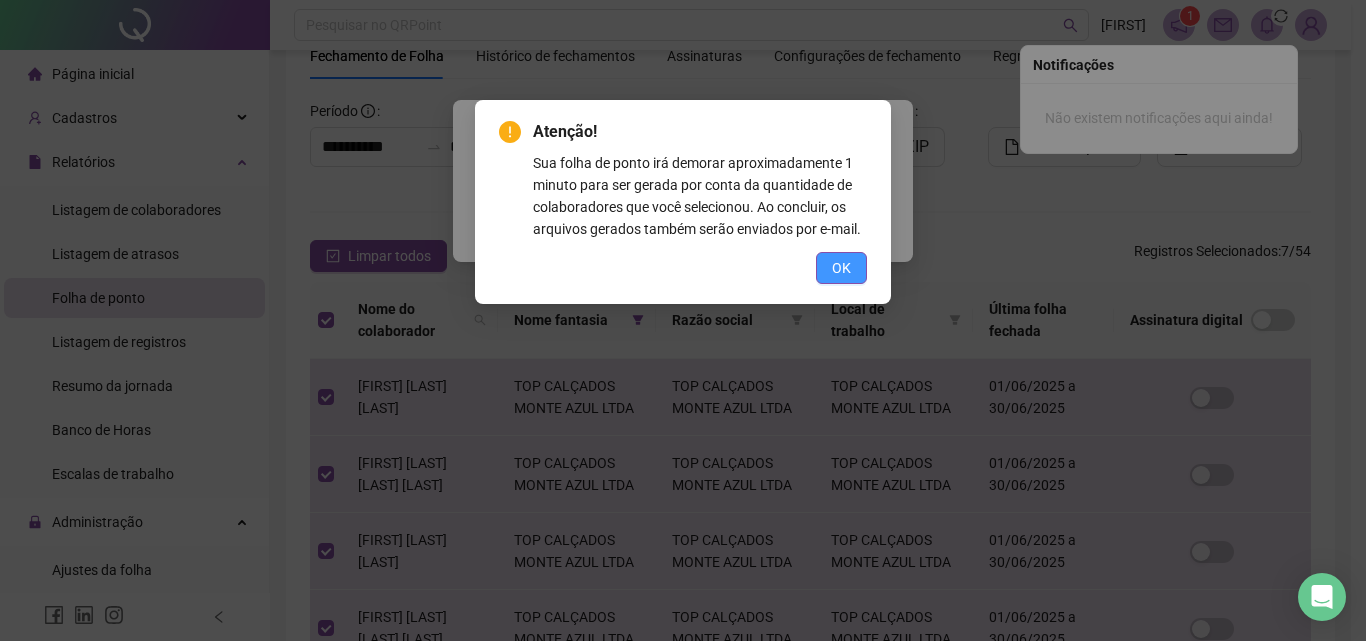 click on "OK" at bounding box center [841, 268] 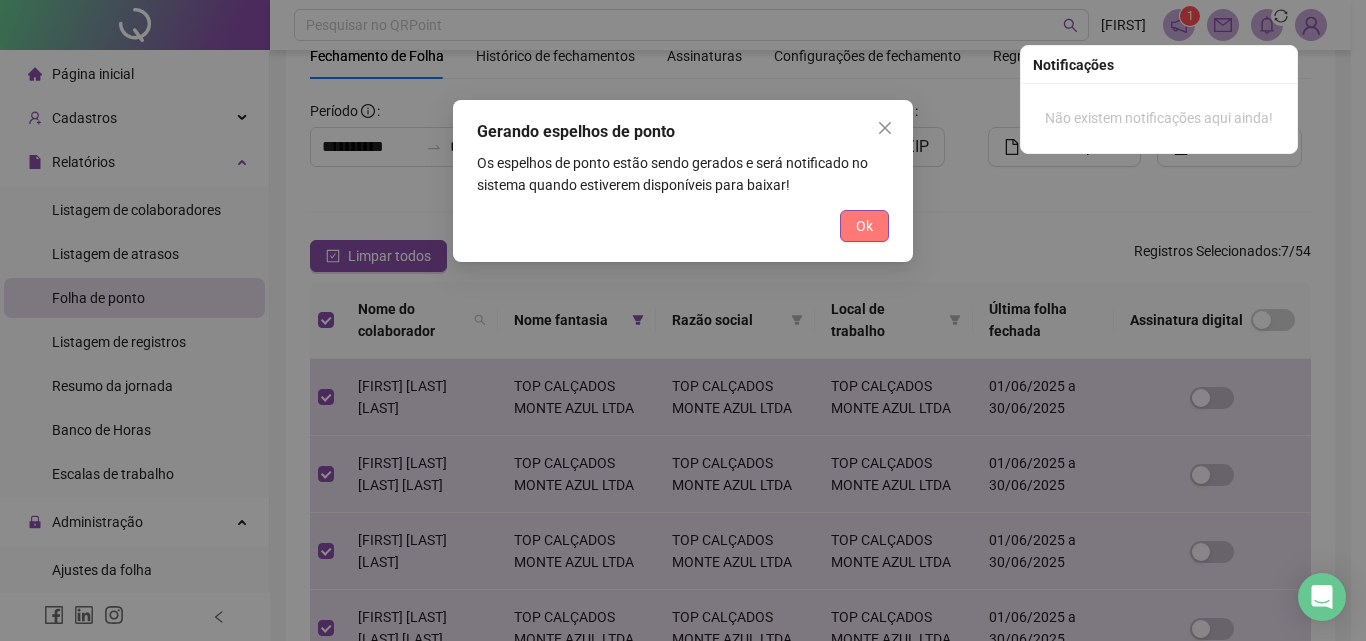 click on "Ok" at bounding box center [864, 226] 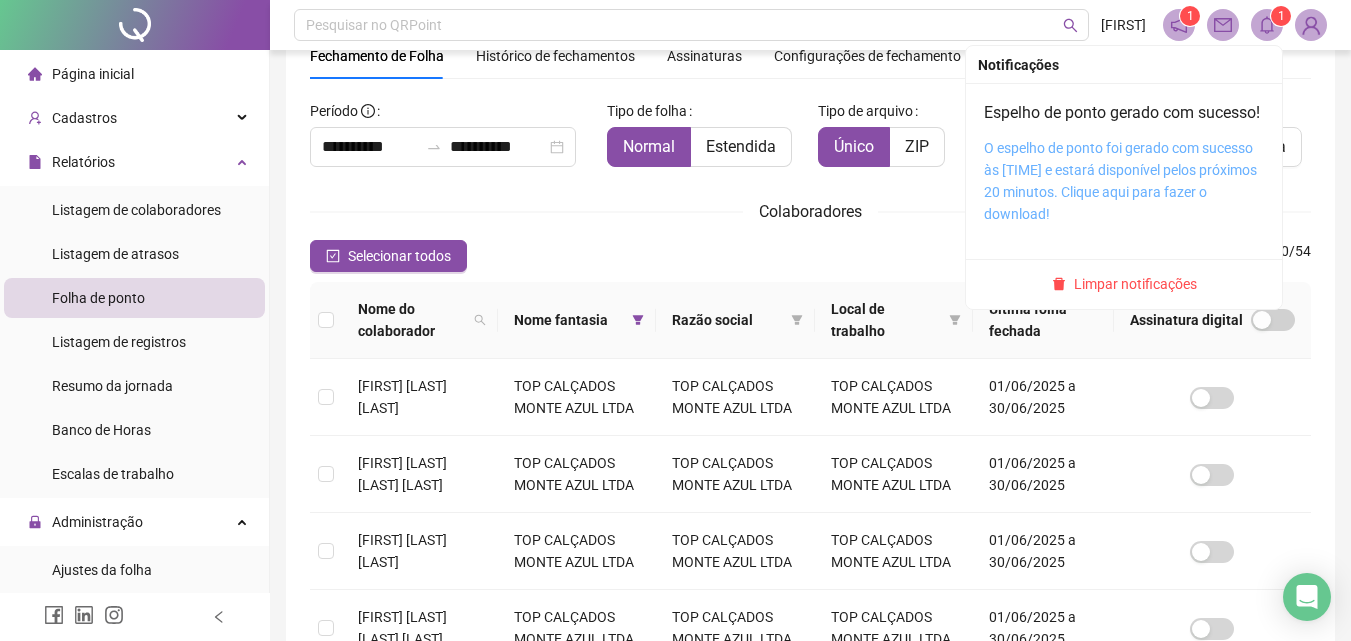 click on "O espelho de ponto foi gerado com sucesso às [TIME] e estará disponível pelos próximos 20 minutos.
Clique aqui para fazer o download!" at bounding box center [1120, 181] 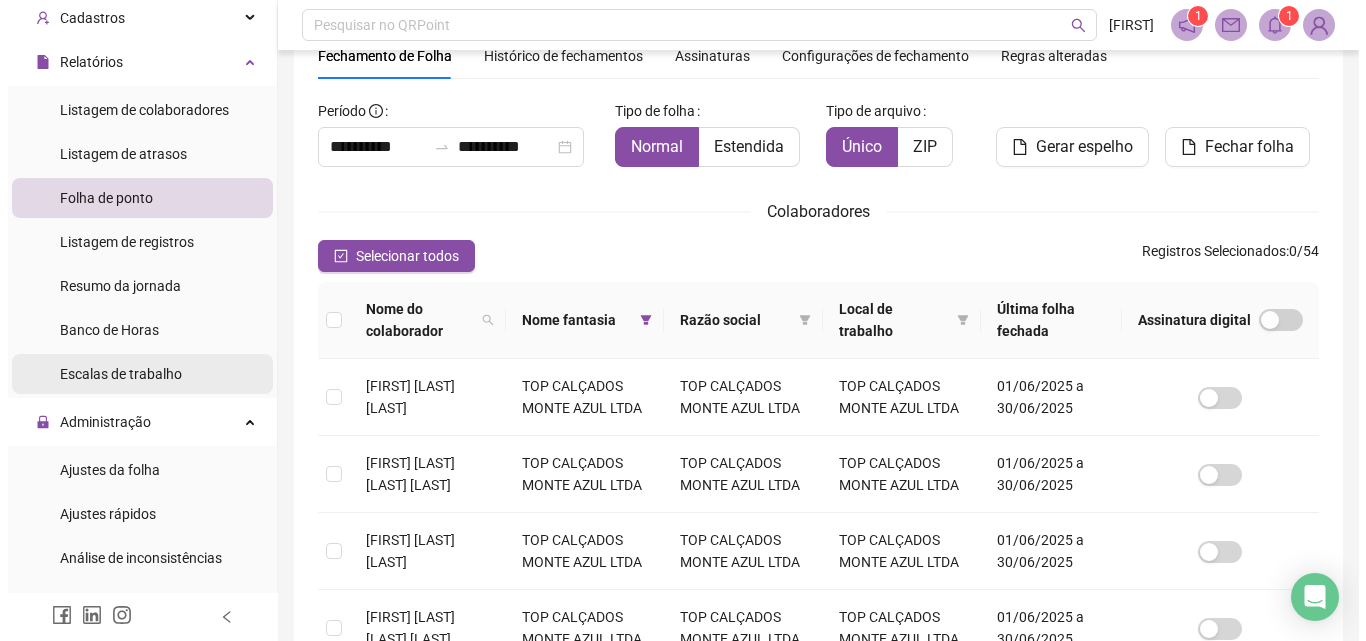 scroll, scrollTop: 200, scrollLeft: 0, axis: vertical 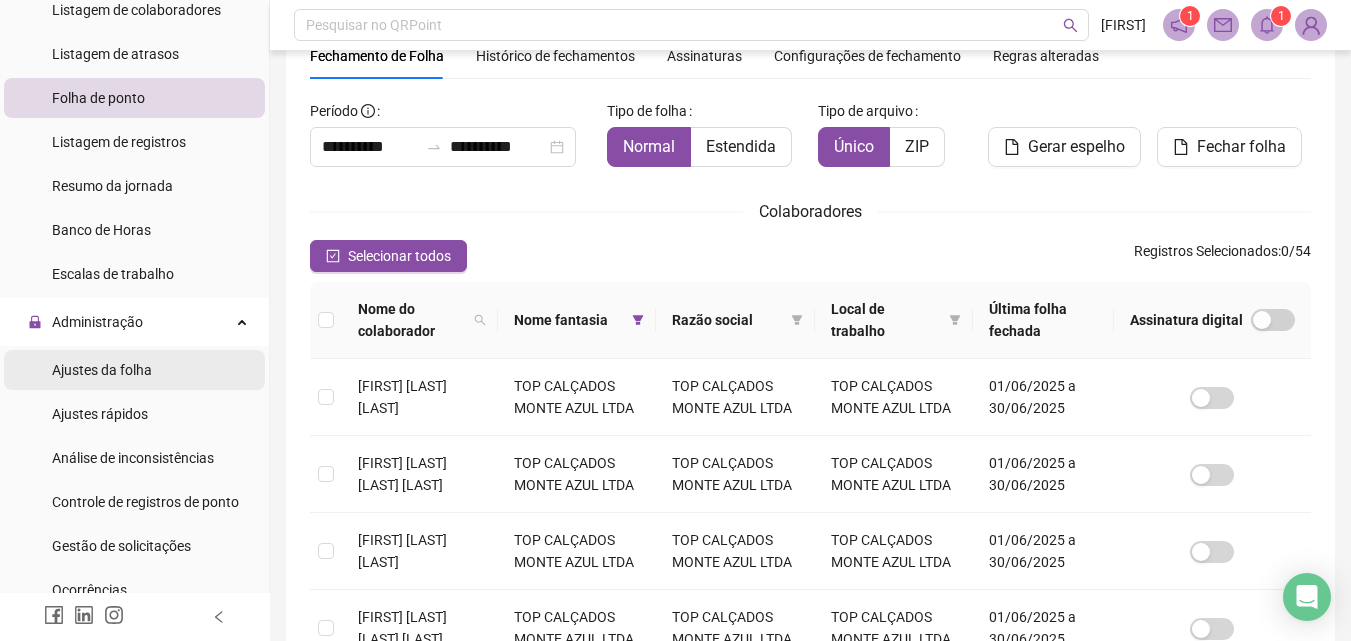 click on "Ajustes da folha" at bounding box center (102, 370) 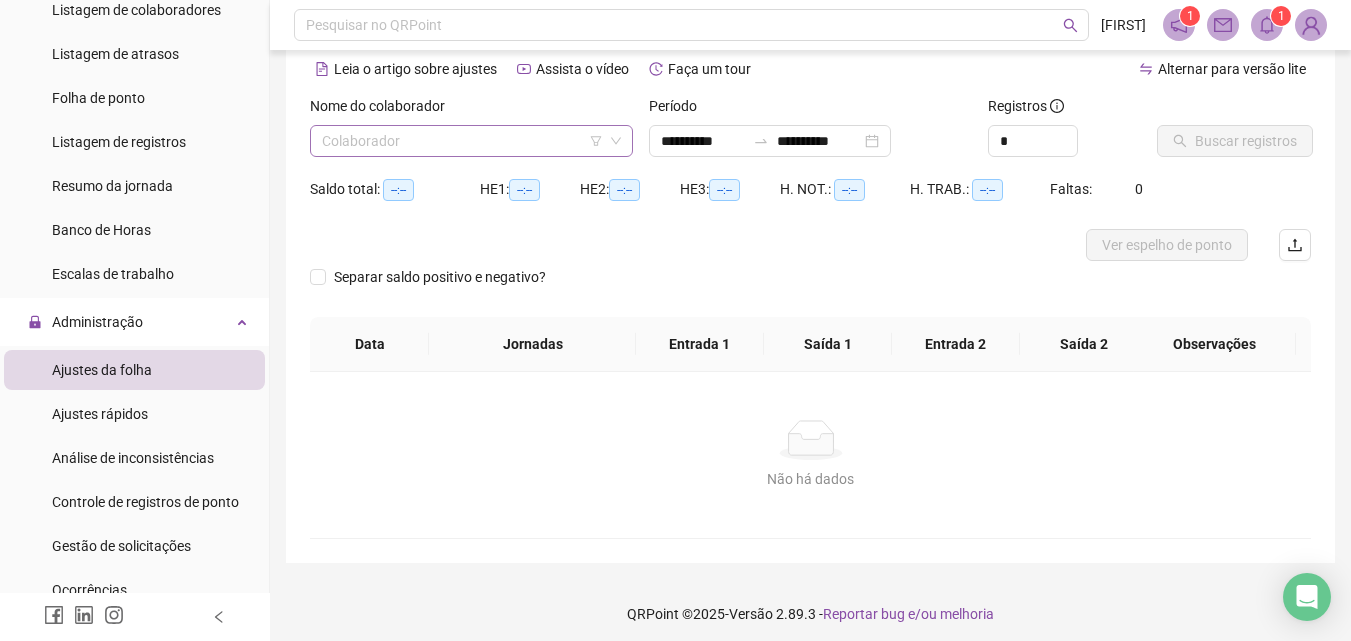 click at bounding box center [462, 141] 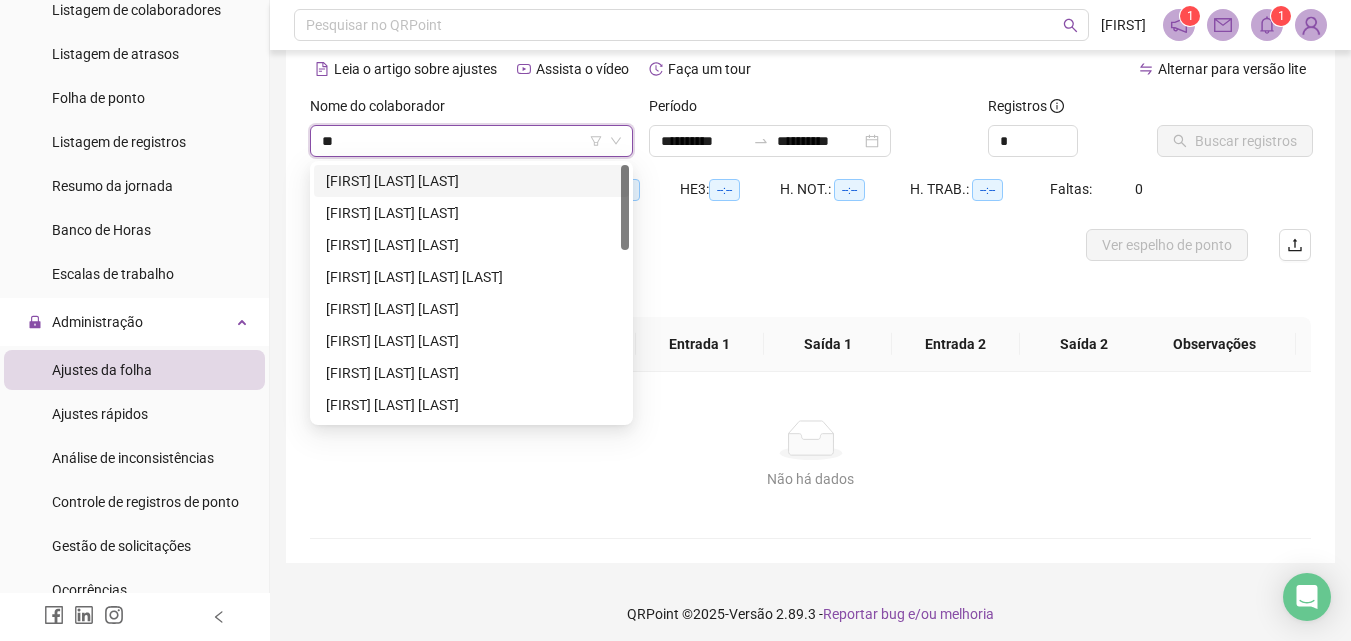 type on "***" 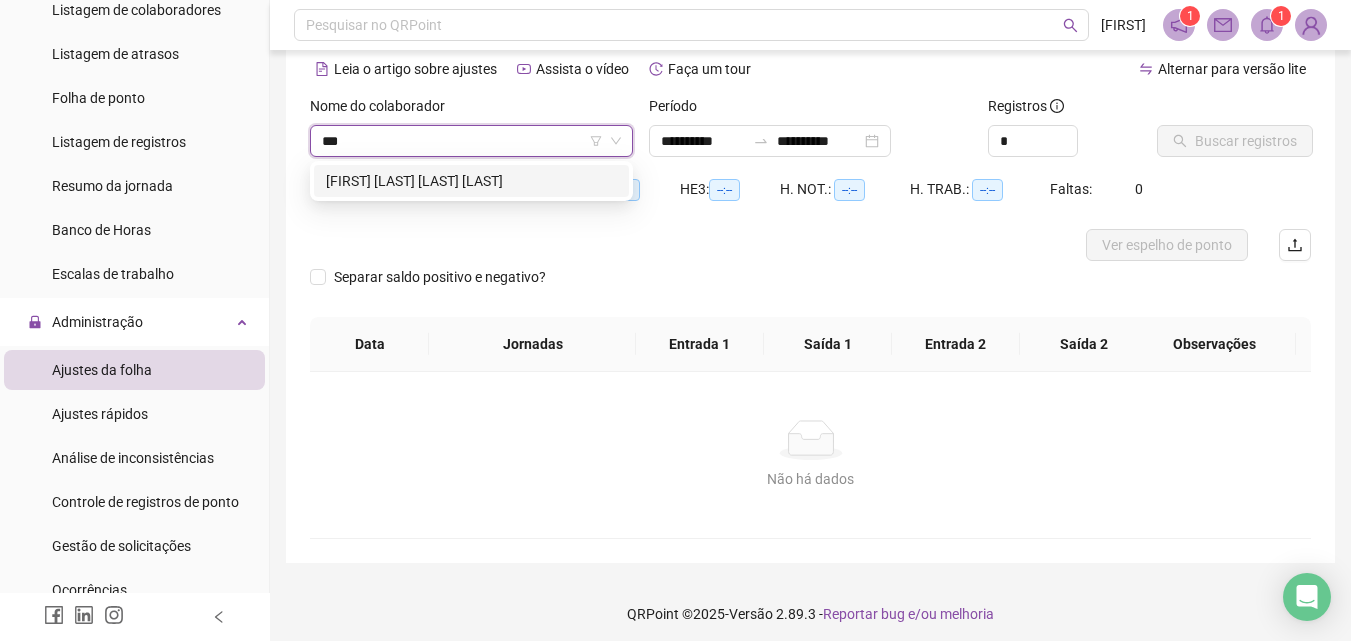 click on "[FIRST] [LAST] [LAST] [LAST]" at bounding box center [471, 181] 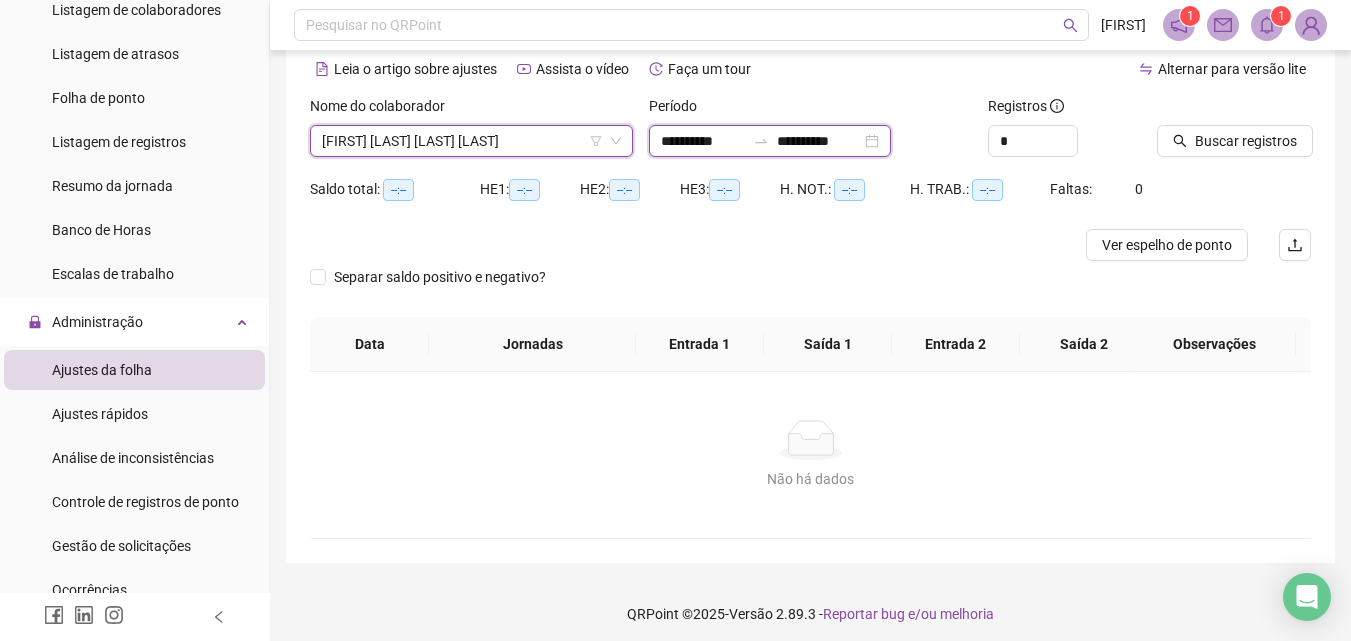 click on "**********" at bounding box center [703, 141] 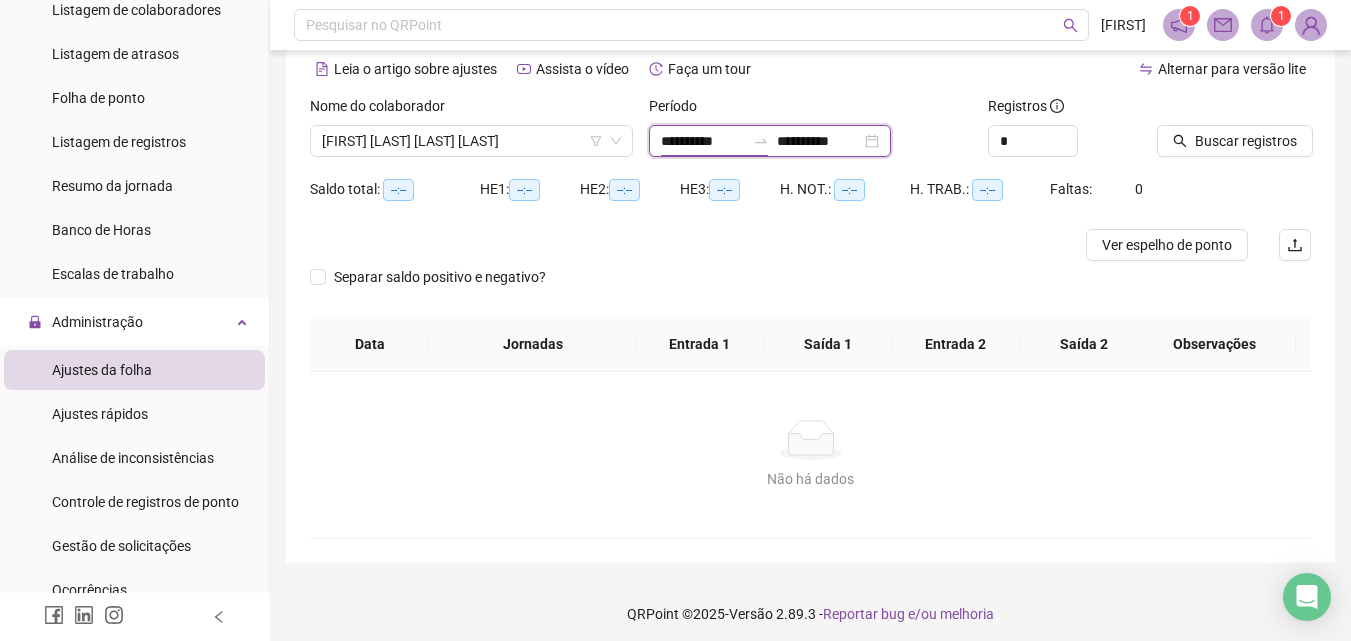 click on "**********" at bounding box center [703, 141] 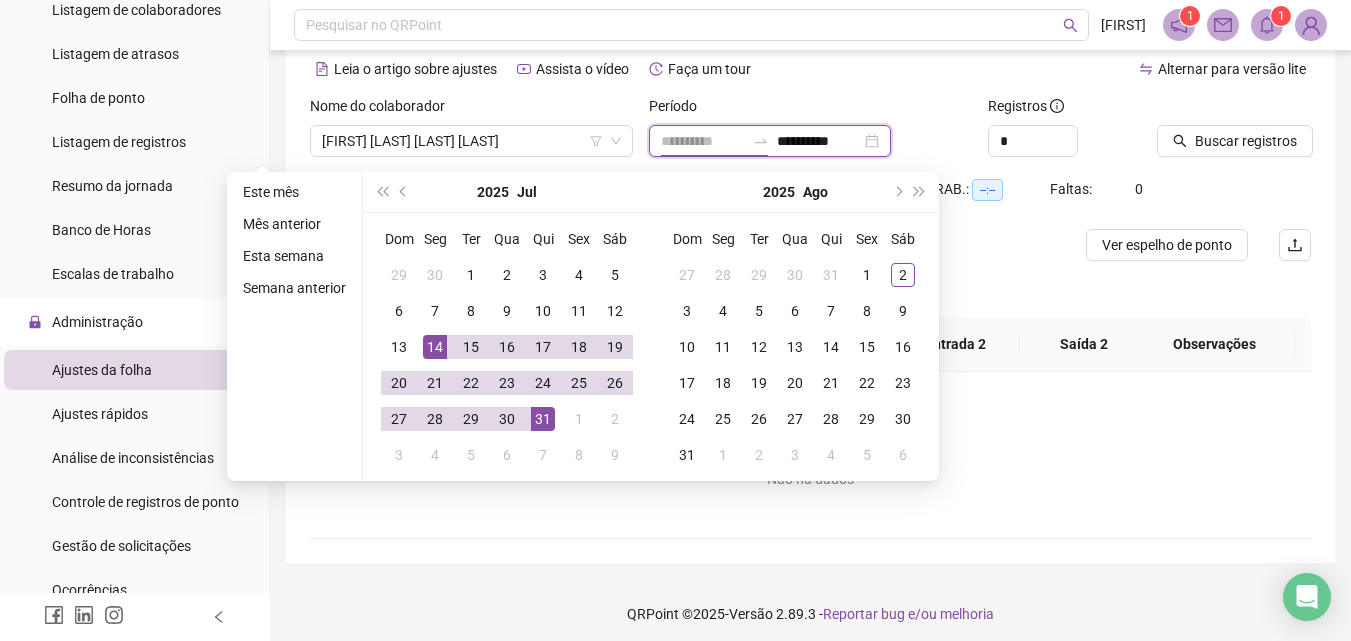 type on "**********" 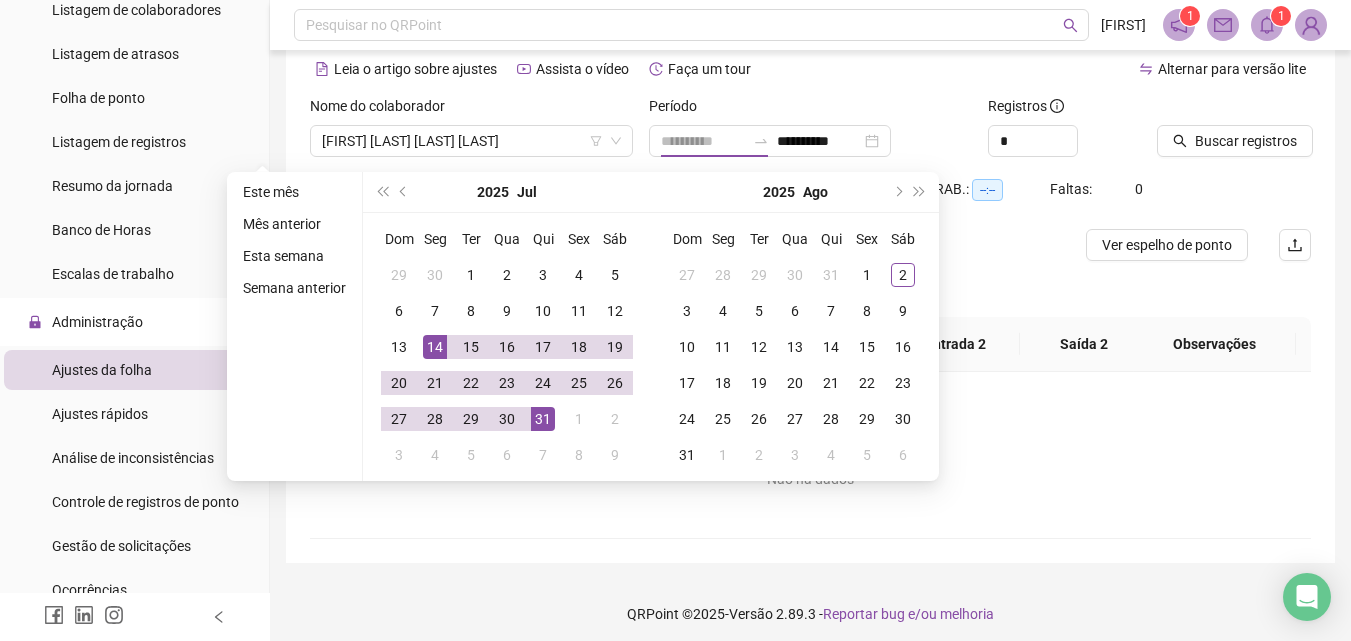 click on "14" at bounding box center (435, 347) 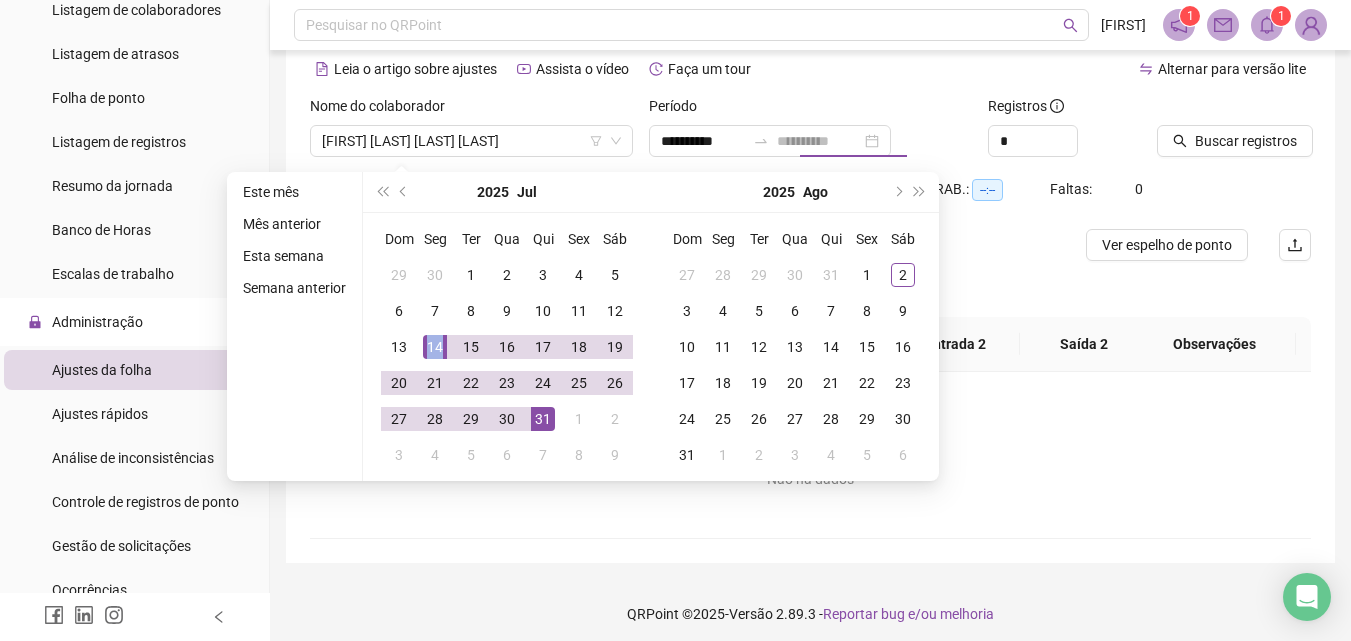 click on "14" at bounding box center [435, 347] 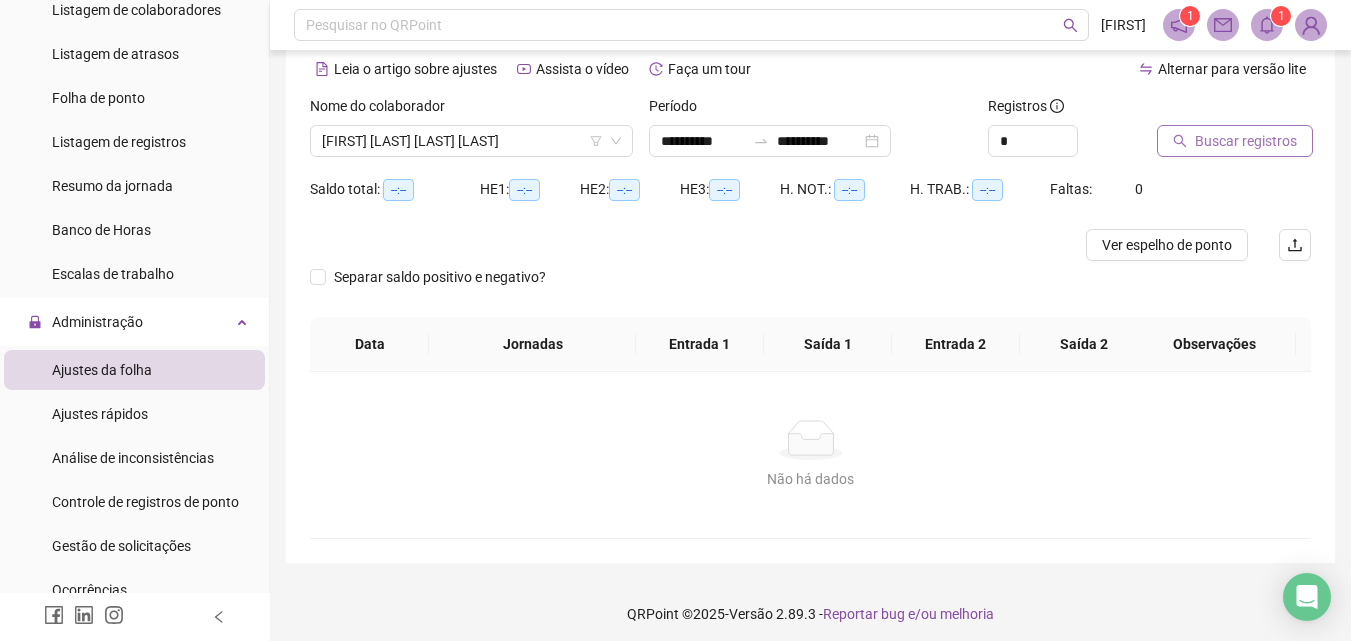 click on "Buscar registros" at bounding box center [1246, 141] 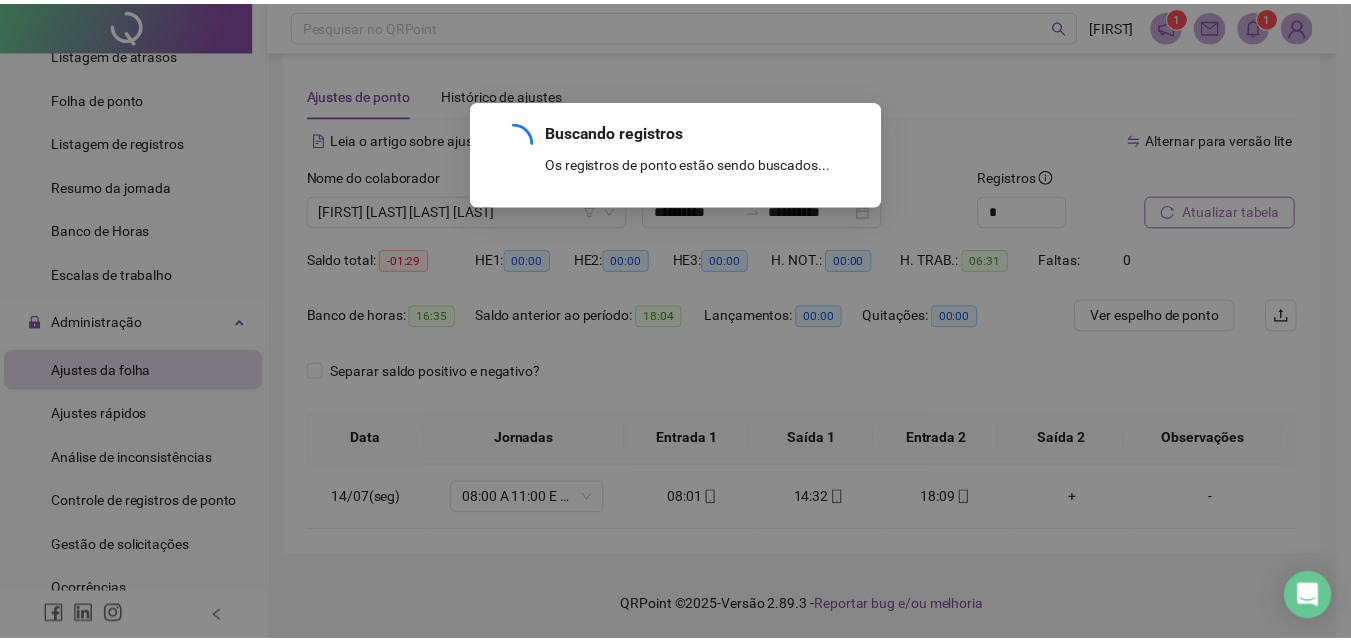 scroll, scrollTop: 19, scrollLeft: 0, axis: vertical 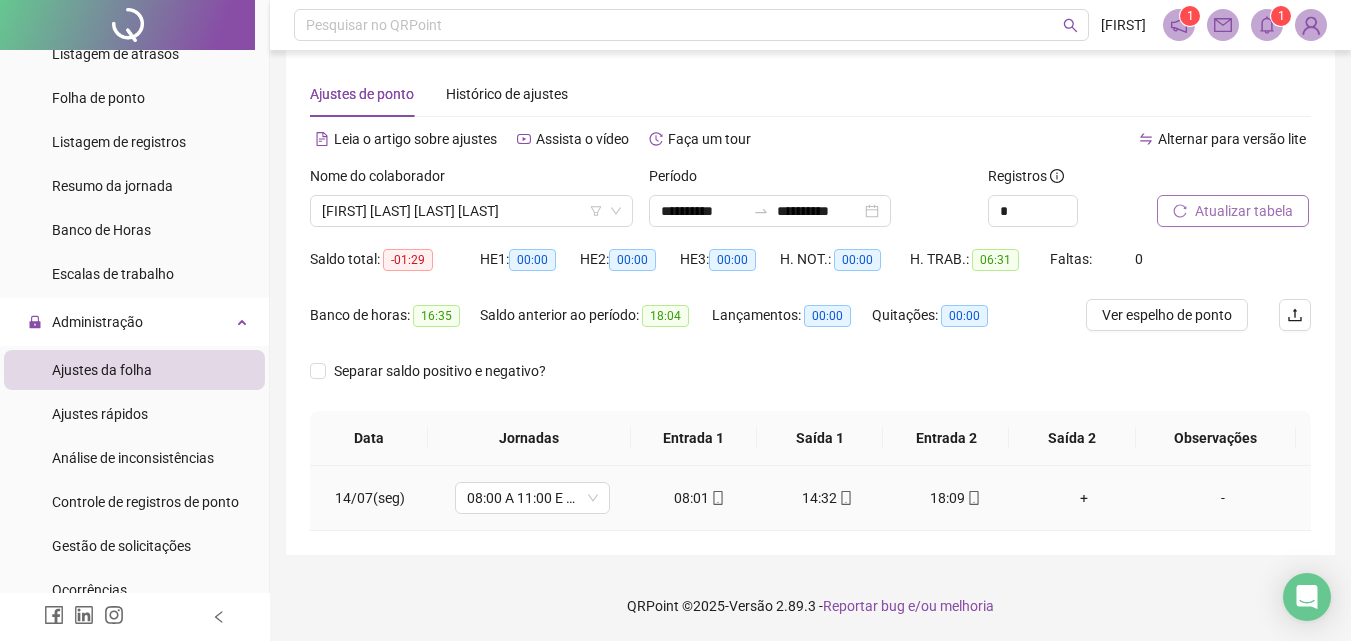 click on "+" at bounding box center [1084, 498] 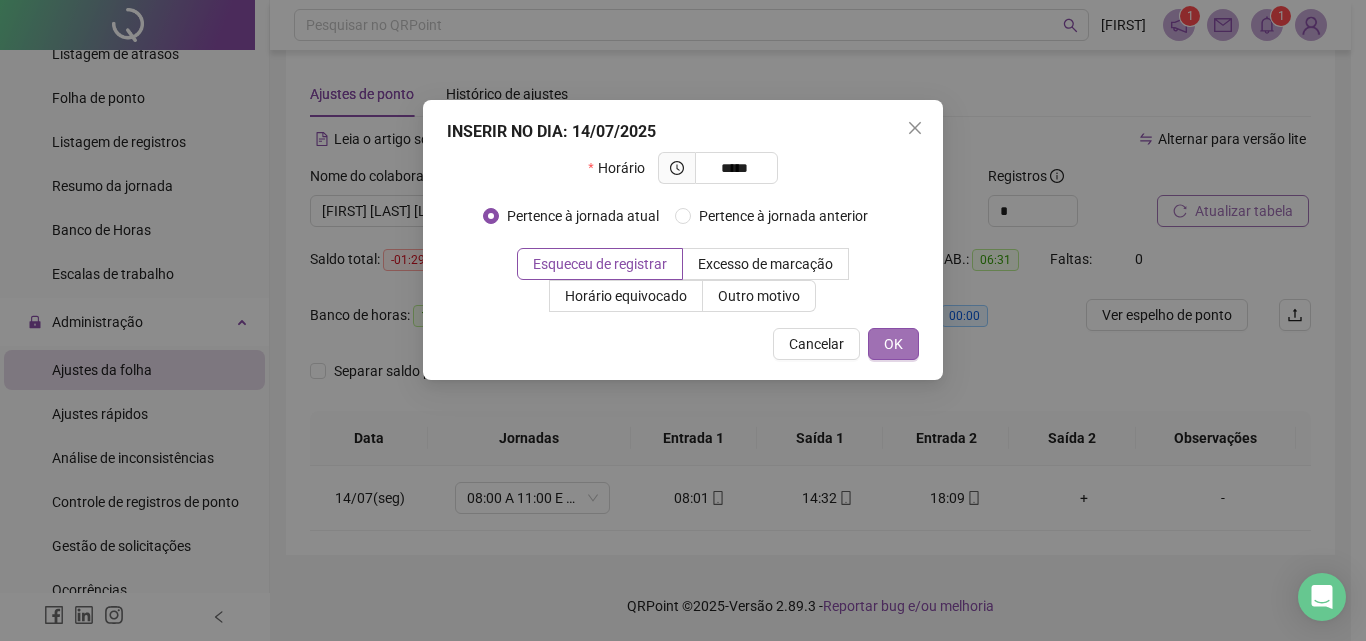 type on "*****" 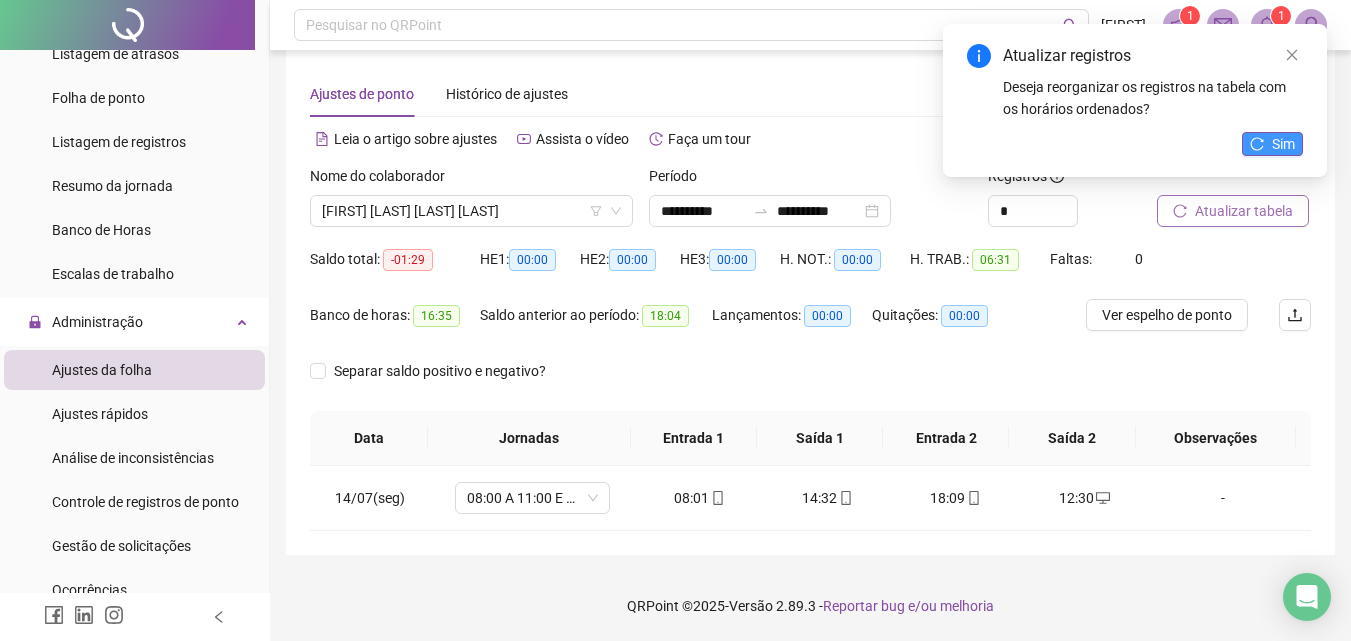 click on "Sim" at bounding box center (1283, 144) 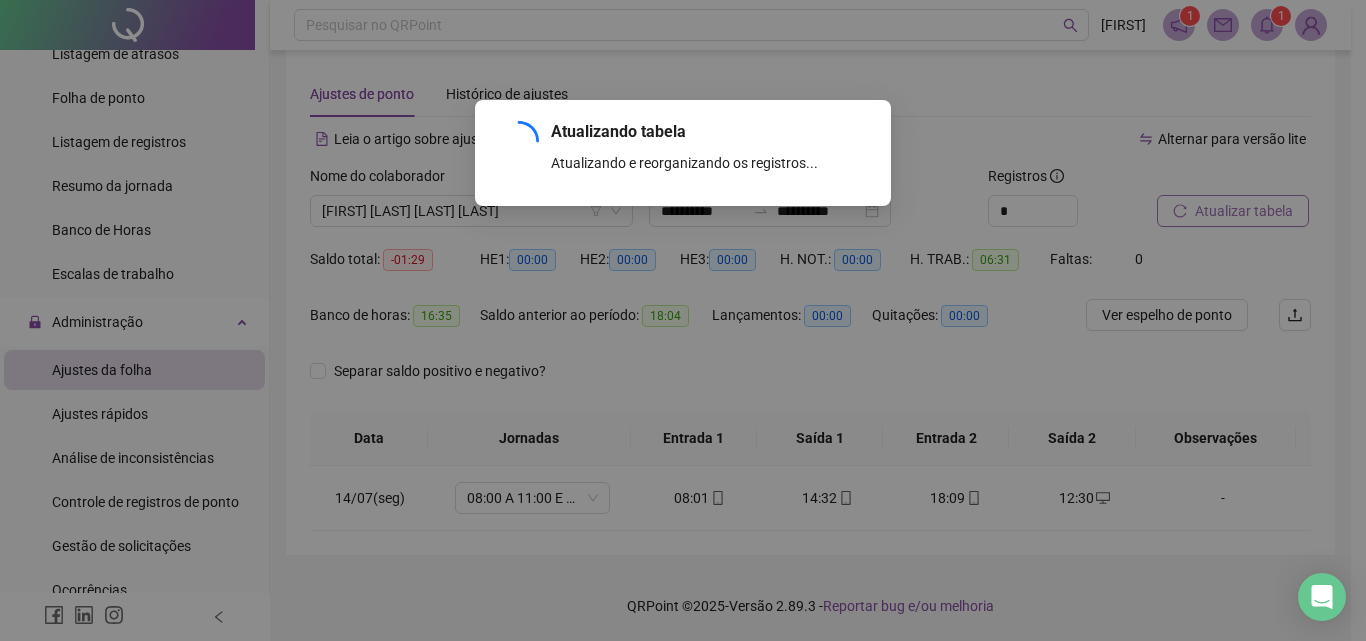 click on "Atualizando tabela Atualizando e reorganizando os registros... OK" at bounding box center (683, 320) 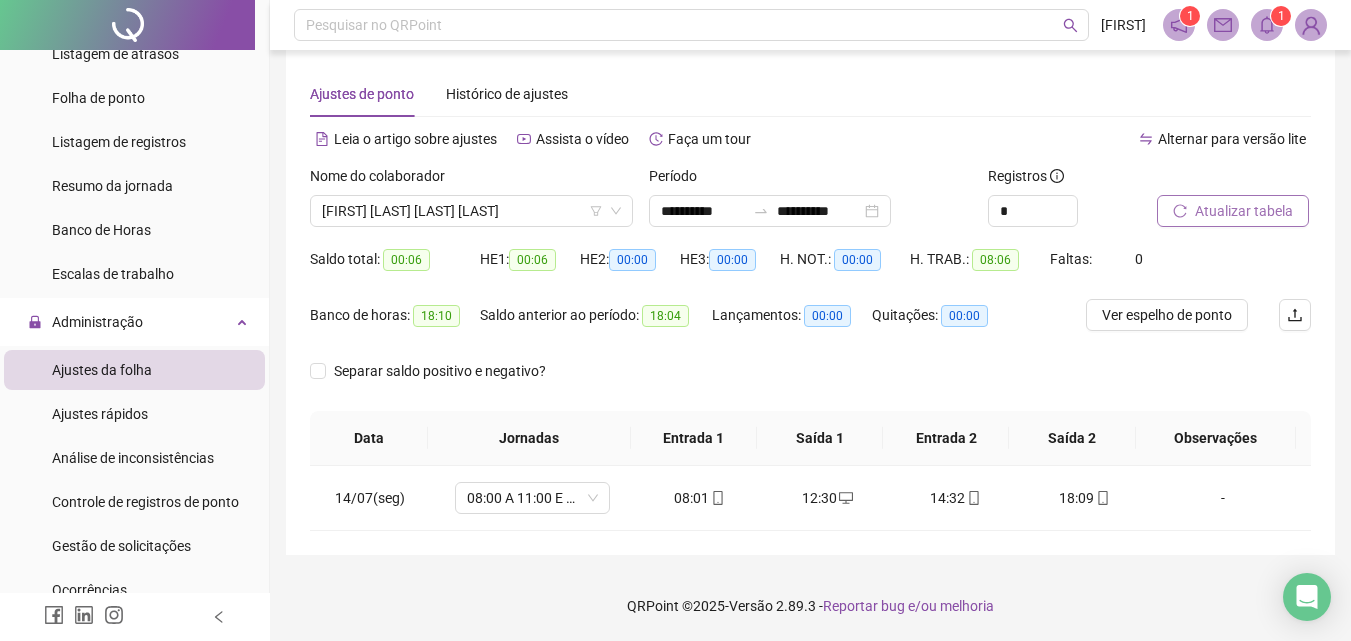 click 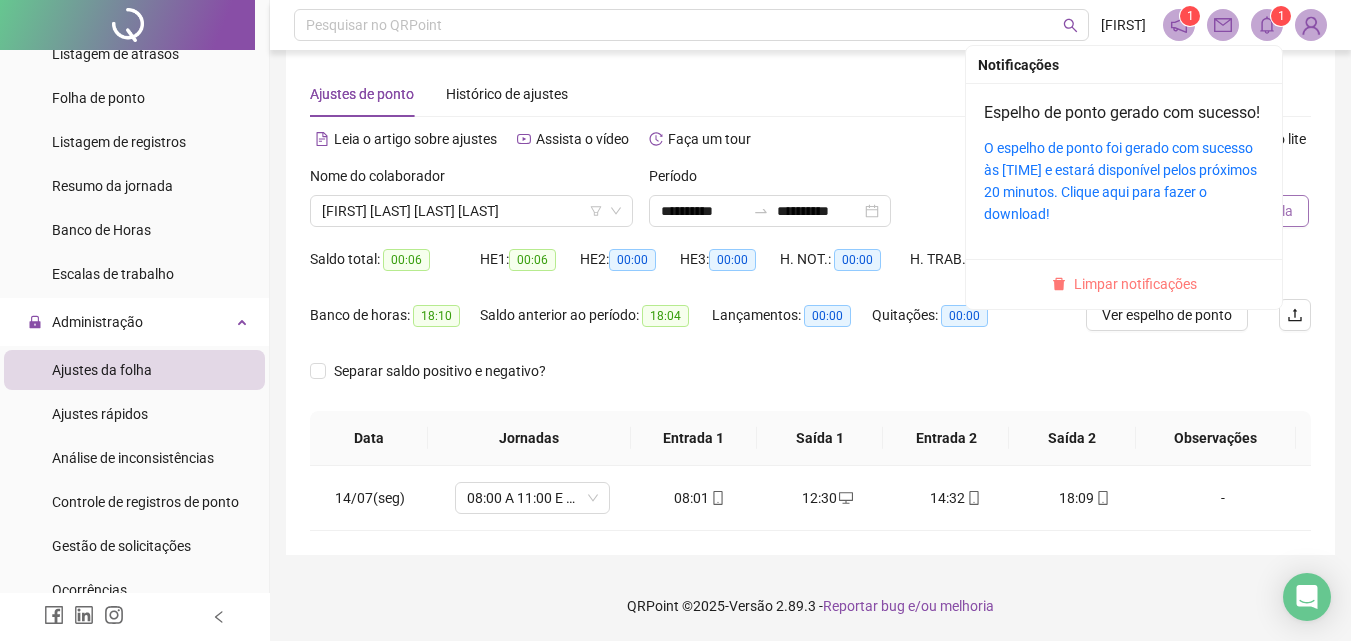 click on "Limpar notificações" at bounding box center (1135, 284) 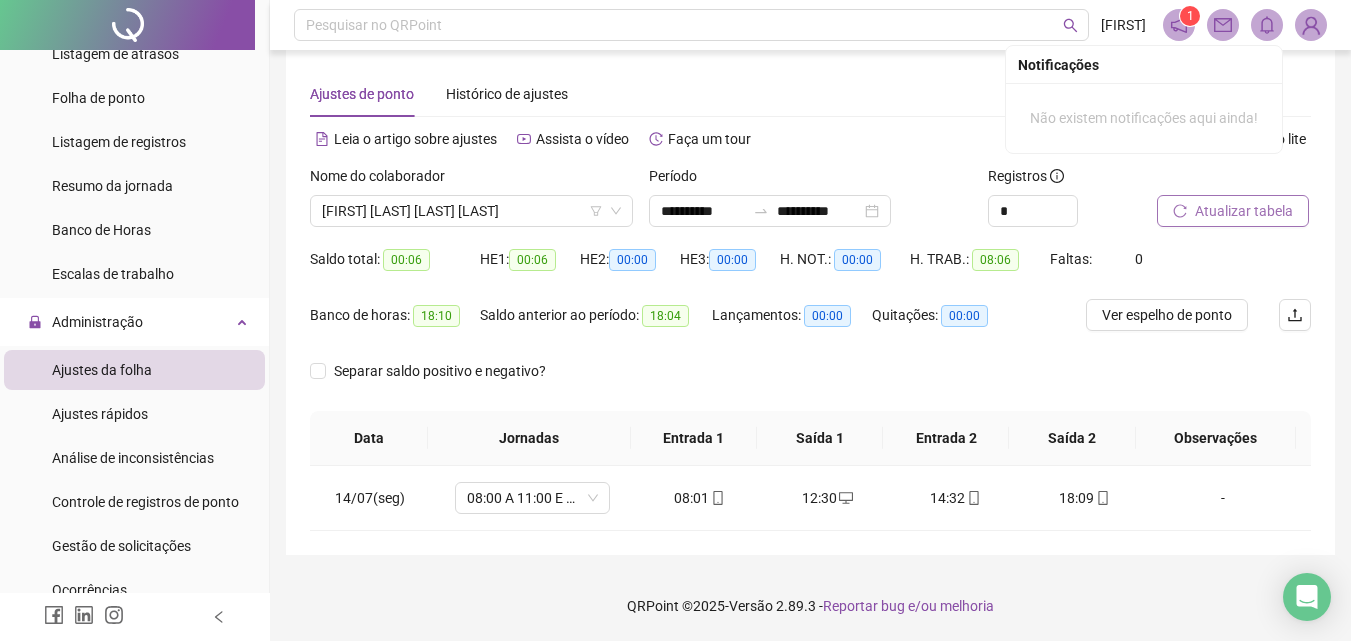 scroll, scrollTop: 100, scrollLeft: 0, axis: vertical 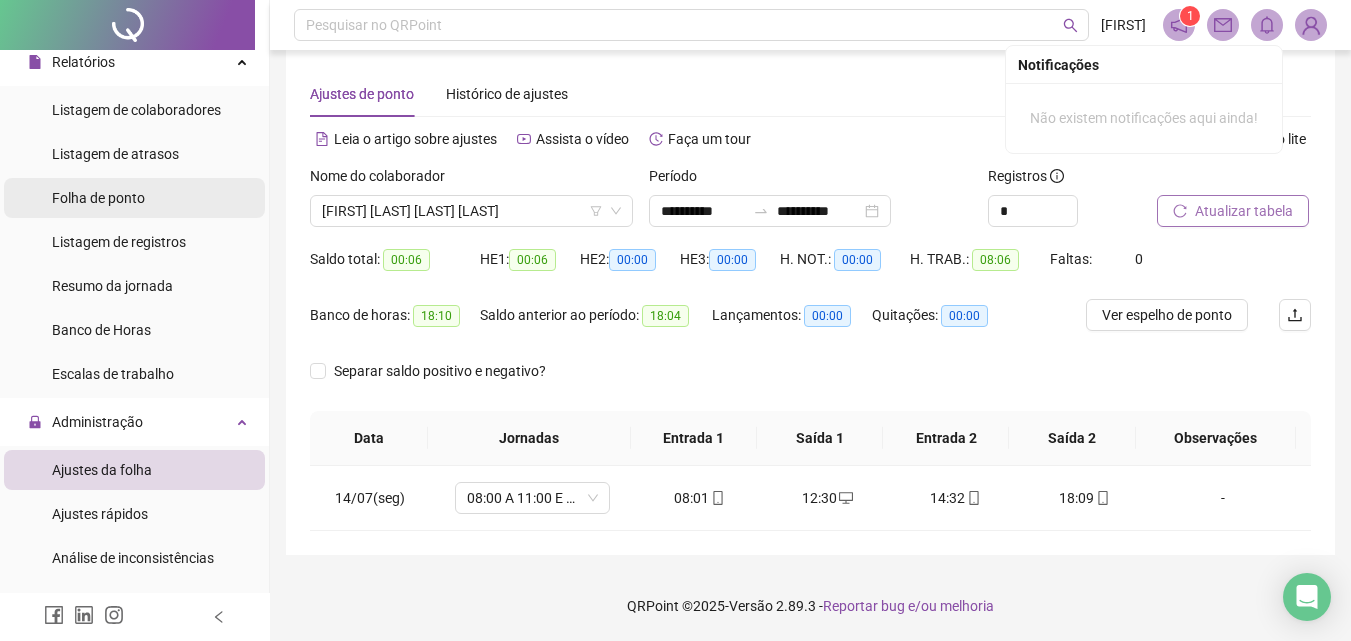 click on "Folha de ponto" at bounding box center [98, 198] 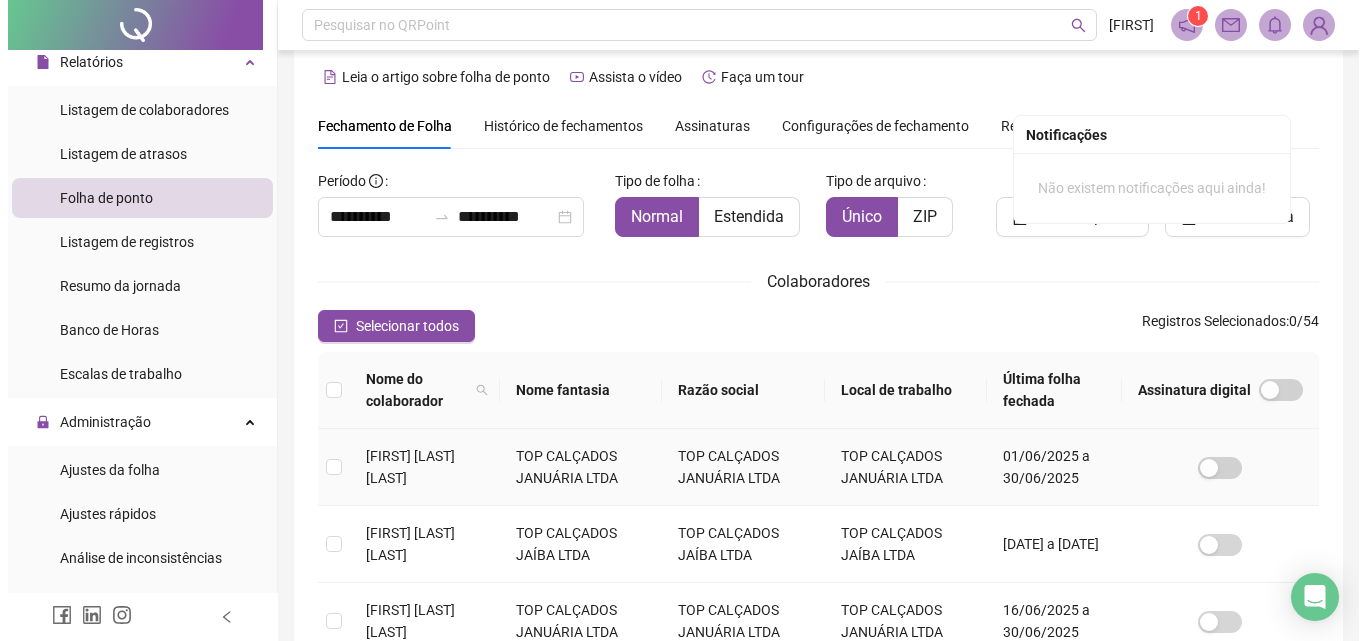 scroll, scrollTop: 89, scrollLeft: 0, axis: vertical 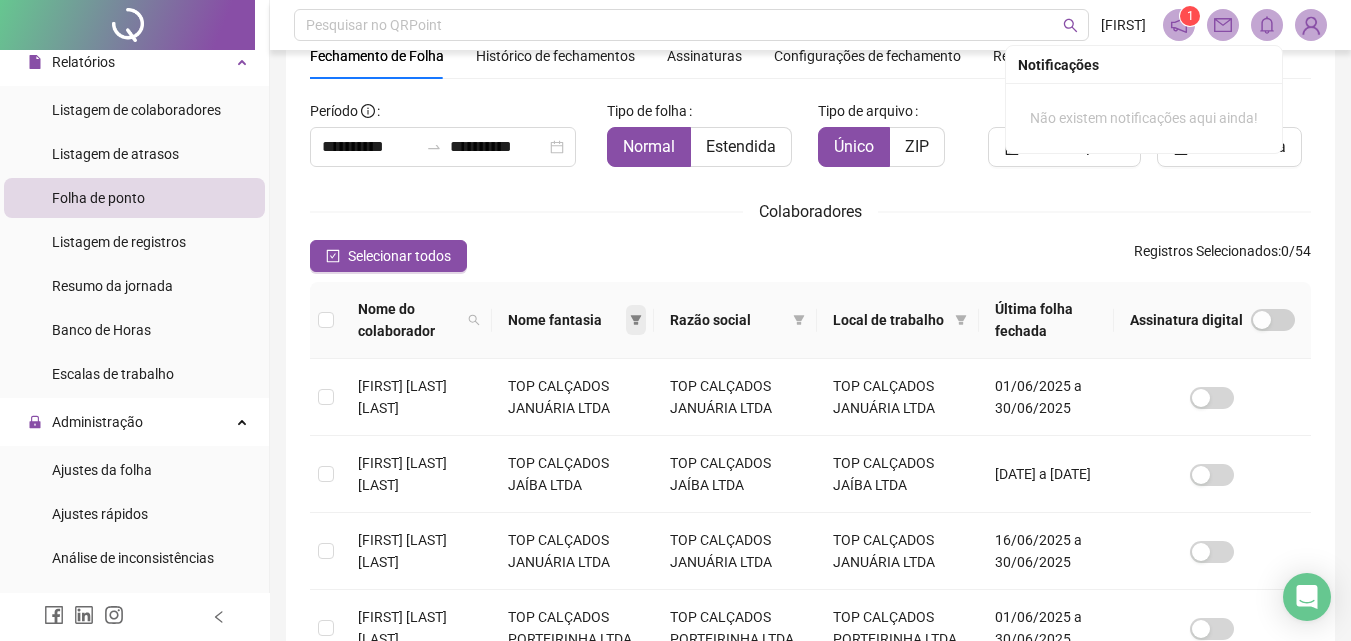 click at bounding box center [636, 320] 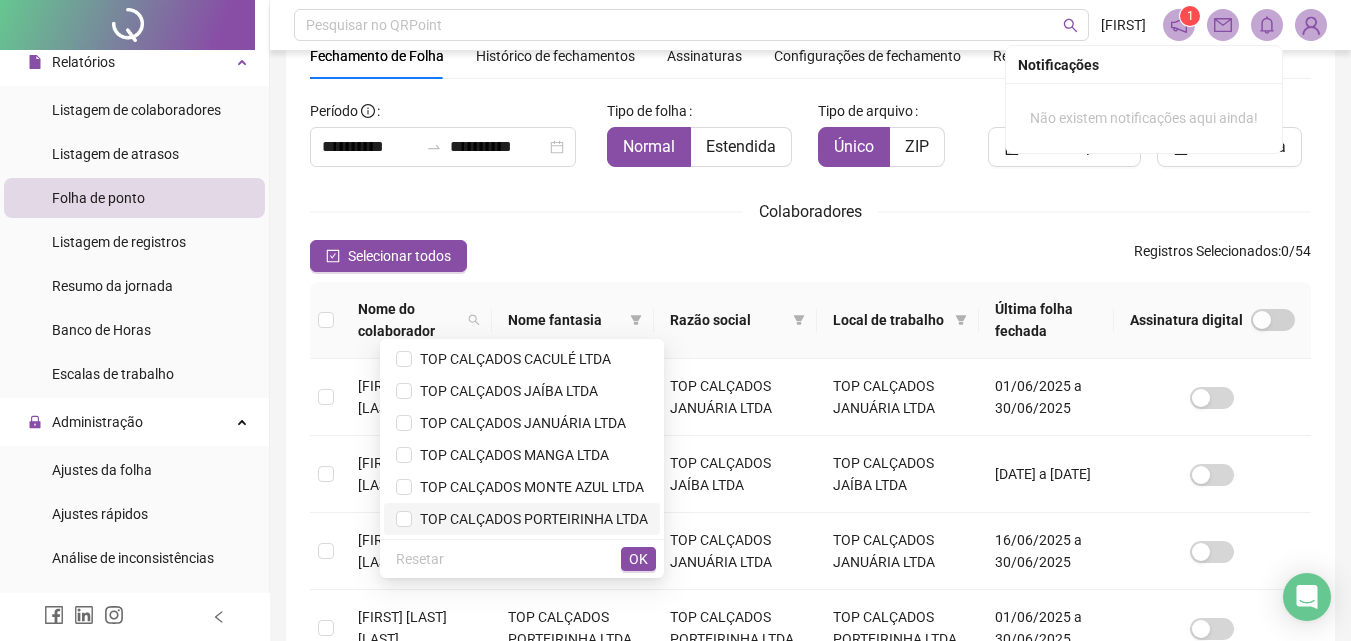 click on "TOP CALÇADOS PORTEIRINHA LTDA" at bounding box center [530, 519] 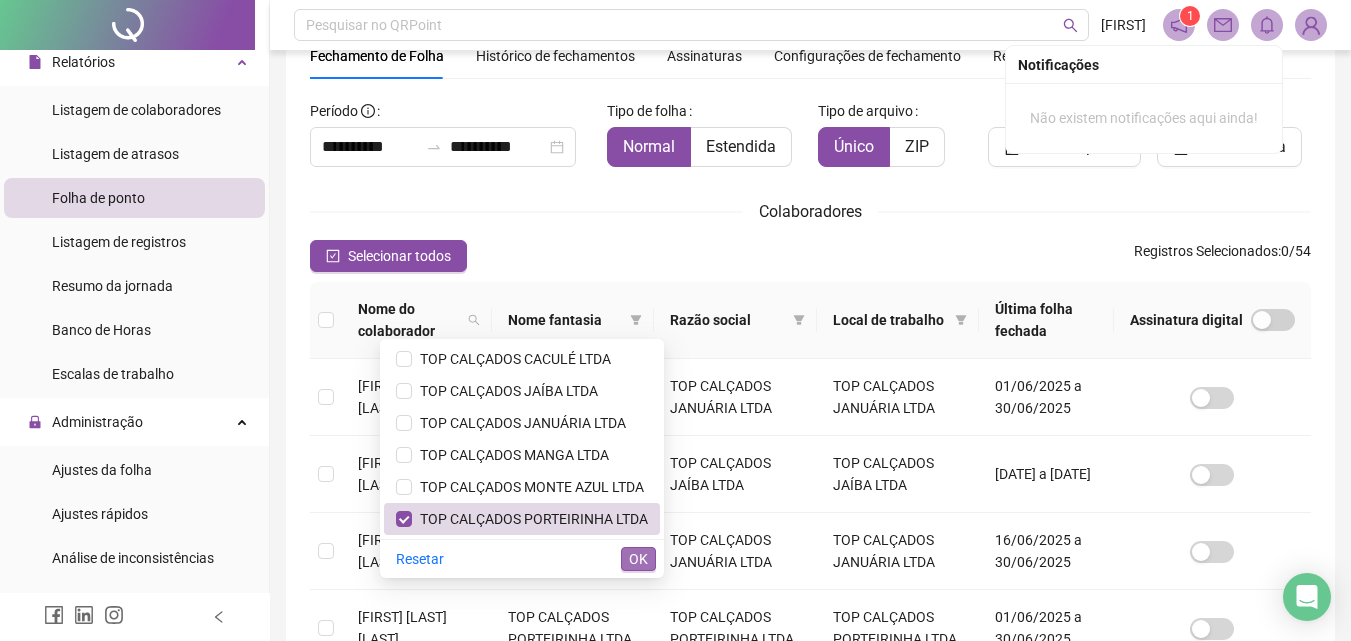 click on "OK" at bounding box center (638, 559) 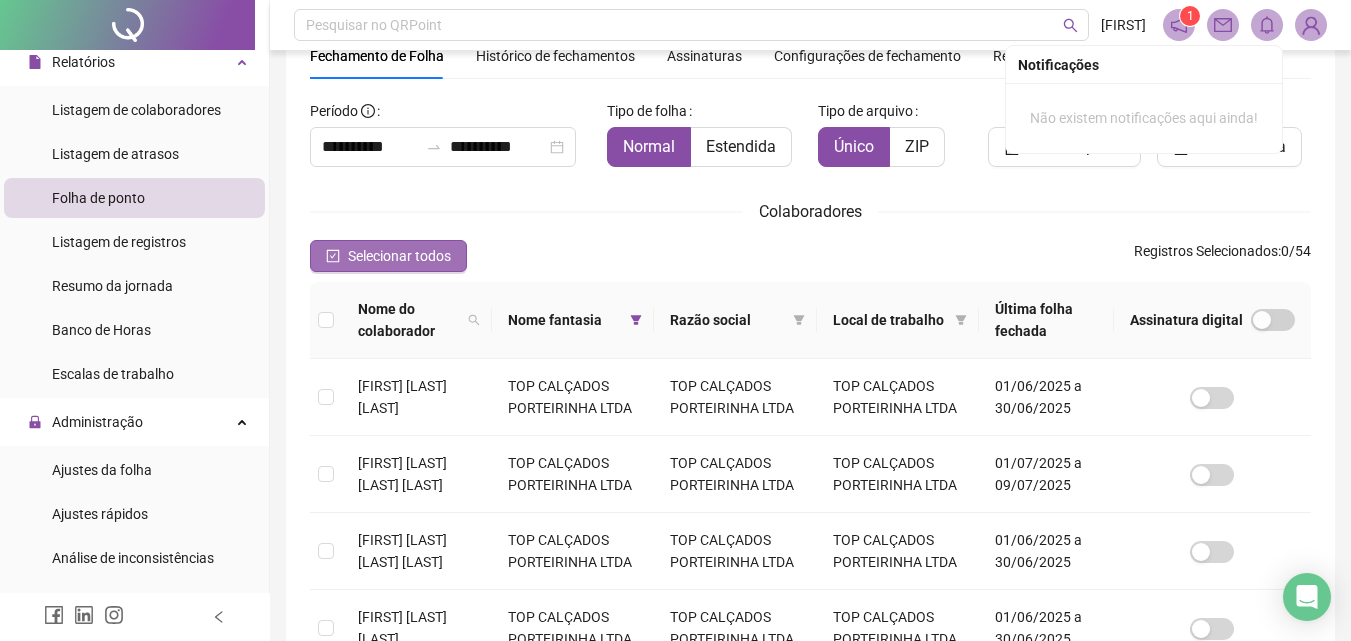 click on "Selecionar todos" at bounding box center [399, 256] 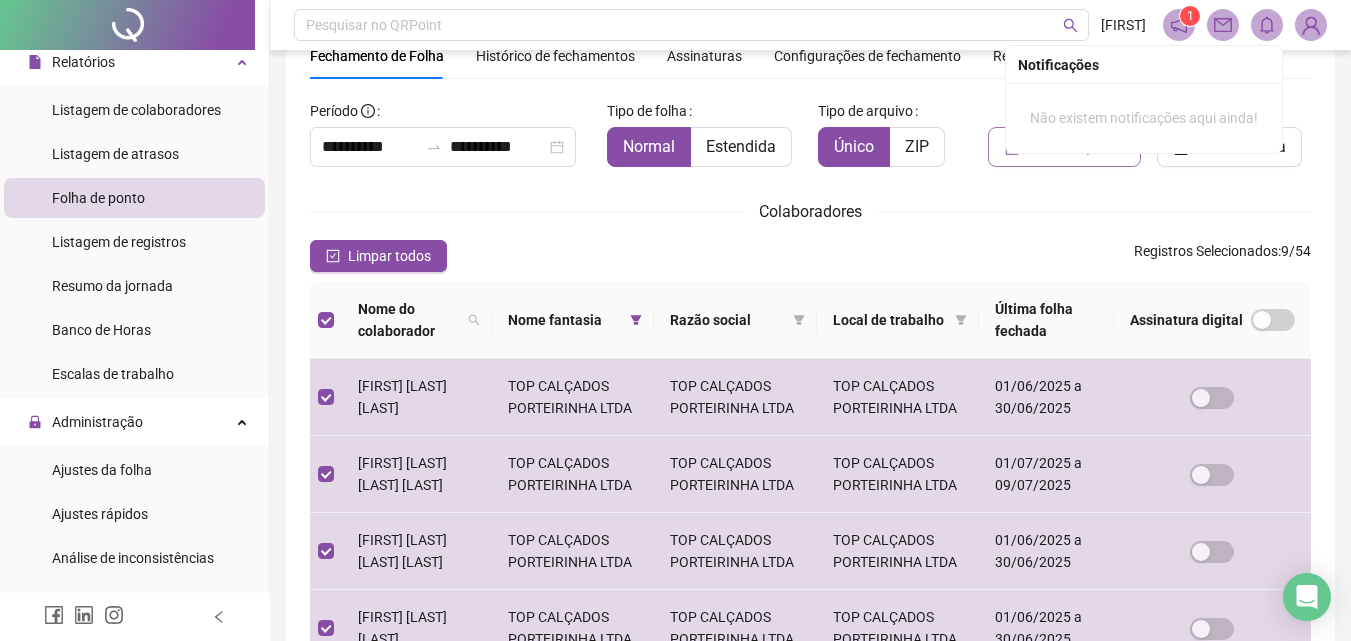 click on "Gerar espelho" at bounding box center (1064, 147) 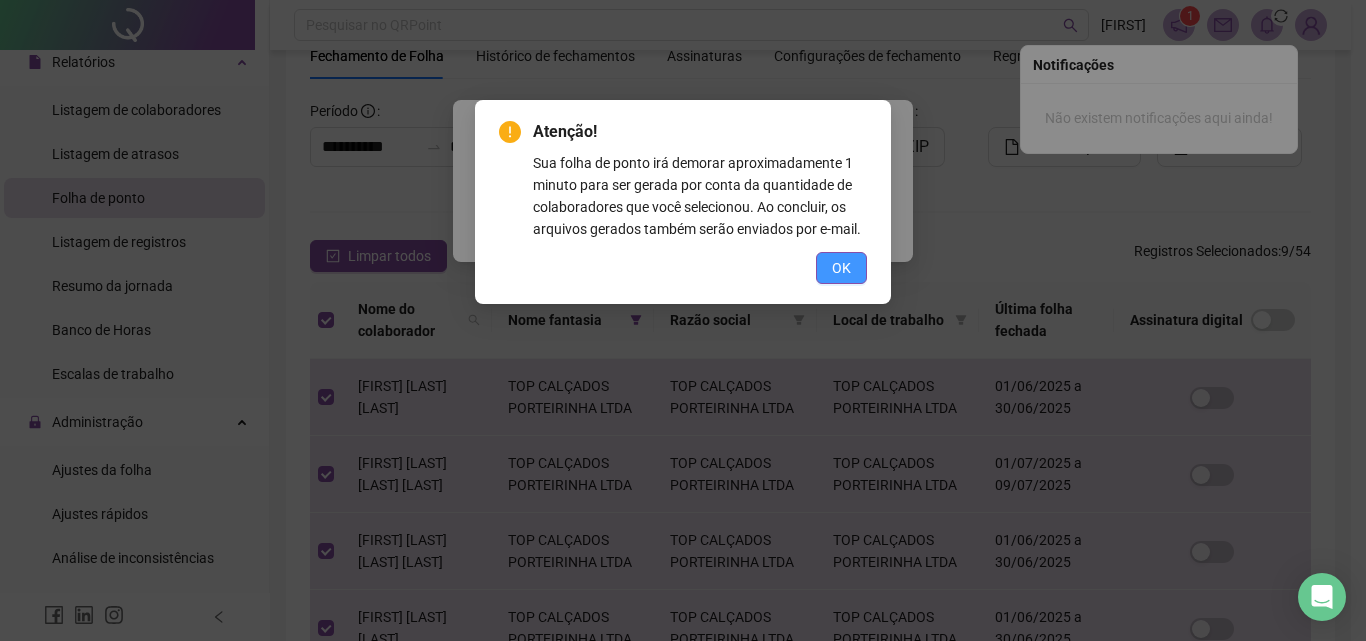 click on "OK" at bounding box center [841, 268] 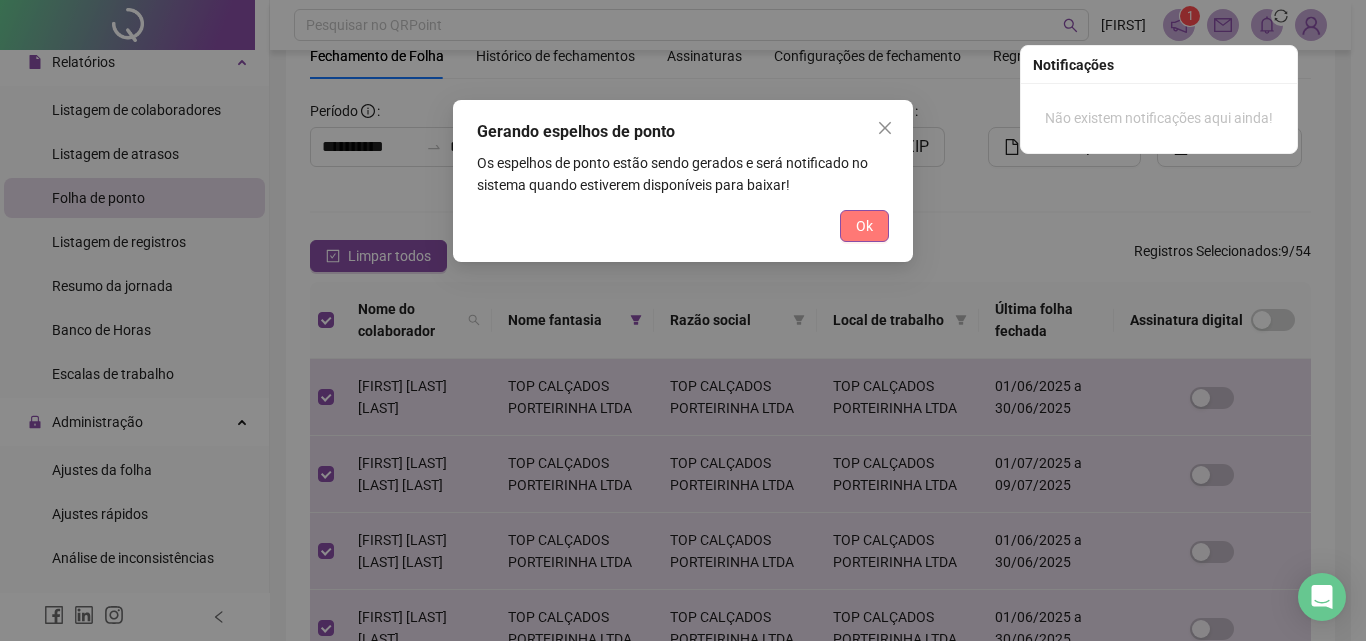 click on "Ok" at bounding box center (864, 226) 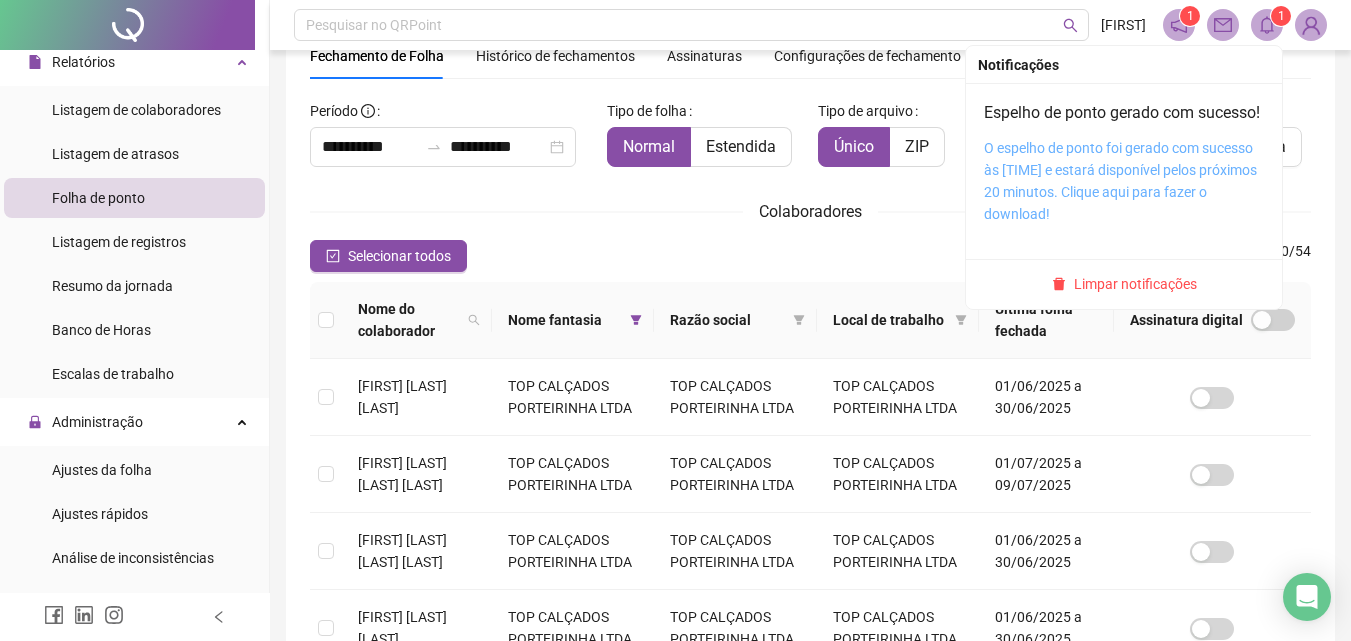 click on "O espelho de ponto foi gerado com sucesso às [TIME] e estará disponível pelos próximos 20 minutos.
Clique aqui para fazer o download!" at bounding box center [1120, 181] 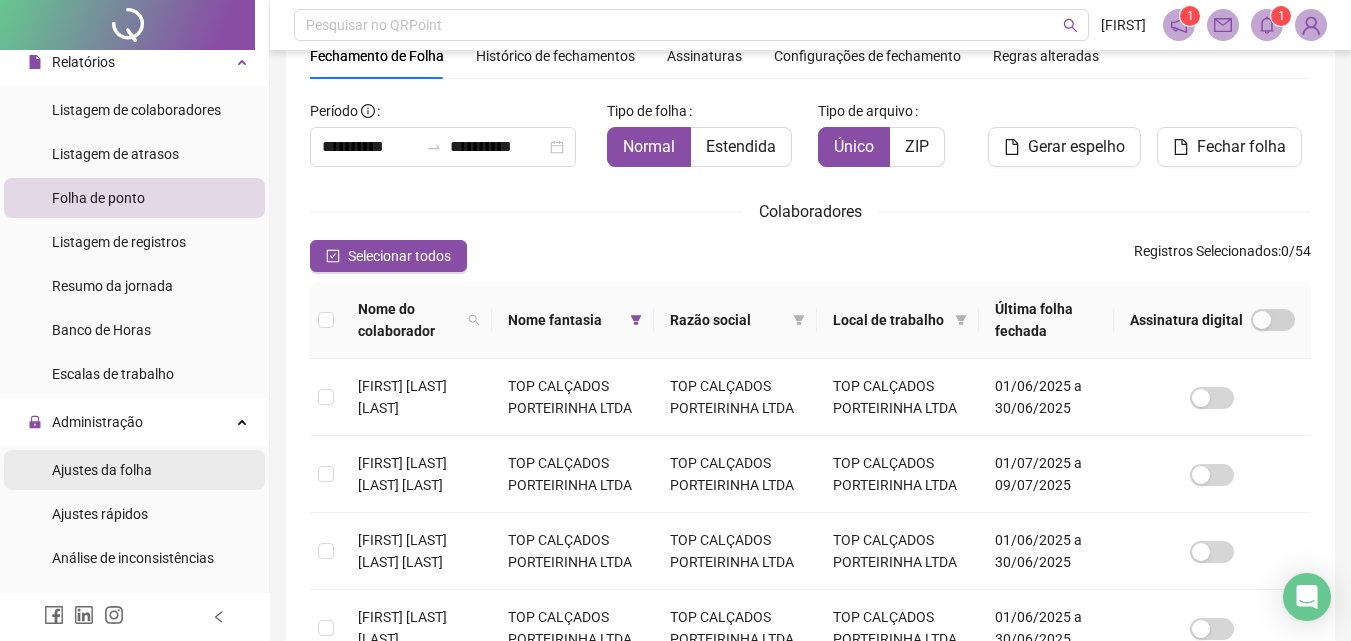 click on "Ajustes da folha" at bounding box center (102, 470) 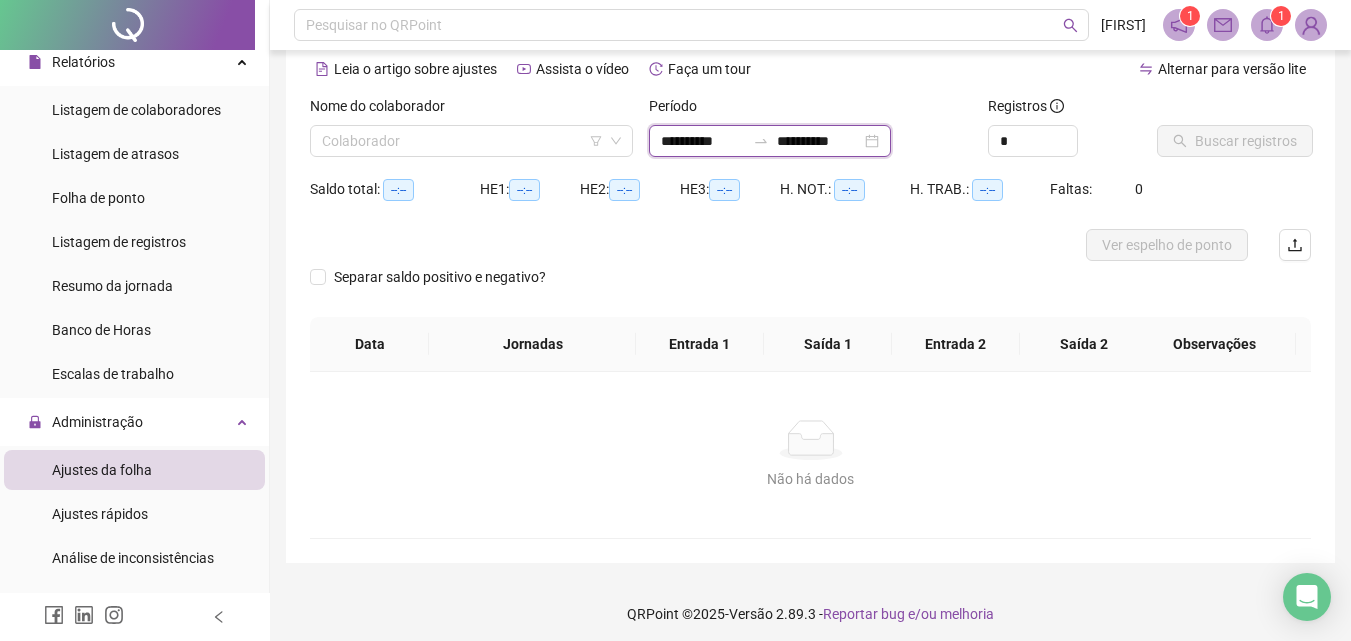 click on "**********" at bounding box center [703, 141] 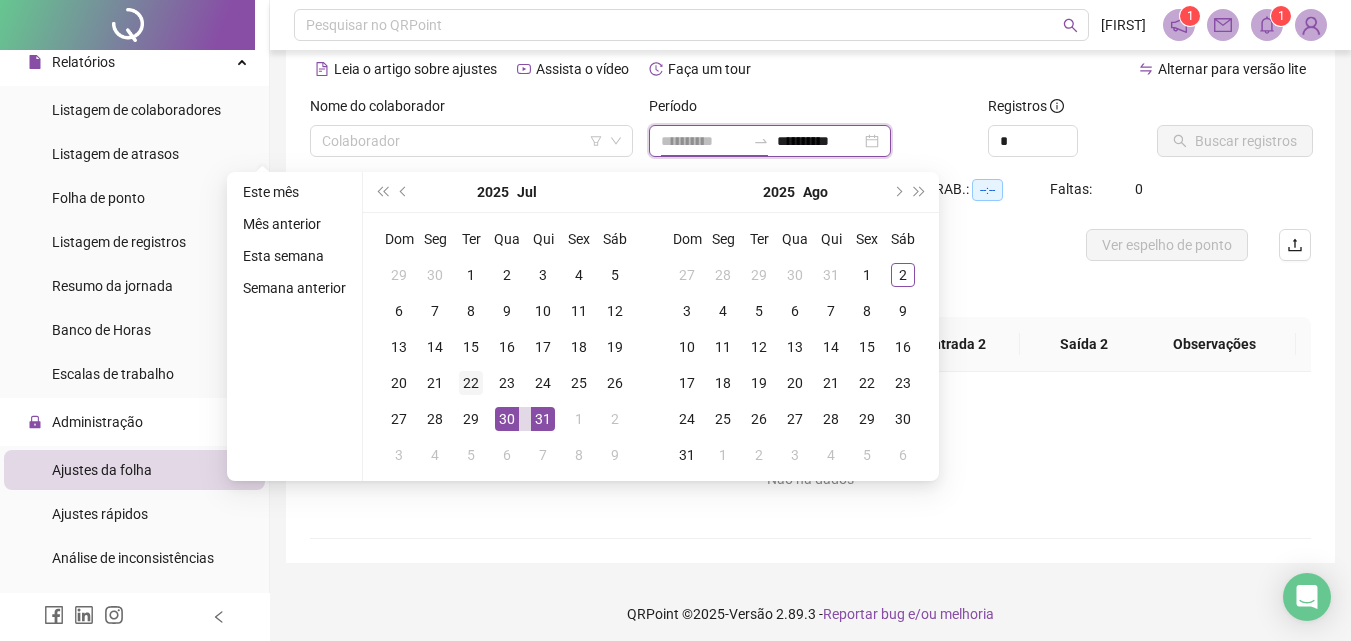 type on "**********" 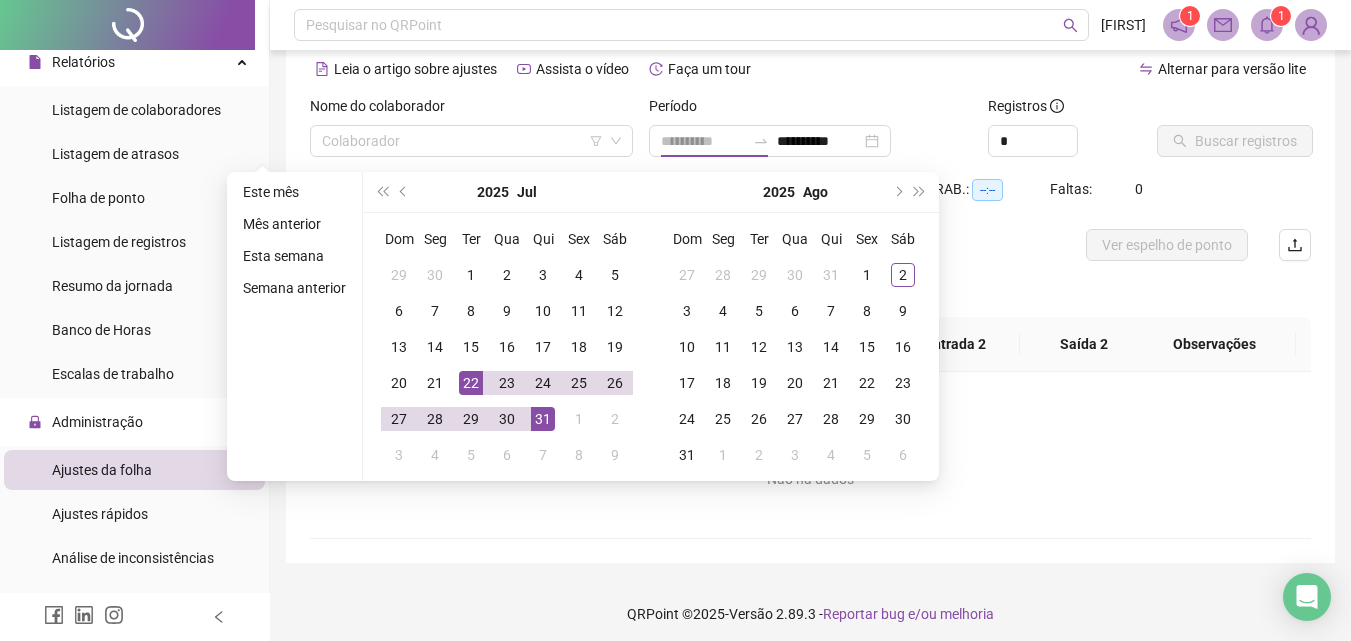 click on "22" at bounding box center [471, 383] 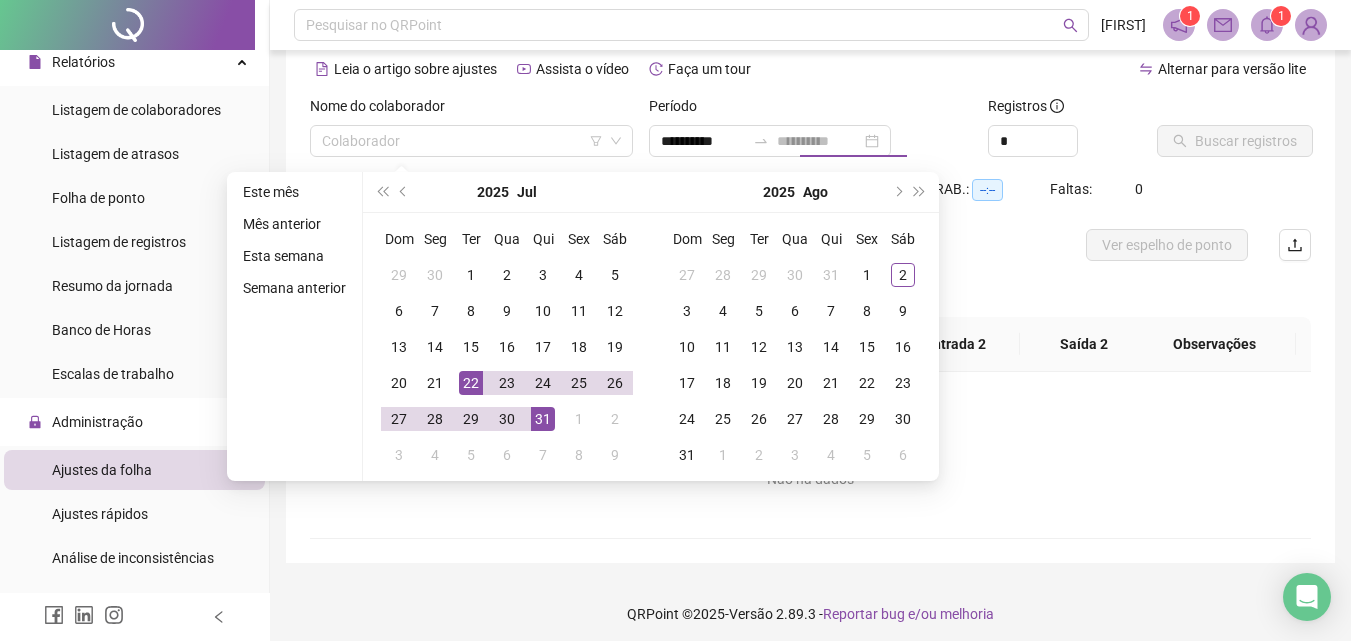 click on "22" at bounding box center [471, 383] 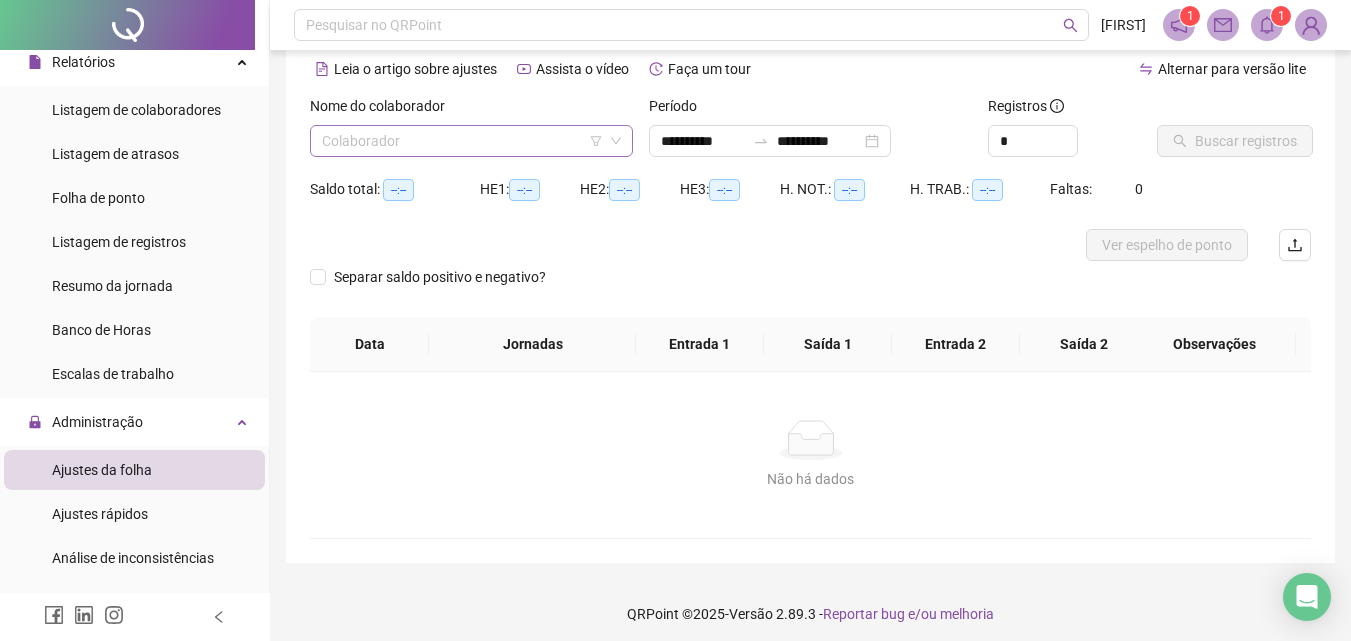 click at bounding box center (462, 141) 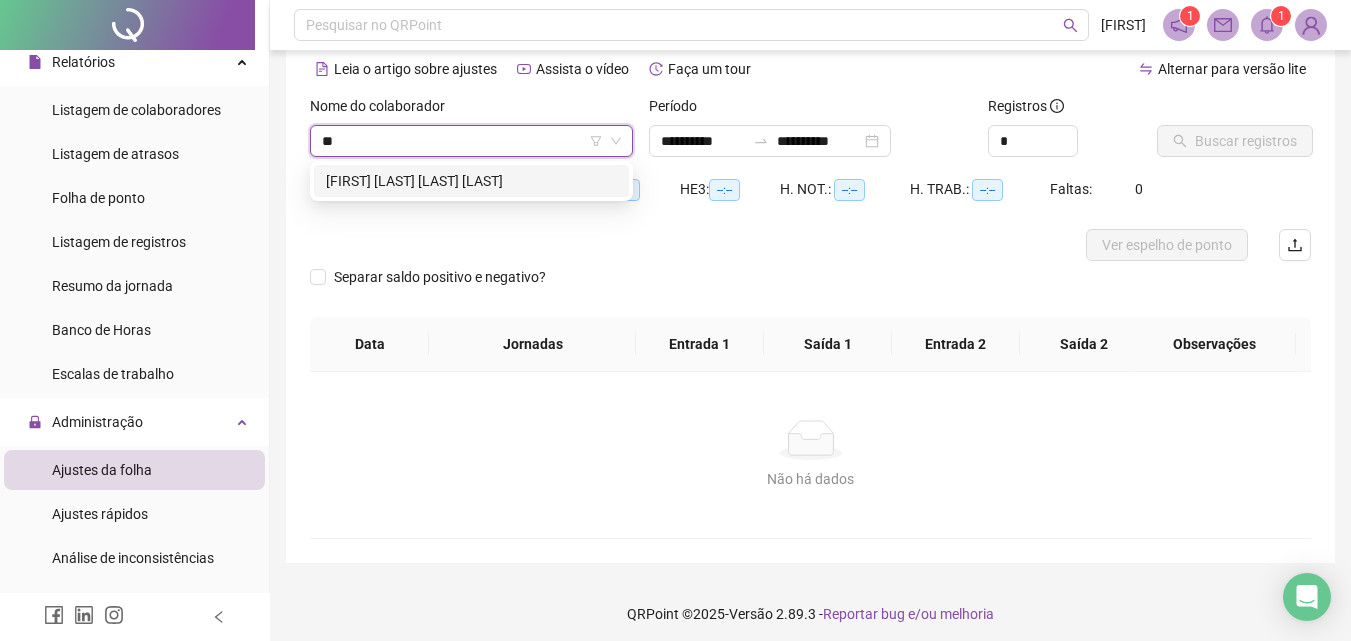 type on "***" 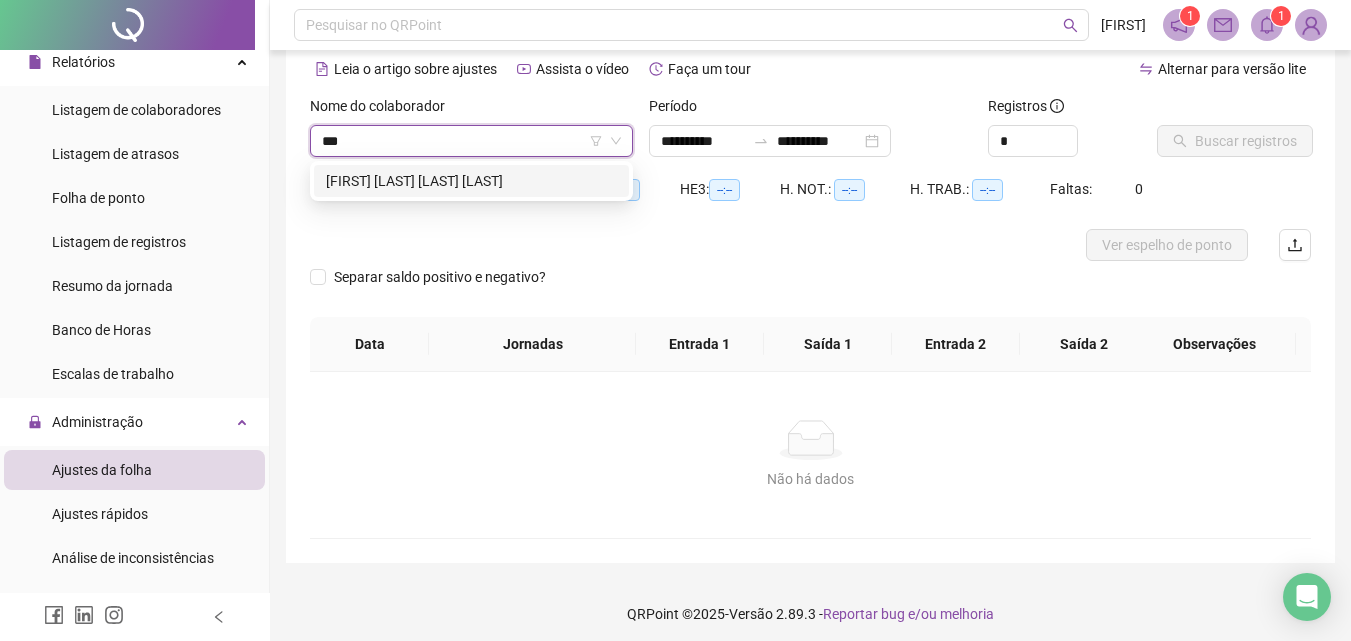 click on "[FIRST] [LAST] [LAST] [LAST]" at bounding box center [471, 181] 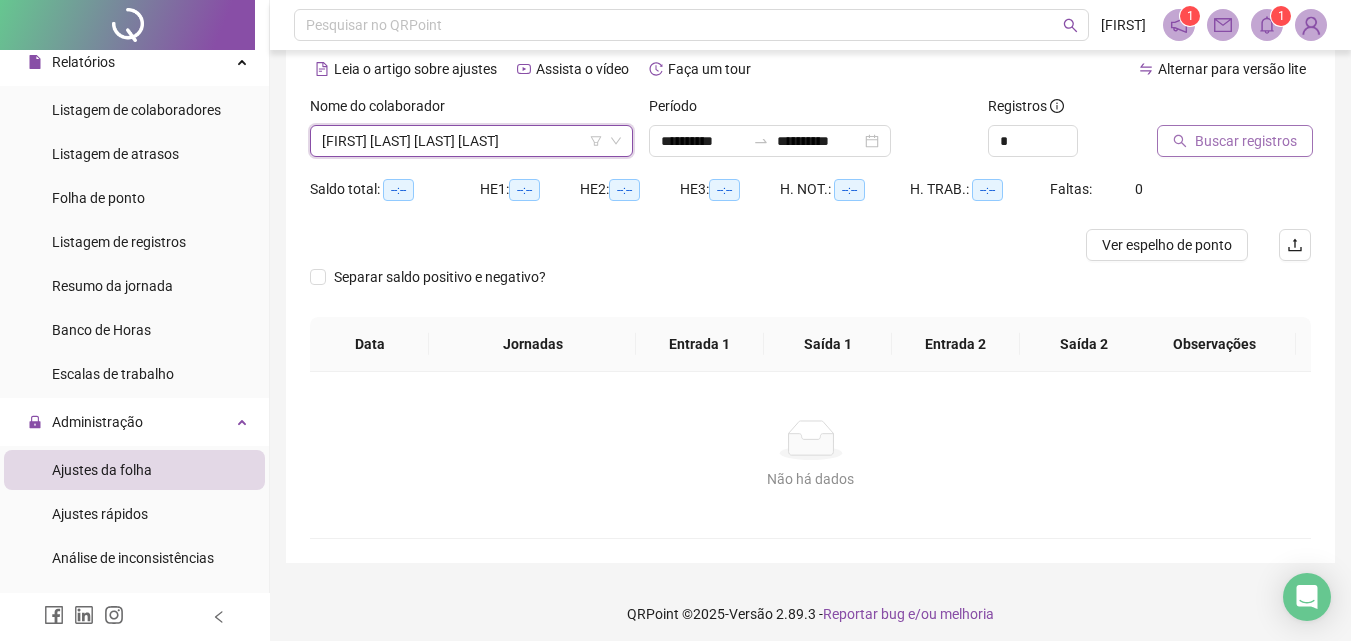 click on "Buscar registros" at bounding box center [1246, 141] 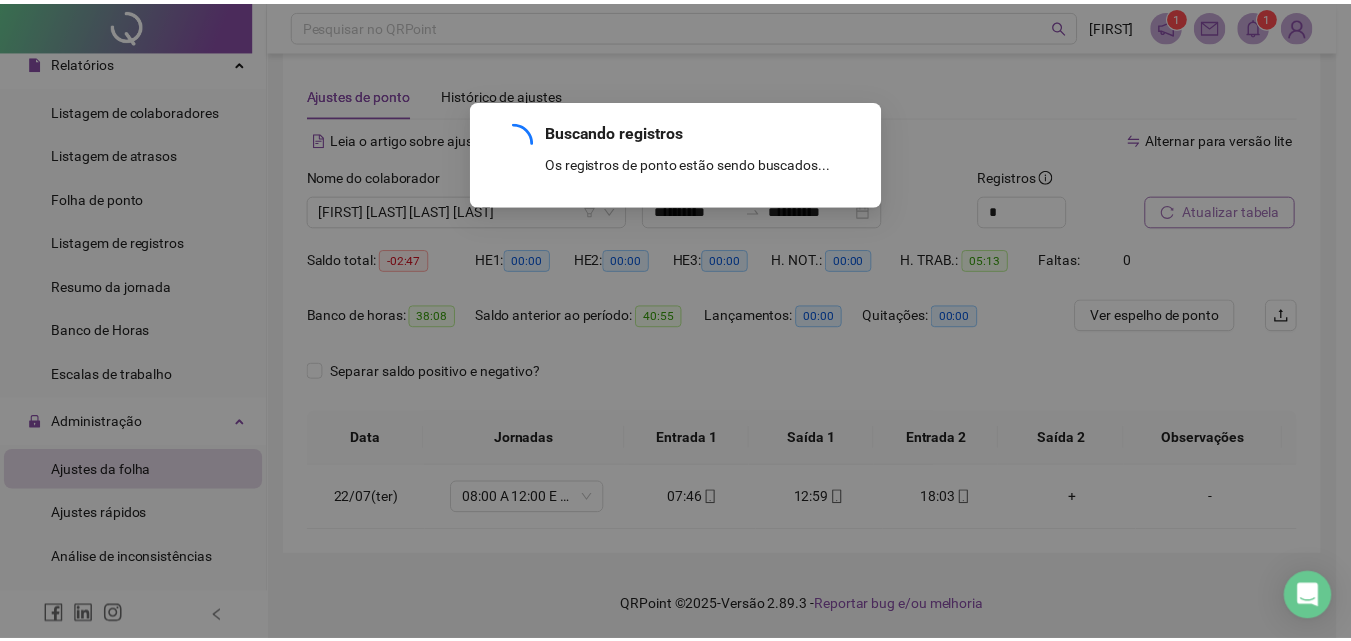 scroll, scrollTop: 19, scrollLeft: 0, axis: vertical 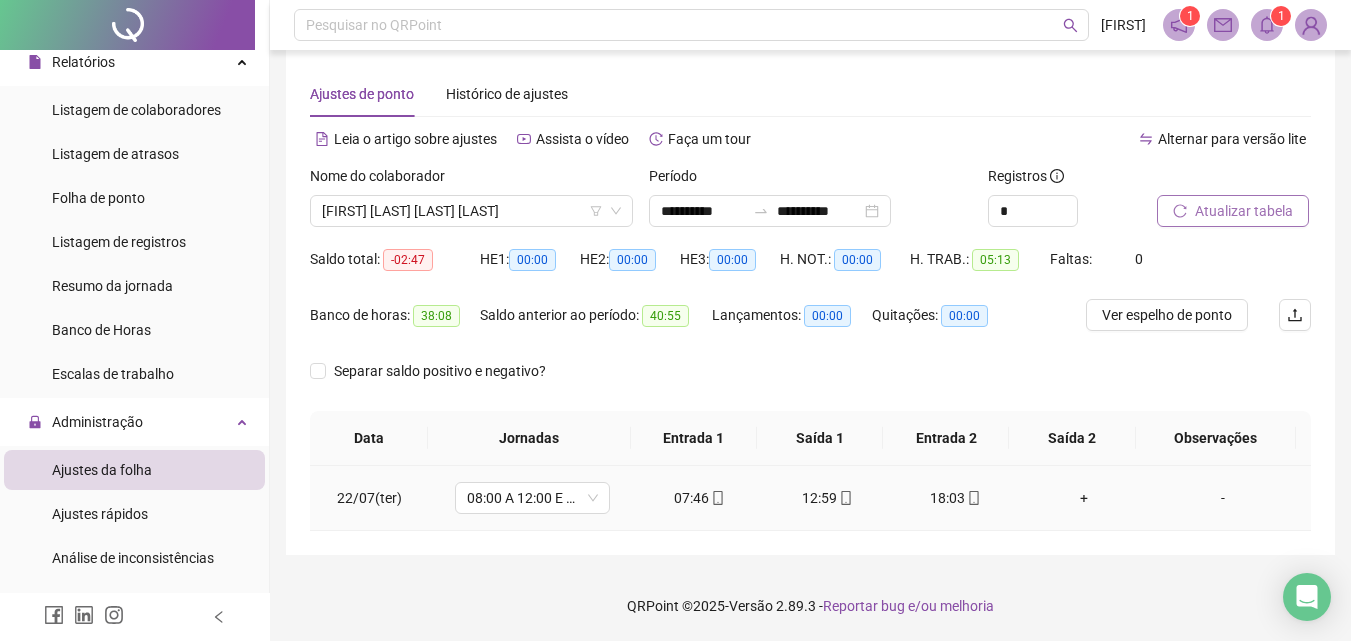 click on "+" at bounding box center [1084, 498] 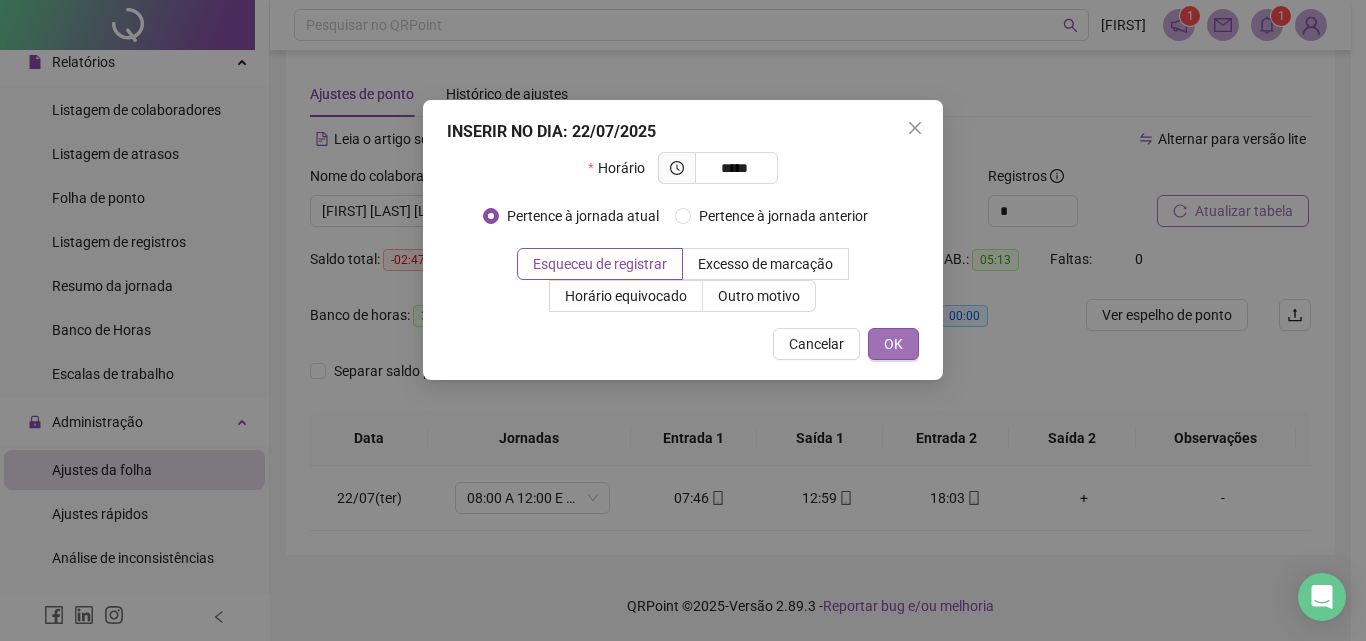 type on "*****" 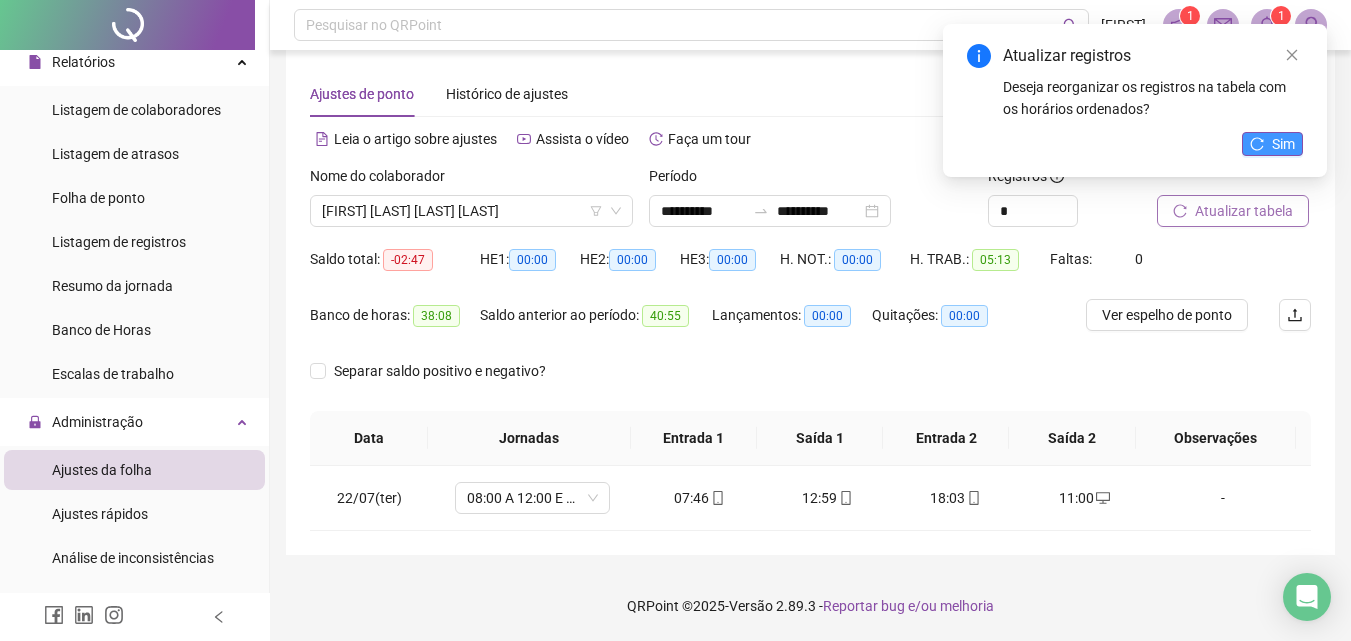 click on "Sim" at bounding box center [1272, 144] 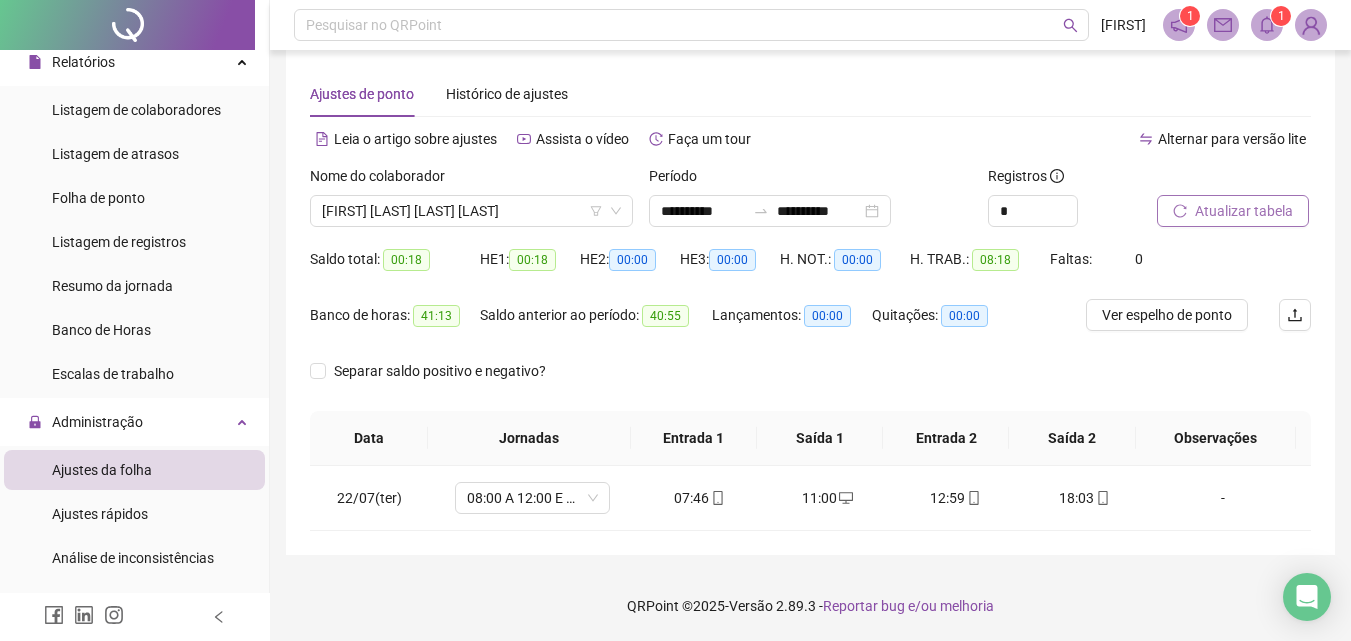 click on "Atualizar tabela" at bounding box center [1244, 211] 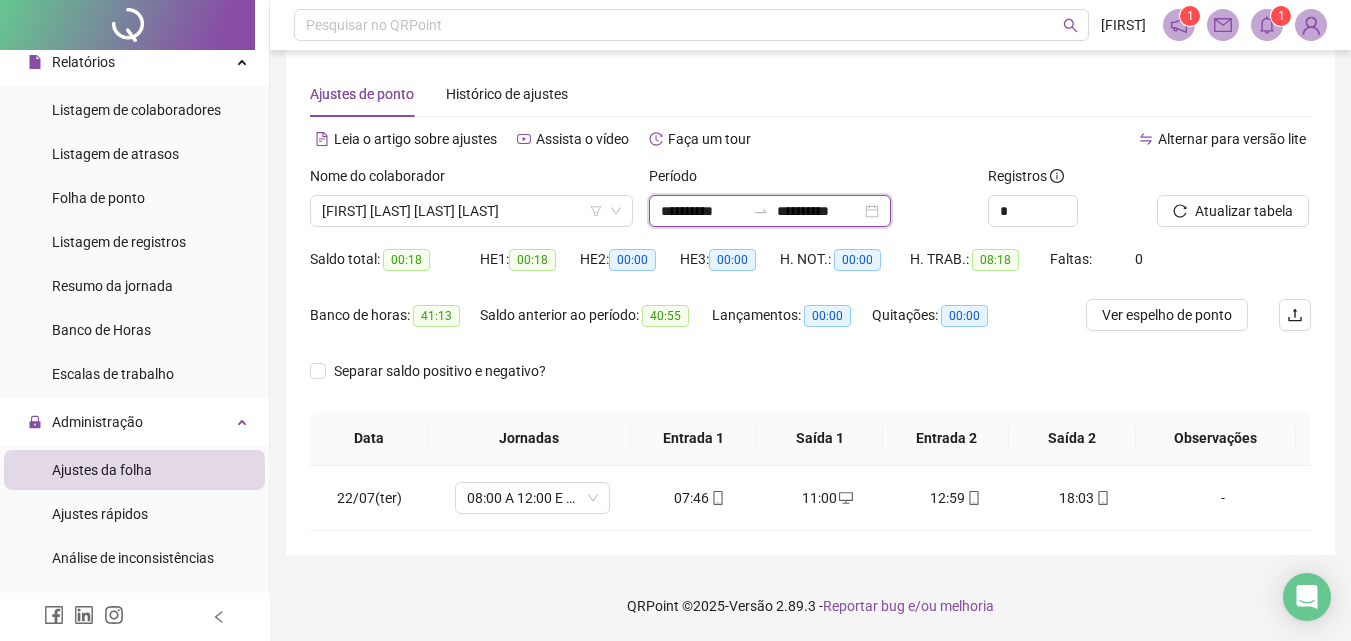 click on "**********" at bounding box center (703, 211) 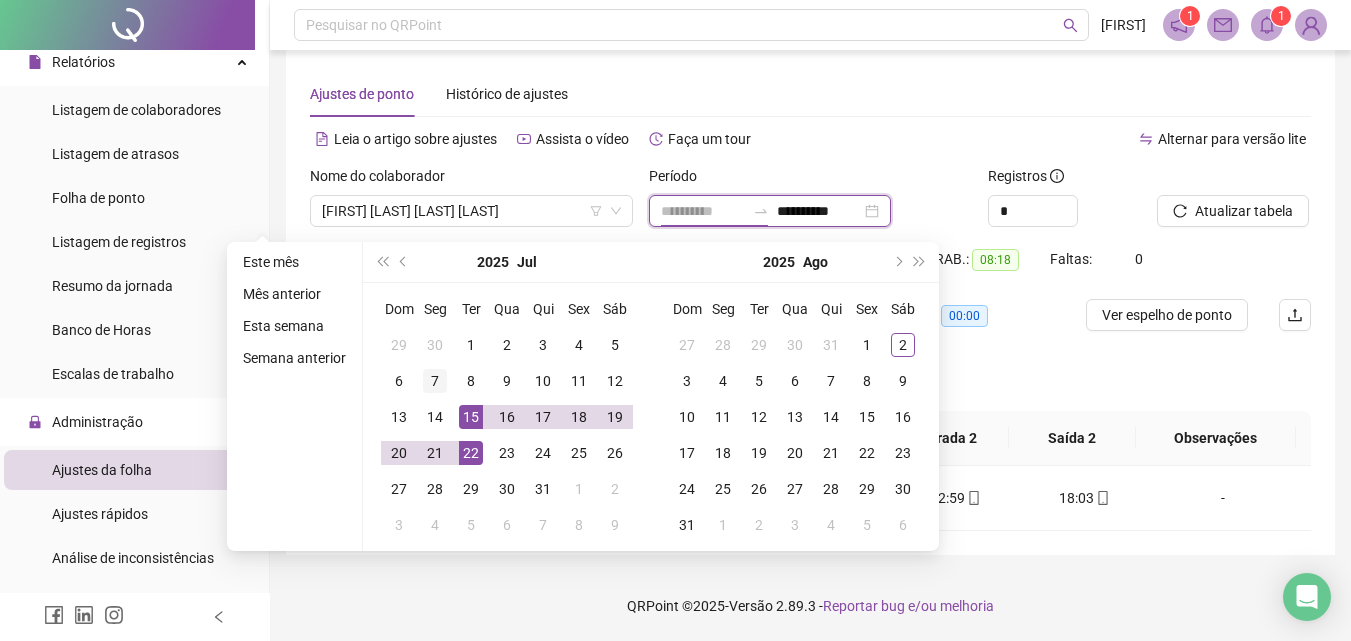type on "**********" 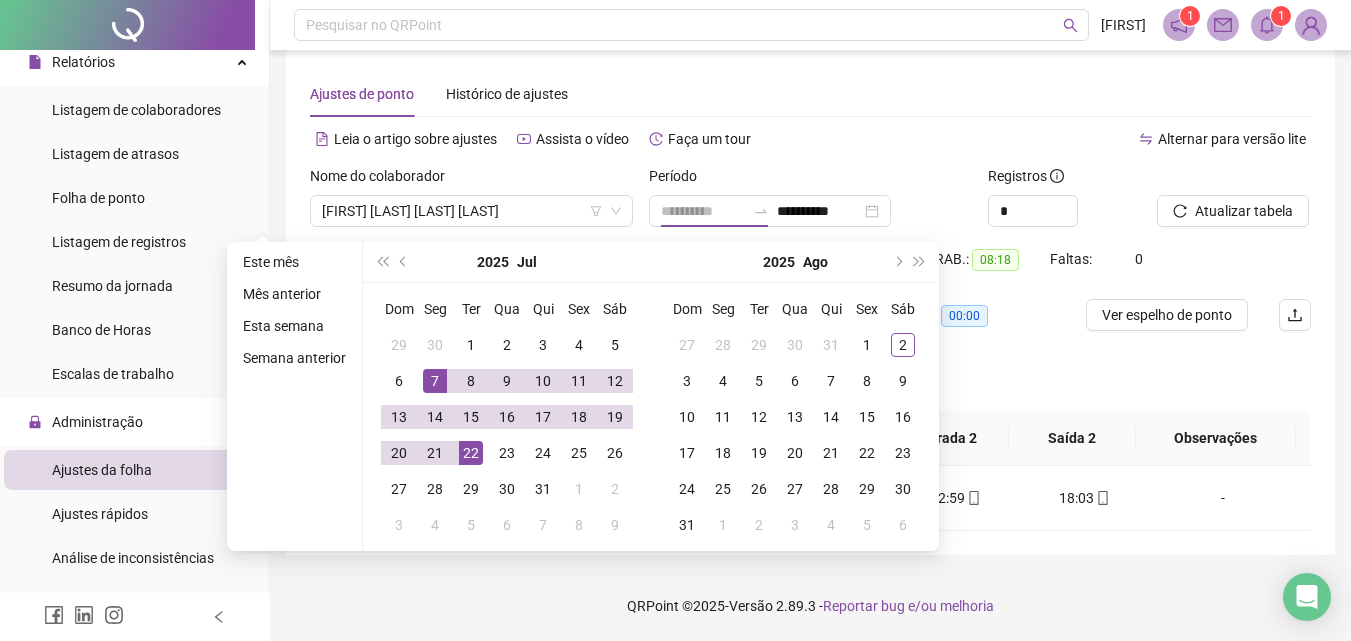 click on "7" at bounding box center (435, 381) 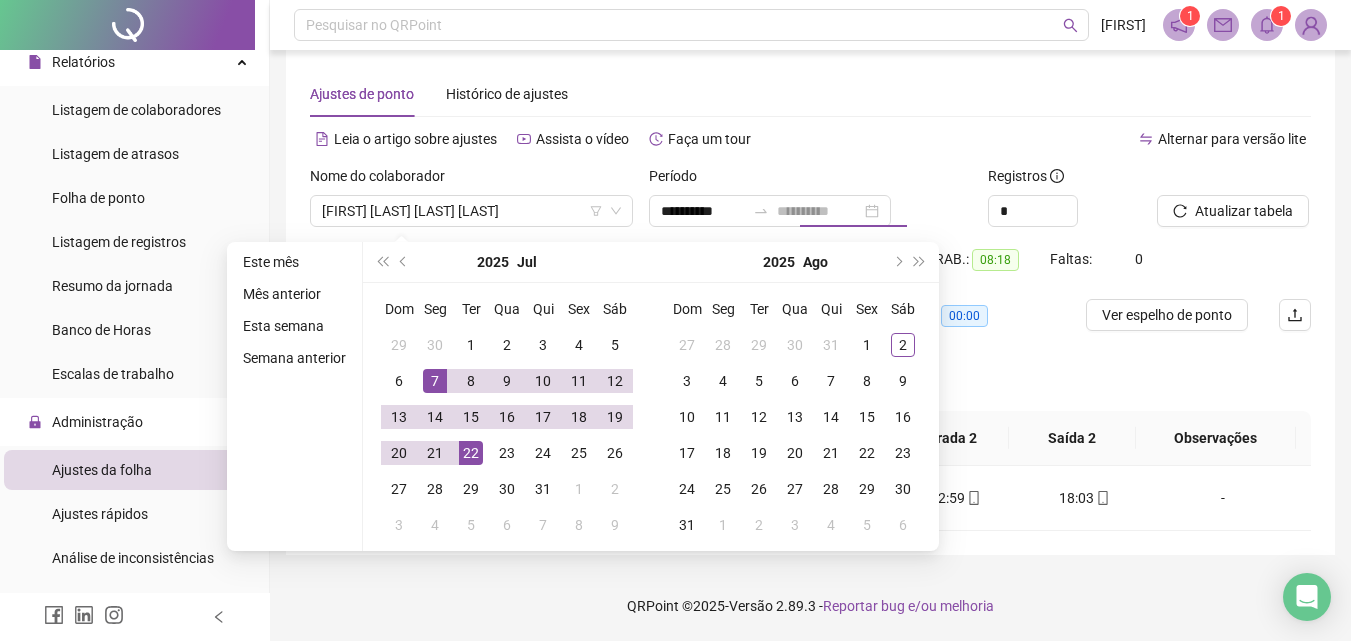 click on "7" at bounding box center [435, 381] 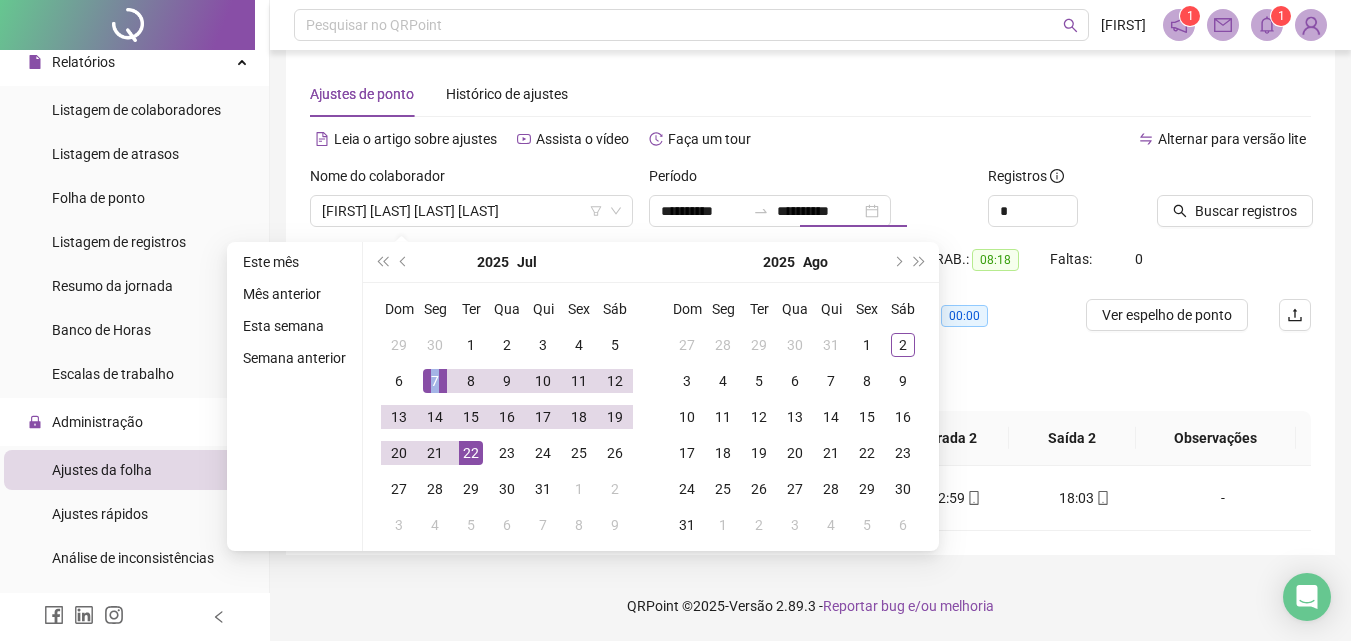 type on "**********" 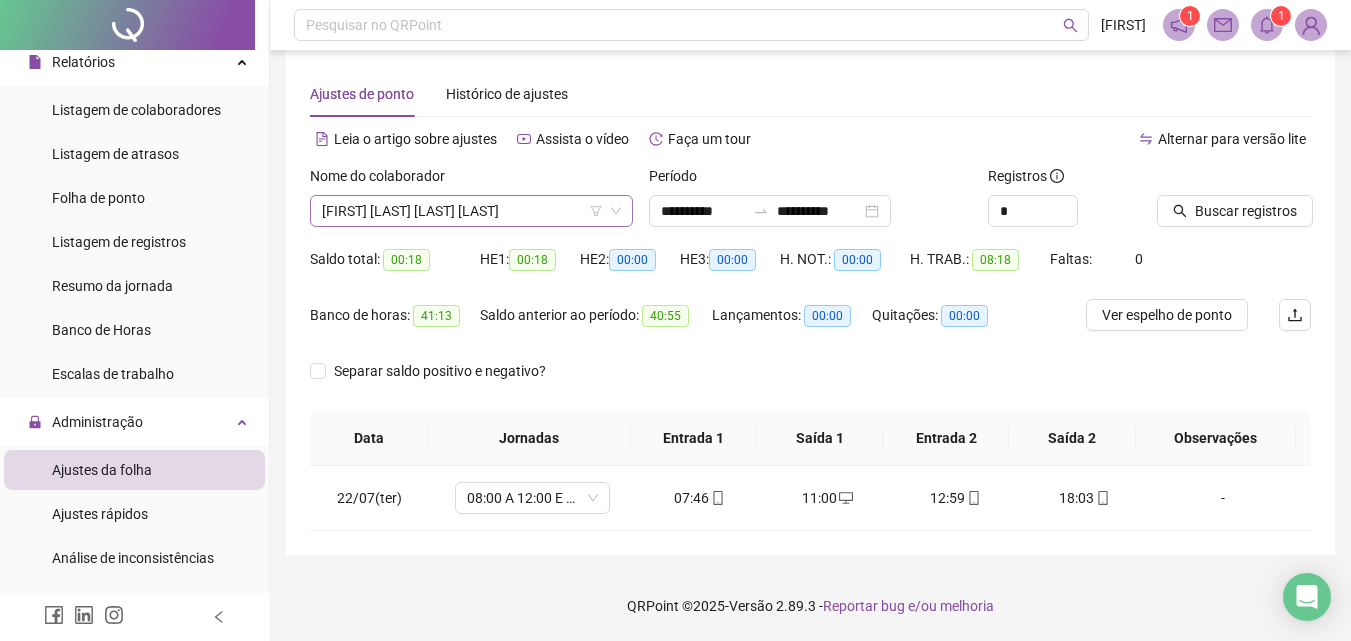 click on "[FIRST] [LAST] [LAST] [LAST]" at bounding box center (471, 211) 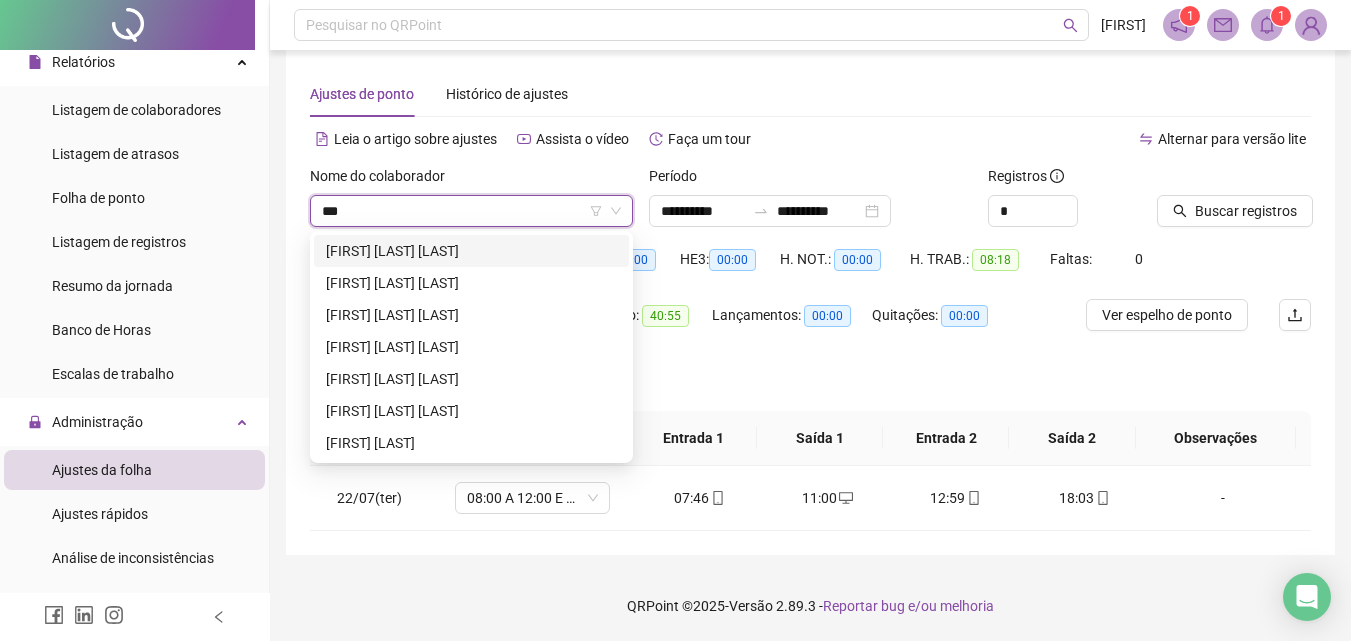 type on "****" 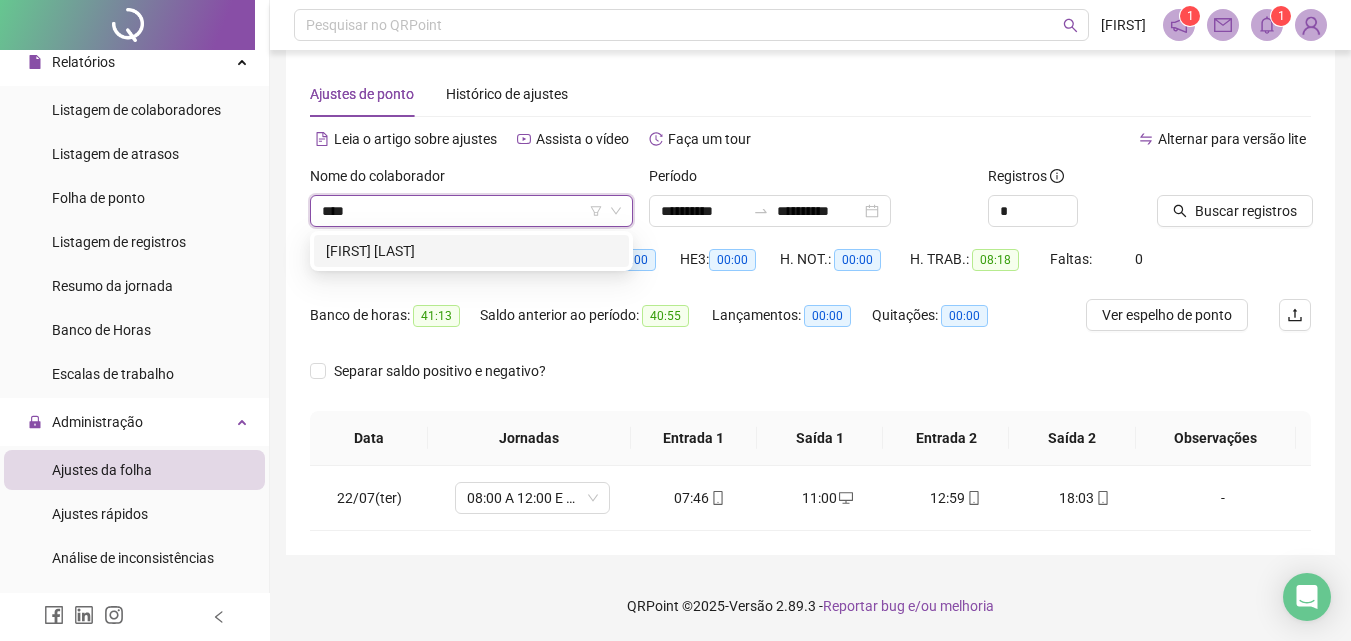 type 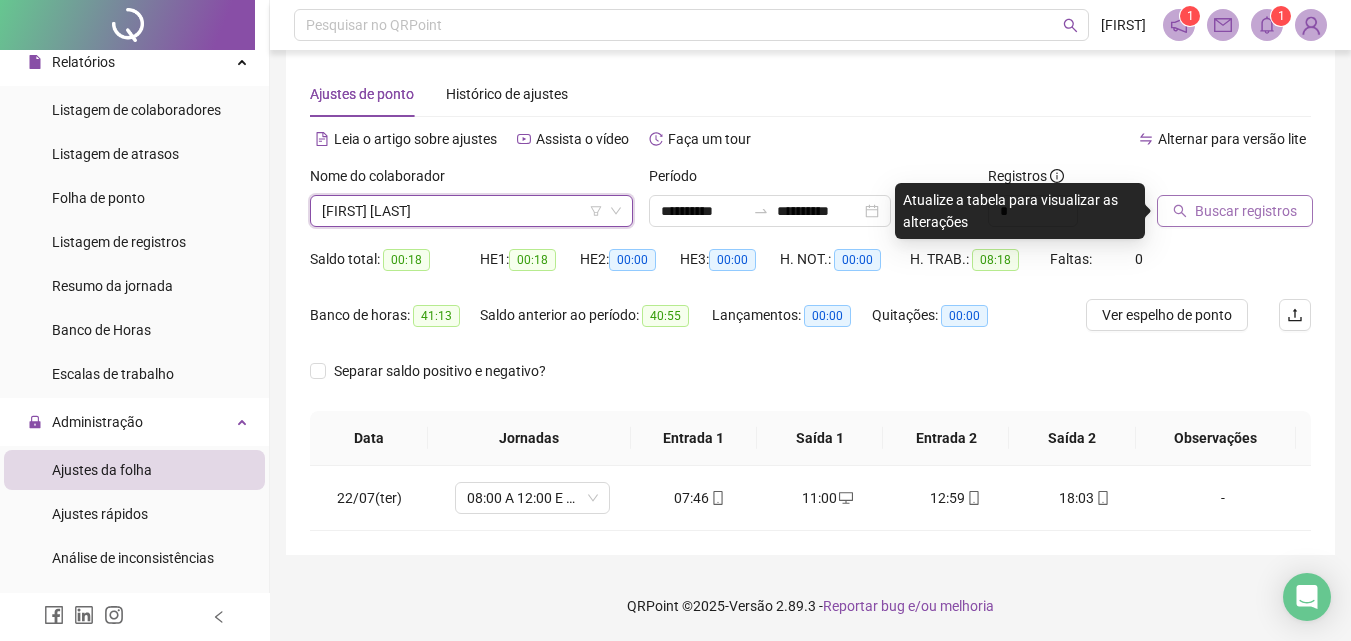 click on "Buscar registros" at bounding box center [1246, 211] 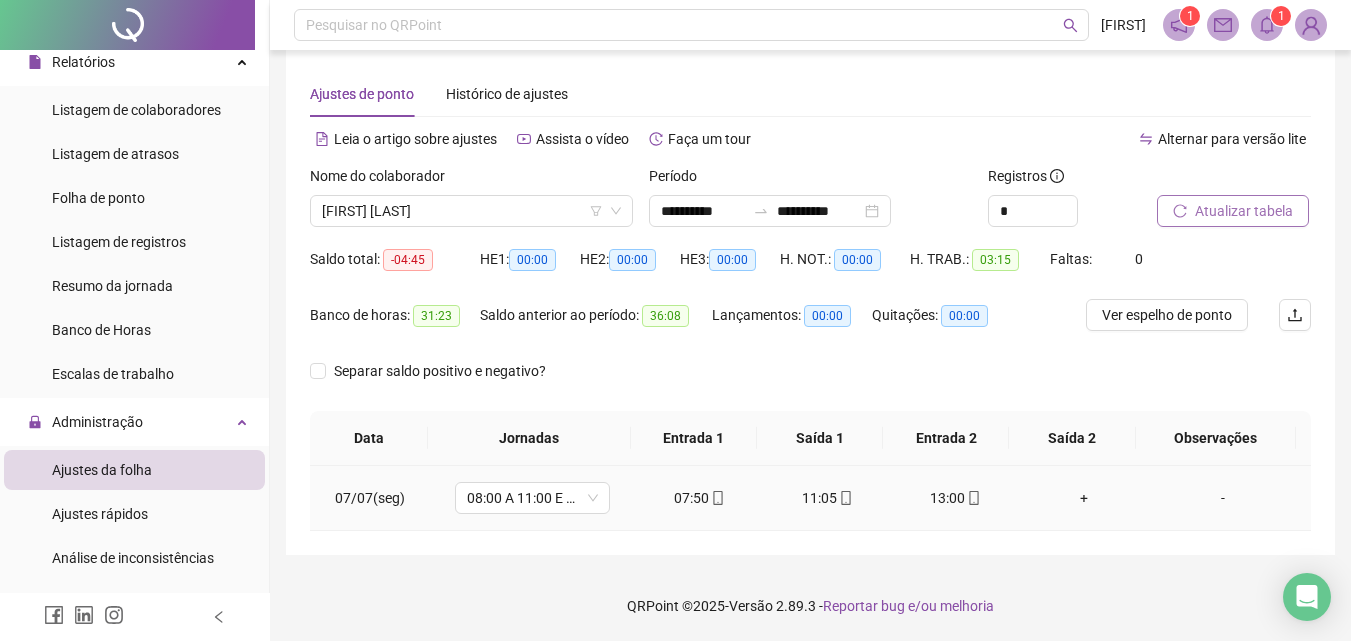 click on "+" at bounding box center [1084, 498] 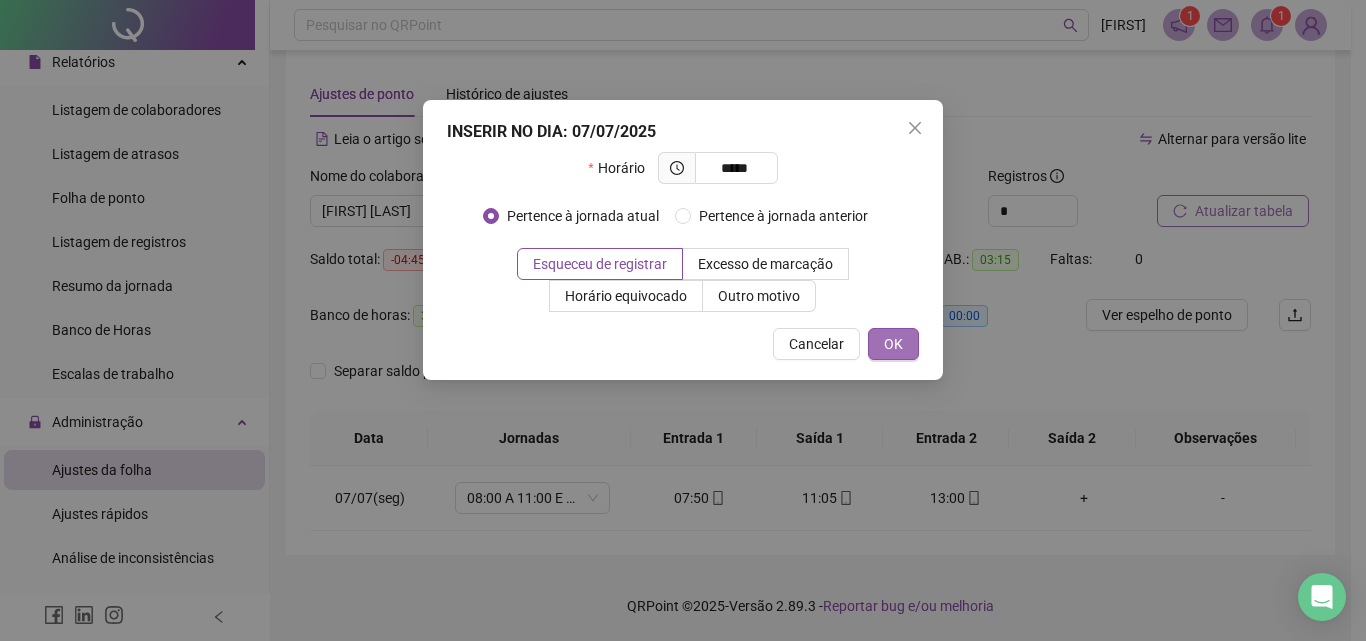 type on "*****" 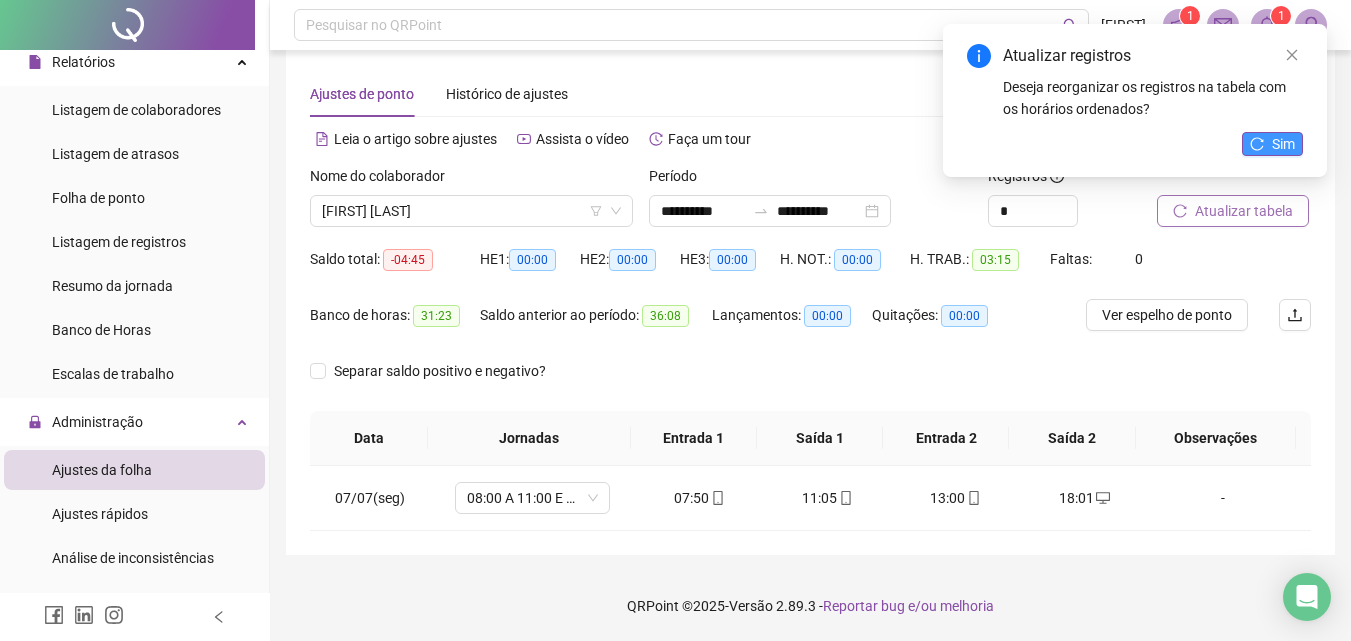 click on "Sim" at bounding box center [1283, 144] 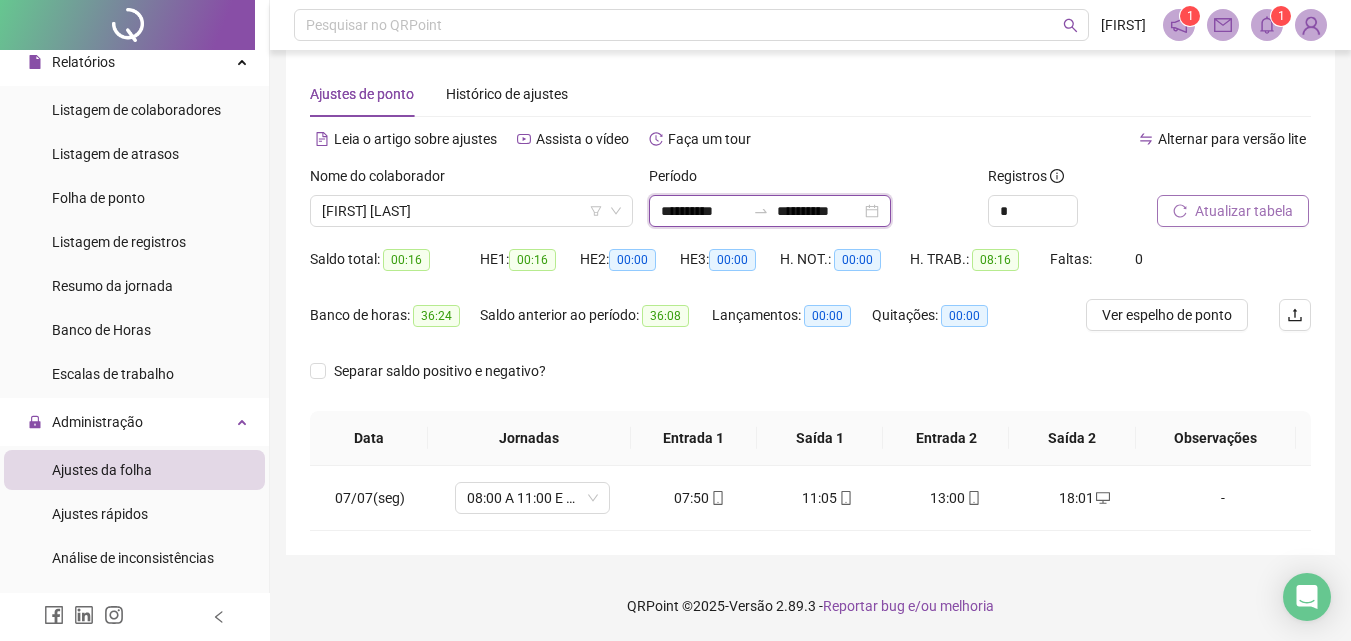 click on "**********" at bounding box center [703, 211] 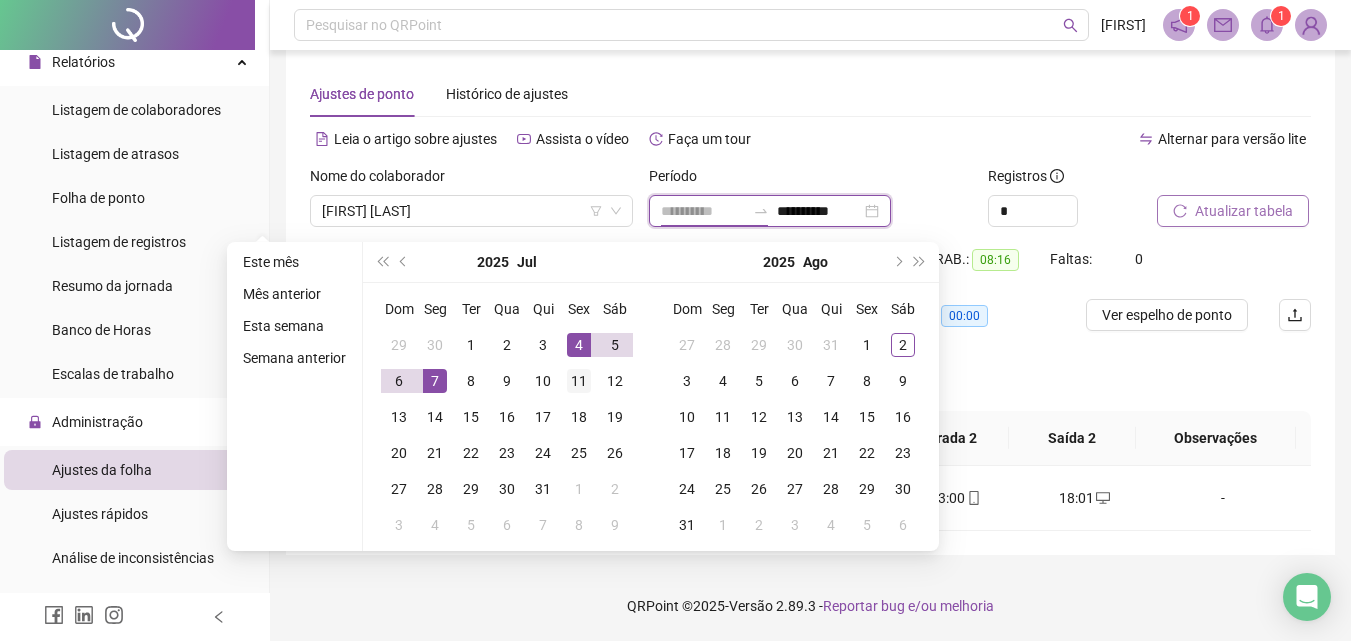 type on "**********" 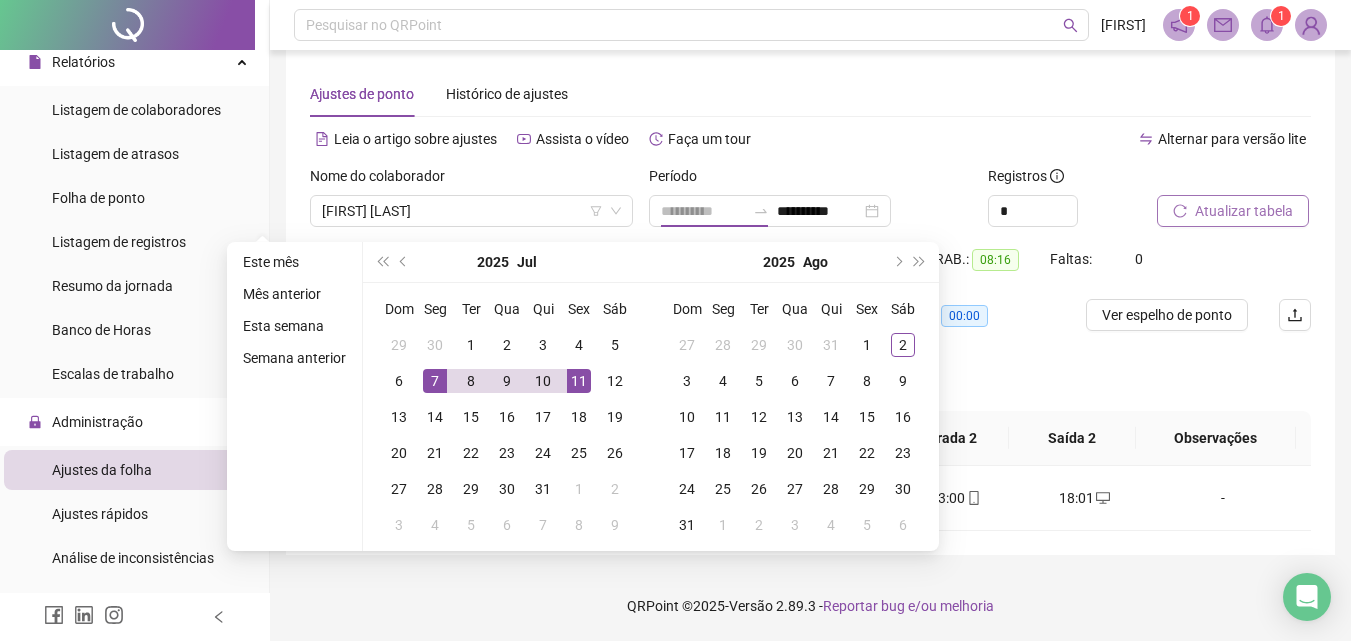 click on "11" at bounding box center [579, 381] 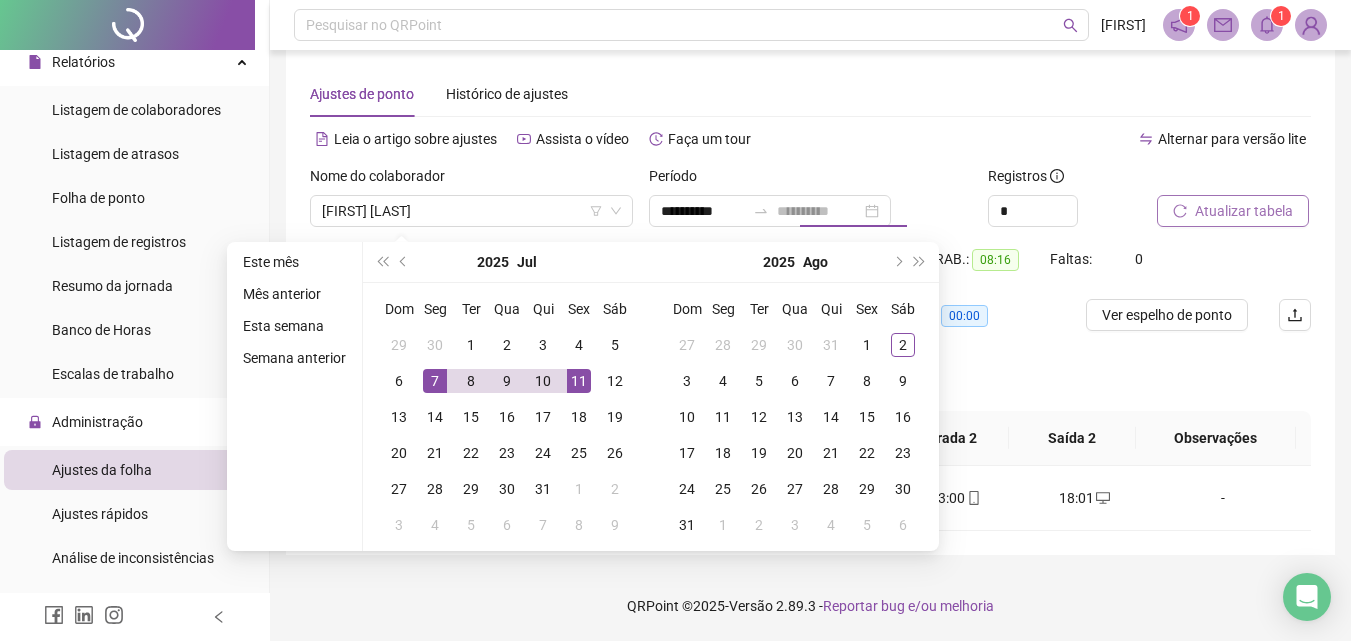click on "11" at bounding box center [579, 381] 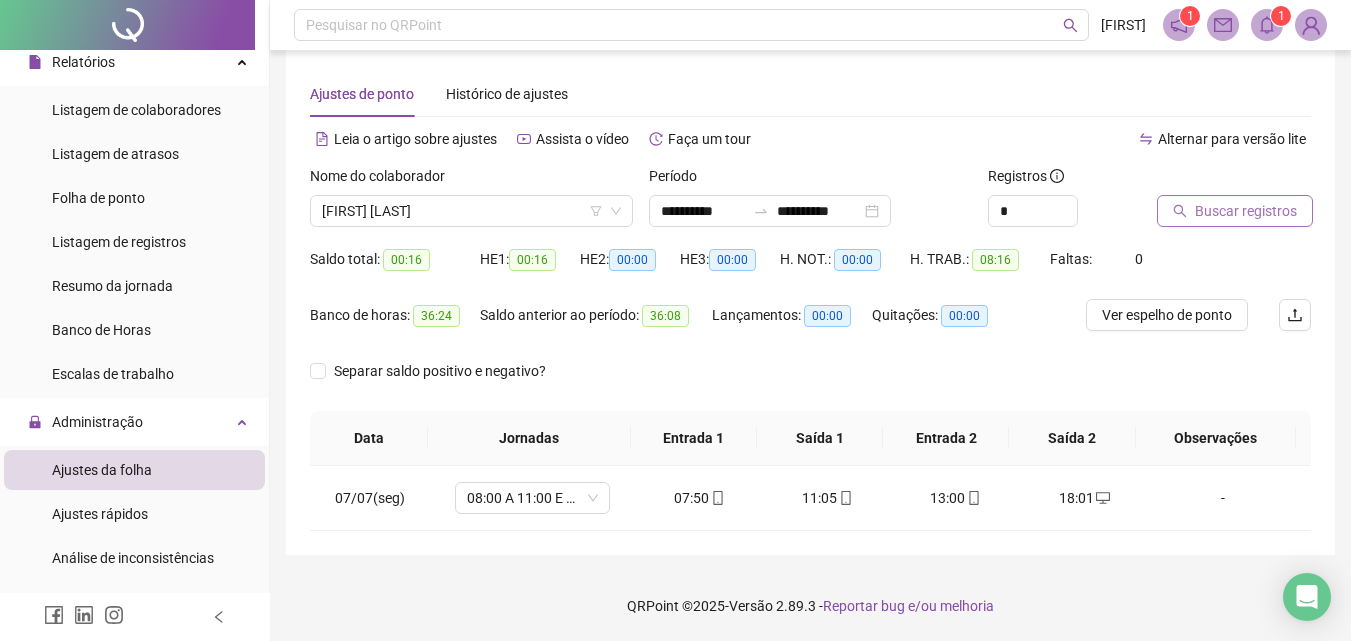click on "Buscar registros" at bounding box center (1246, 211) 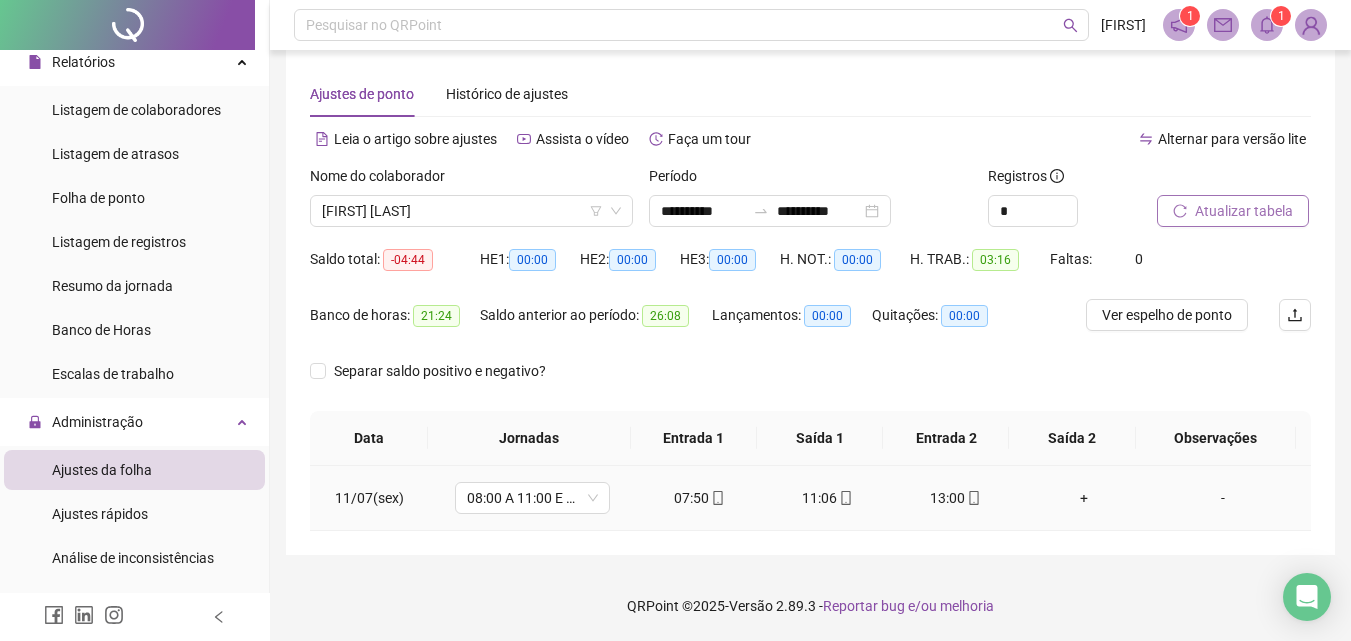 click on "+" at bounding box center [1084, 498] 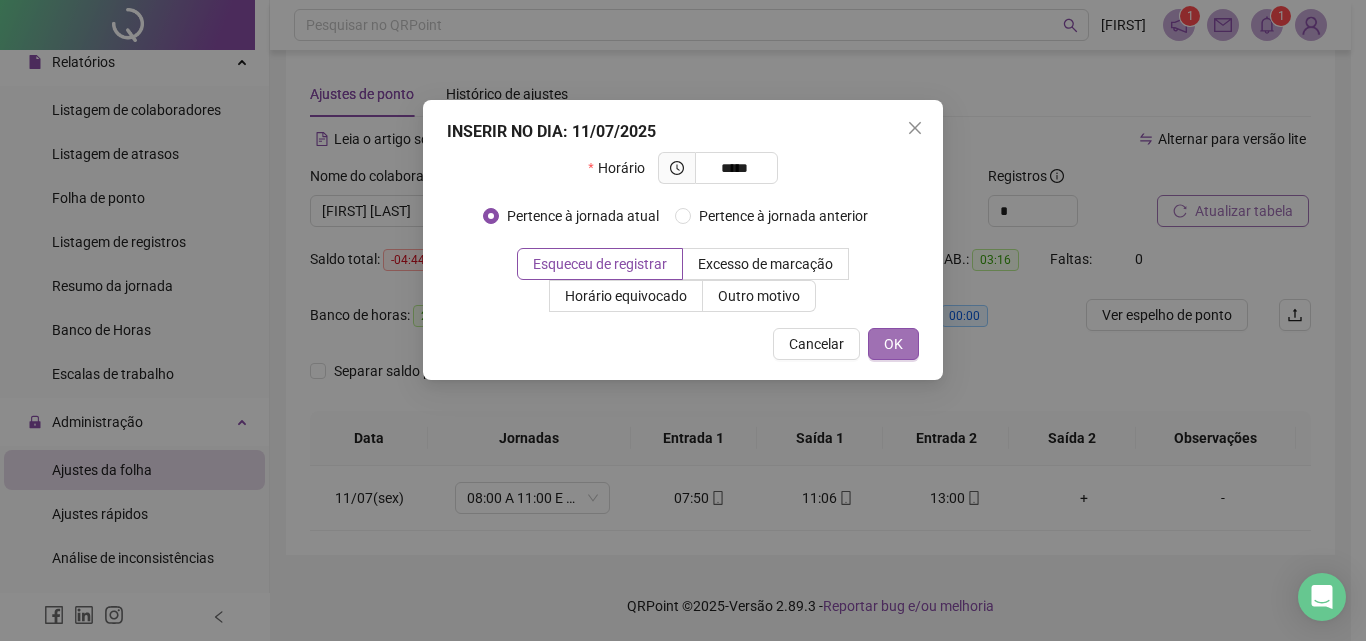 type on "*****" 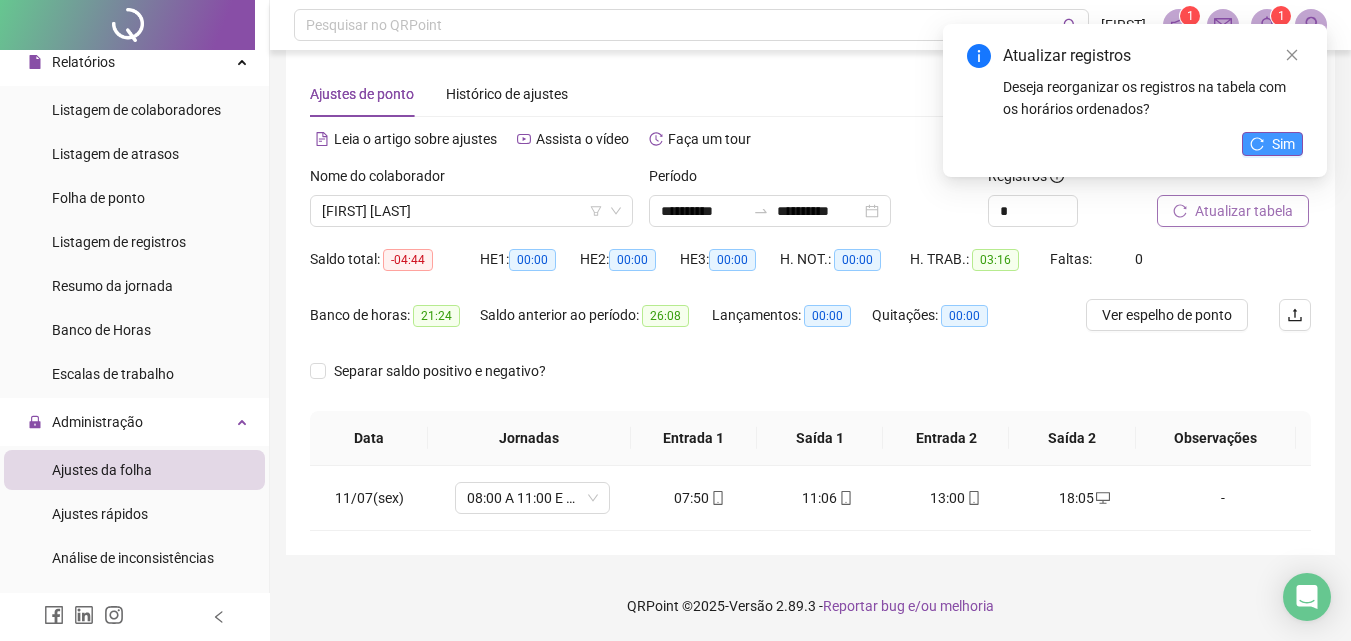 click 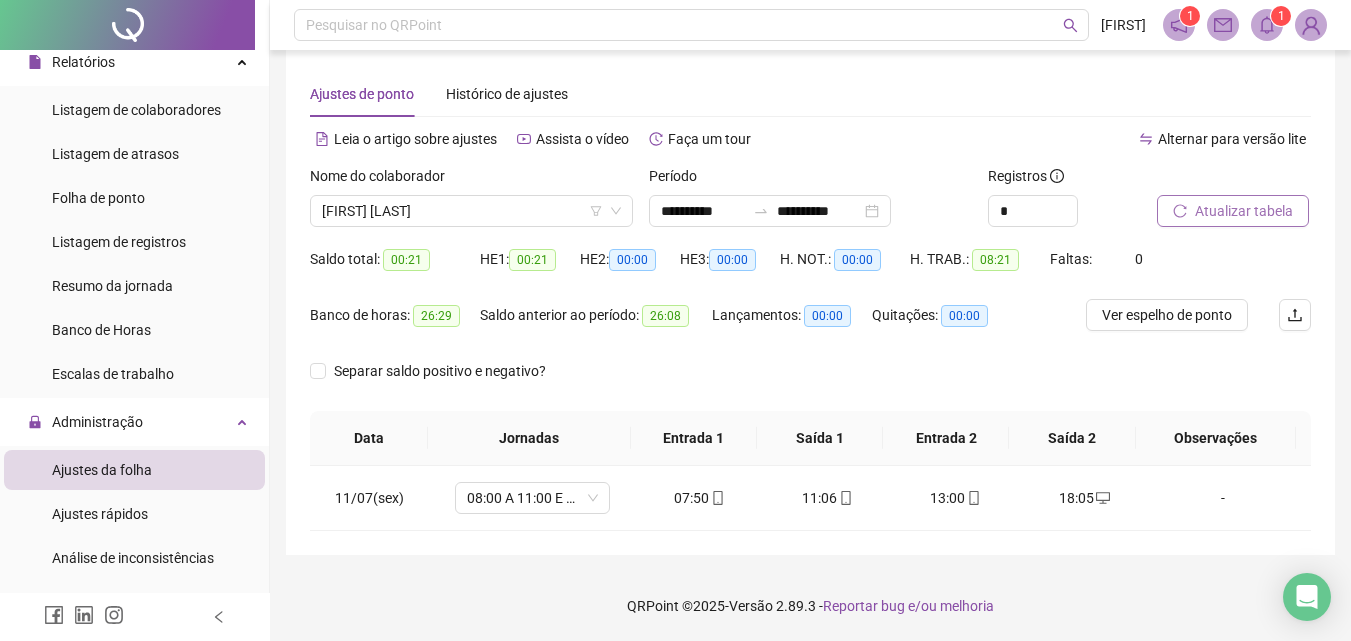 click on "Atualizar tabela" at bounding box center (1244, 211) 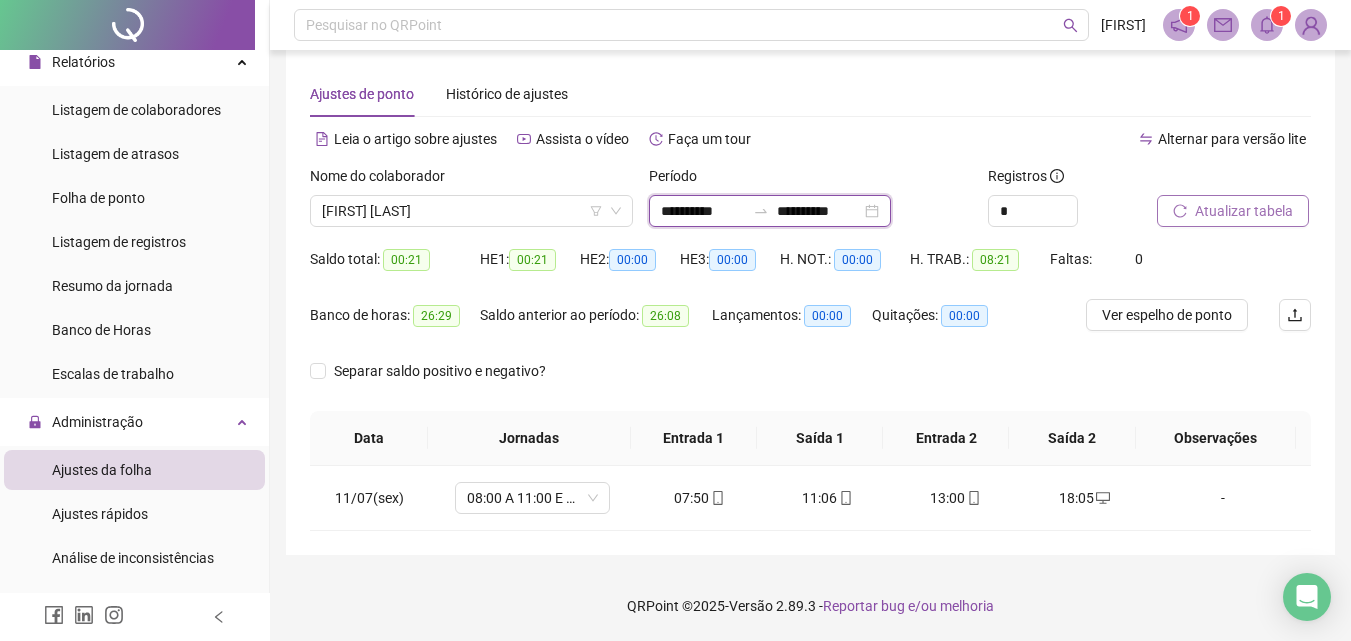 click on "**********" at bounding box center [703, 211] 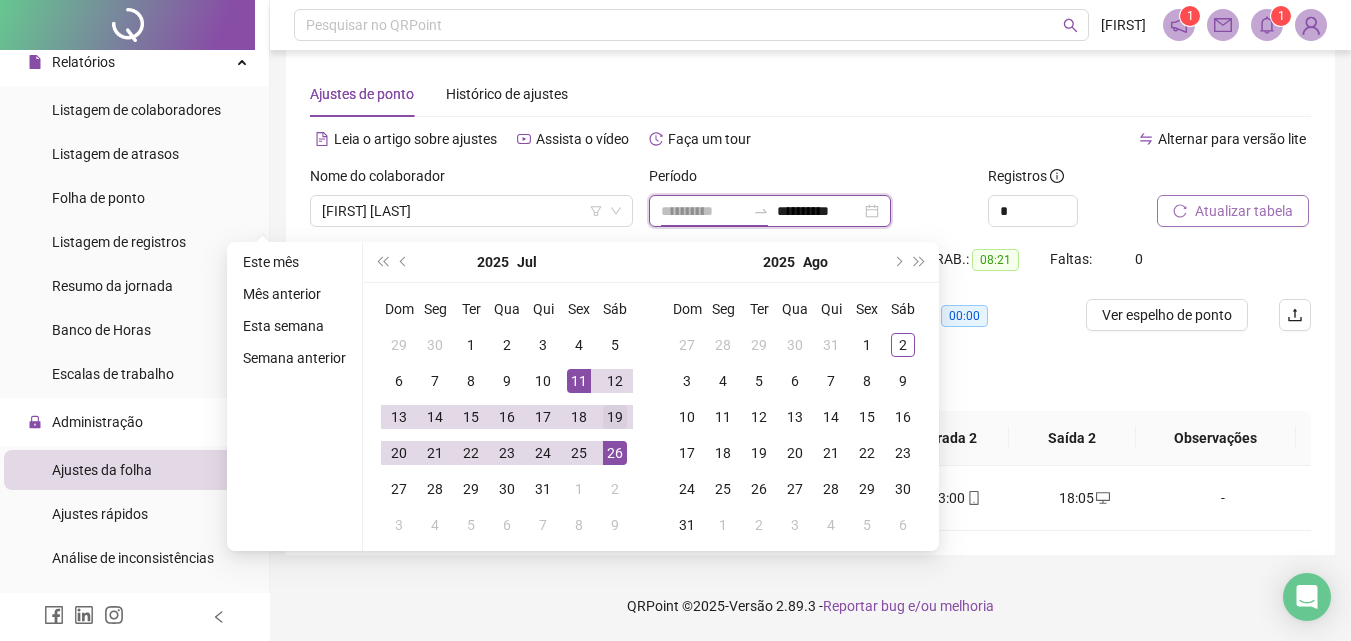 type on "**********" 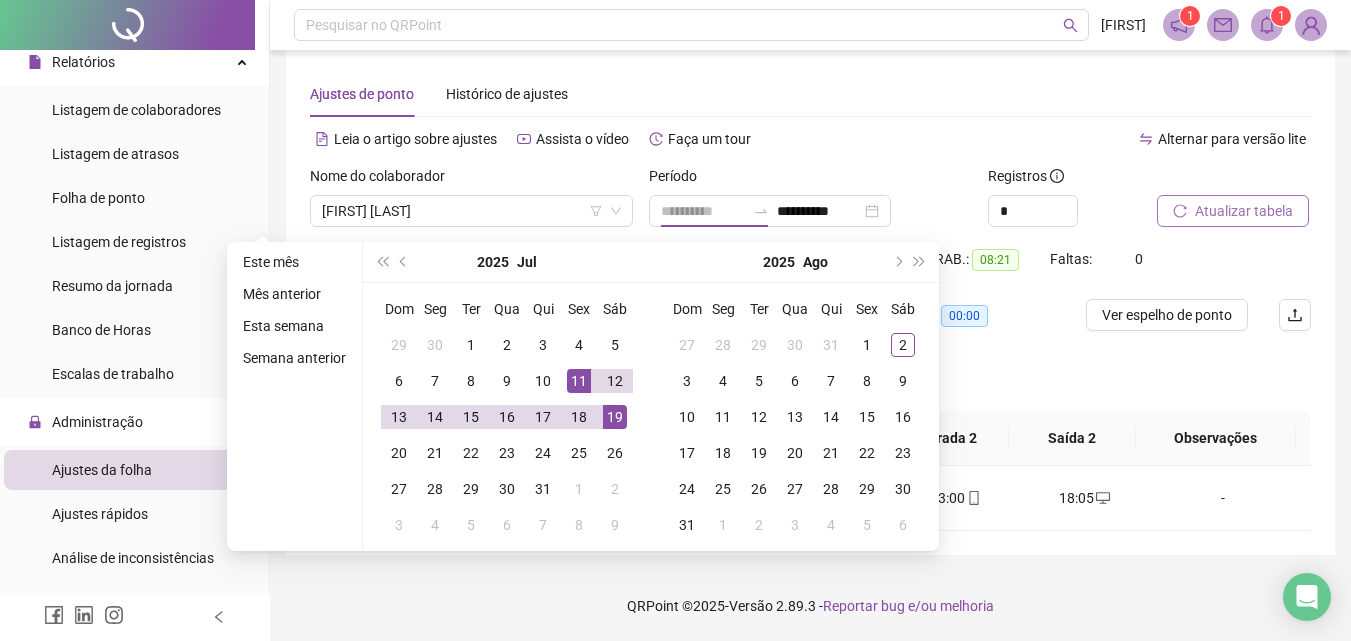 click on "19" at bounding box center [615, 417] 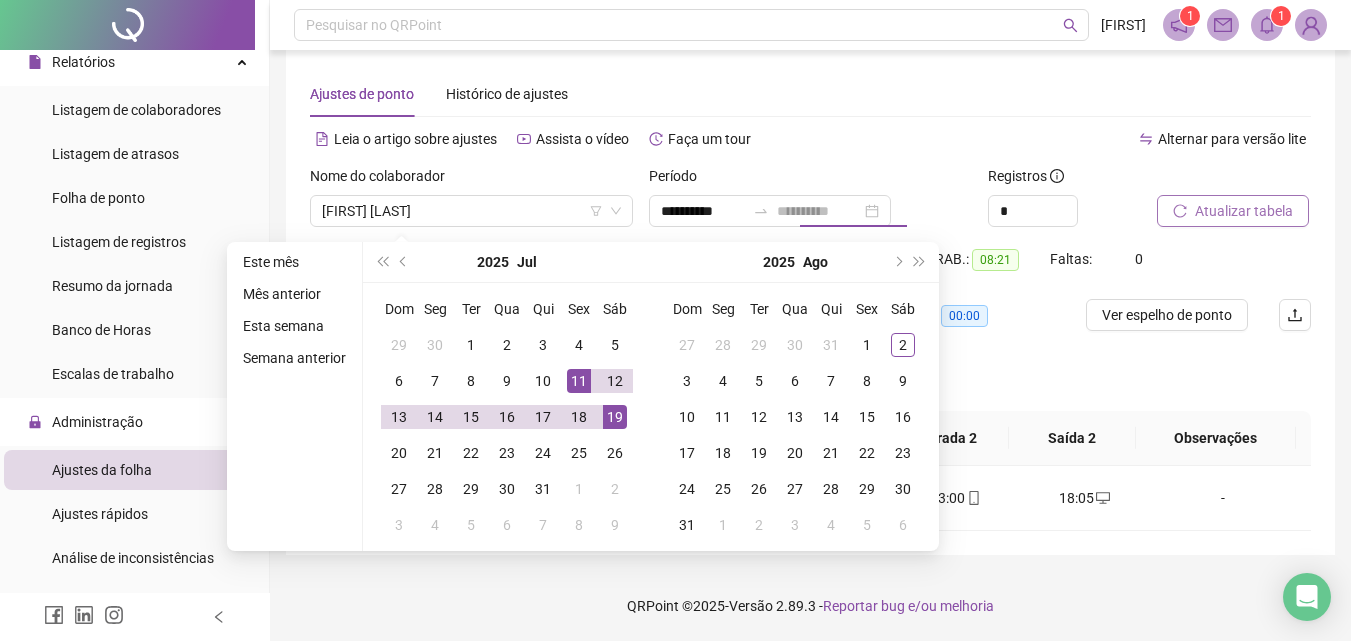 click on "19" at bounding box center [615, 417] 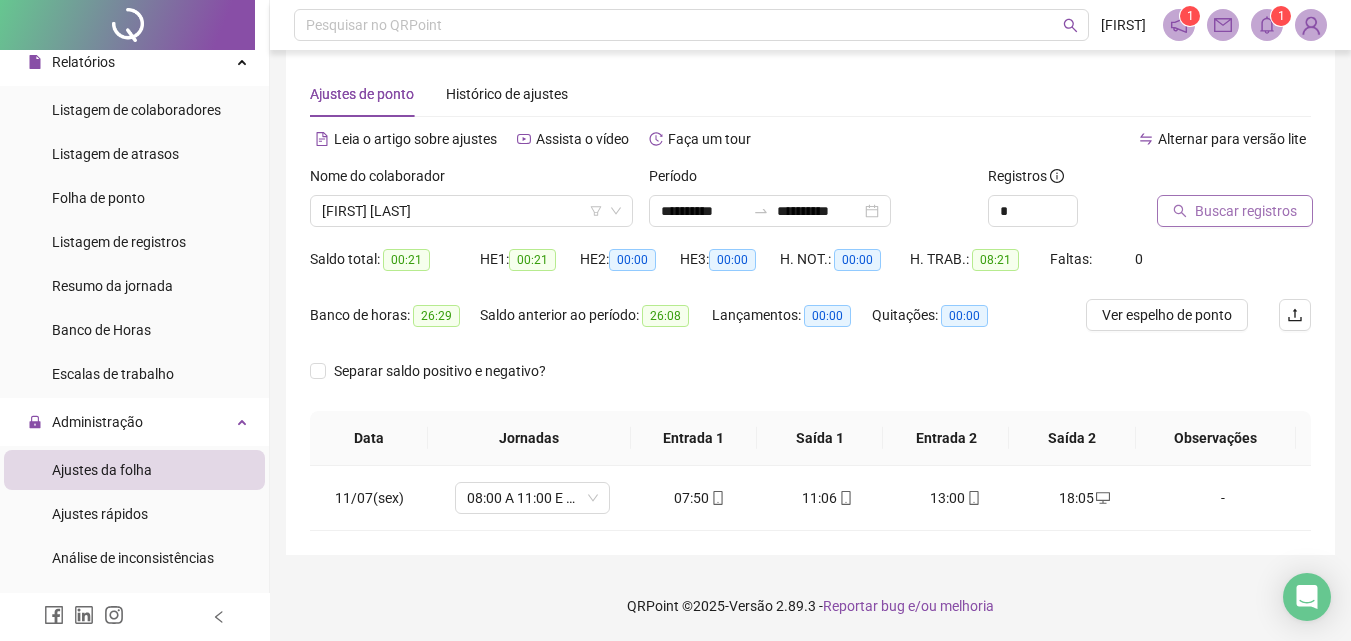click on "Buscar registros" at bounding box center [1246, 211] 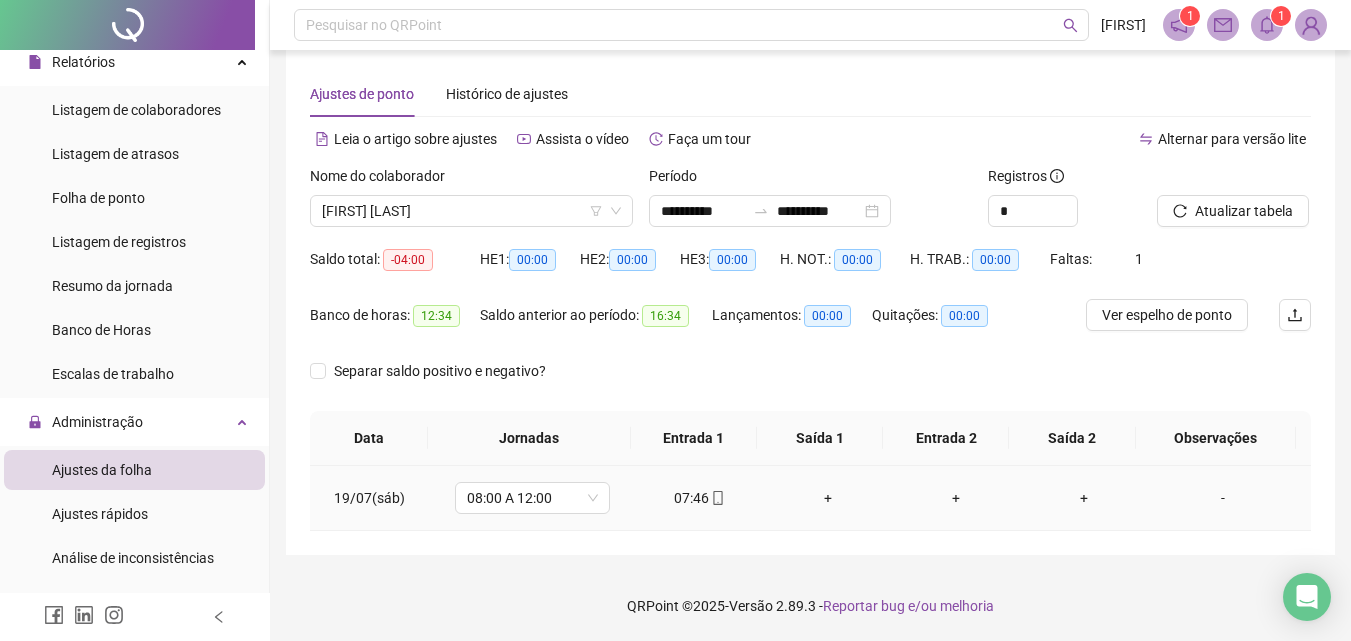 click on "+" at bounding box center [828, 498] 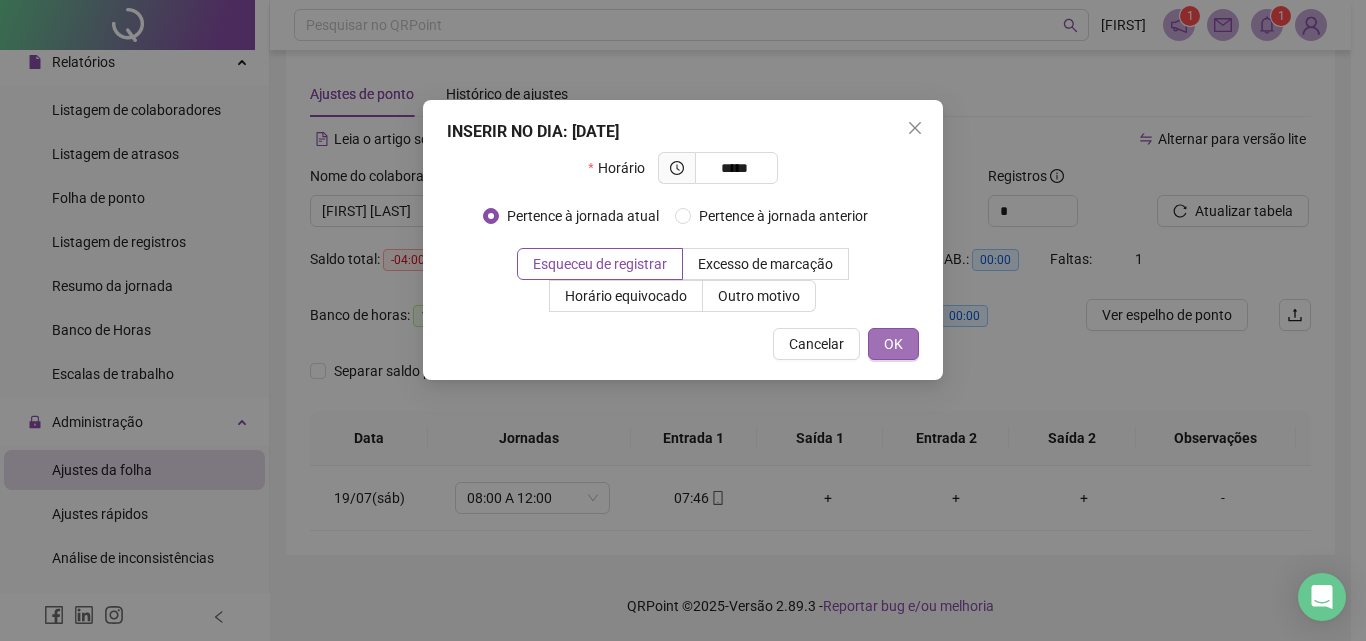type on "*****" 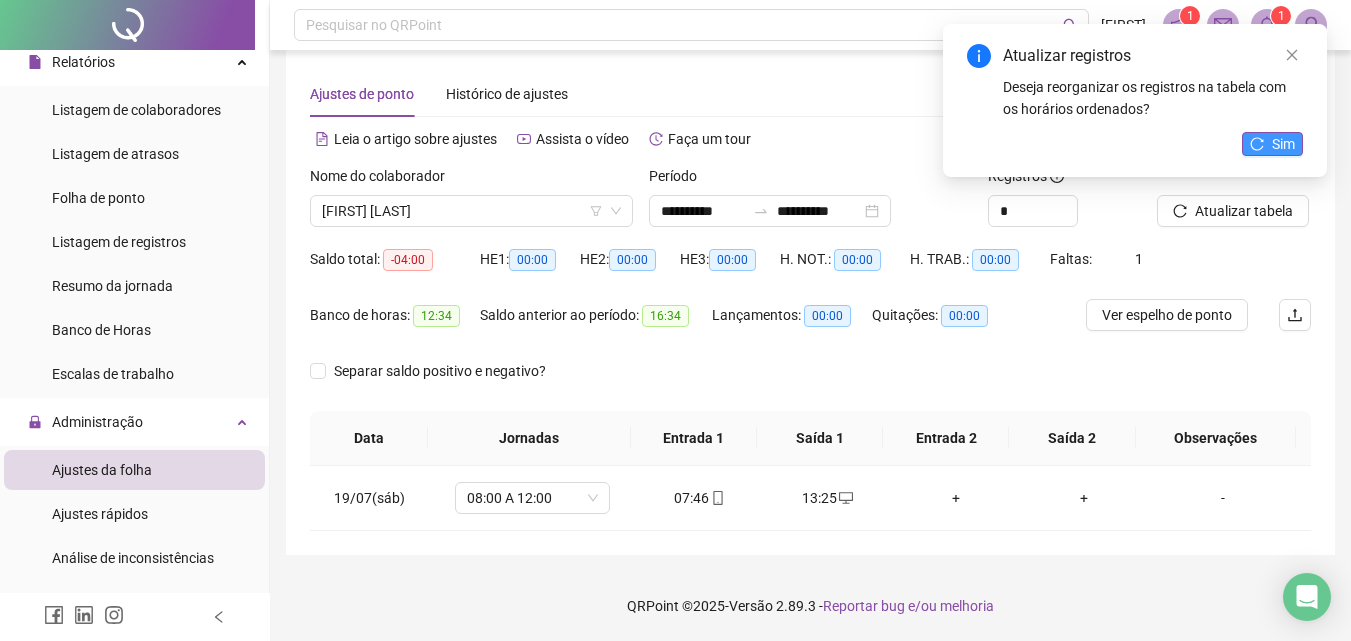 click on "Sim" at bounding box center [1272, 144] 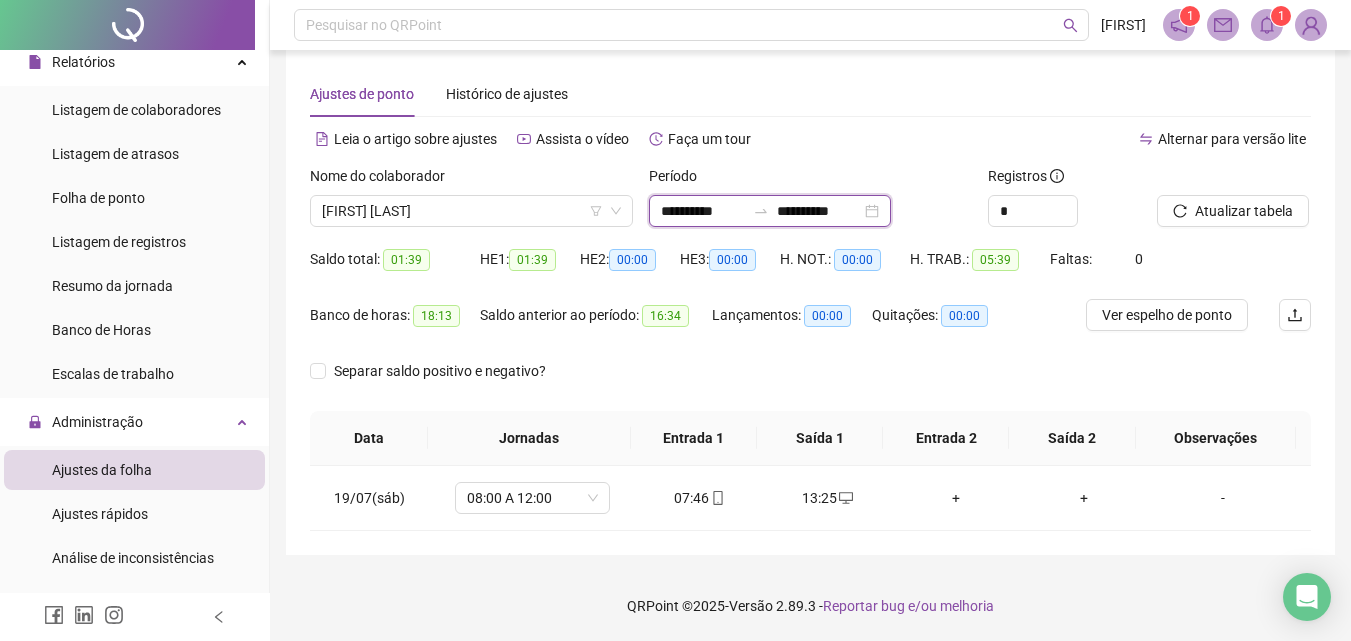 click on "**********" at bounding box center (819, 211) 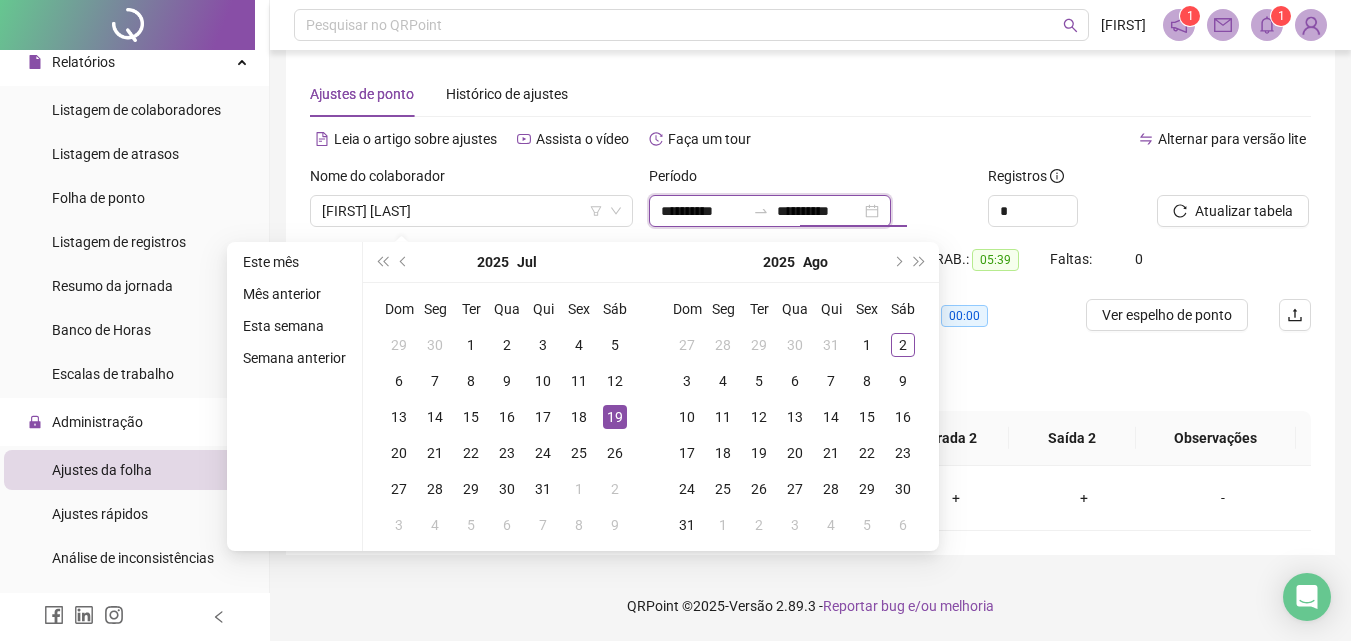 type on "**********" 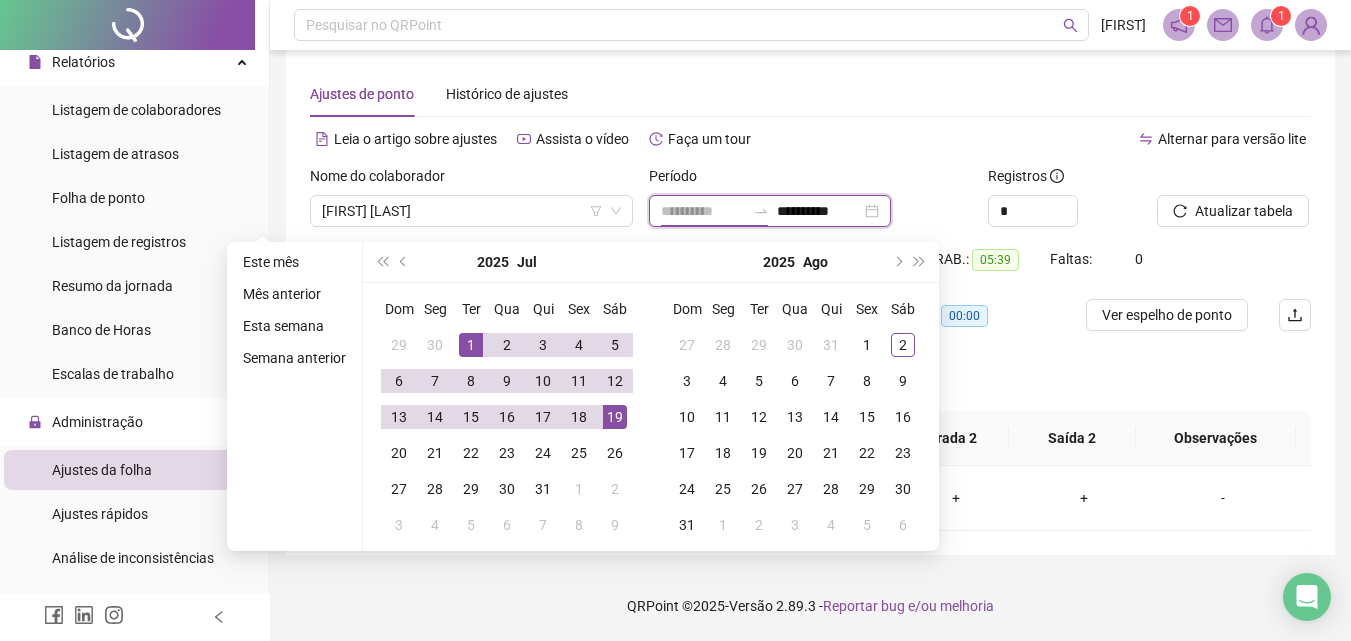 type on "**********" 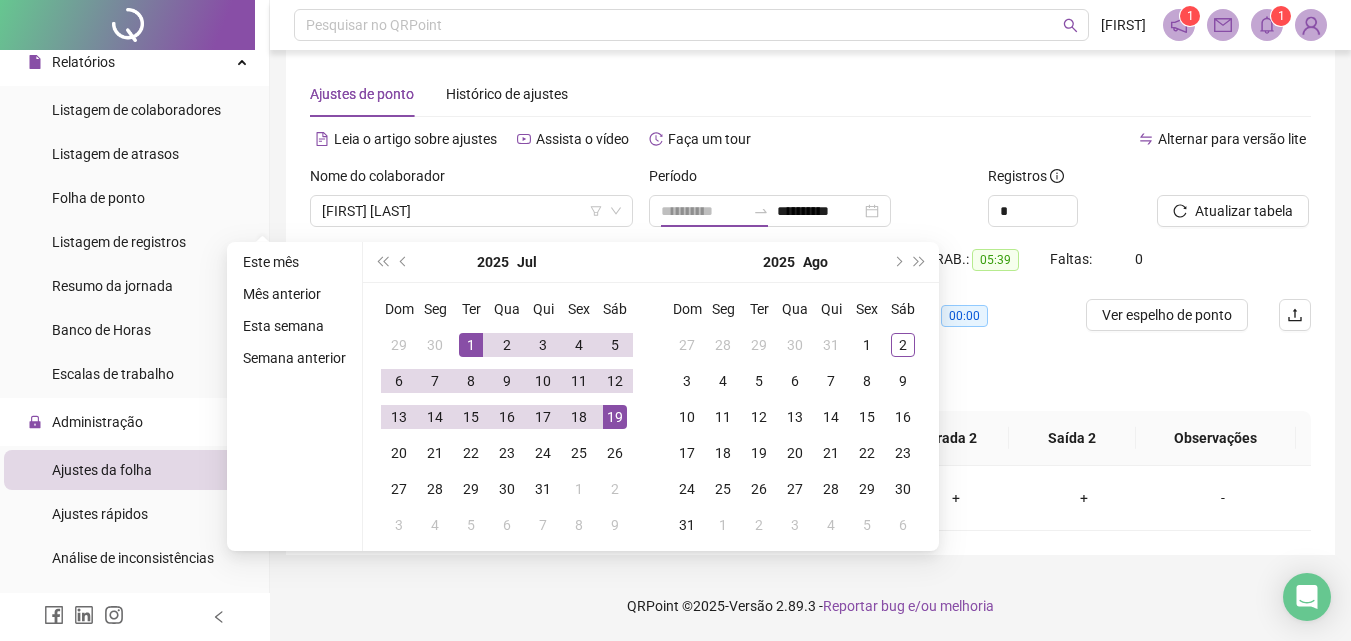 click on "1" at bounding box center [471, 345] 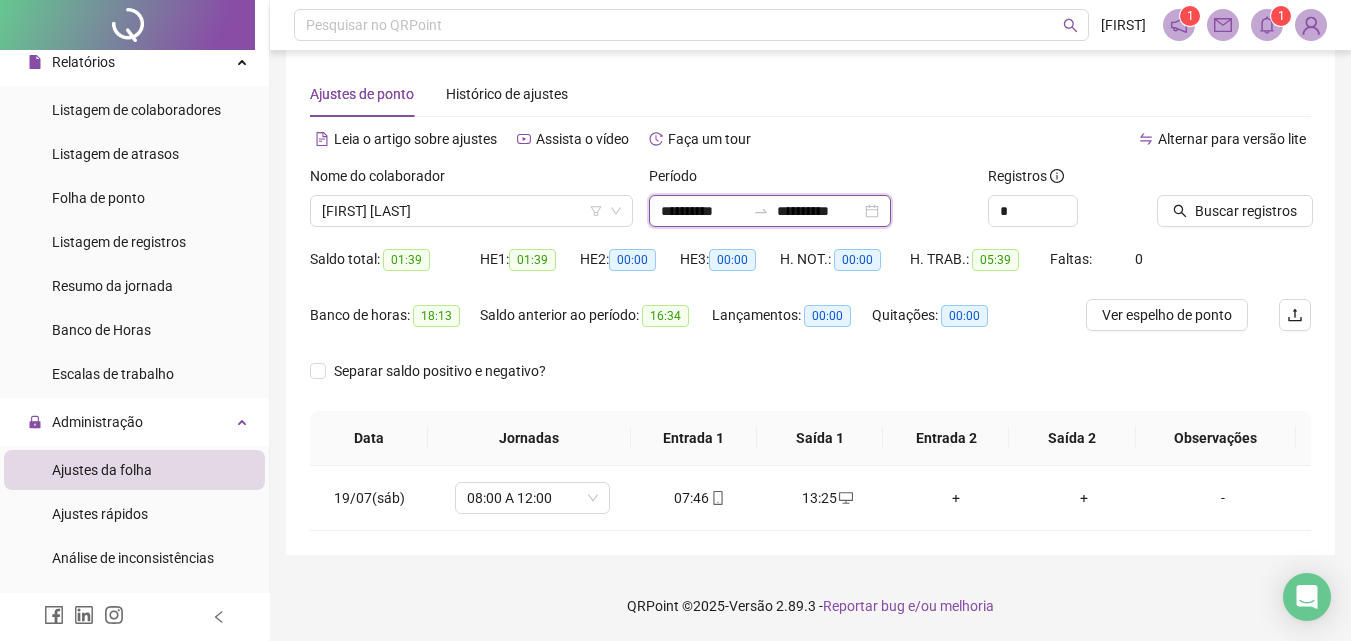 click on "**********" at bounding box center (819, 211) 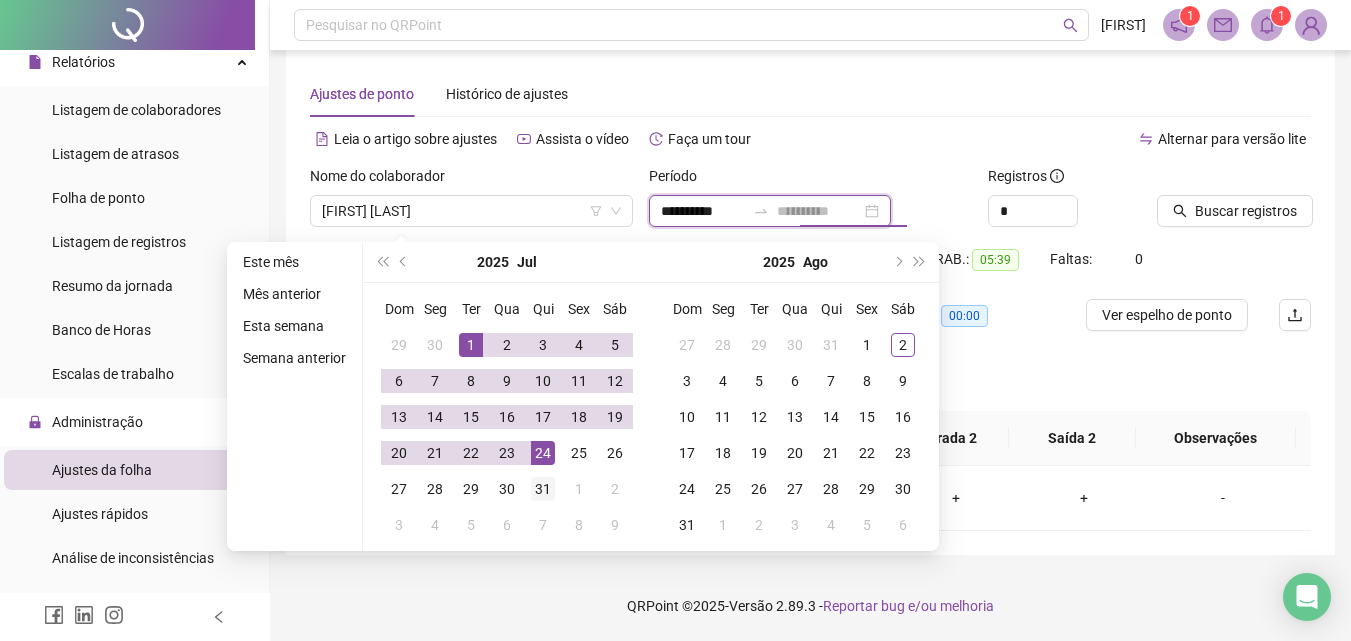 type on "**********" 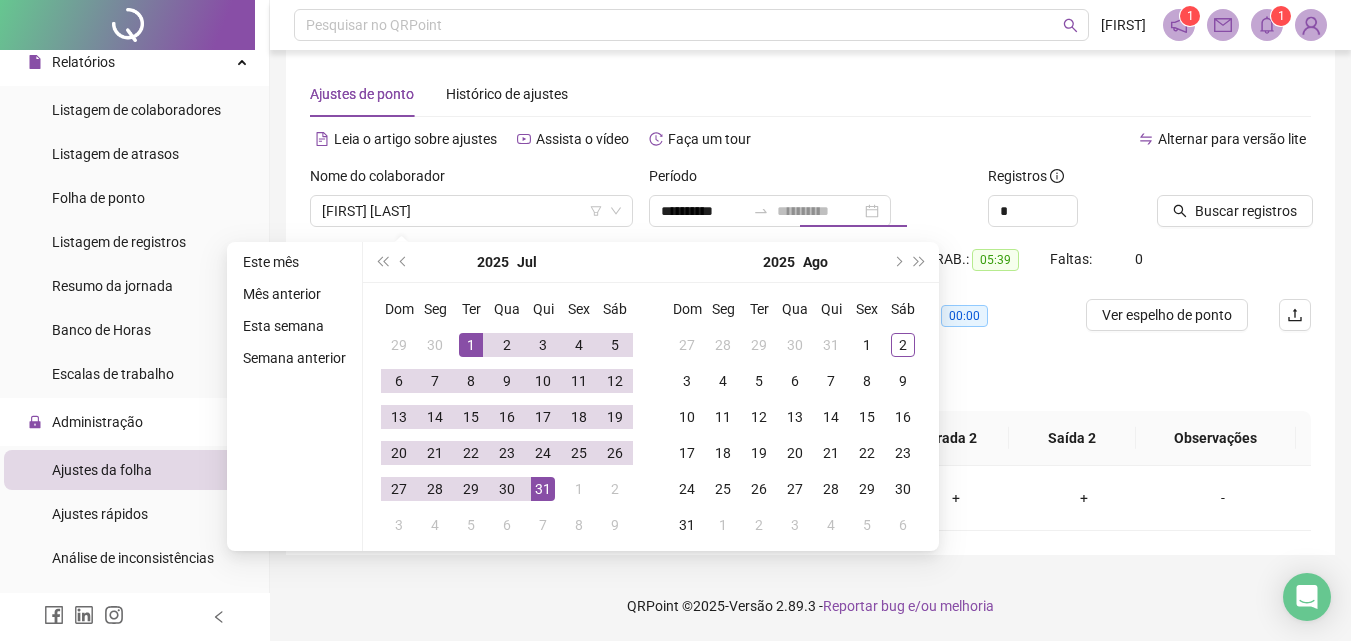 click on "31" at bounding box center (543, 489) 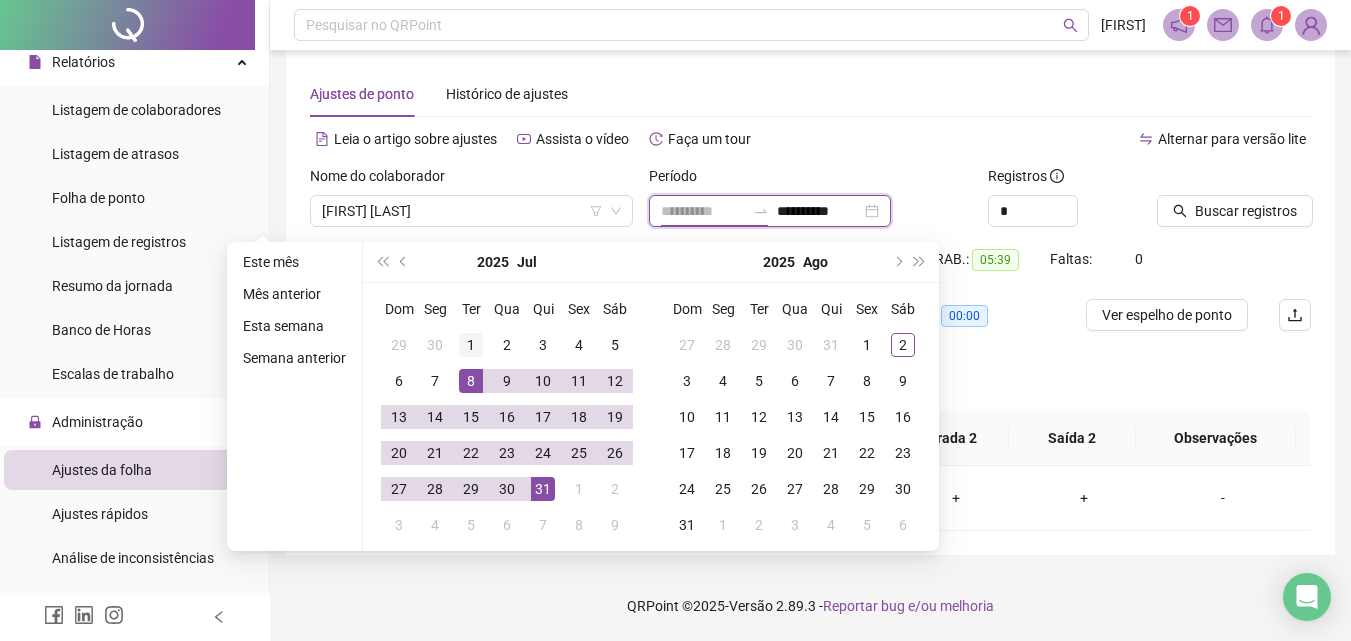 type on "**********" 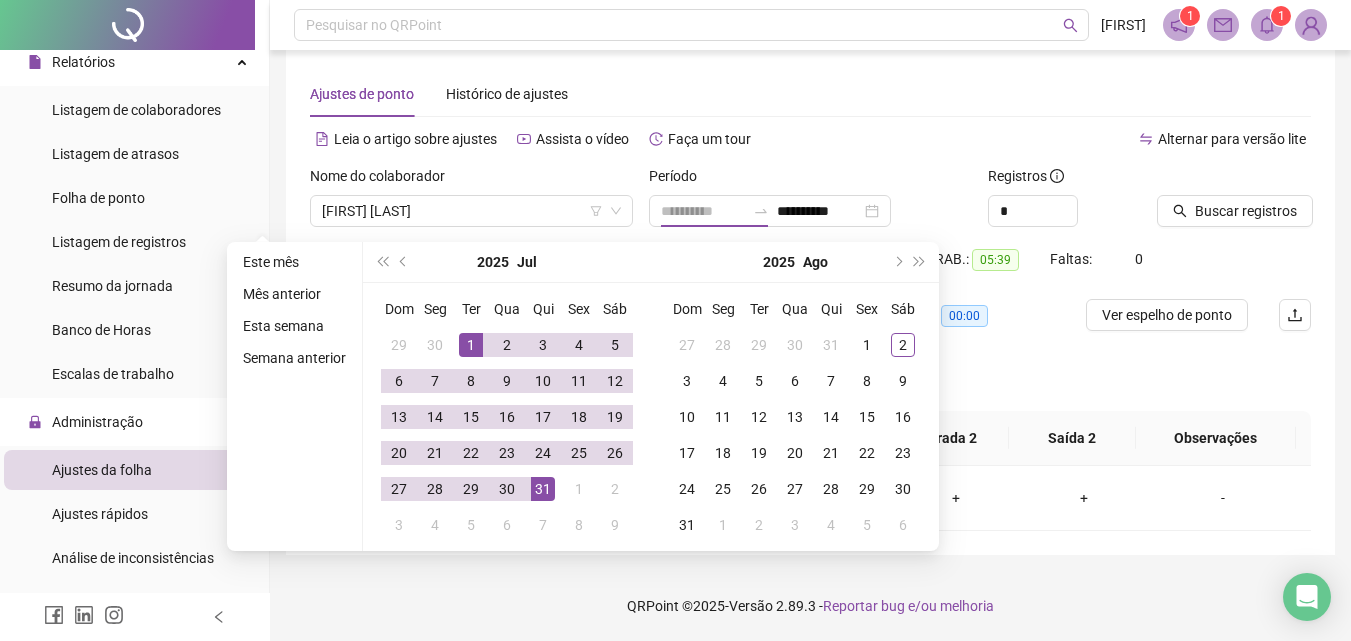 click on "1" at bounding box center [471, 345] 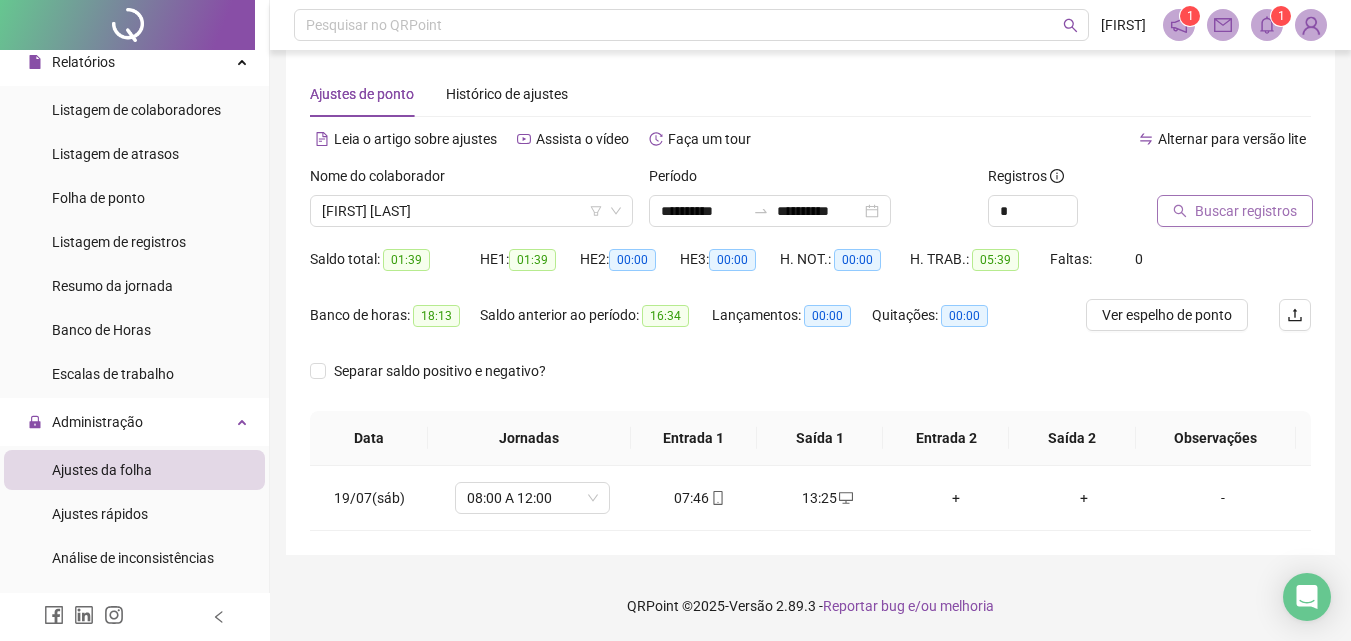 click on "Buscar registros" at bounding box center [1246, 211] 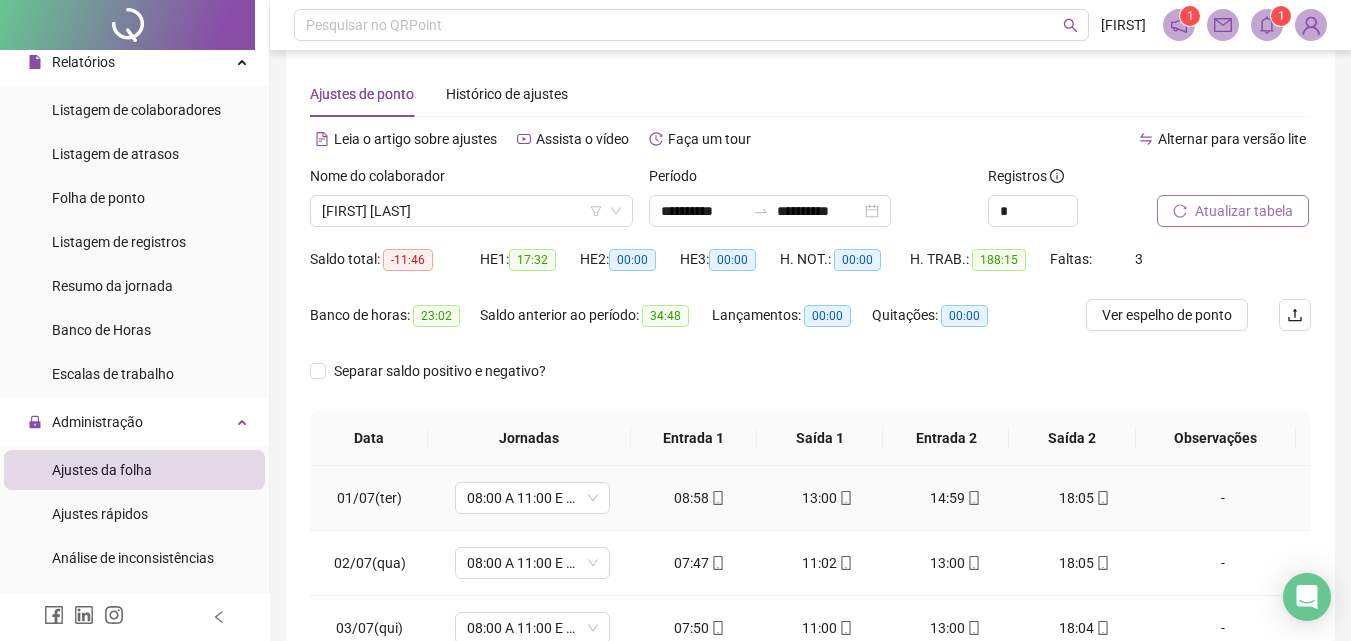 scroll, scrollTop: 0, scrollLeft: 0, axis: both 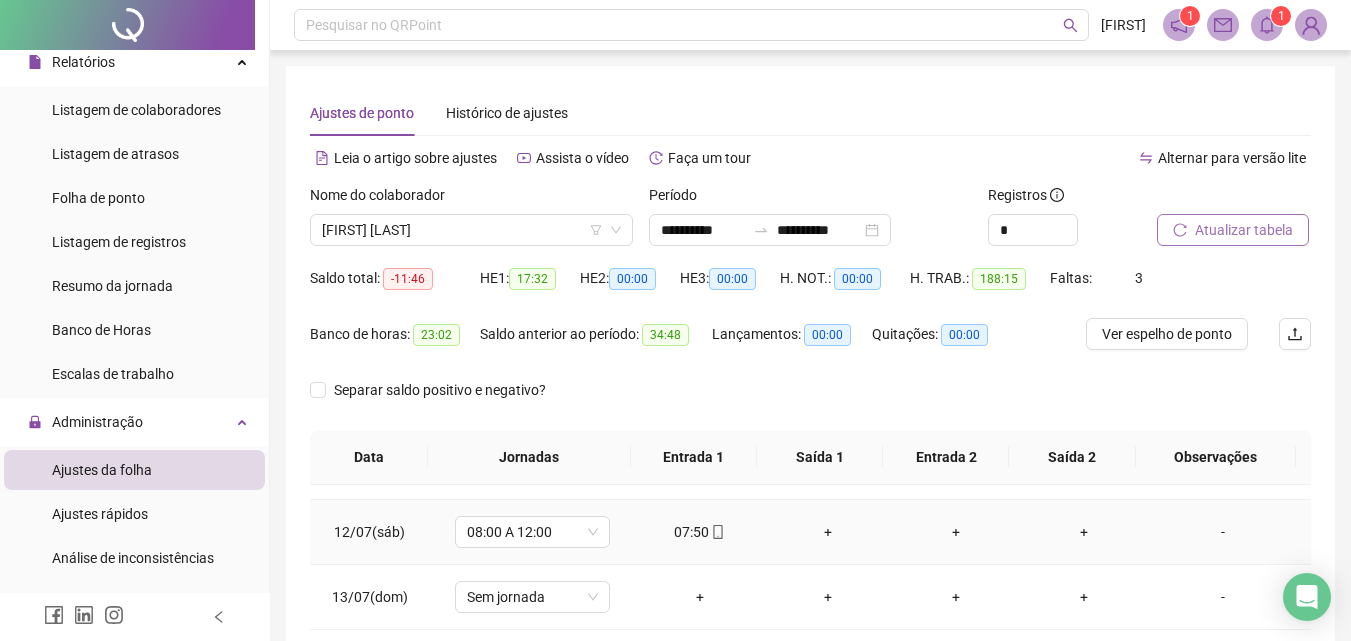 click on "+" at bounding box center (828, 532) 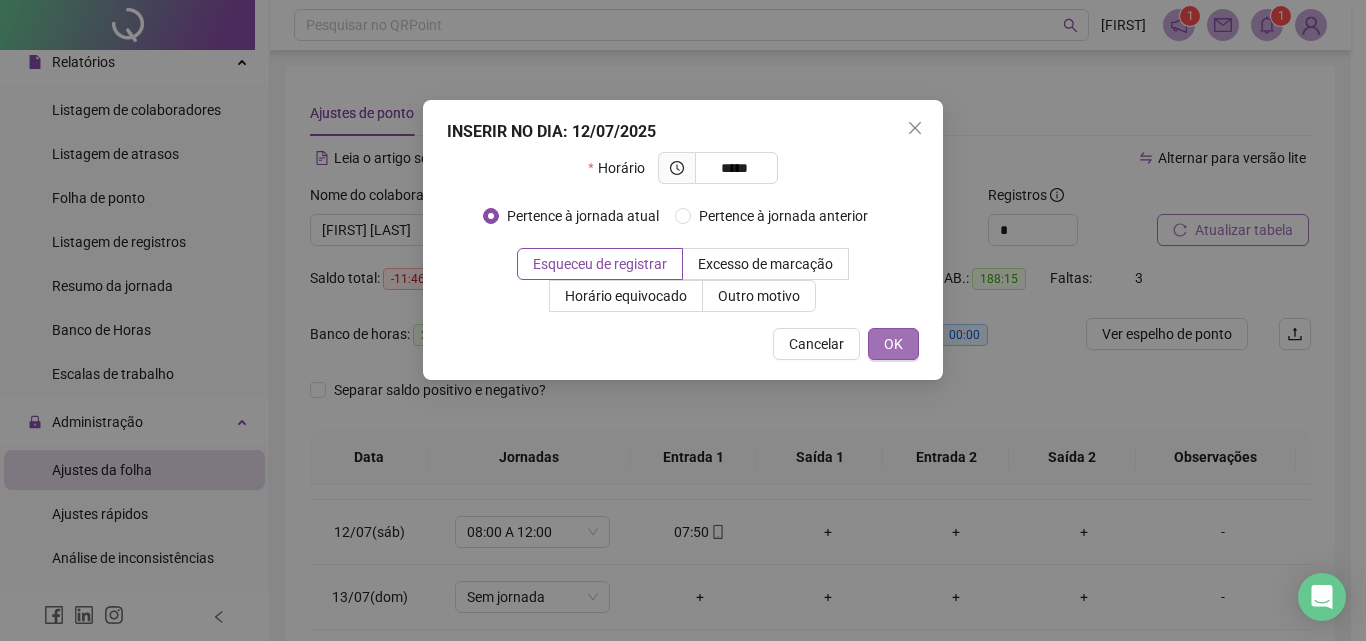 type on "*****" 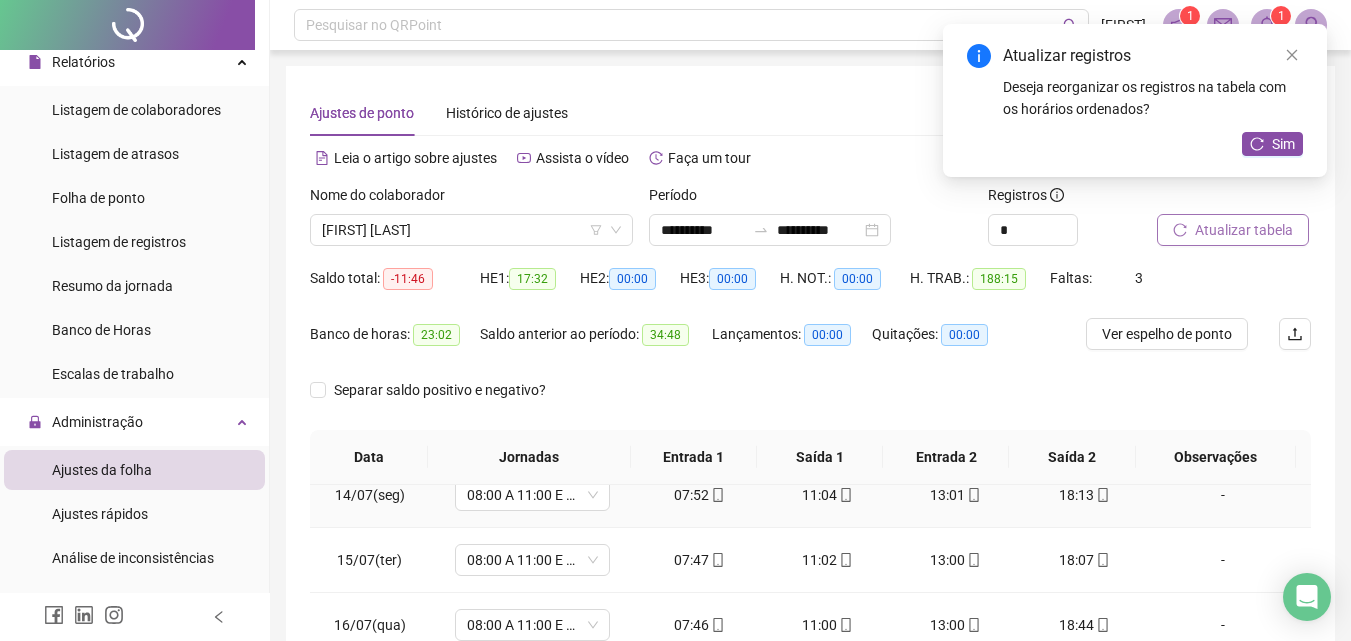 scroll, scrollTop: 900, scrollLeft: 0, axis: vertical 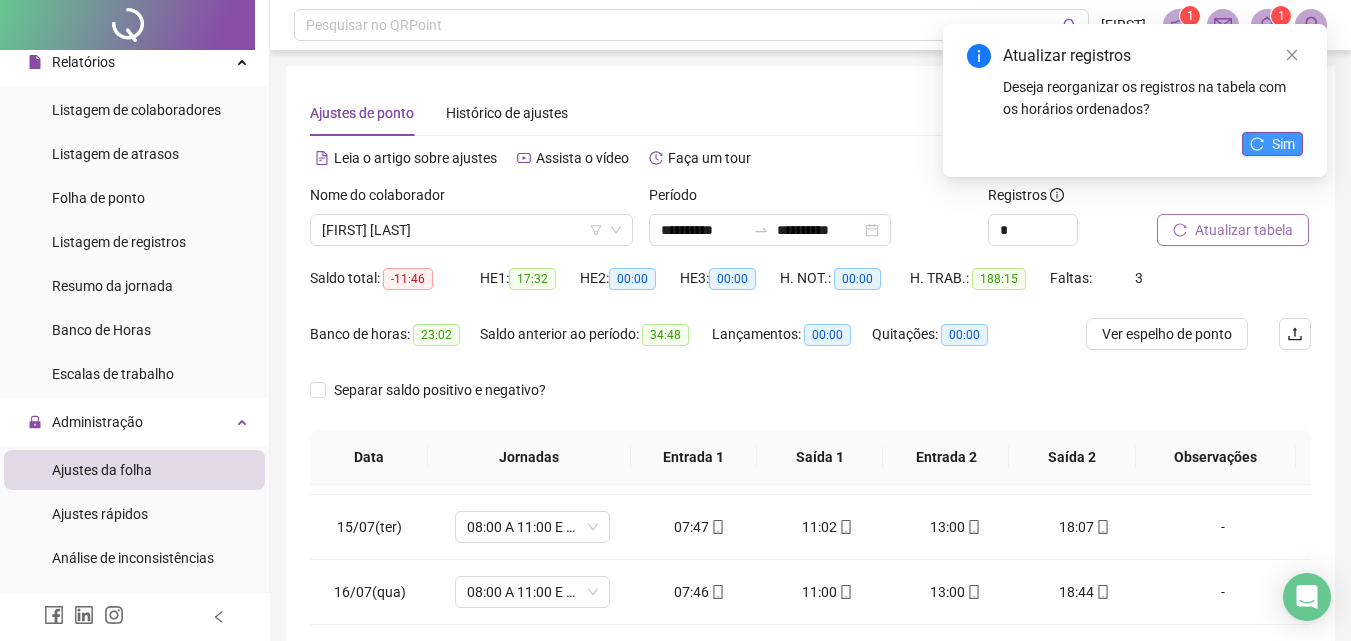 click on "Sim" at bounding box center (1283, 144) 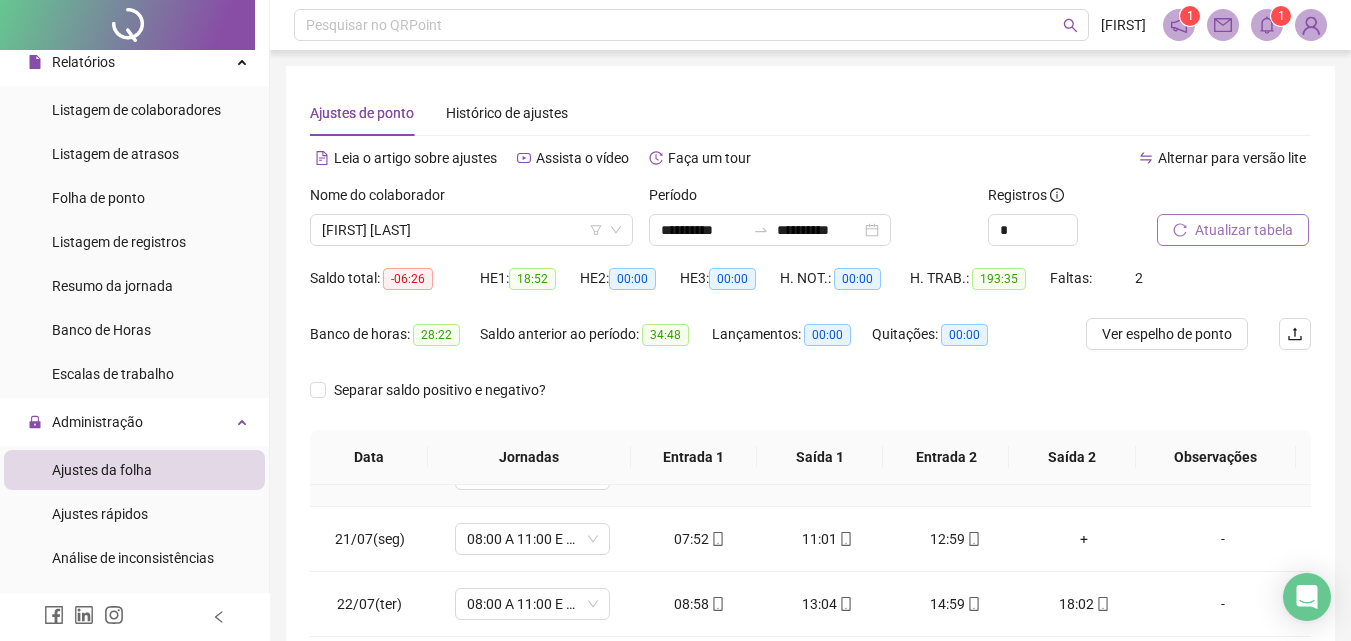 scroll, scrollTop: 1300, scrollLeft: 0, axis: vertical 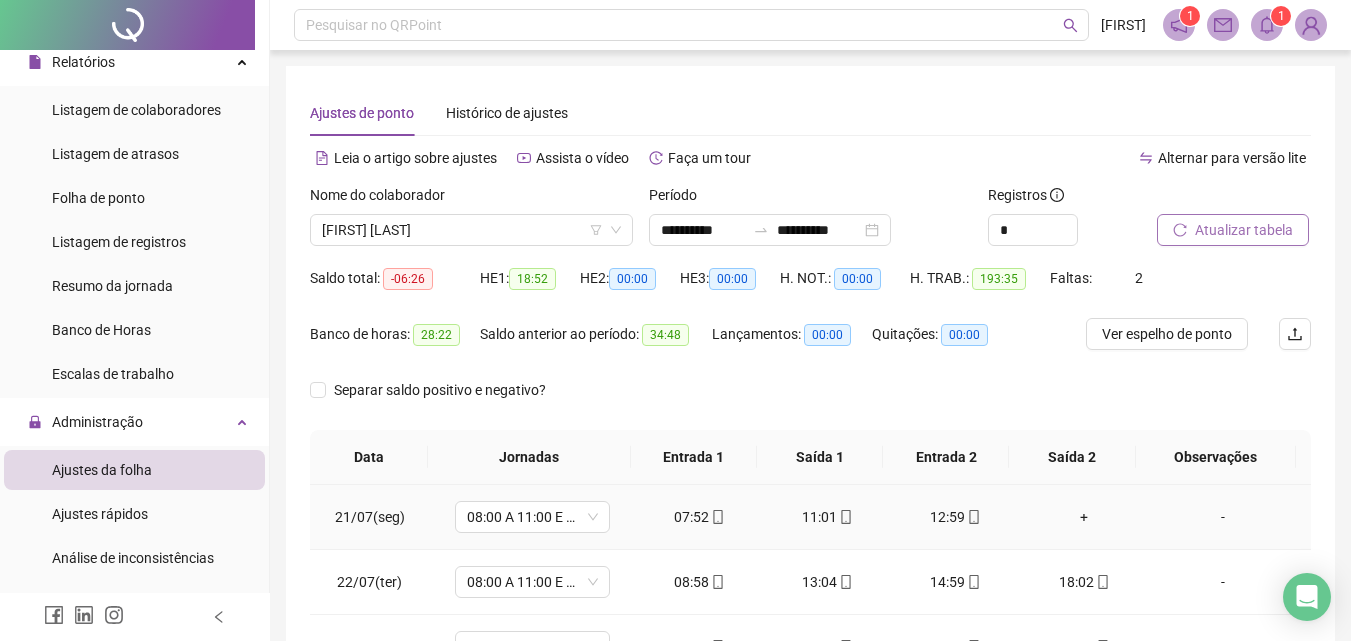 click on "+" at bounding box center [1084, 517] 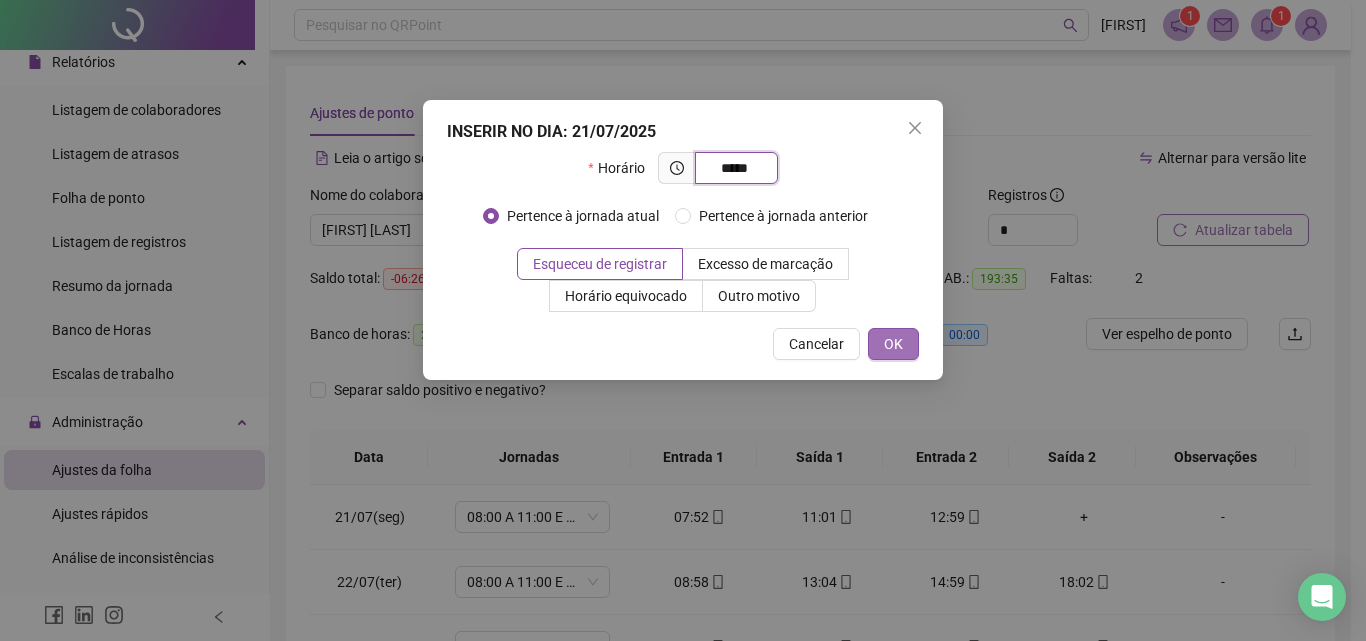 type on "*****" 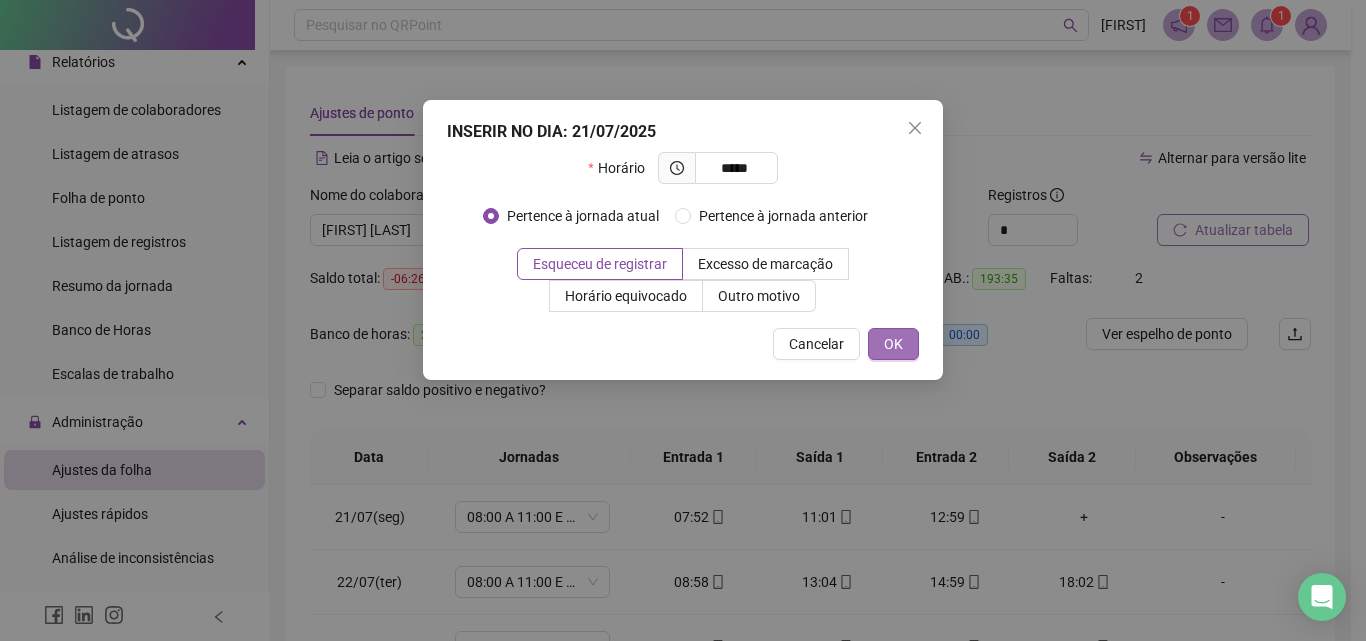 click on "OK" at bounding box center [893, 344] 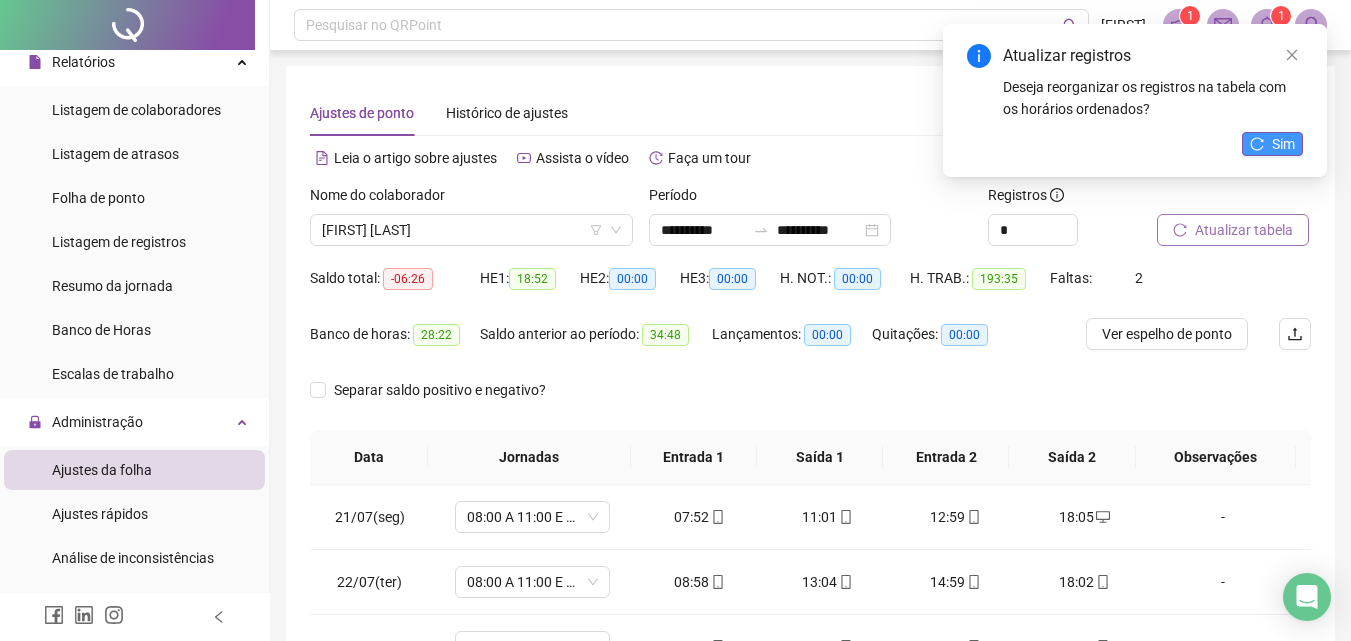 click on "Sim" at bounding box center [1283, 144] 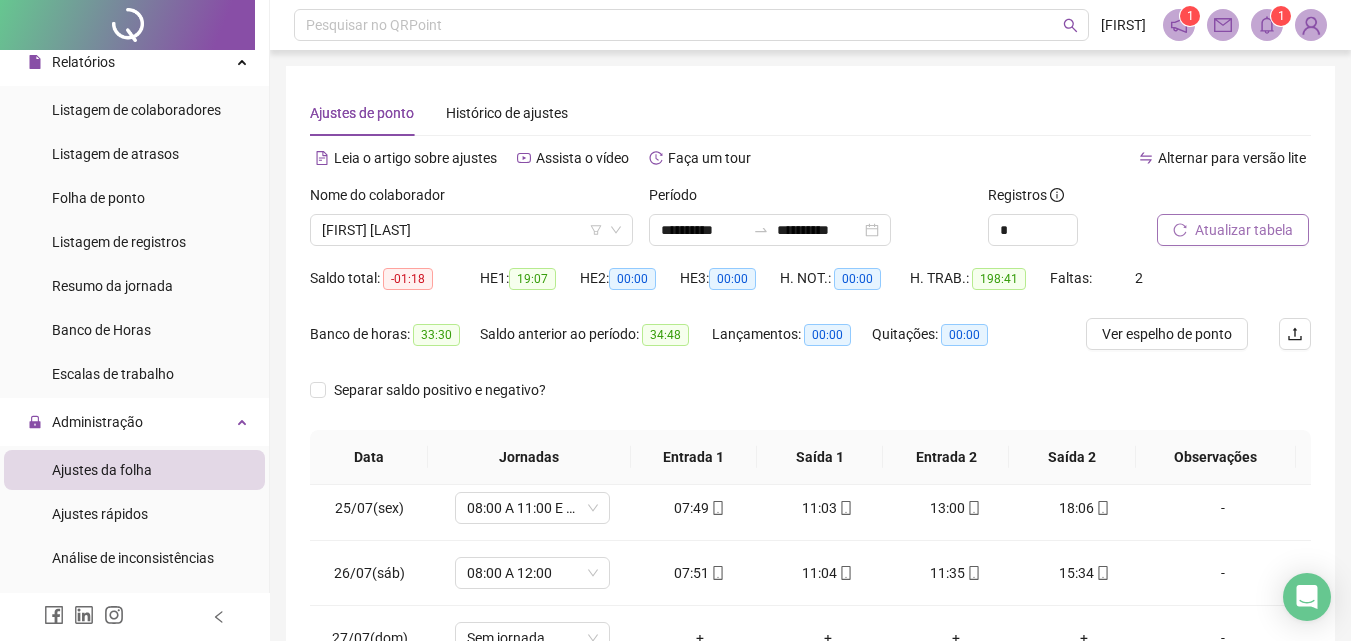 scroll, scrollTop: 1588, scrollLeft: 0, axis: vertical 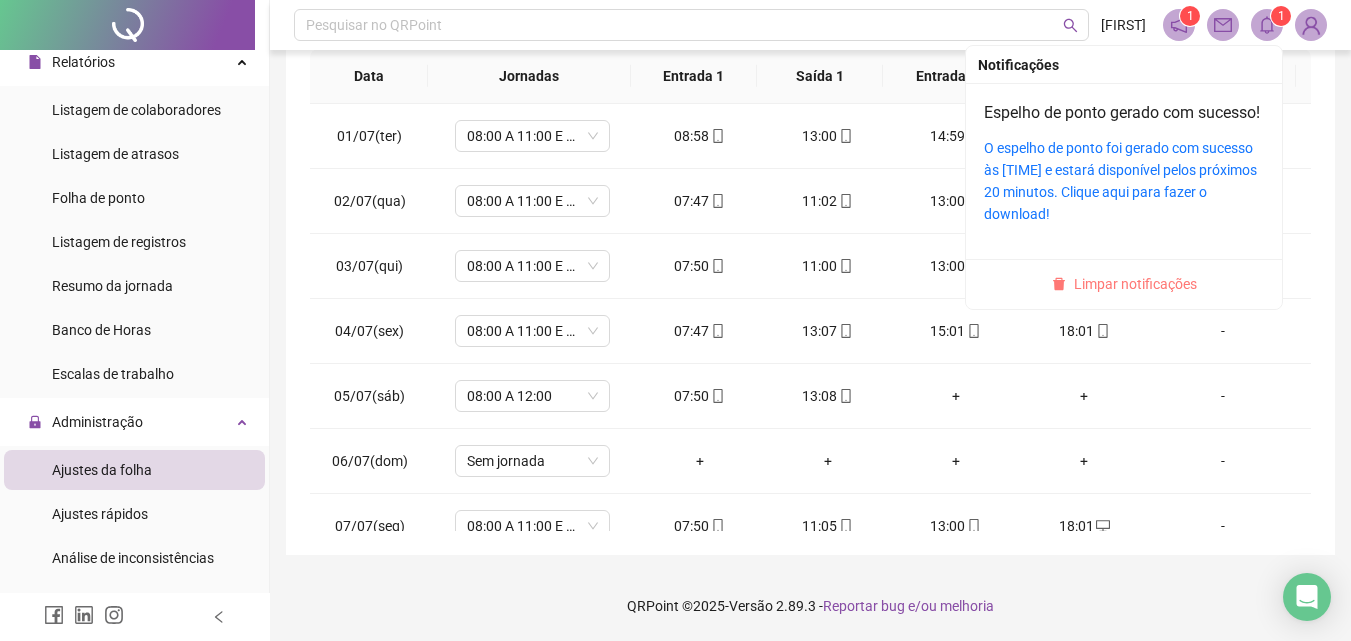 click on "Limpar notificações" at bounding box center [1135, 284] 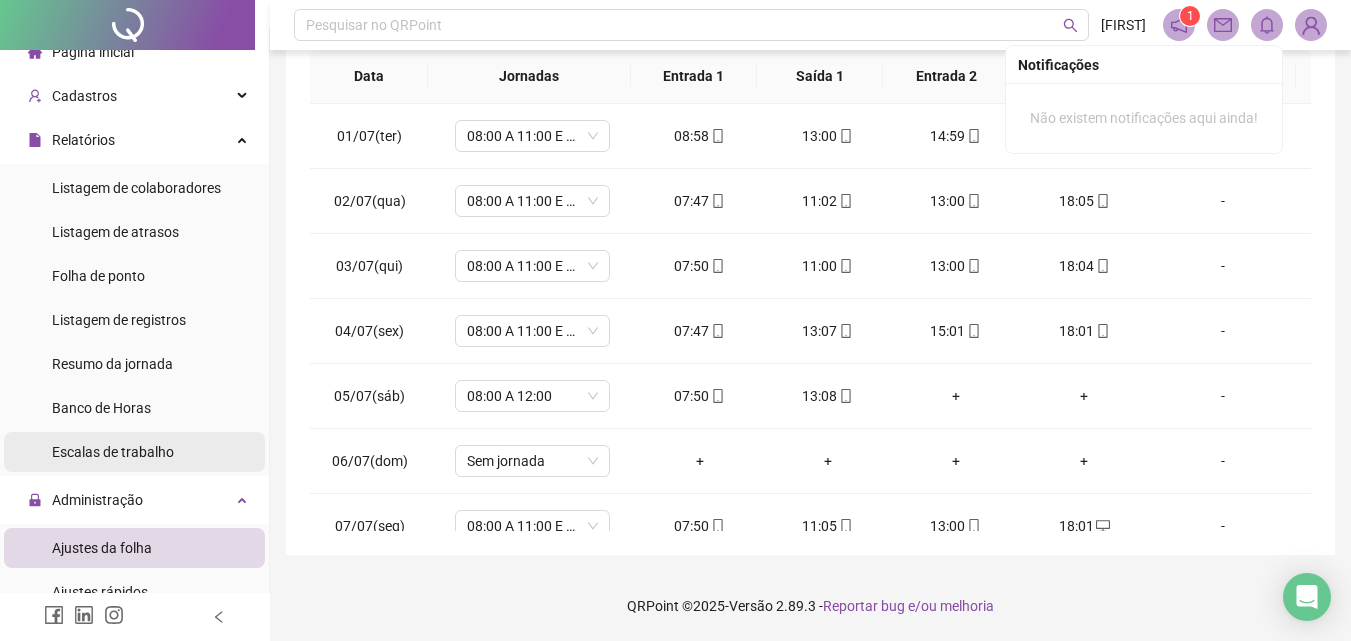 scroll, scrollTop: 0, scrollLeft: 0, axis: both 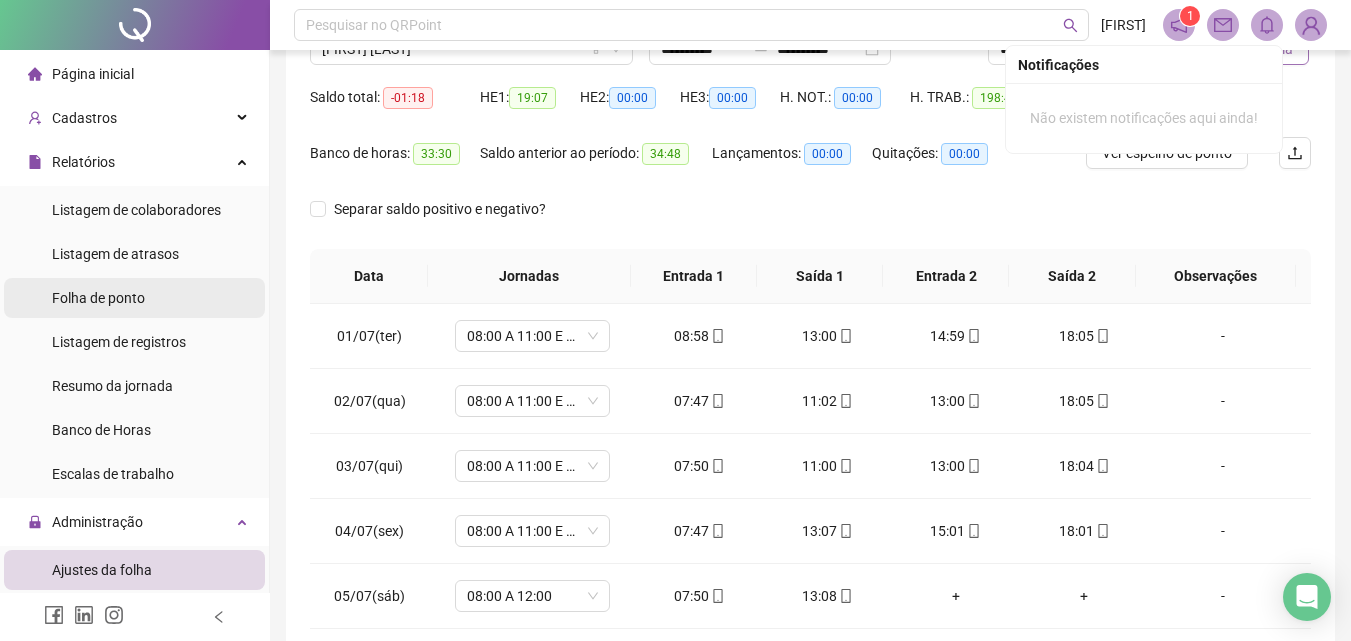click on "Folha de ponto" at bounding box center (98, 298) 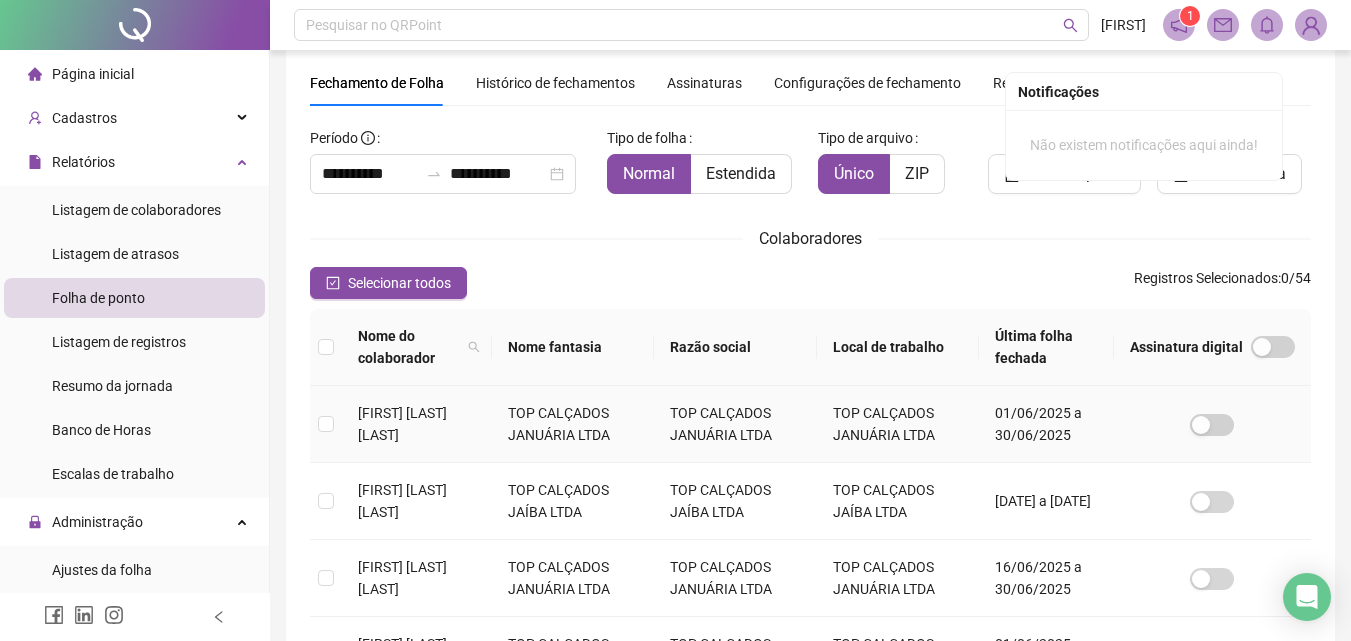 scroll, scrollTop: 89, scrollLeft: 0, axis: vertical 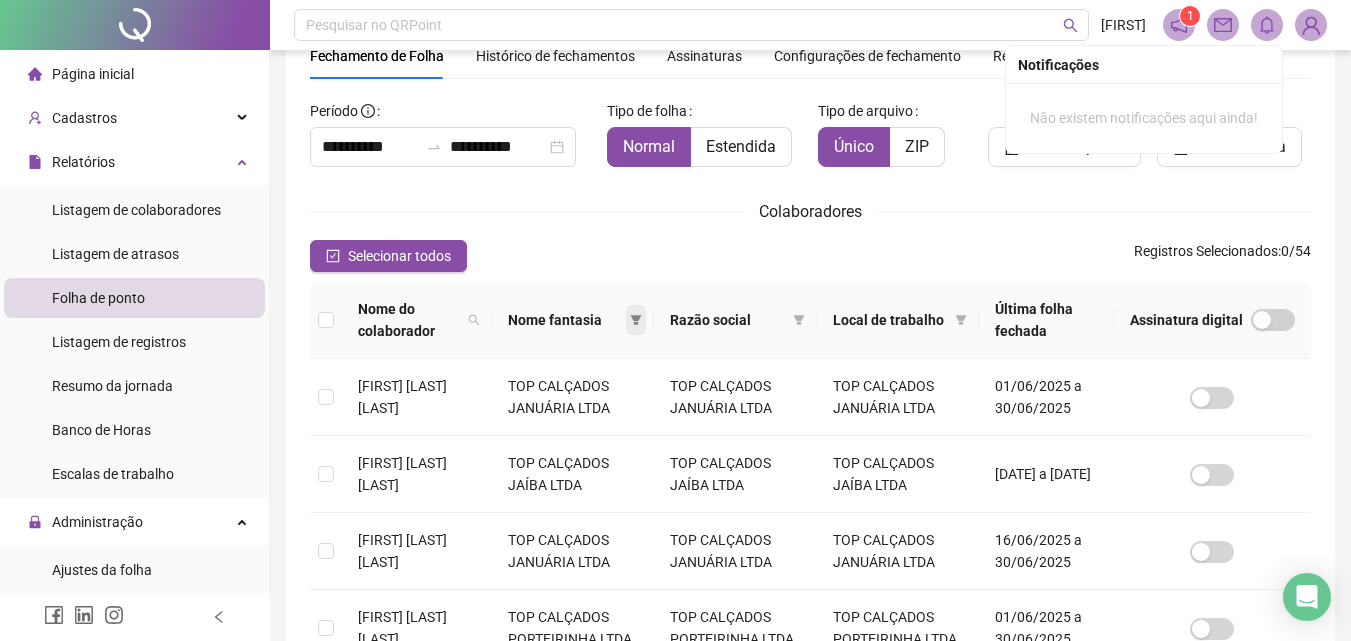 click at bounding box center (636, 320) 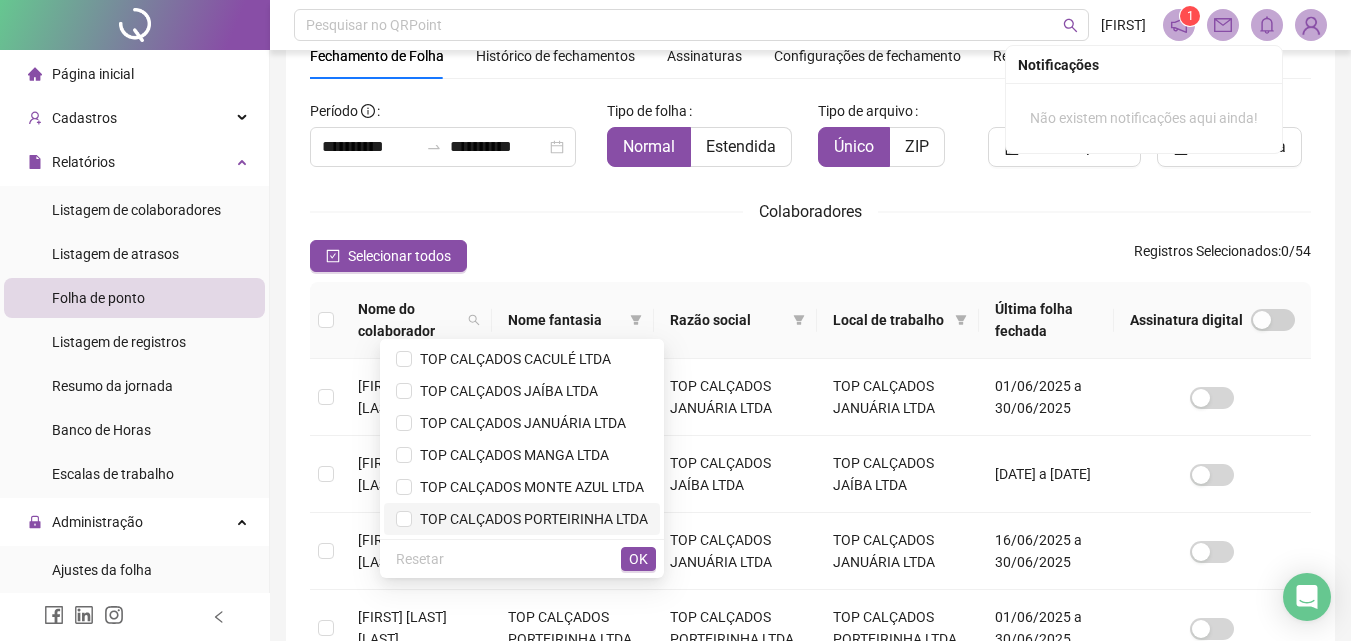 click on "TOP CALÇADOS PORTEIRINHA LTDA" at bounding box center (530, 519) 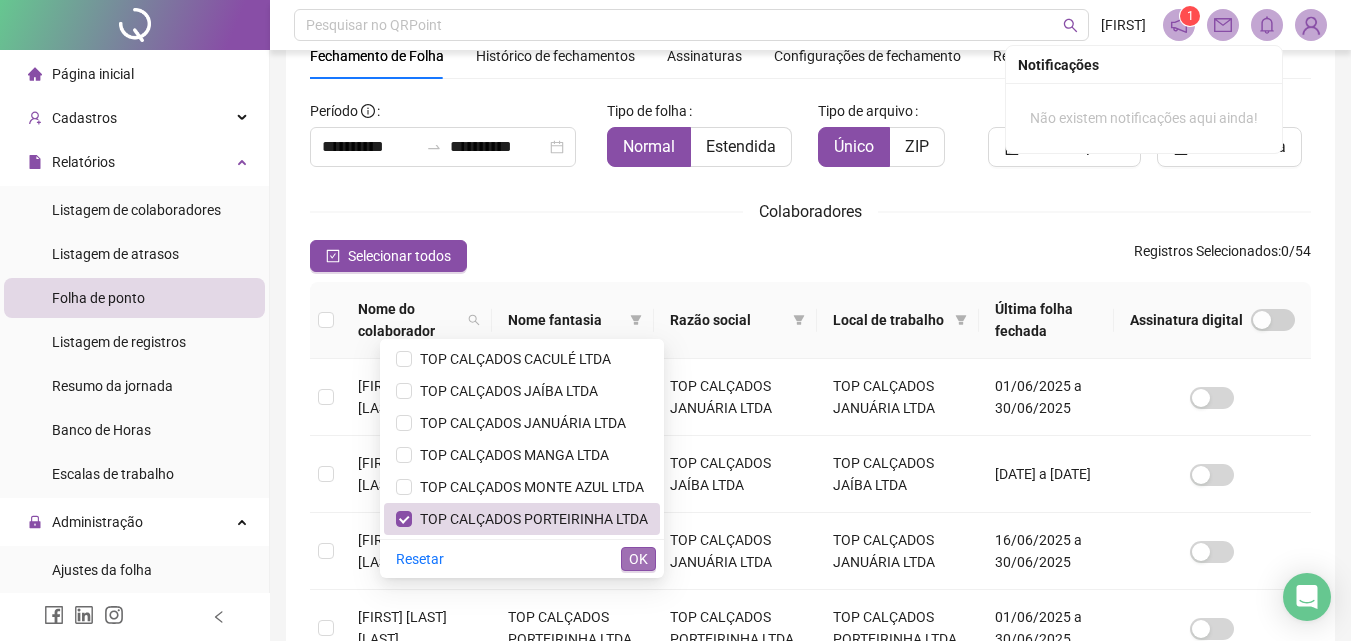 click on "OK" at bounding box center (638, 559) 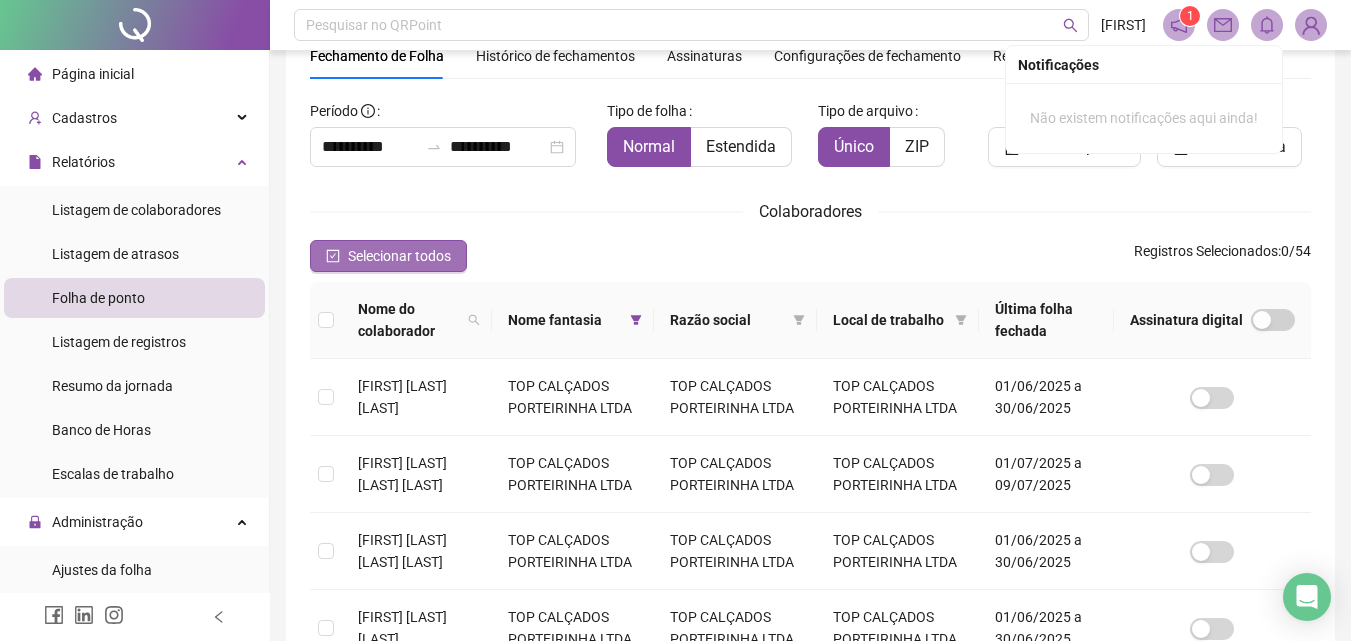 click on "Selecionar todos" at bounding box center (399, 256) 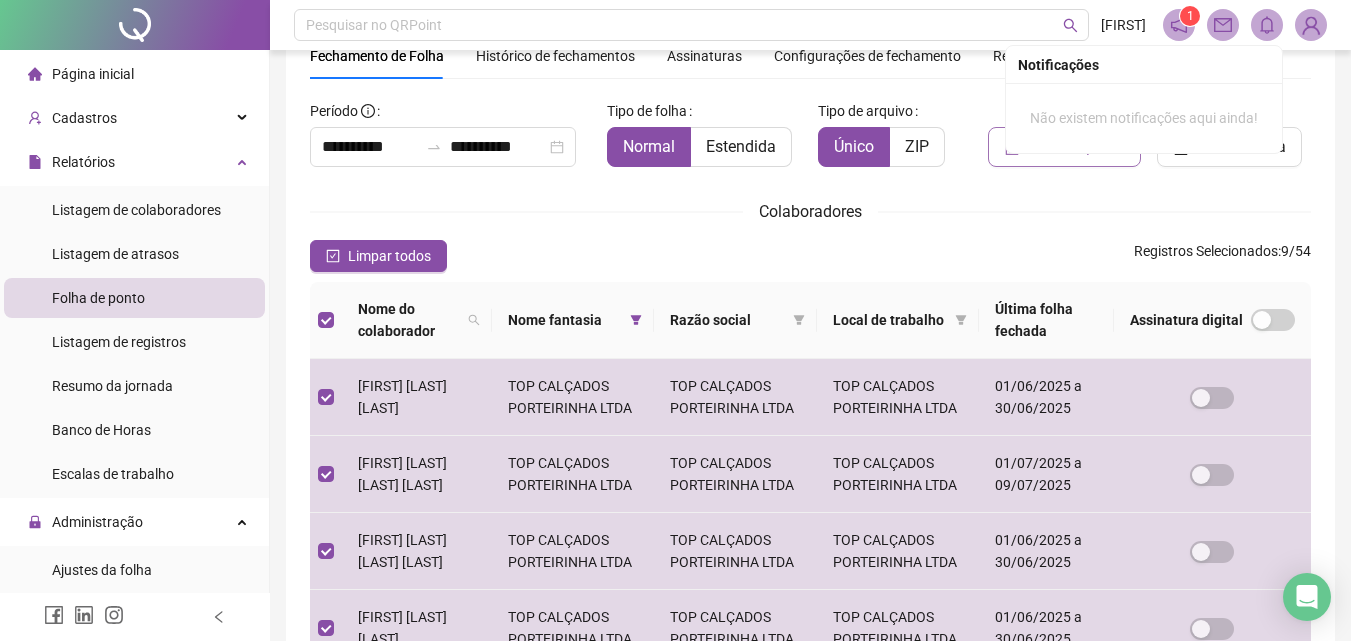 click on "Gerar espelho" at bounding box center (1064, 147) 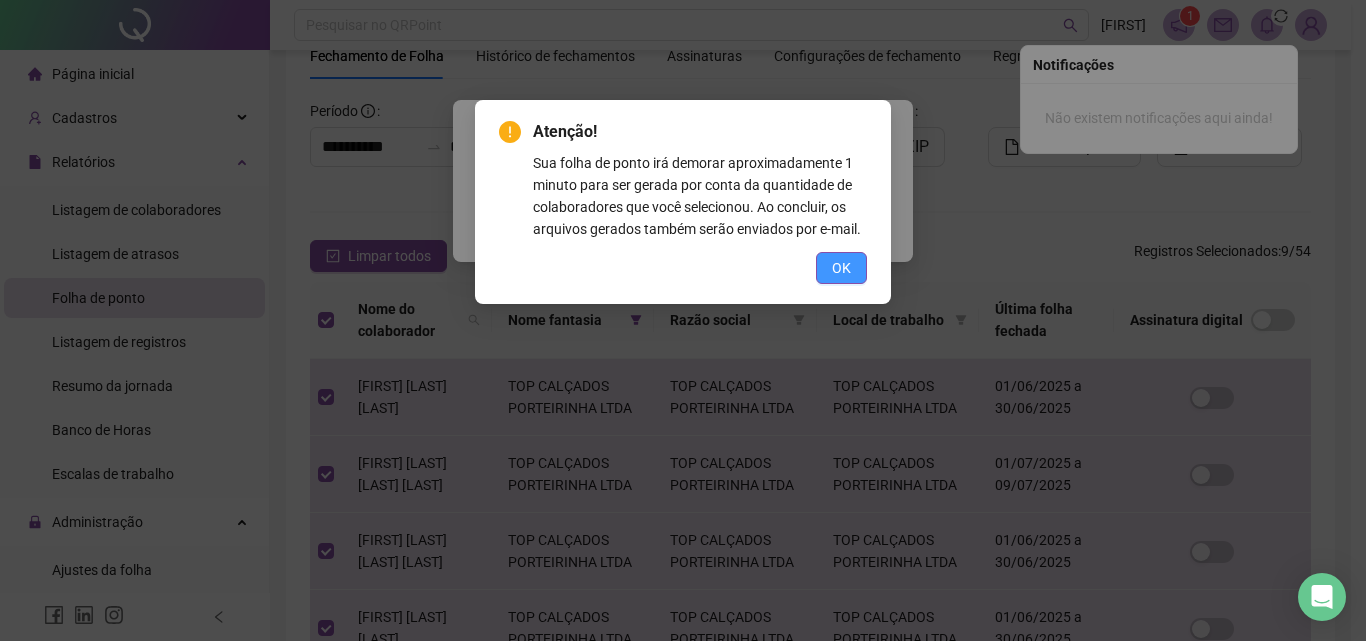 click on "OK" at bounding box center [841, 268] 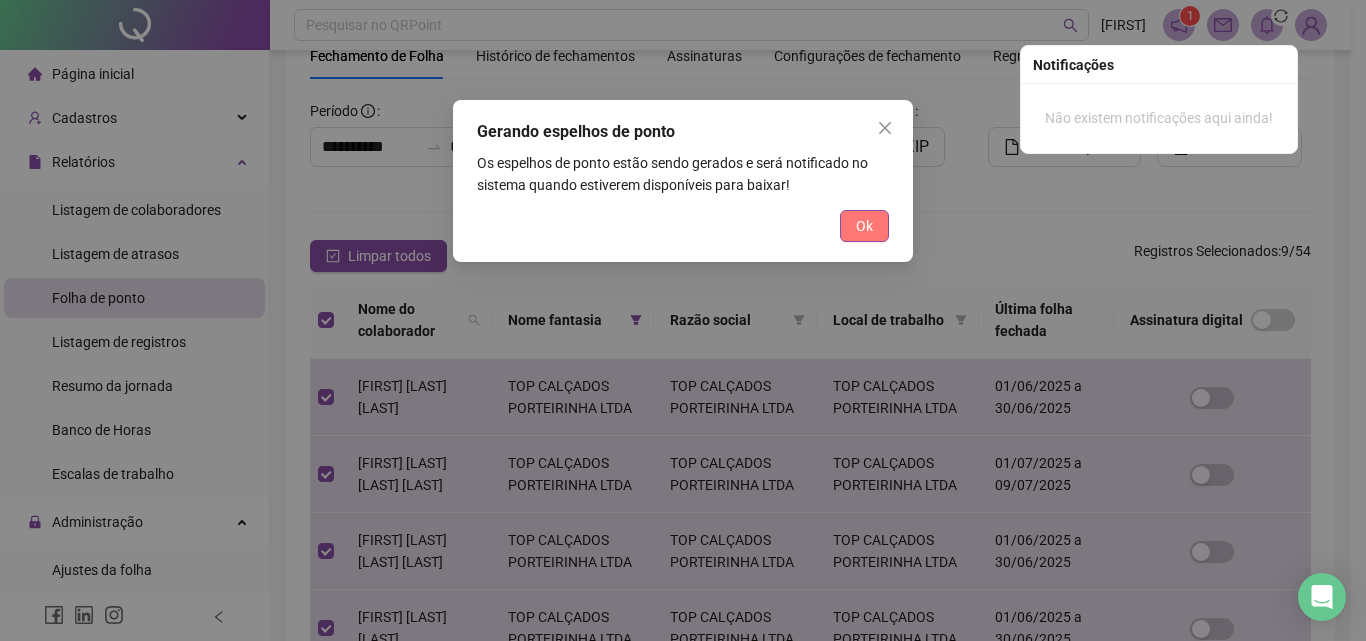 click on "Ok" at bounding box center [864, 226] 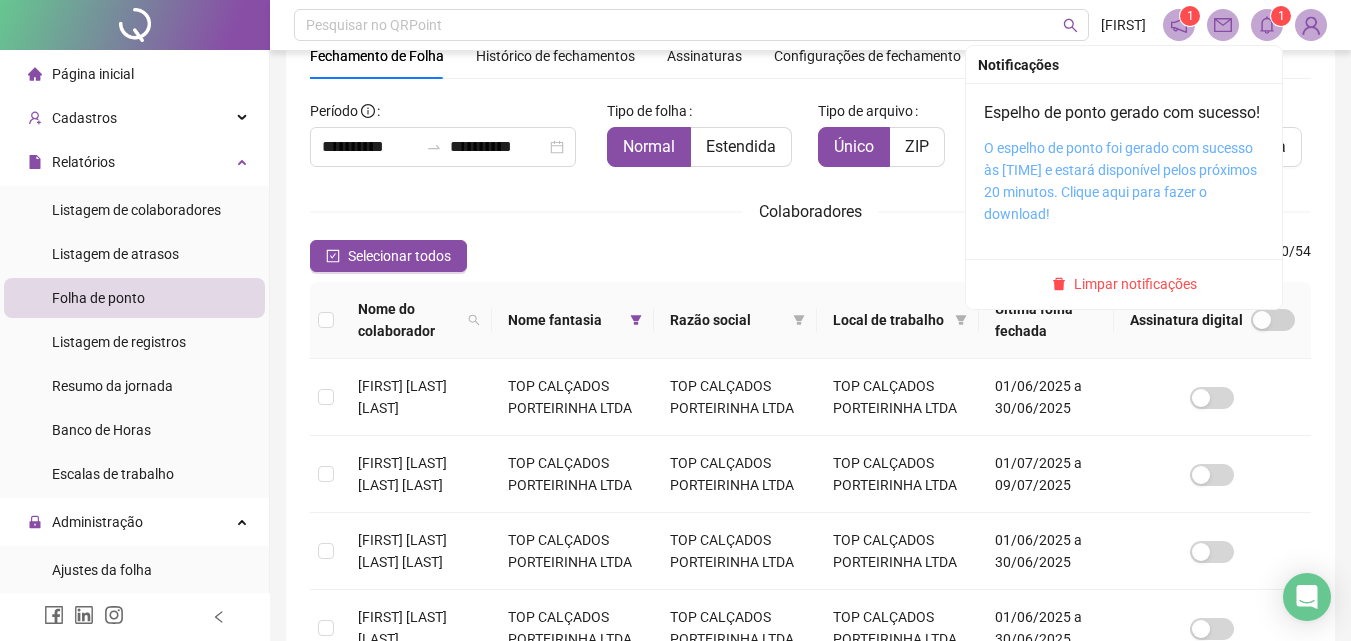 click on "O espelho de ponto foi gerado com sucesso às [TIME] e estará disponível pelos próximos 20 minutos.
Clique aqui para fazer o download!" at bounding box center [1120, 181] 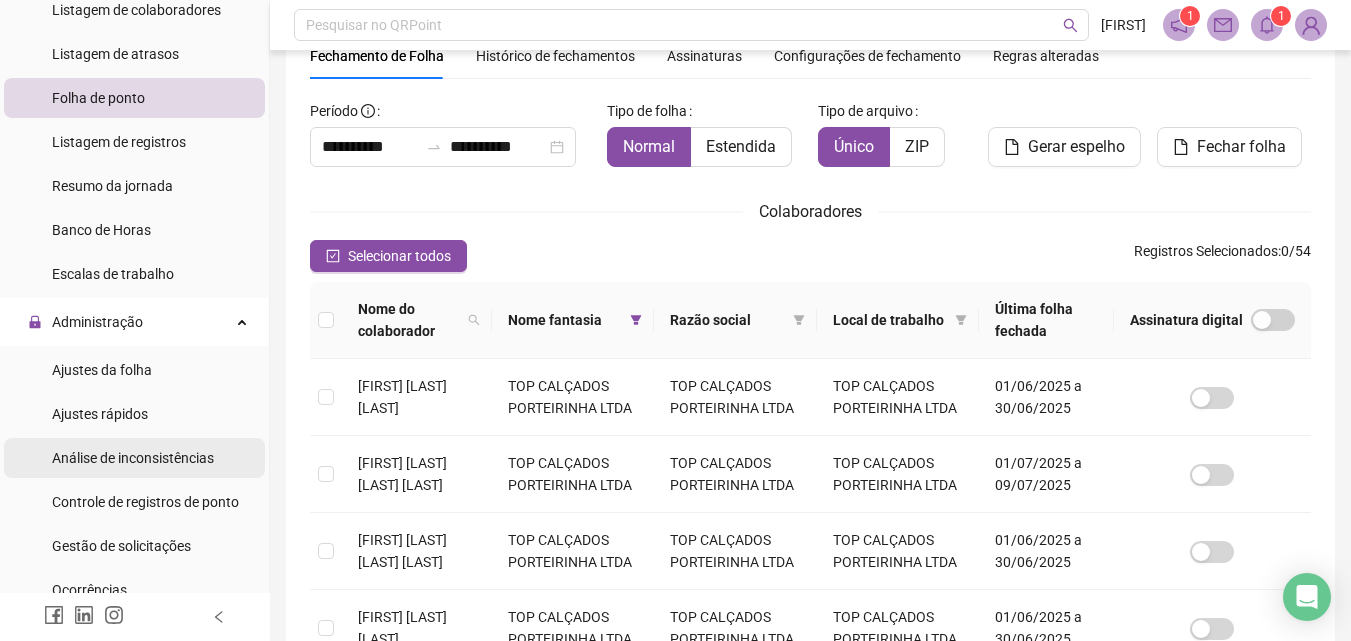 scroll, scrollTop: 300, scrollLeft: 0, axis: vertical 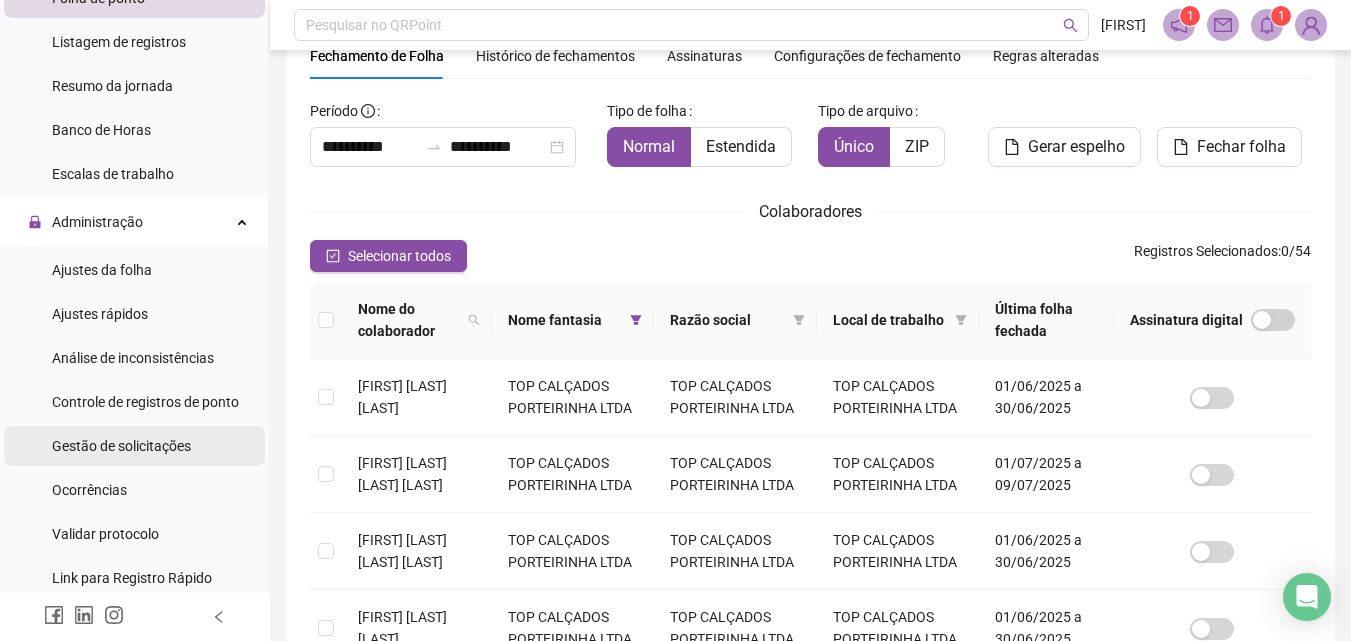 click on "Gestão de solicitações" at bounding box center [121, 446] 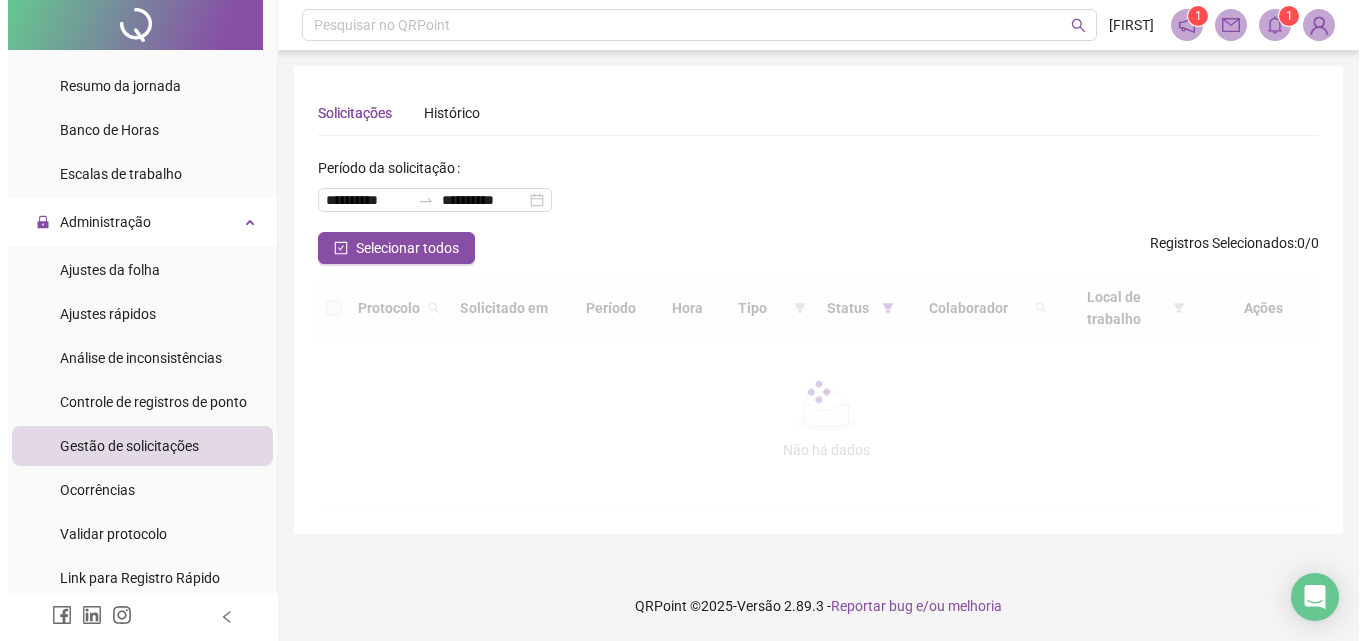 scroll, scrollTop: 0, scrollLeft: 0, axis: both 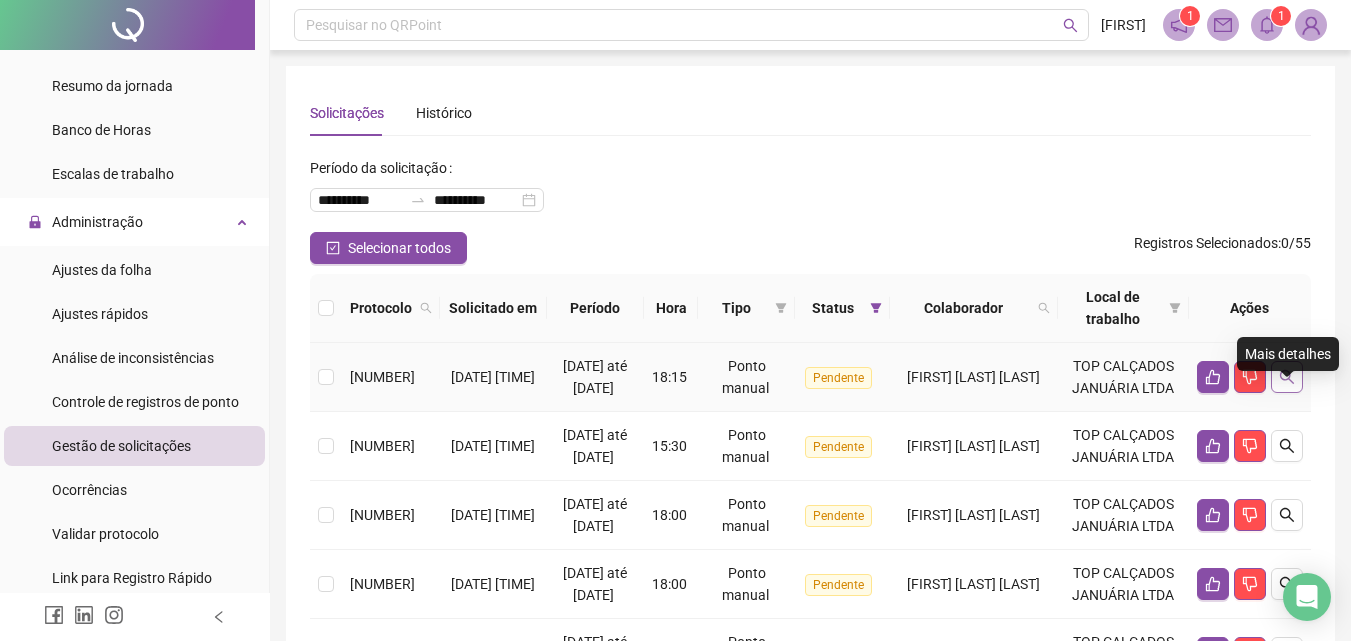 click 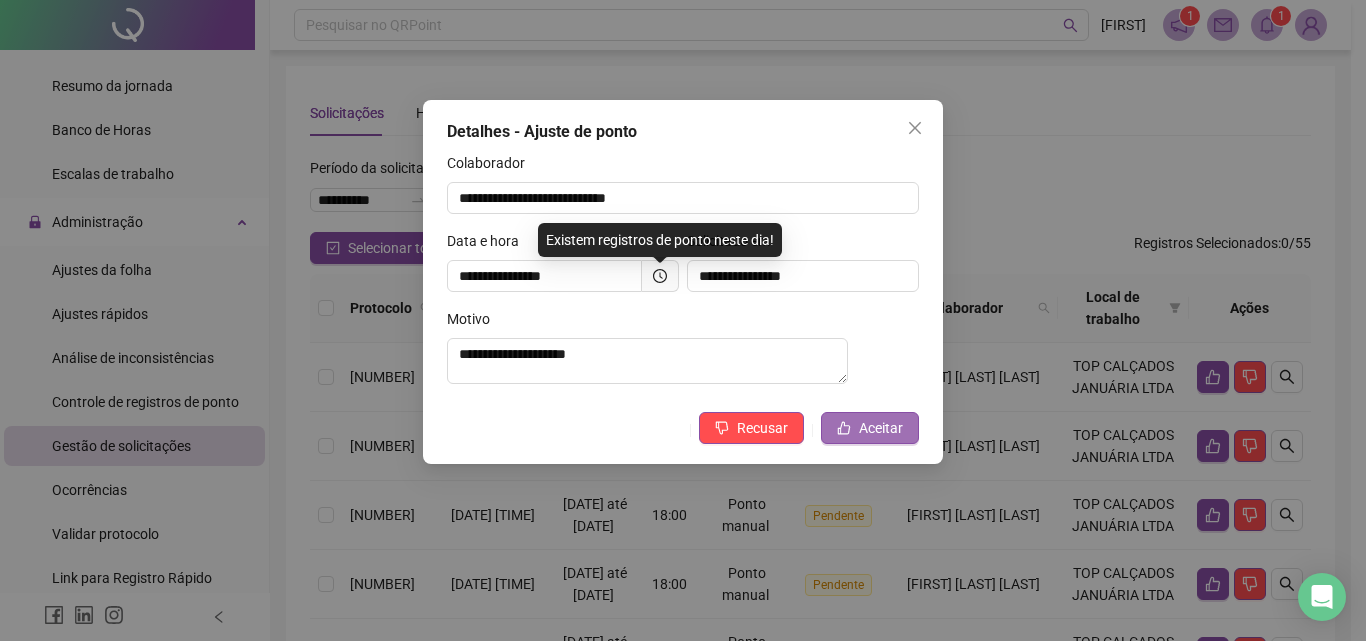 click on "Aceitar" at bounding box center [881, 428] 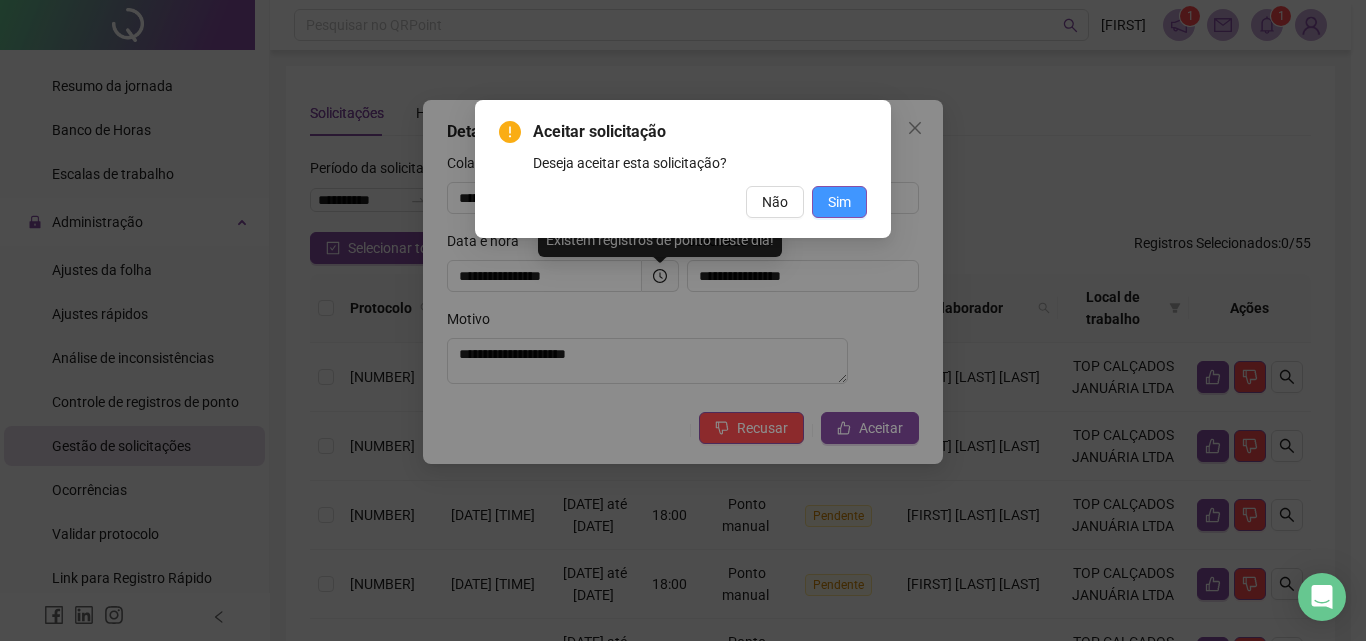 click on "Sim" at bounding box center (839, 202) 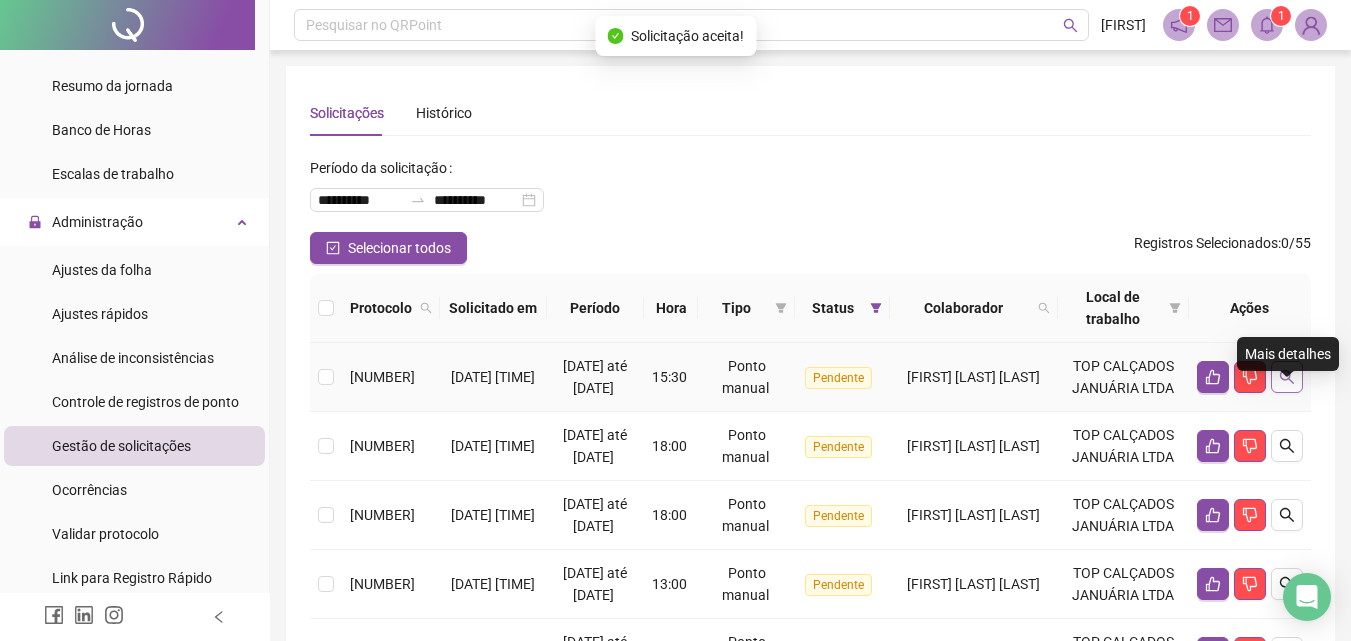 click 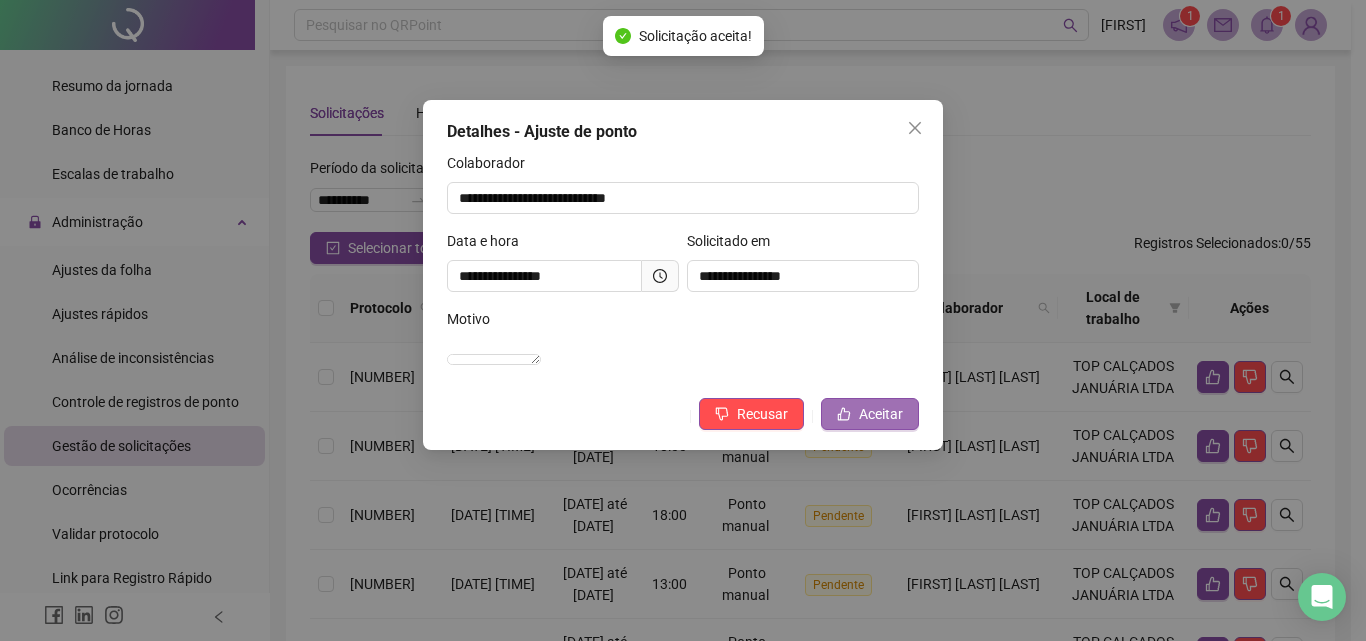 click on "Aceitar" at bounding box center [881, 414] 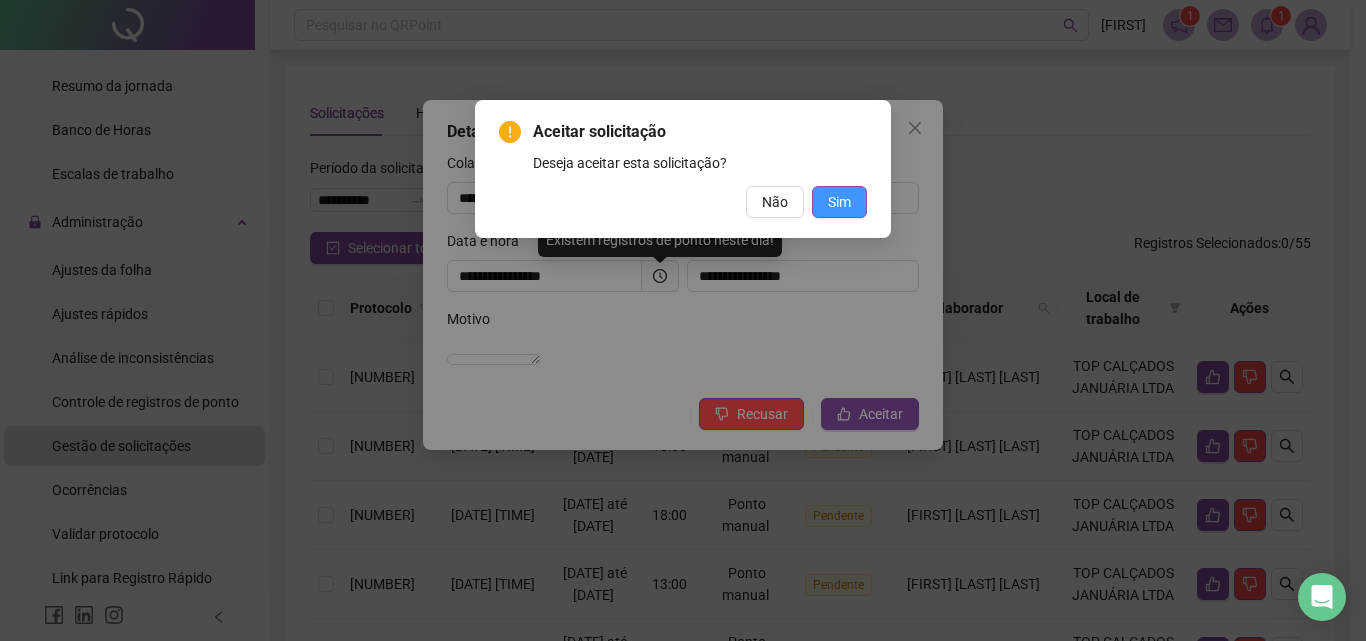 click on "Sim" at bounding box center [839, 202] 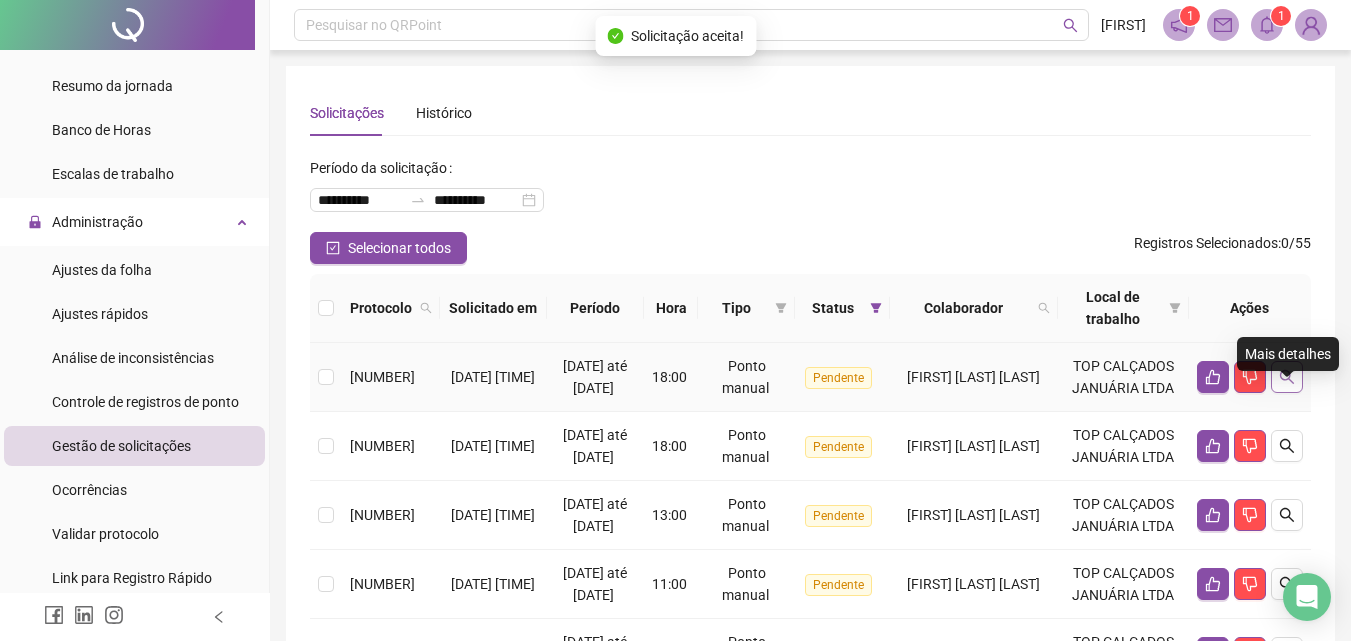 click 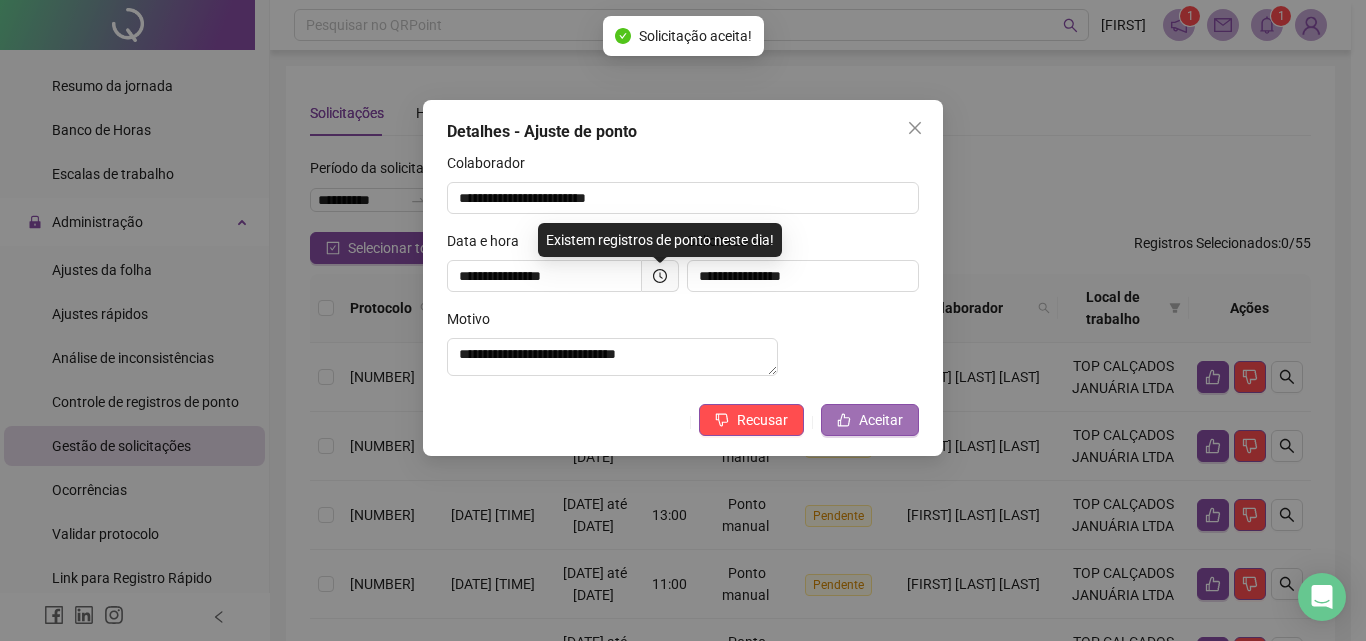 click on "Aceitar" at bounding box center (881, 420) 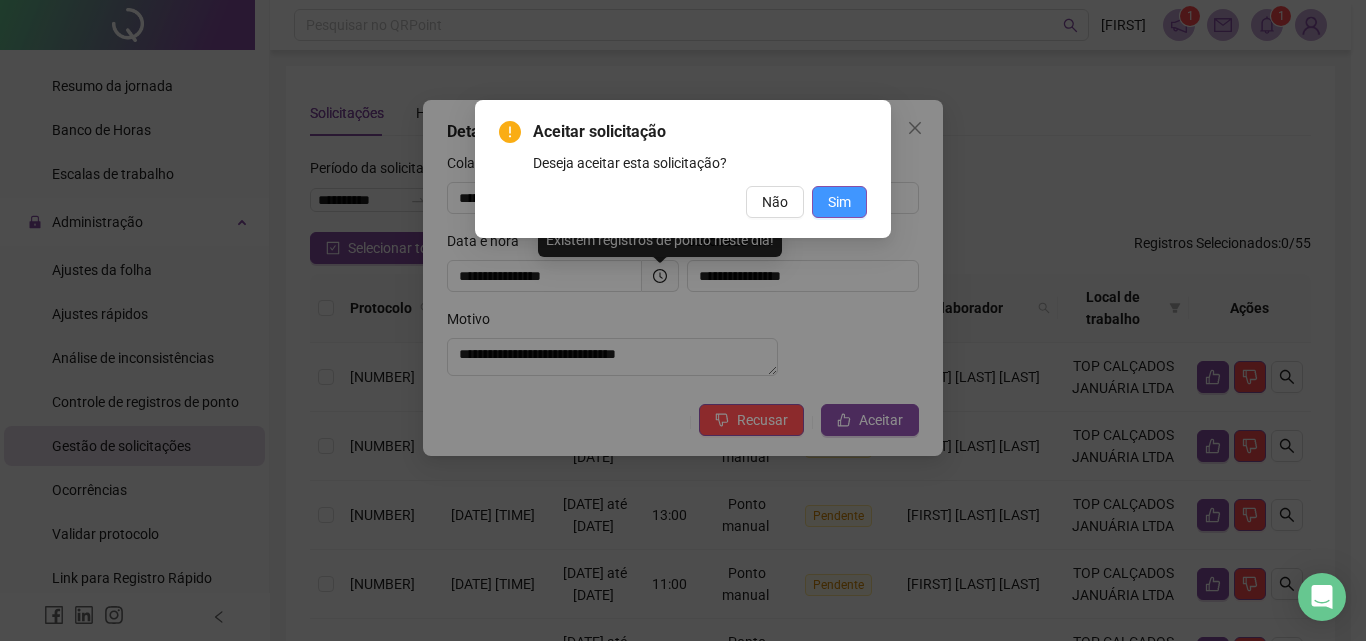 click on "Sim" at bounding box center (839, 202) 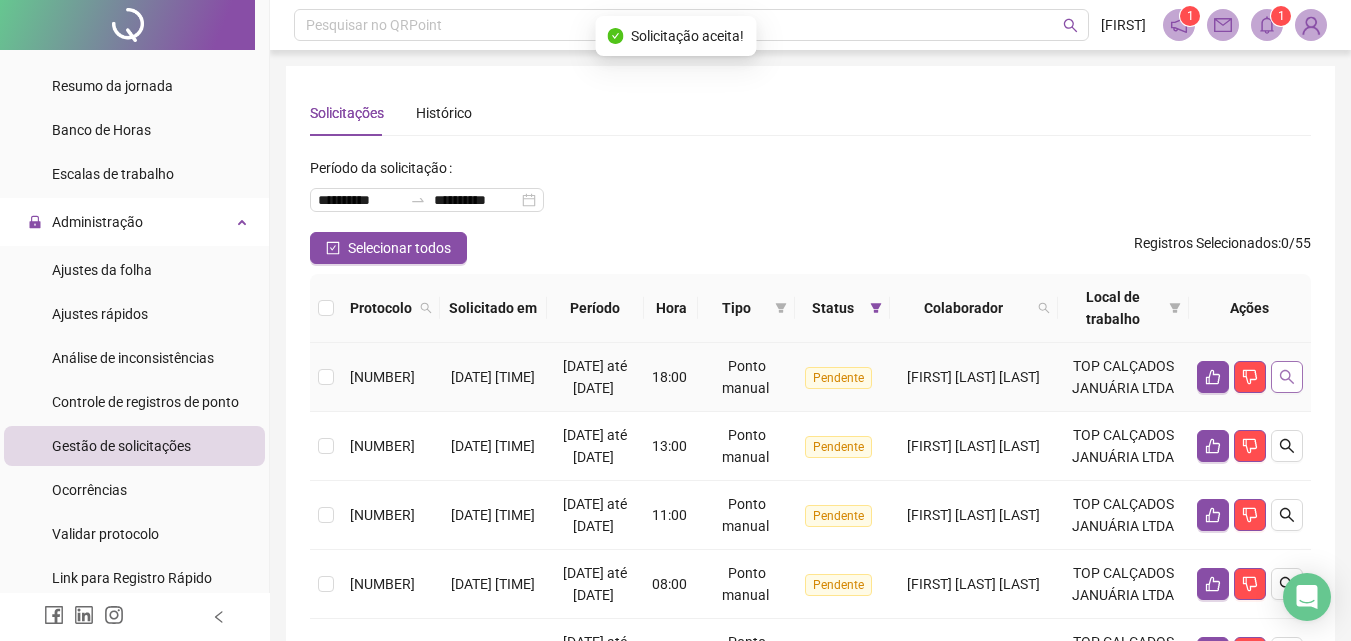 click 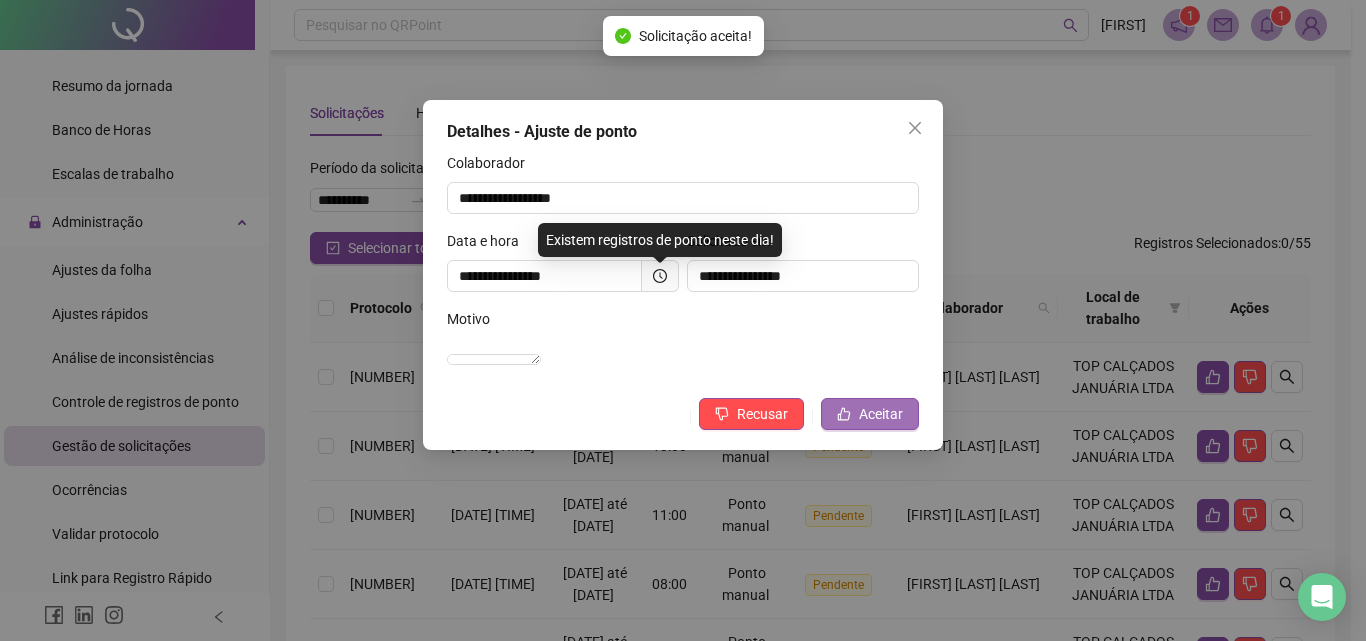 click on "Aceitar" at bounding box center (881, 414) 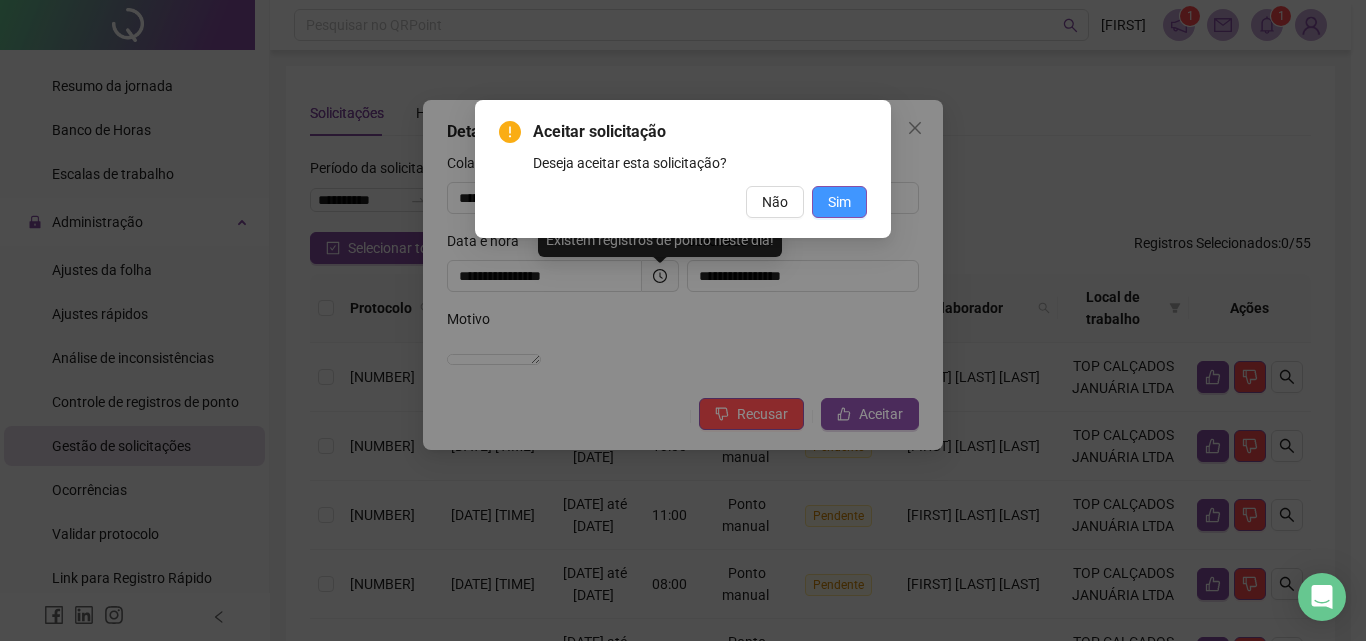 click on "Sim" at bounding box center (839, 202) 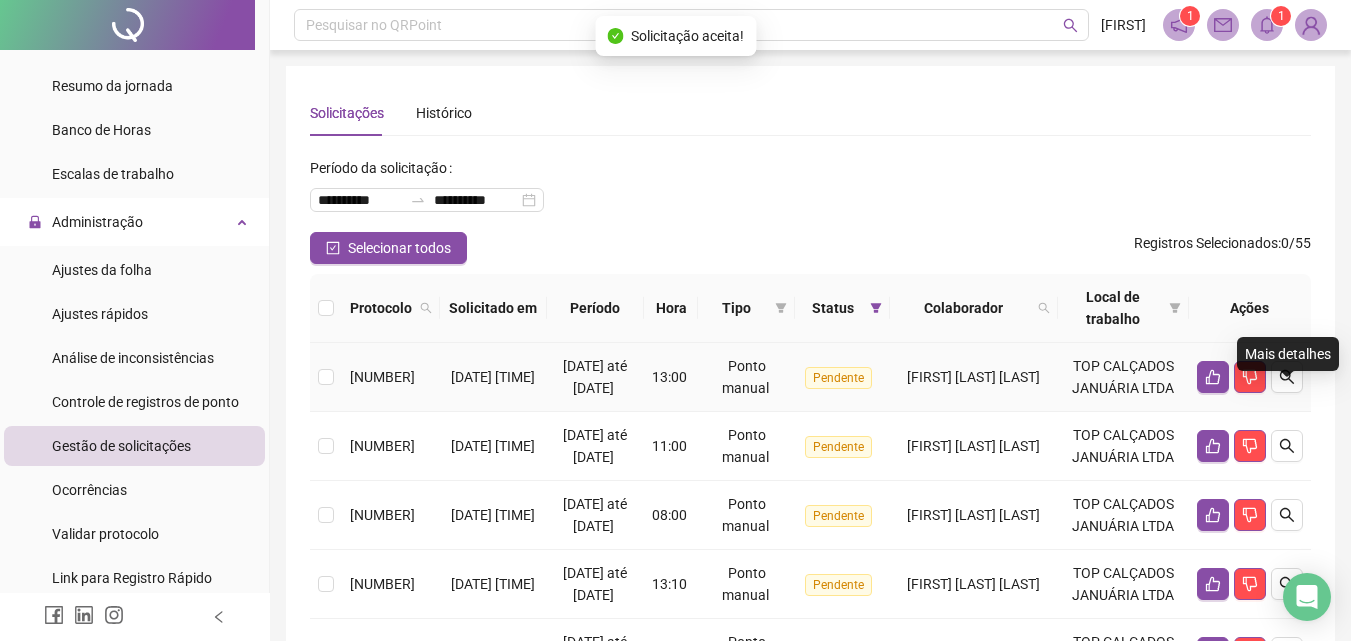 click 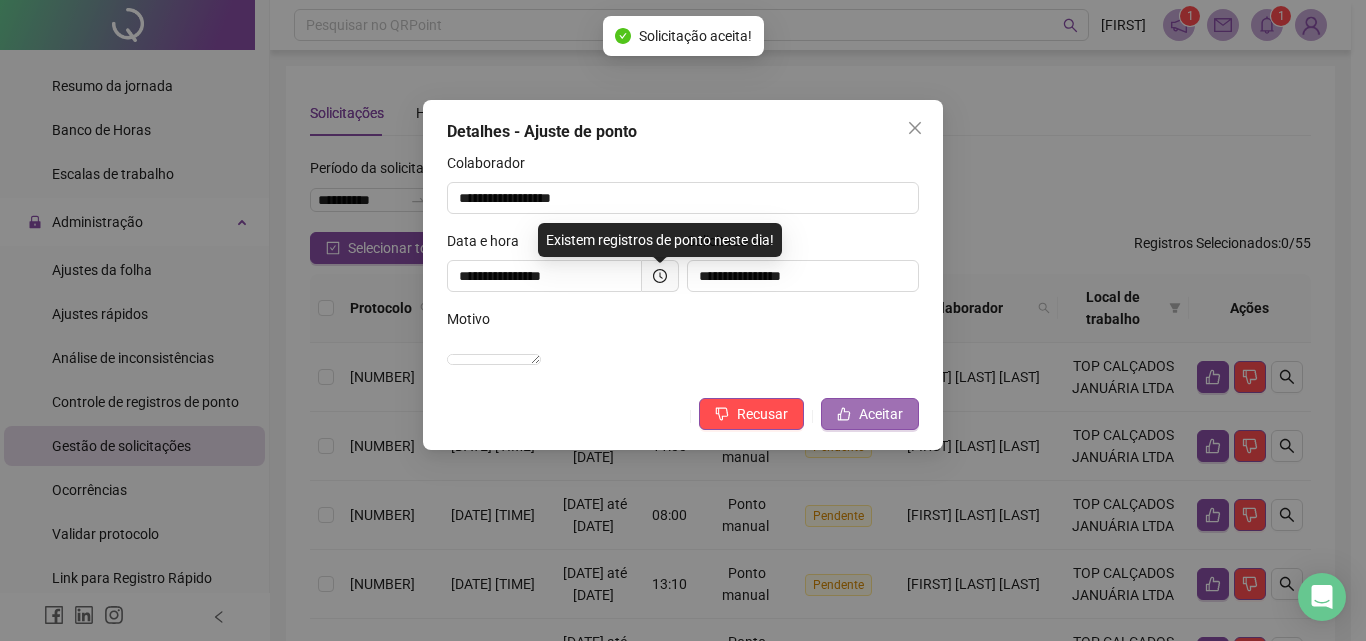 click on "Aceitar" at bounding box center (881, 414) 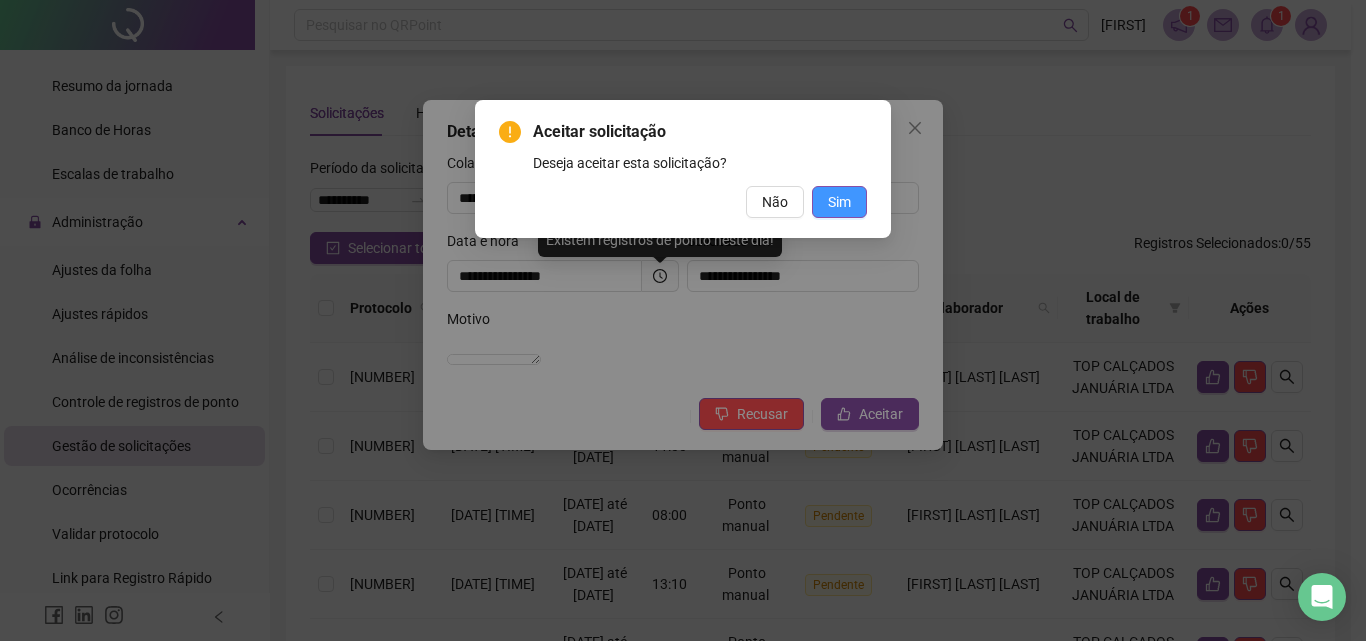 click on "Sim" at bounding box center (839, 202) 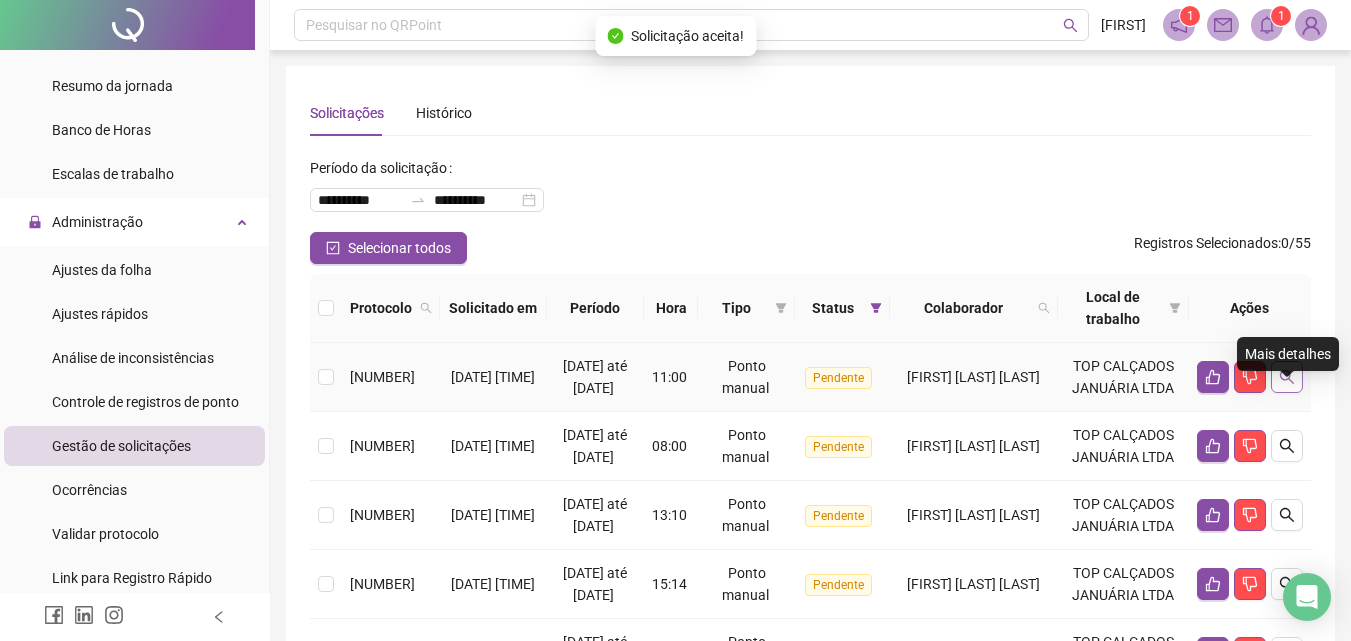 click 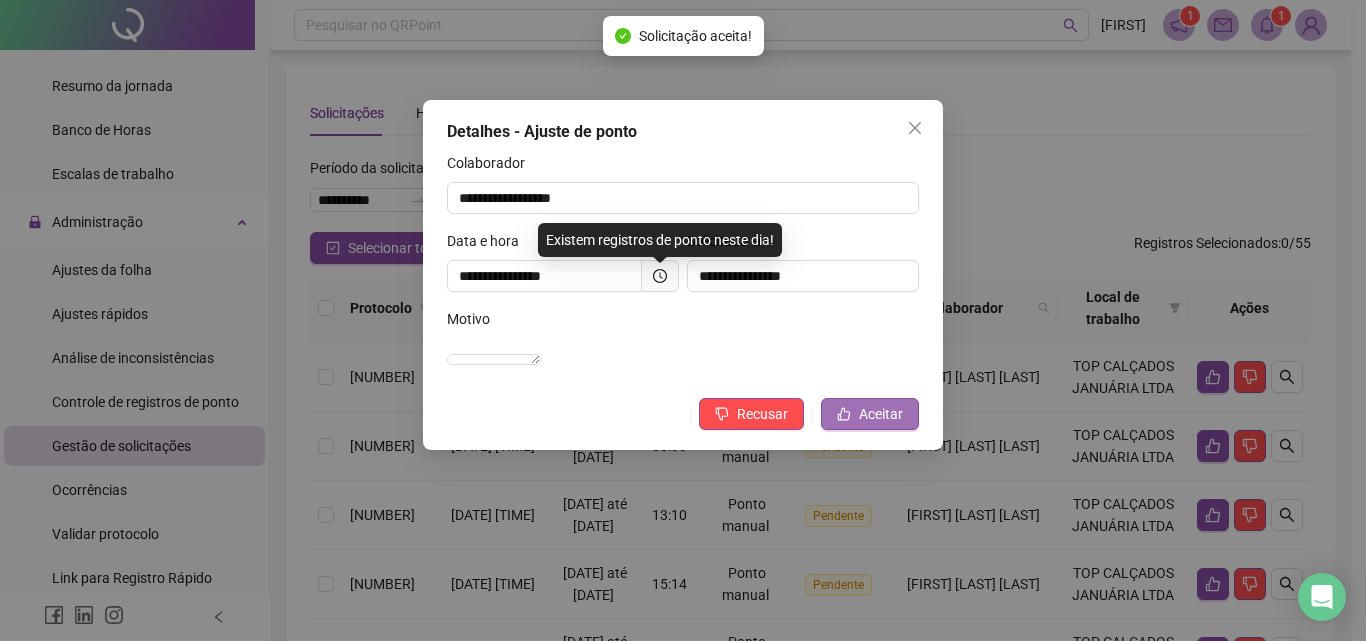 click on "Aceitar" at bounding box center [881, 414] 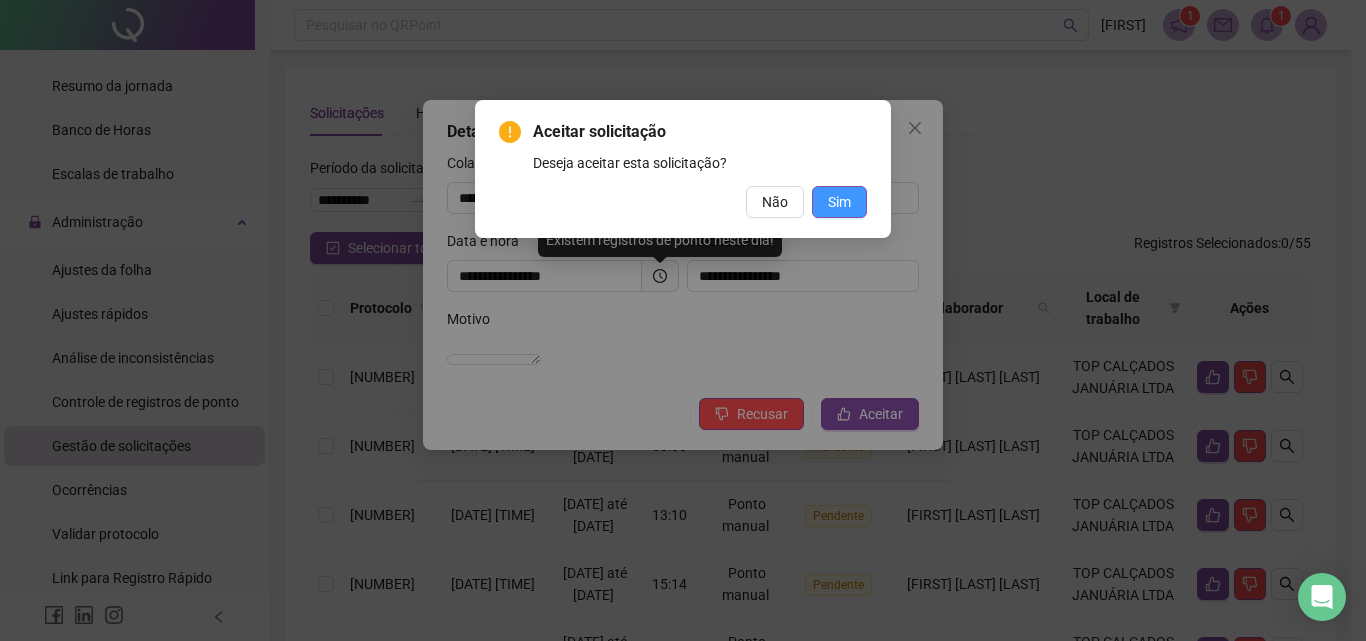 click on "Sim" at bounding box center (839, 202) 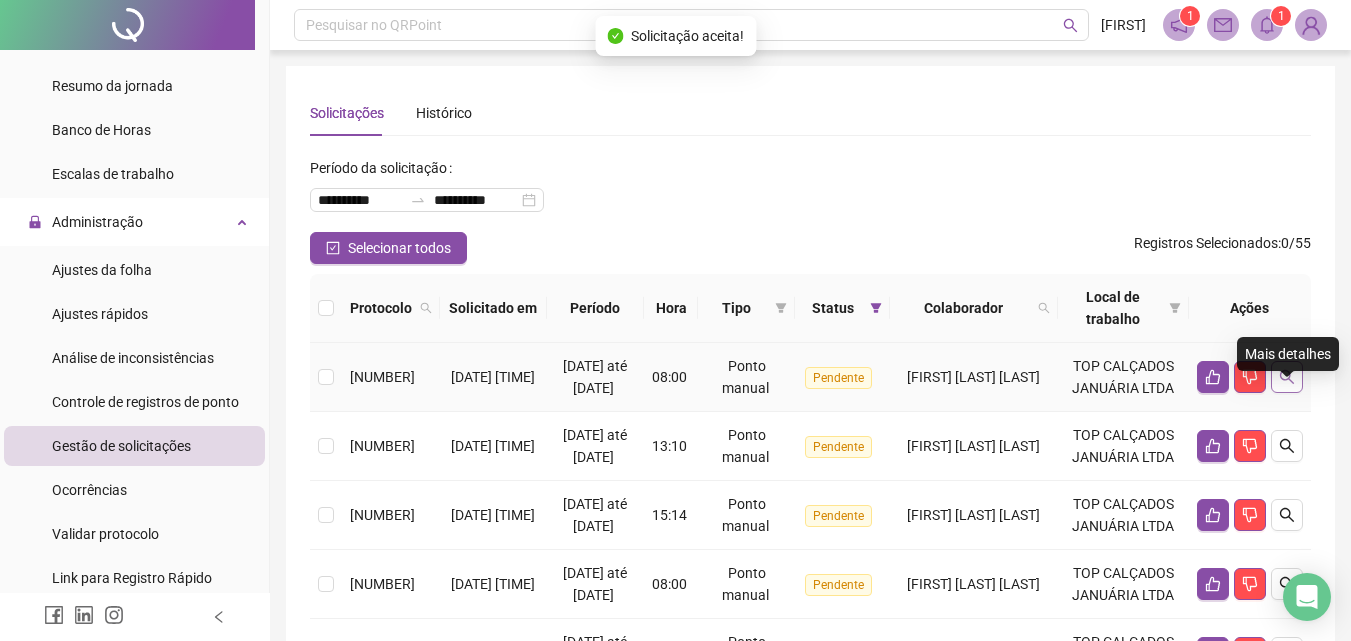 click 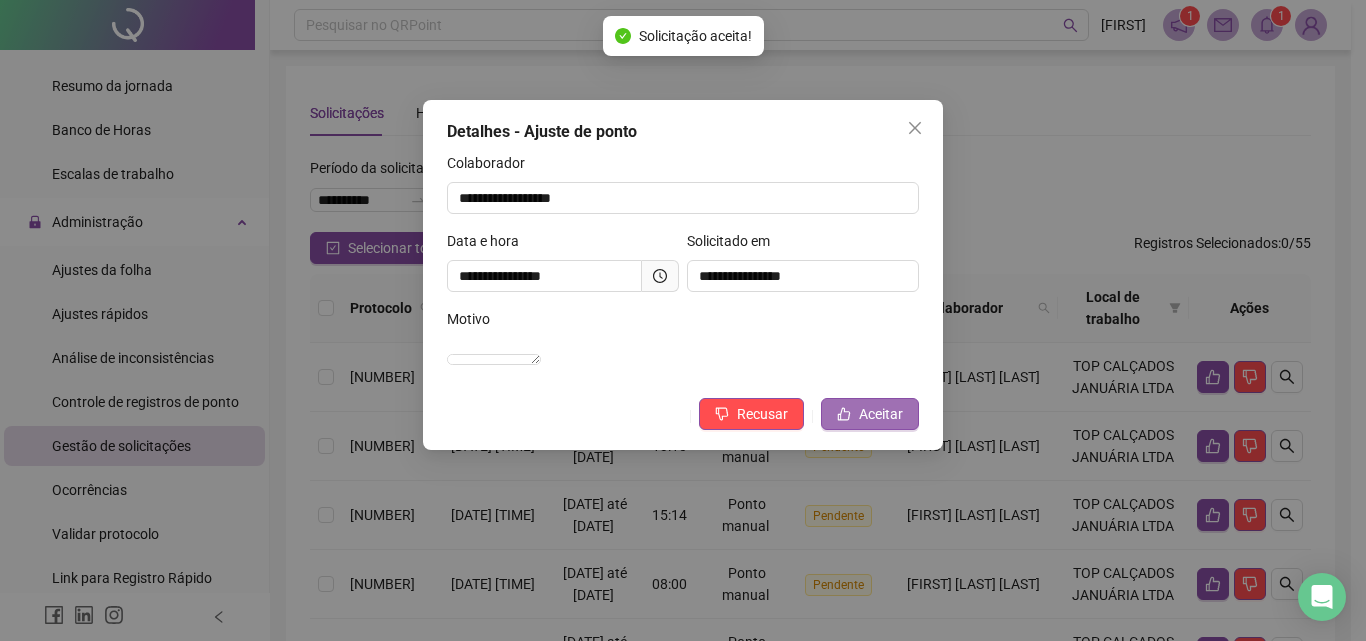 click on "Aceitar" at bounding box center [870, 414] 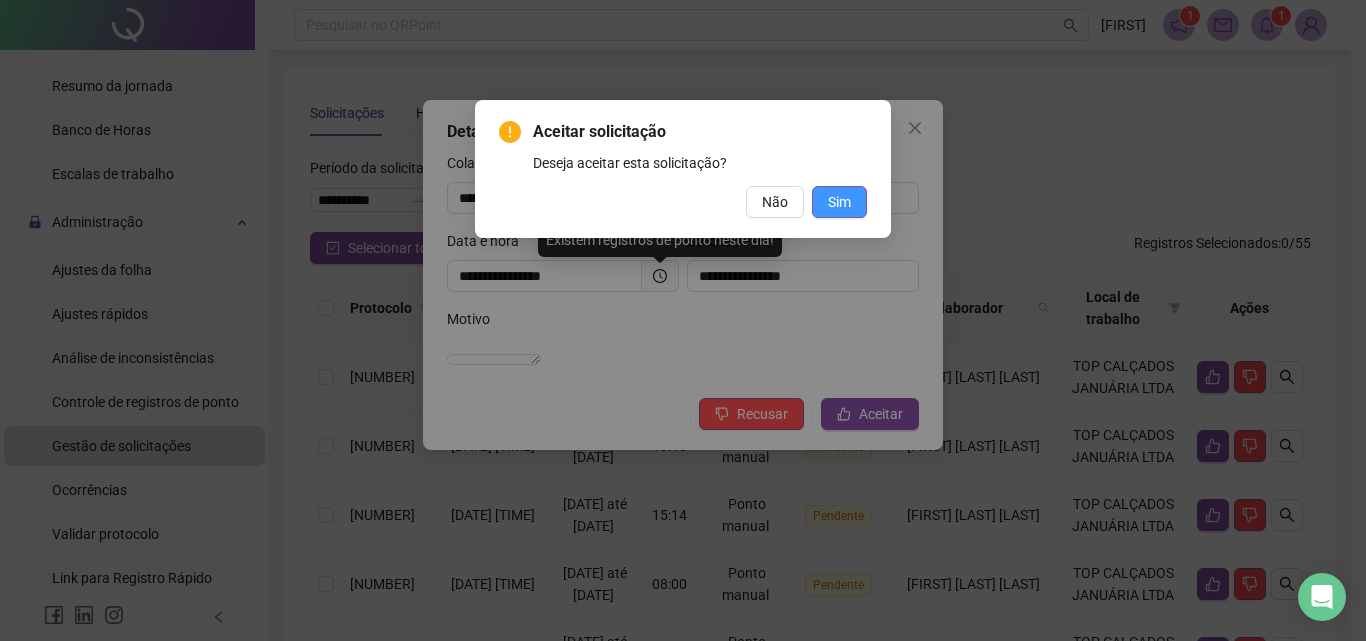 click on "Sim" at bounding box center (839, 202) 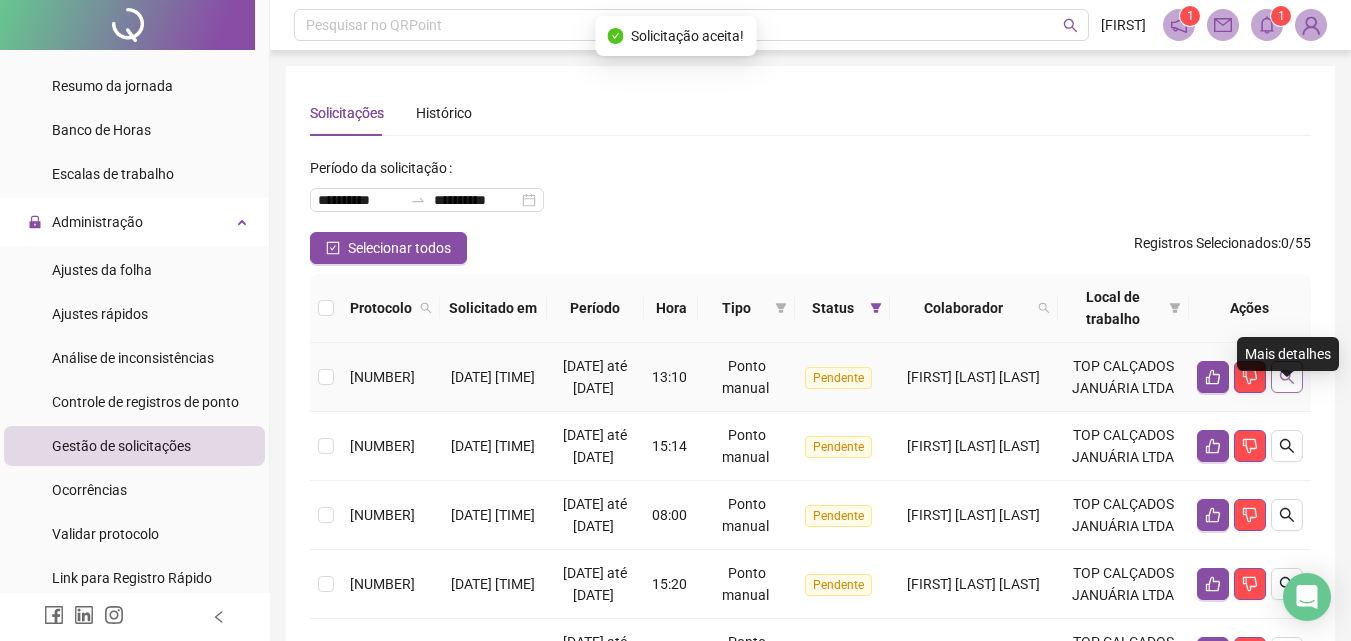 click at bounding box center (1287, 377) 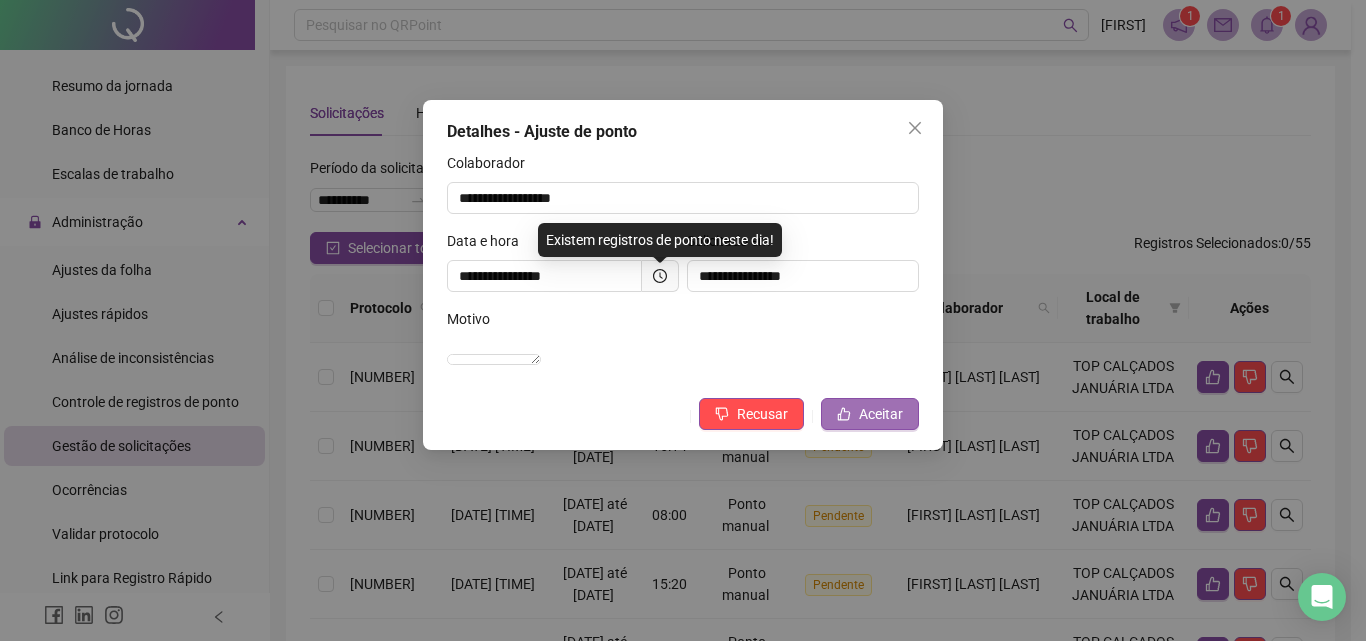 click on "Aceitar" at bounding box center (870, 414) 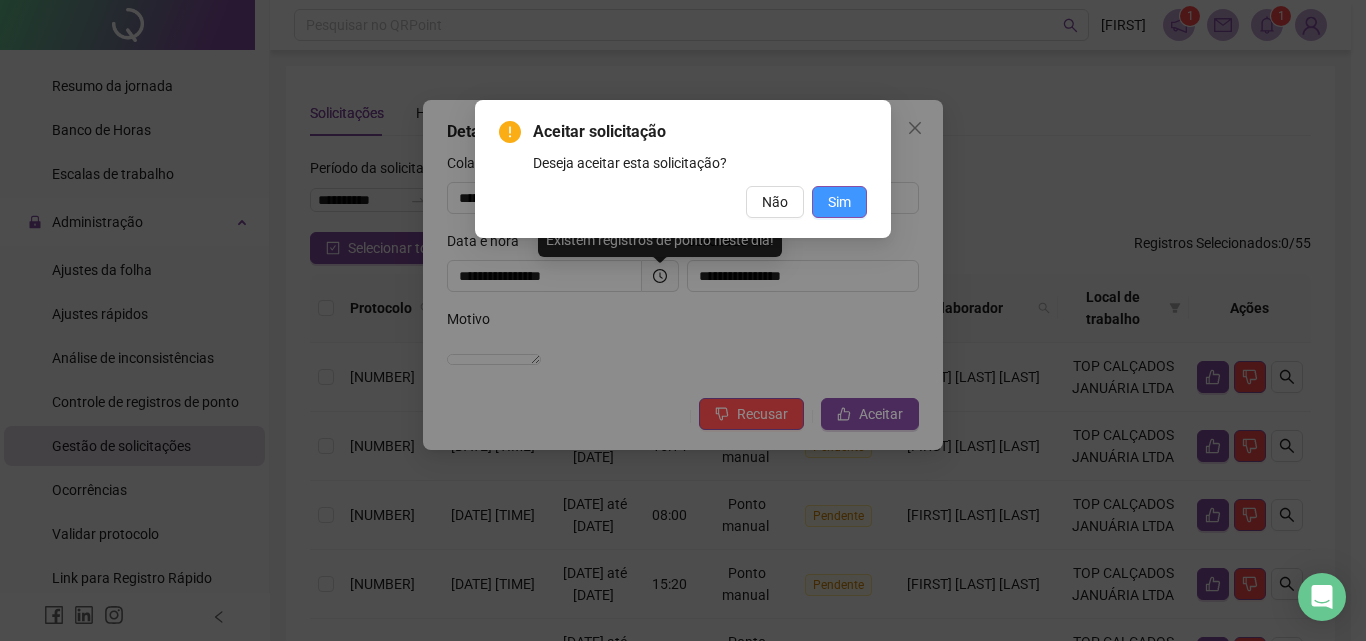 click on "Sim" at bounding box center [839, 202] 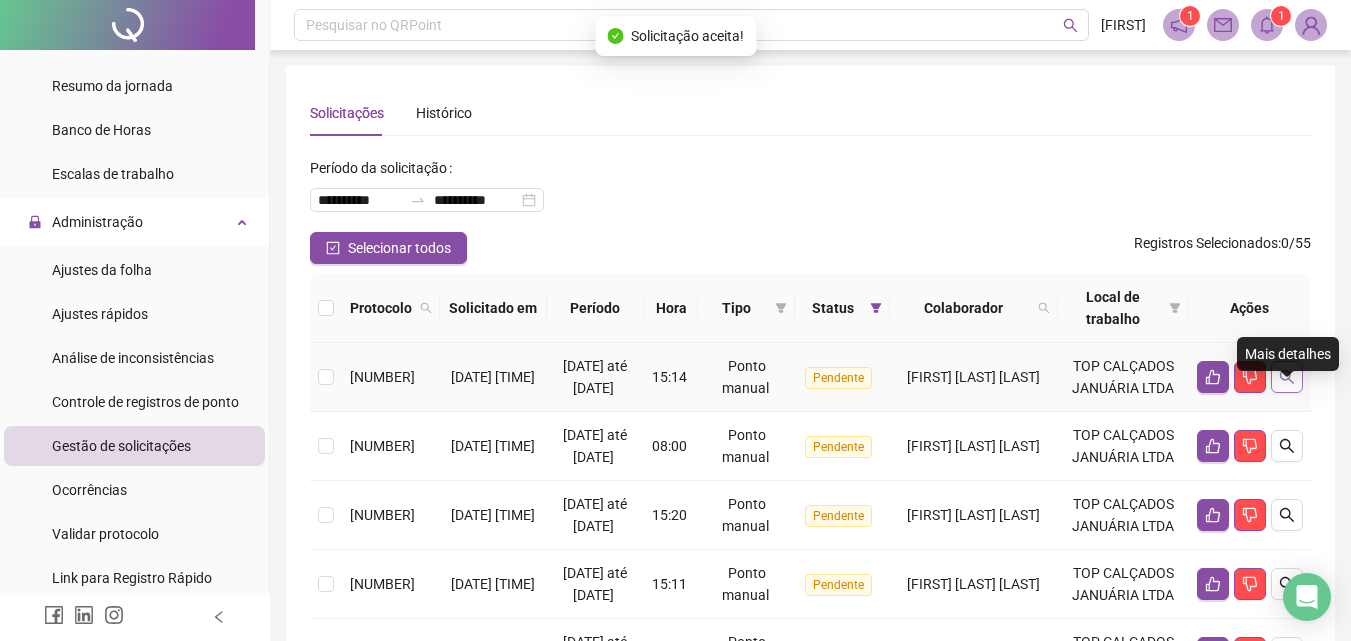 click 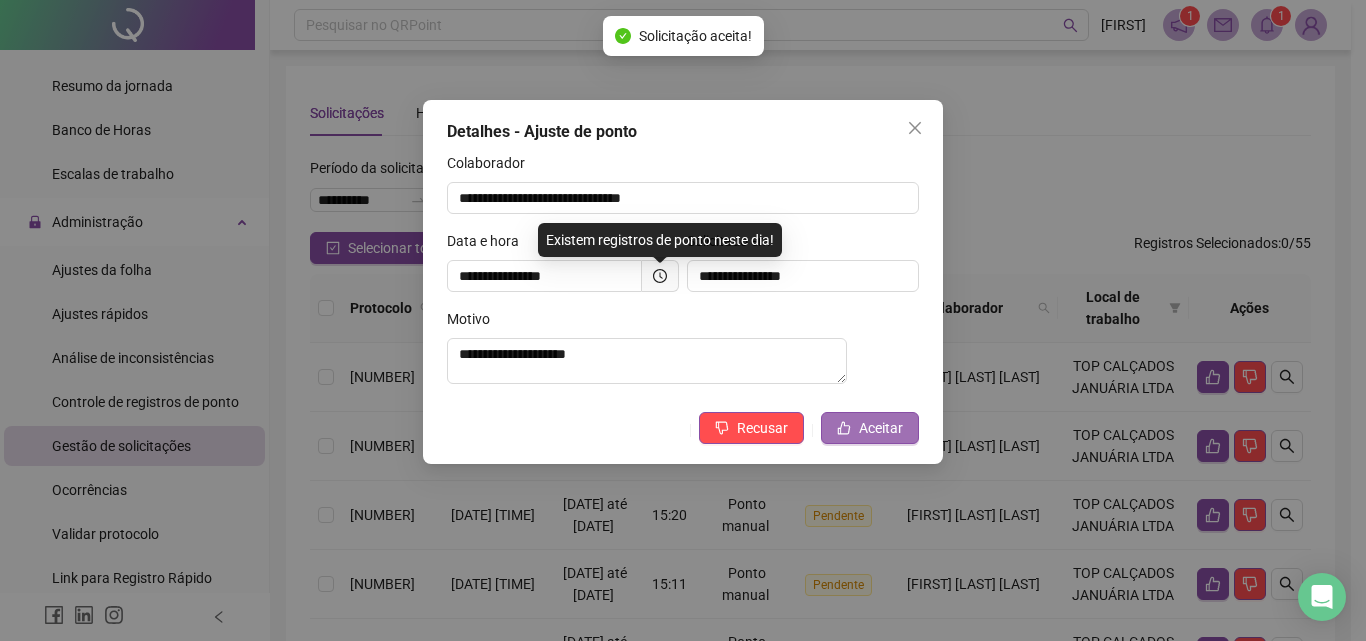 click on "Aceitar" at bounding box center [870, 428] 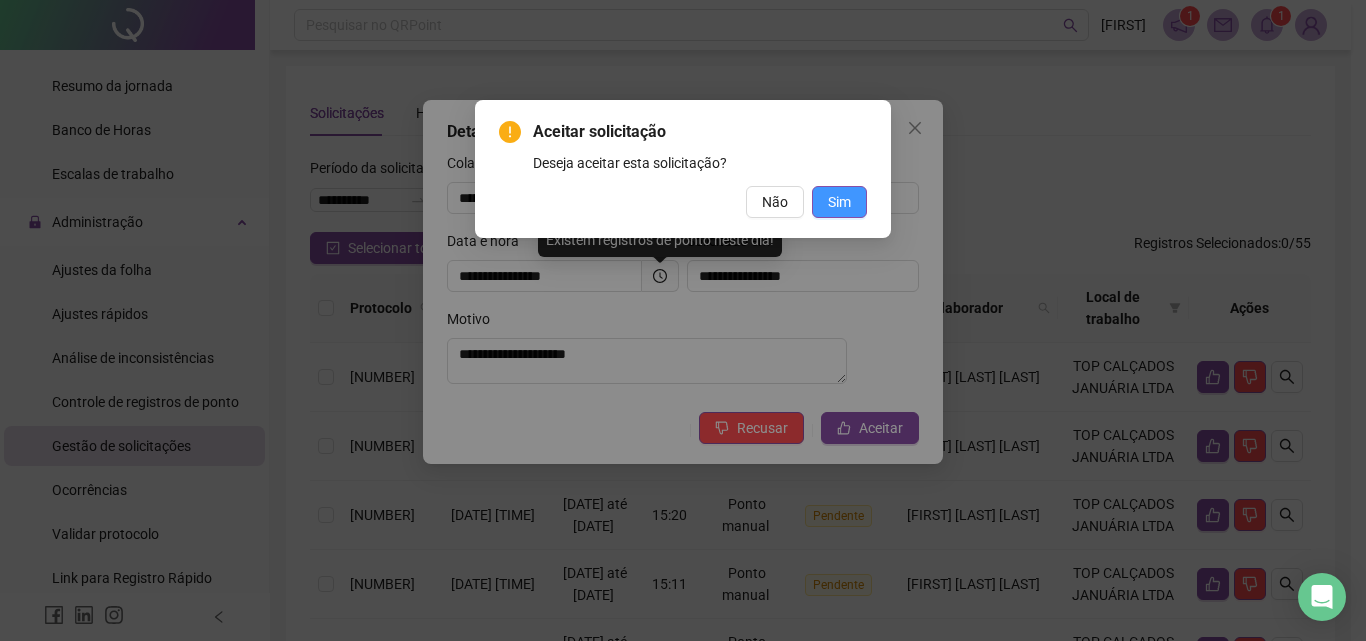 click on "Sim" at bounding box center (839, 202) 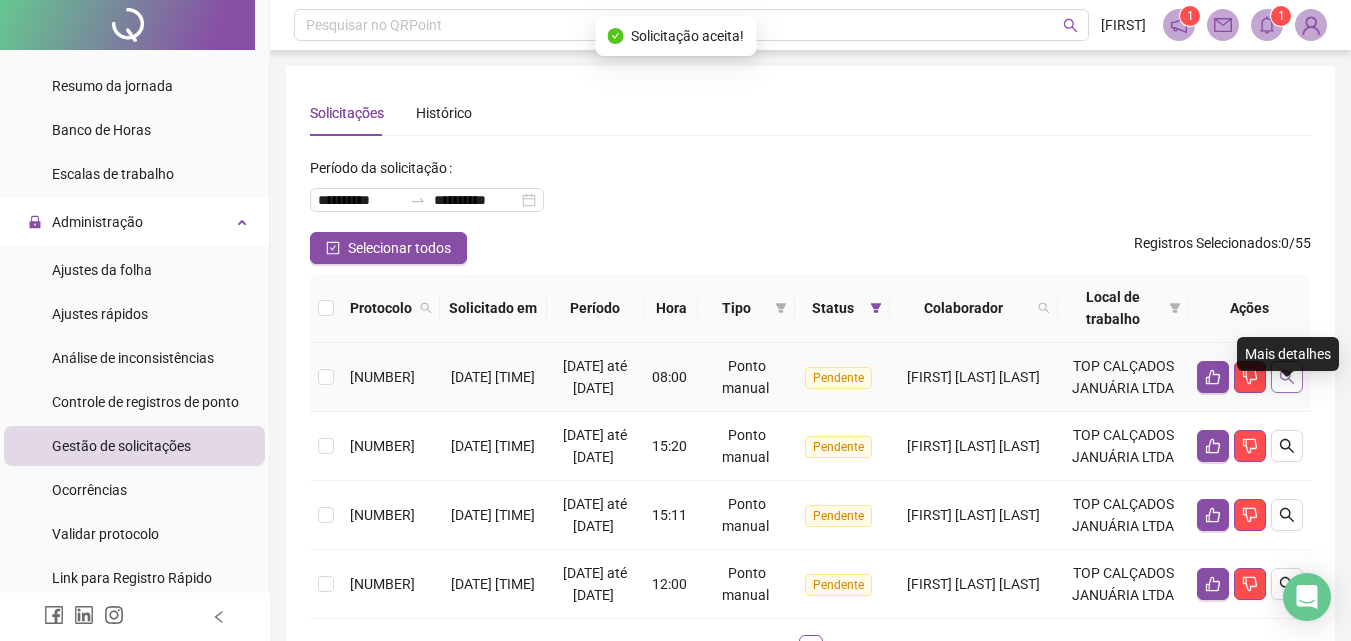click 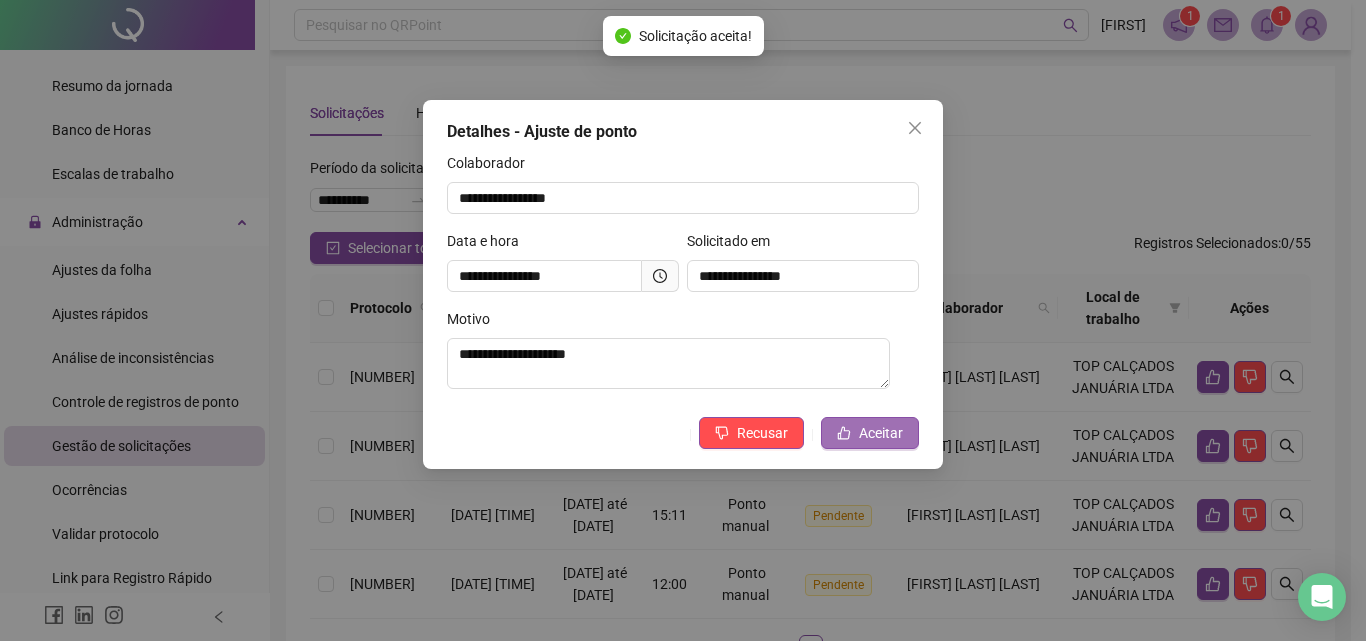 click on "Aceitar" at bounding box center (881, 433) 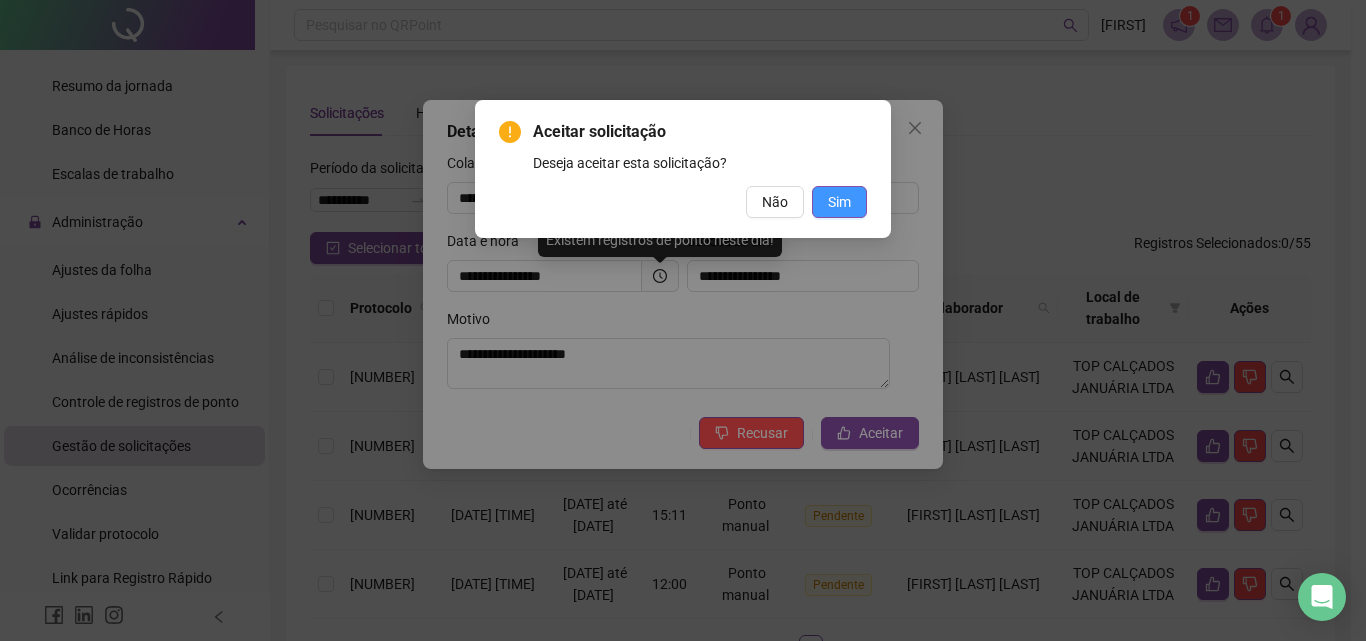 click on "Sim" at bounding box center [839, 202] 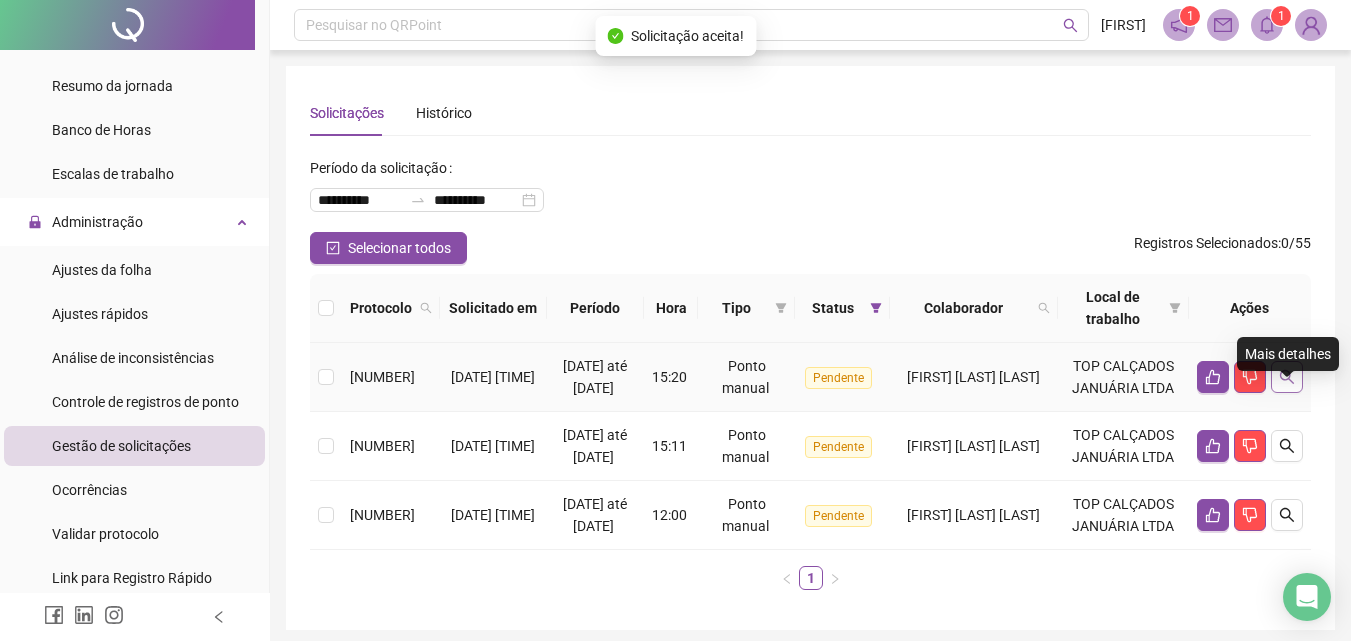 click 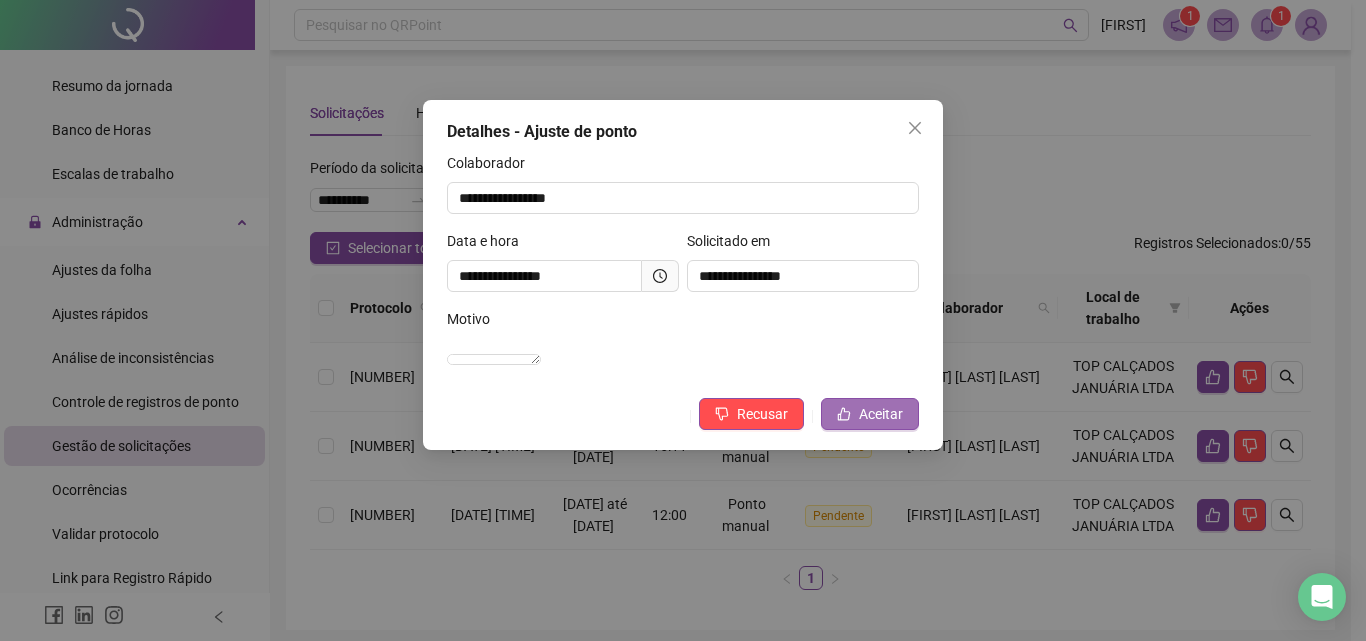 click on "Aceitar" at bounding box center (881, 414) 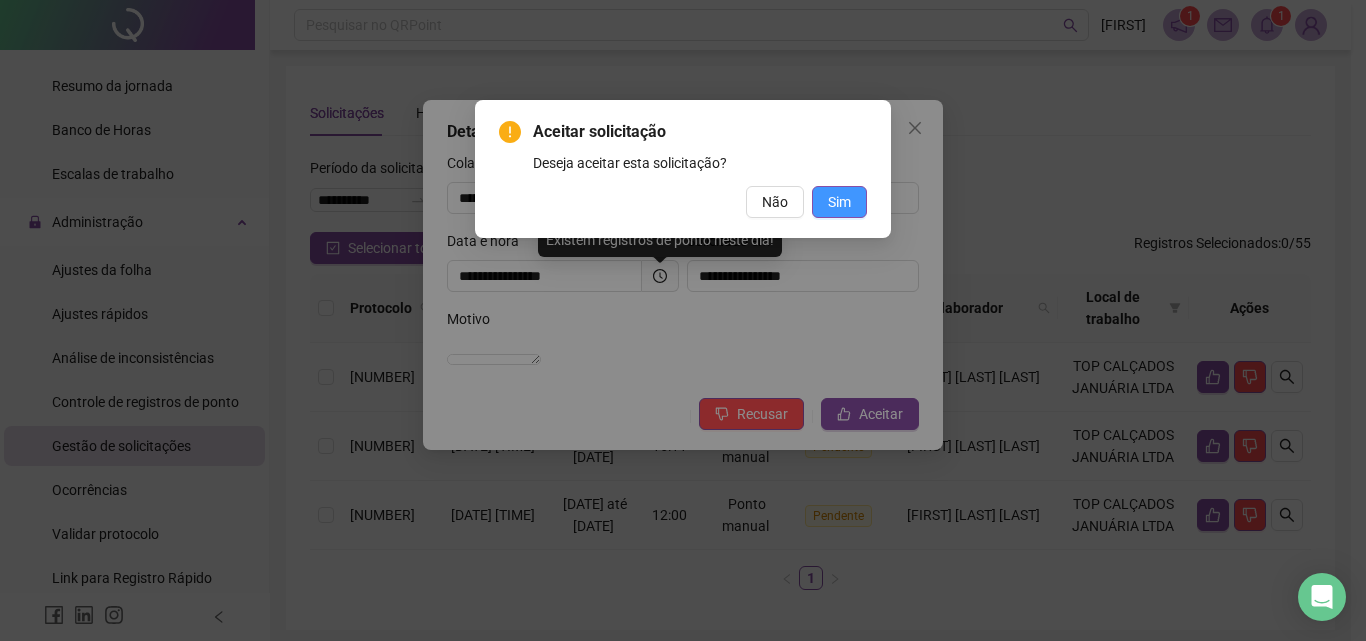 click on "Sim" at bounding box center [839, 202] 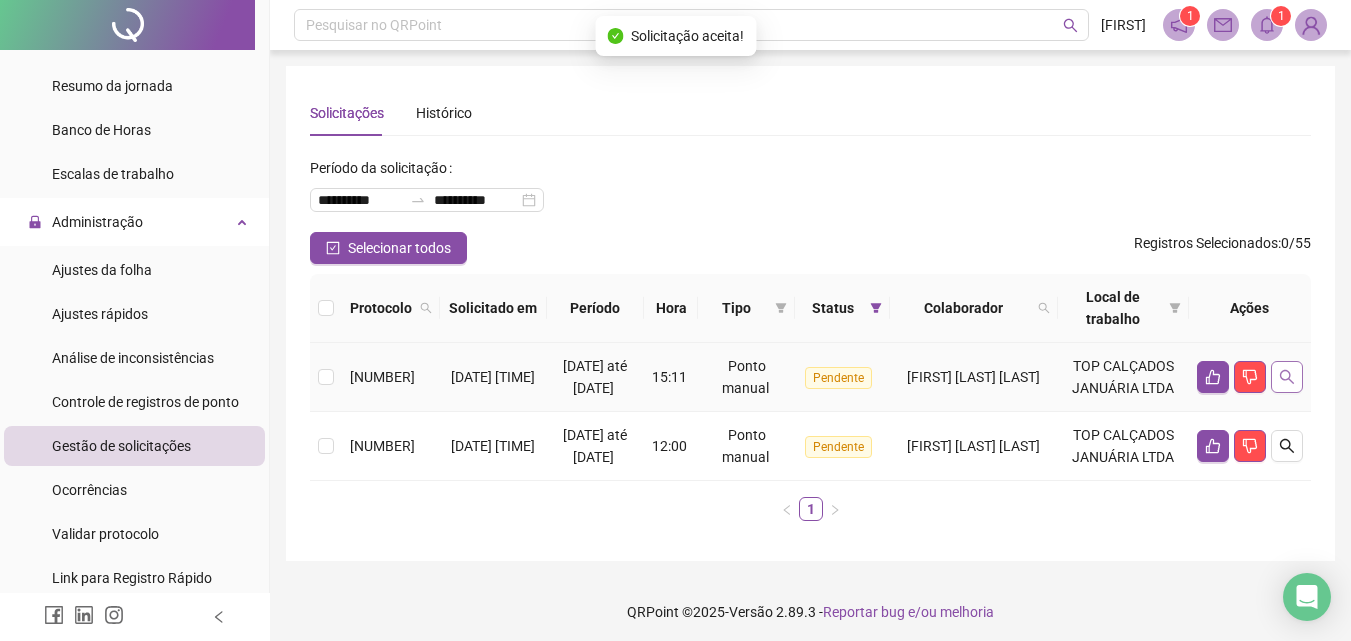 click 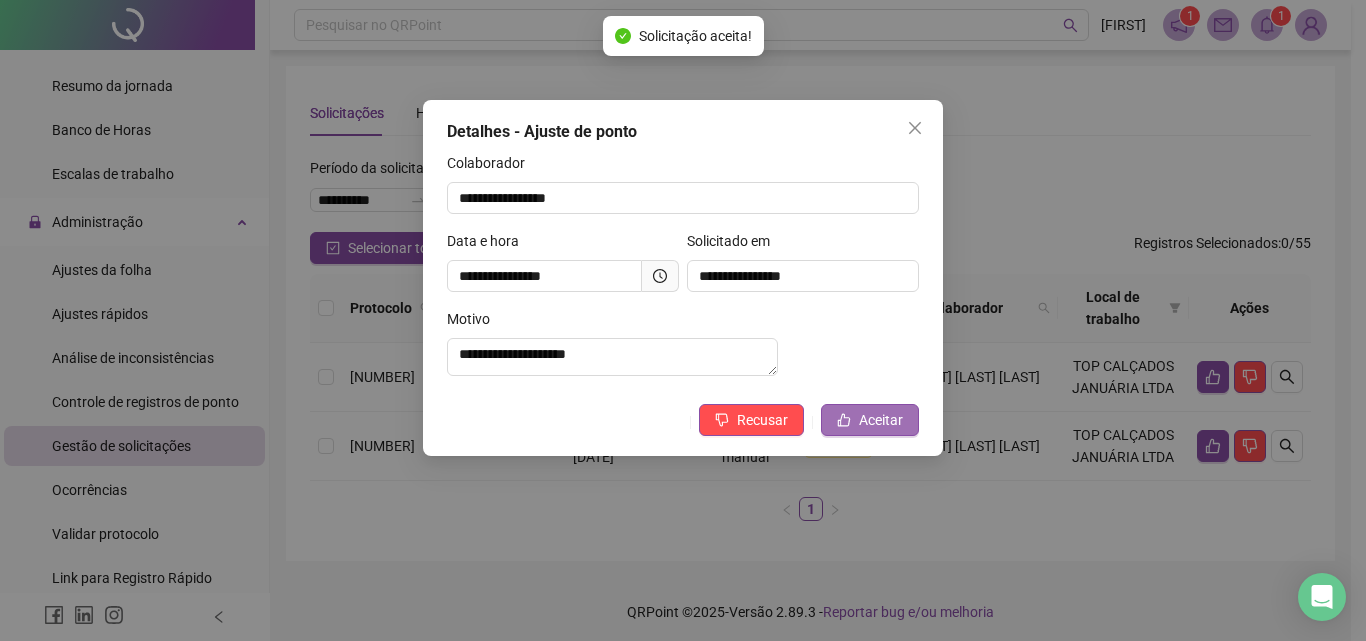 click on "Aceitar" at bounding box center [881, 420] 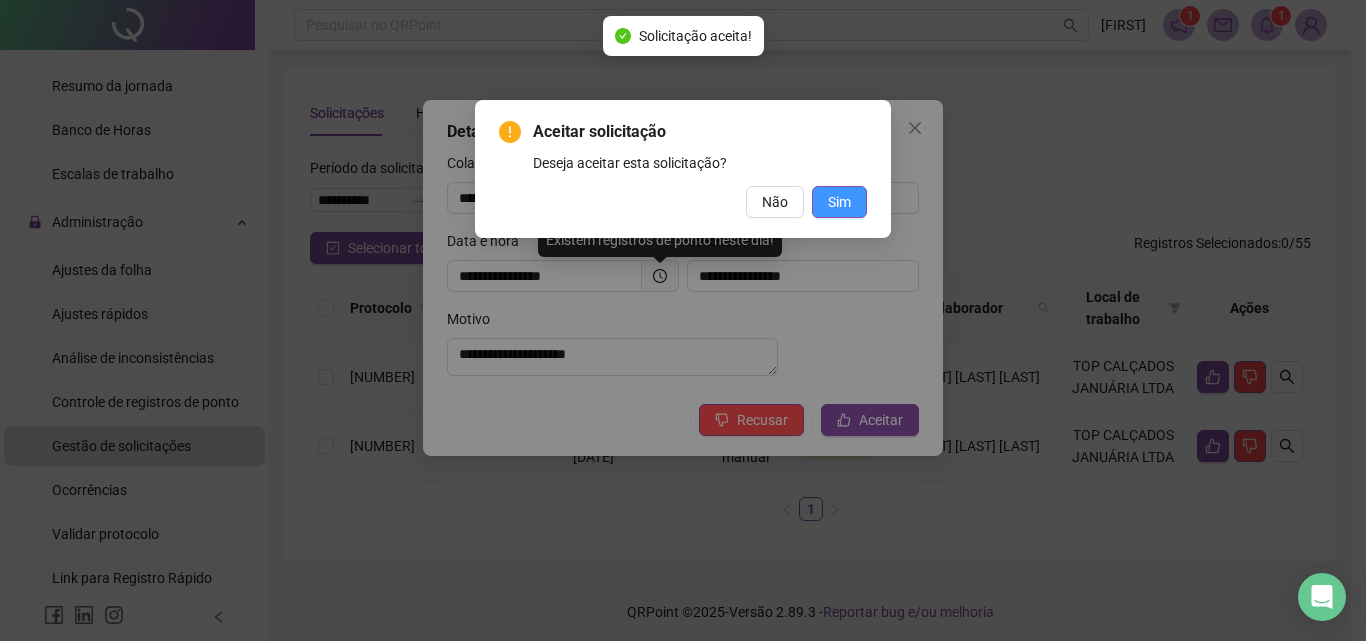 click on "Sim" at bounding box center (839, 202) 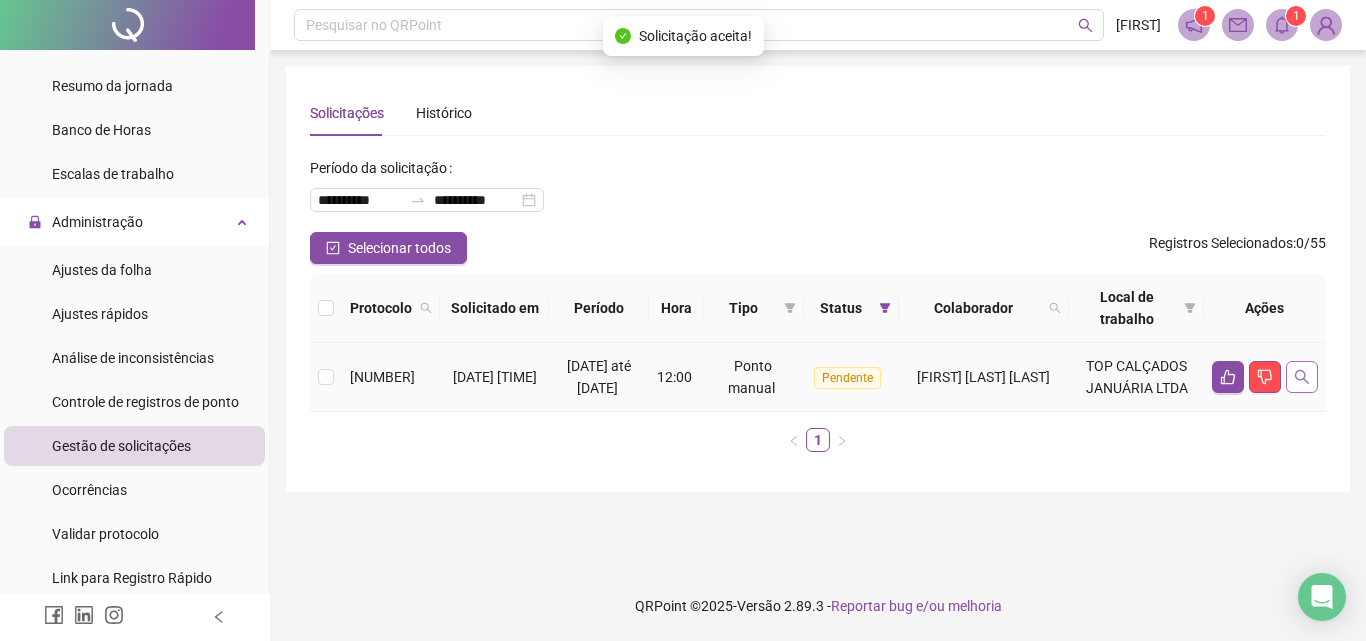 click 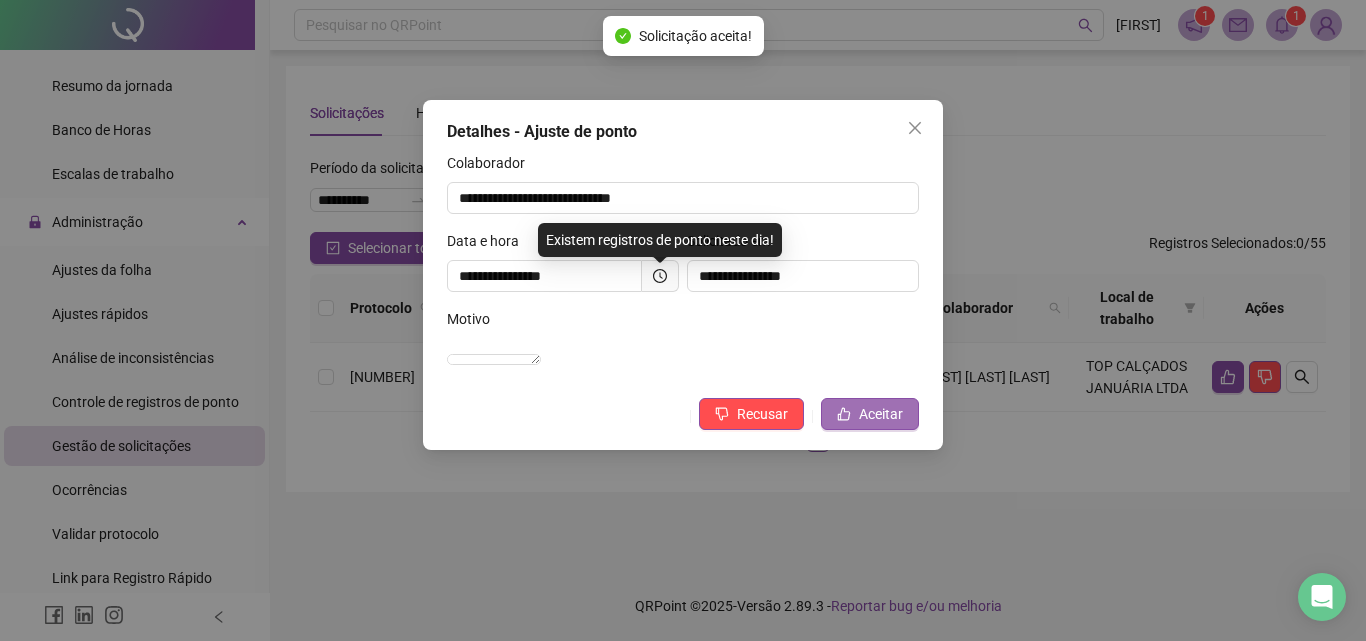 click on "Aceitar" at bounding box center [881, 414] 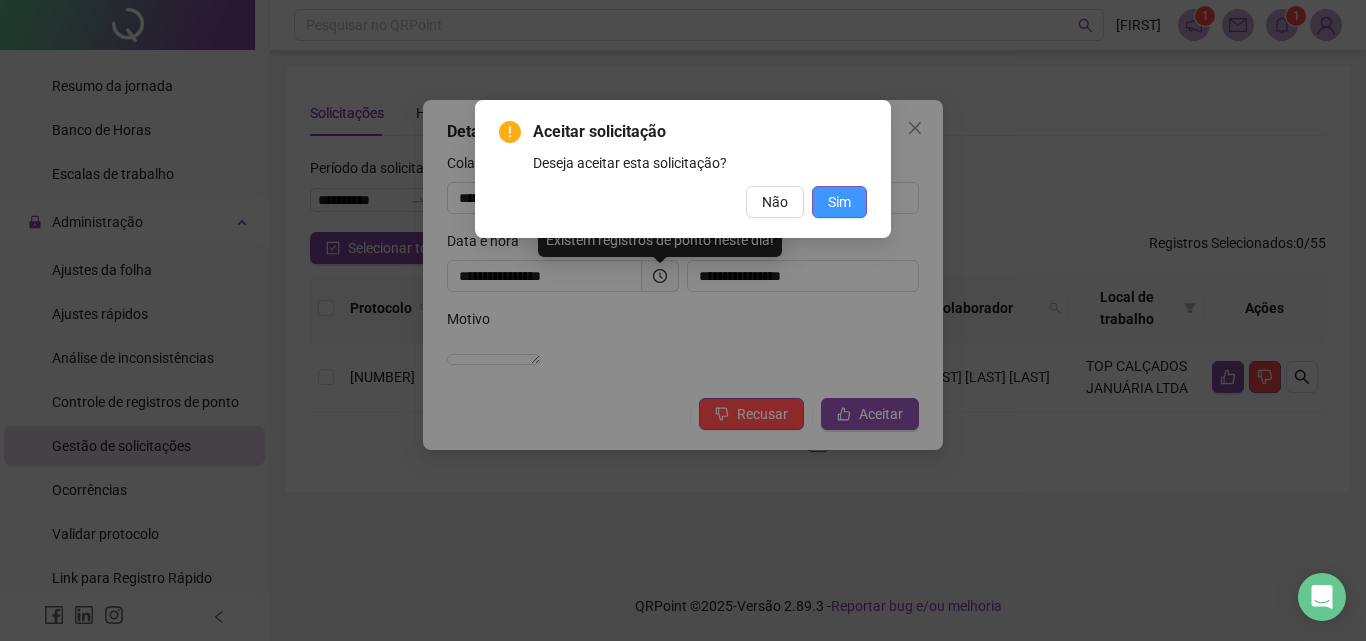 click on "Sim" at bounding box center (839, 202) 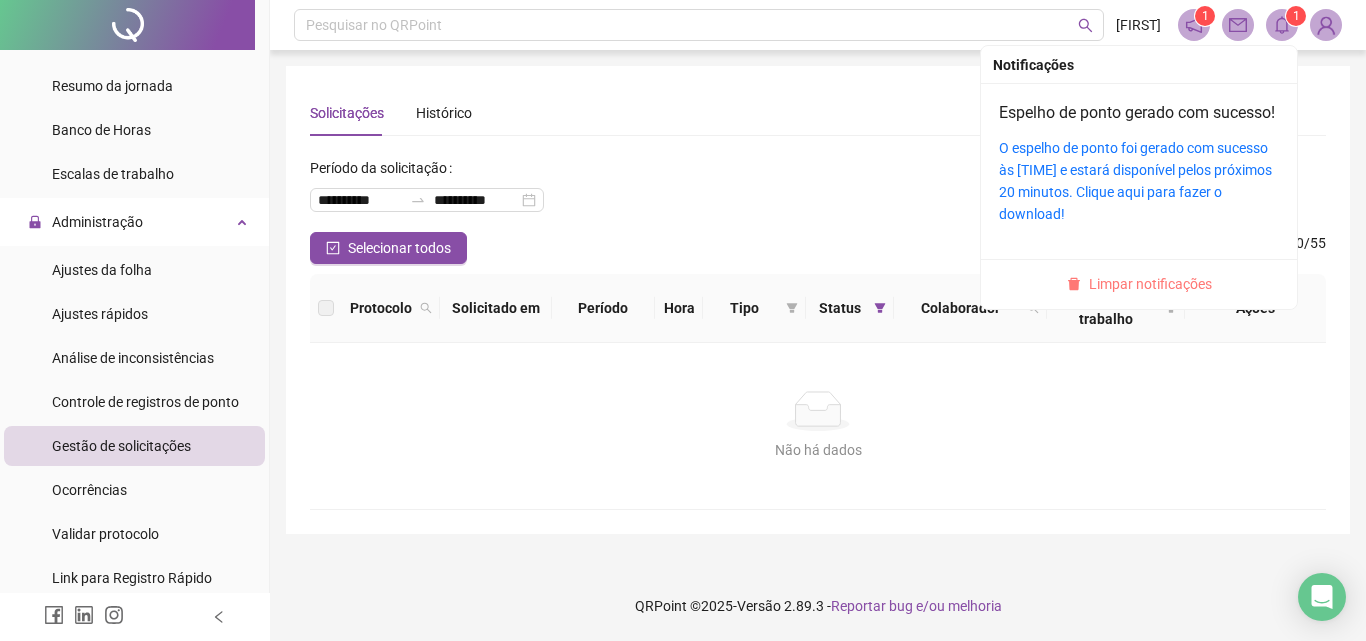 click on "Limpar notificações" at bounding box center [1150, 284] 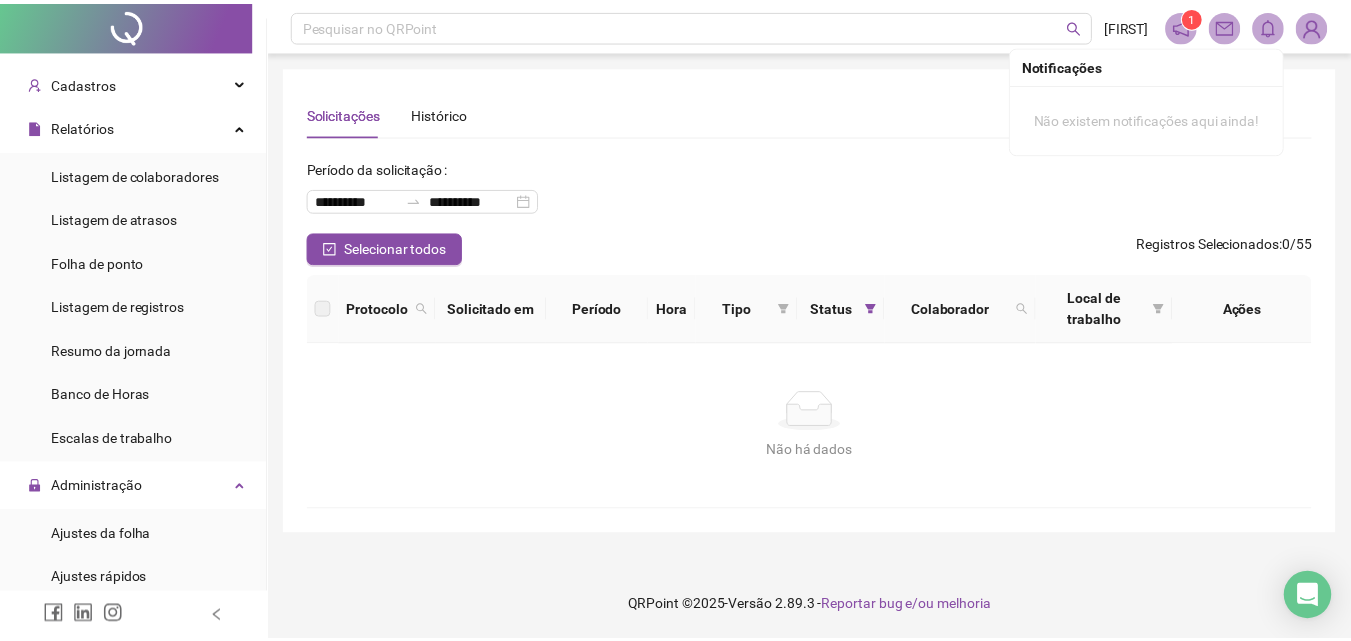 scroll, scrollTop: 0, scrollLeft: 0, axis: both 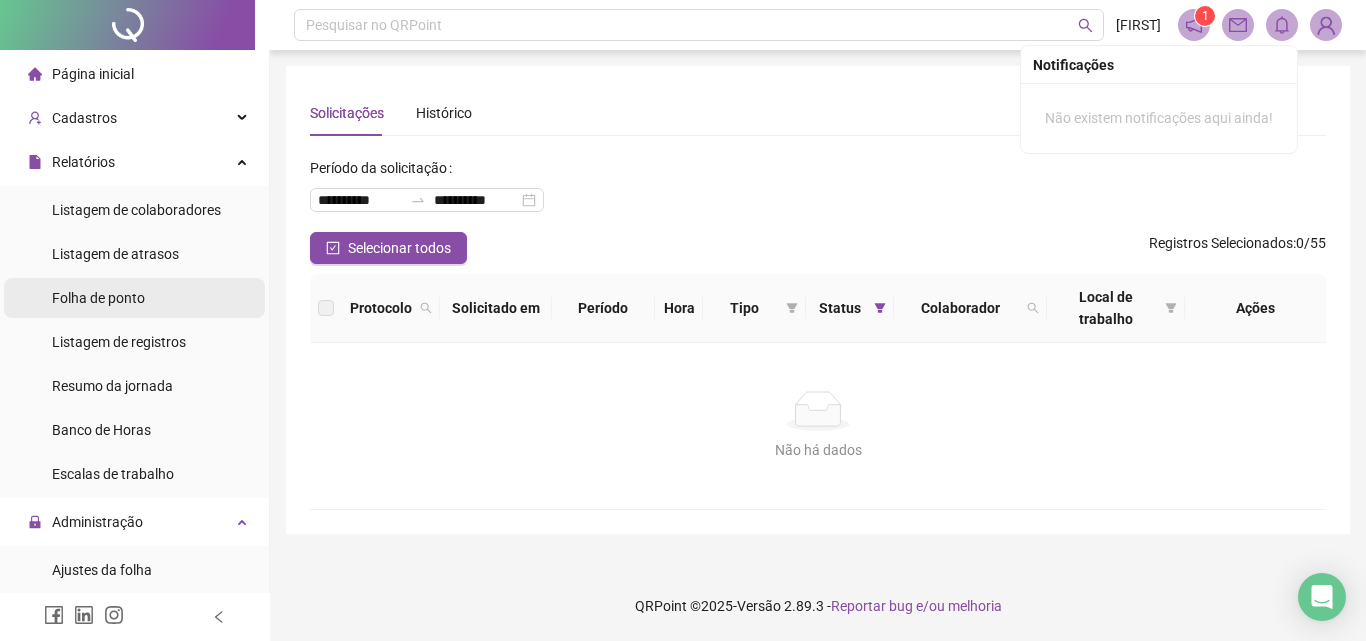 click on "Folha de ponto" at bounding box center [134, 298] 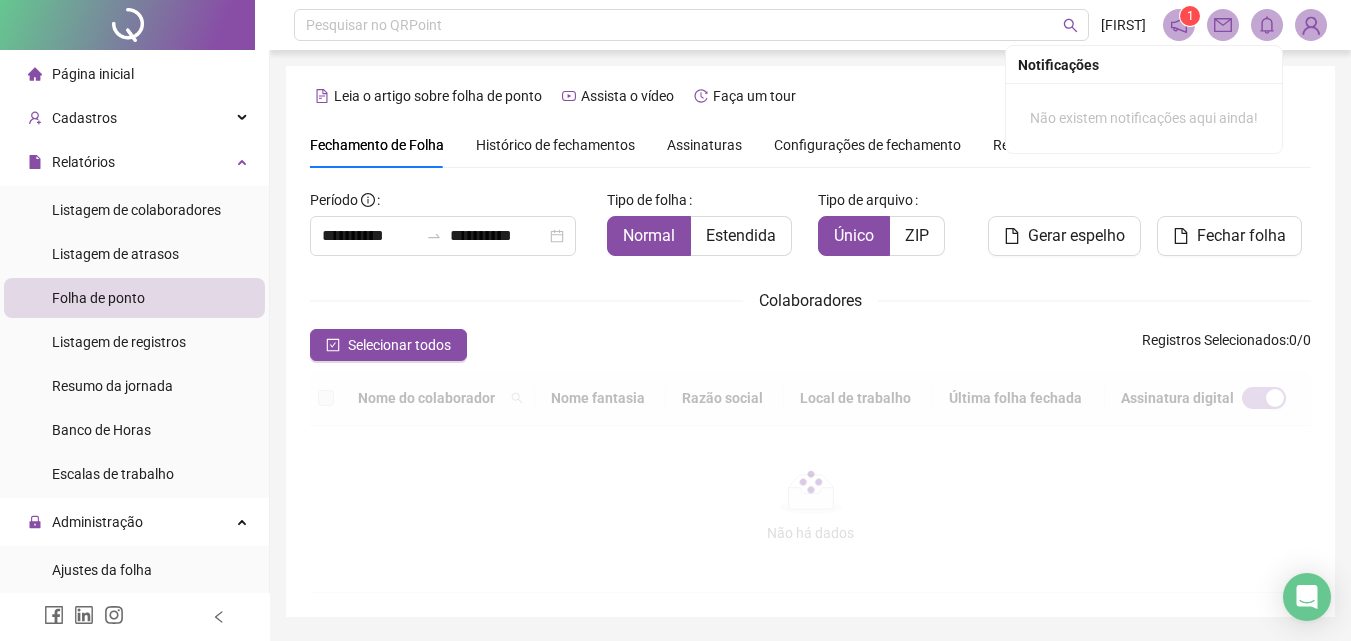 scroll, scrollTop: 89, scrollLeft: 0, axis: vertical 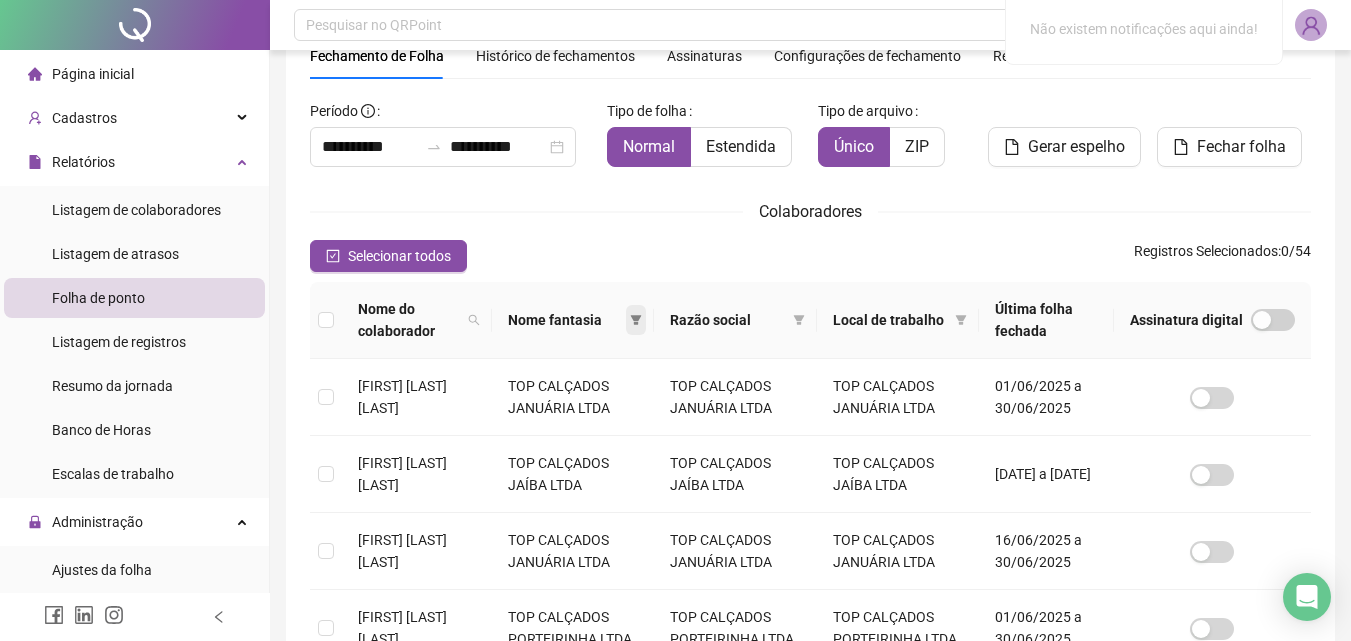 click at bounding box center (636, 320) 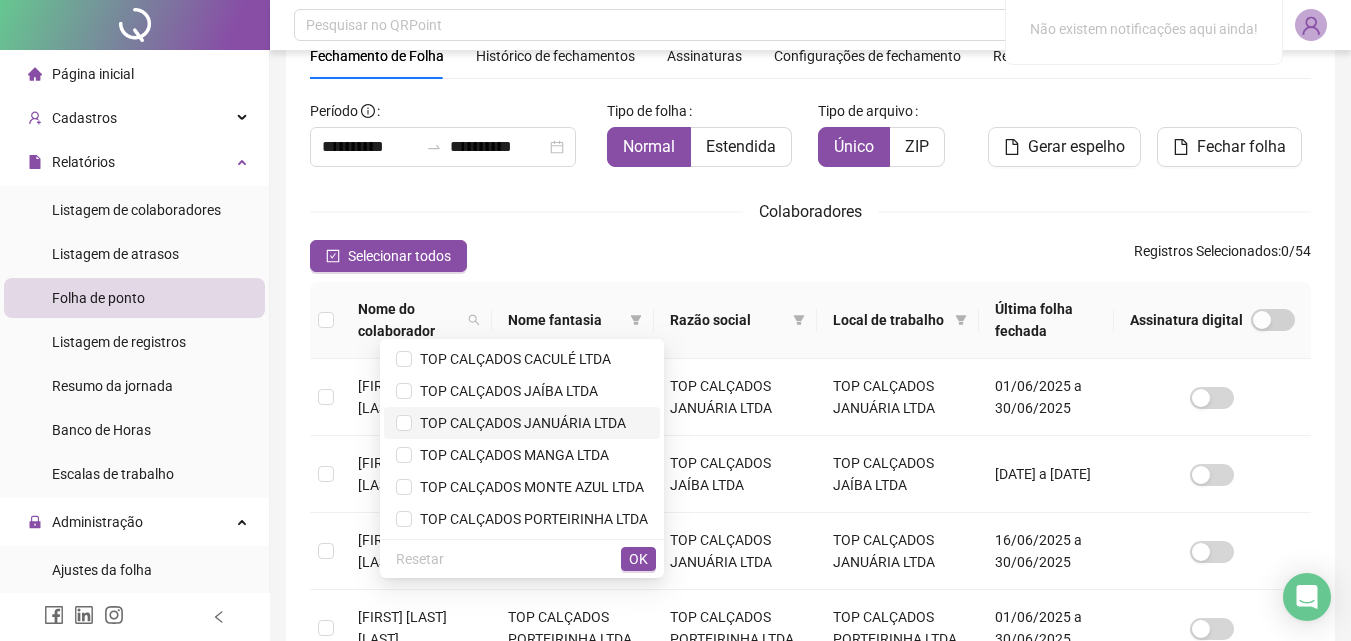 click on "TOP CALÇADOS JANUÁRIA LTDA" at bounding box center [519, 423] 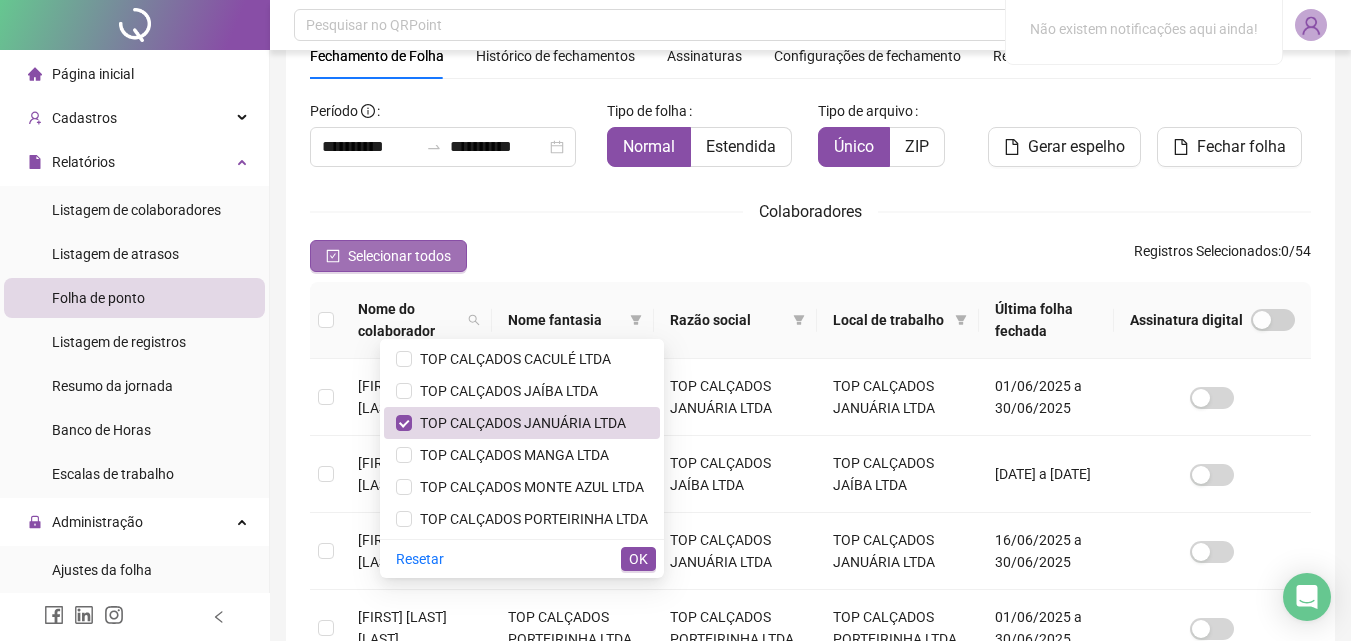 click on "Selecionar todos" at bounding box center [399, 256] 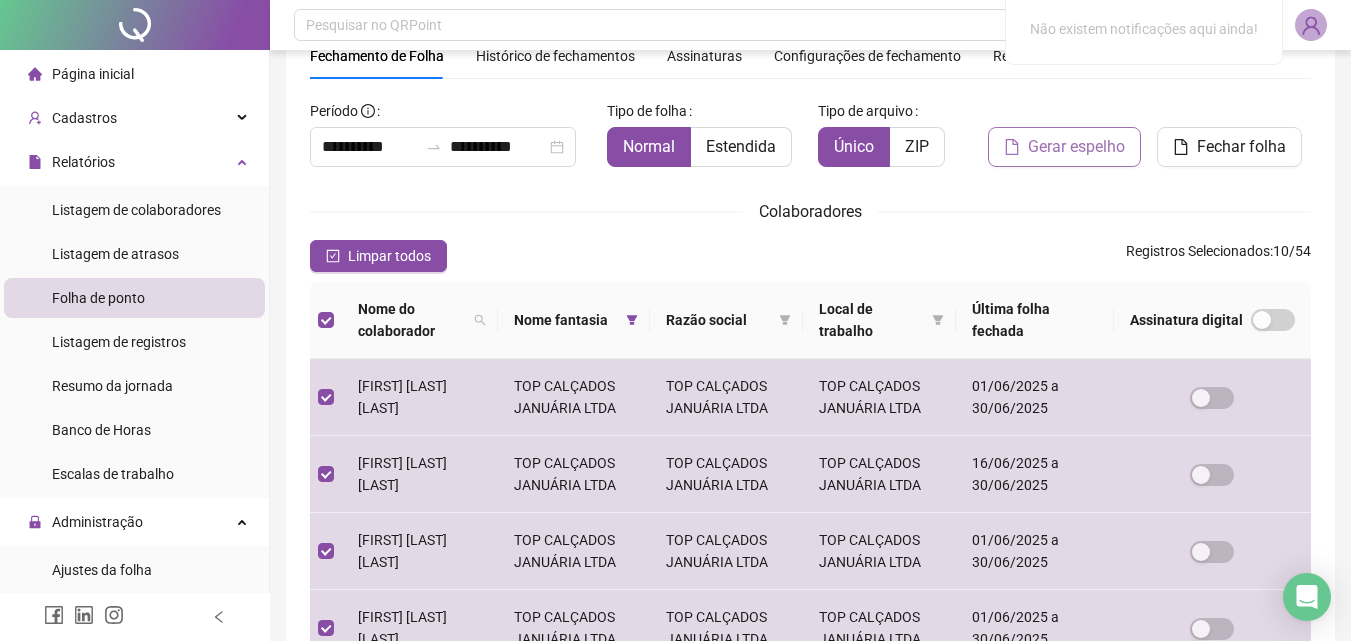 click on "Gerar espelho" at bounding box center (1064, 147) 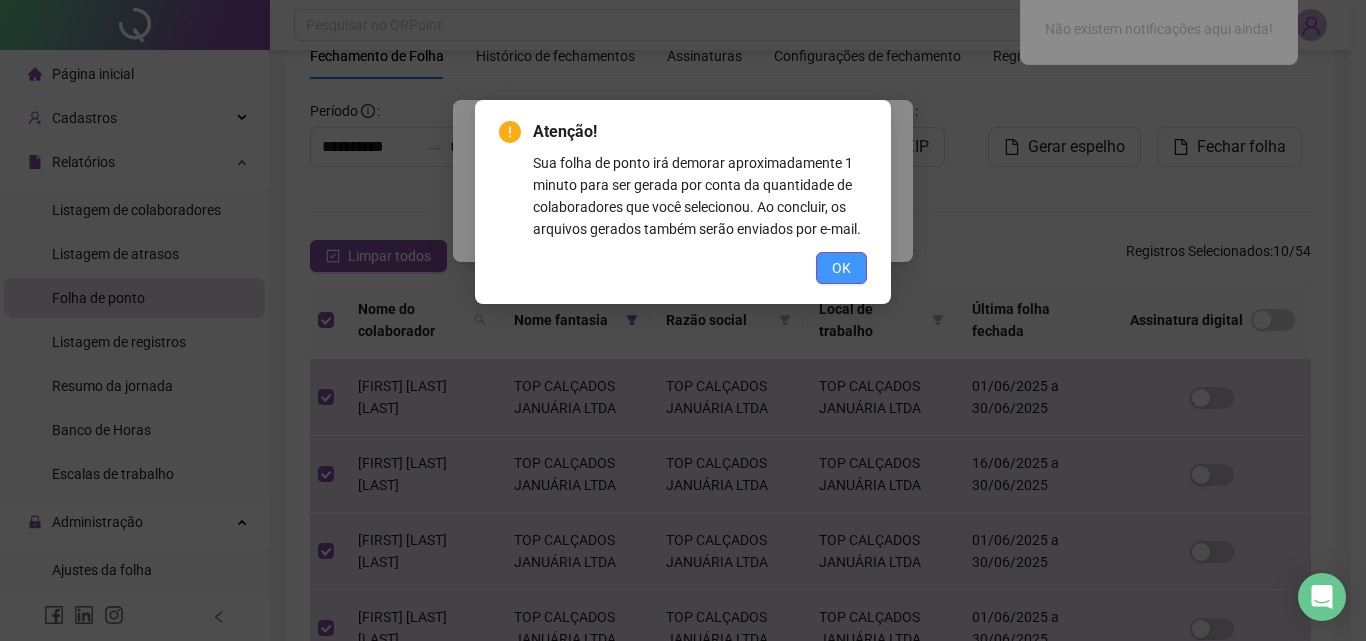 click on "OK" at bounding box center (841, 268) 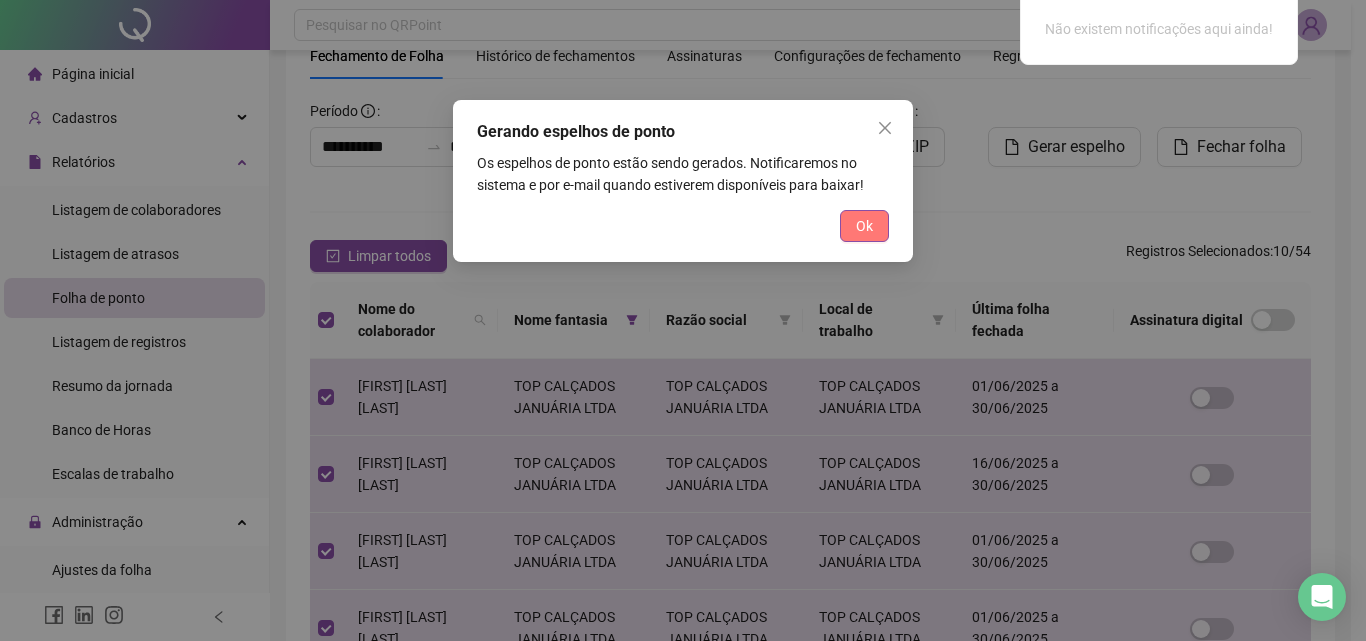 click on "Ok" at bounding box center (864, 226) 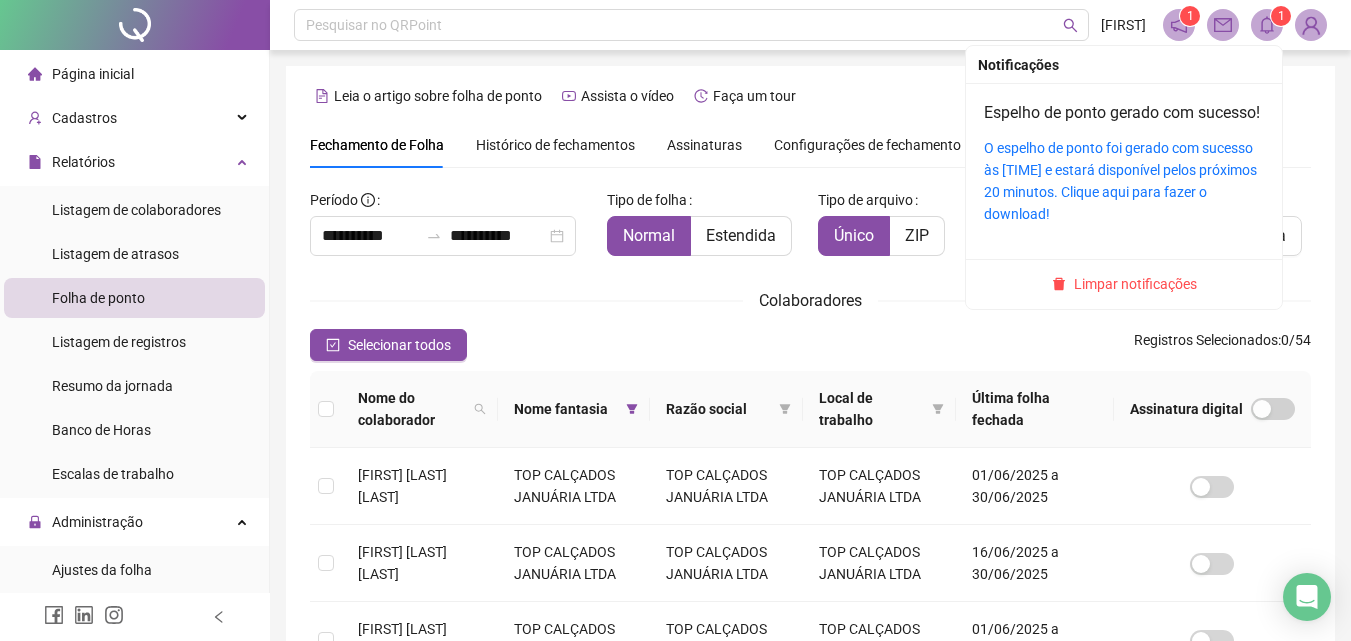 scroll, scrollTop: 89, scrollLeft: 0, axis: vertical 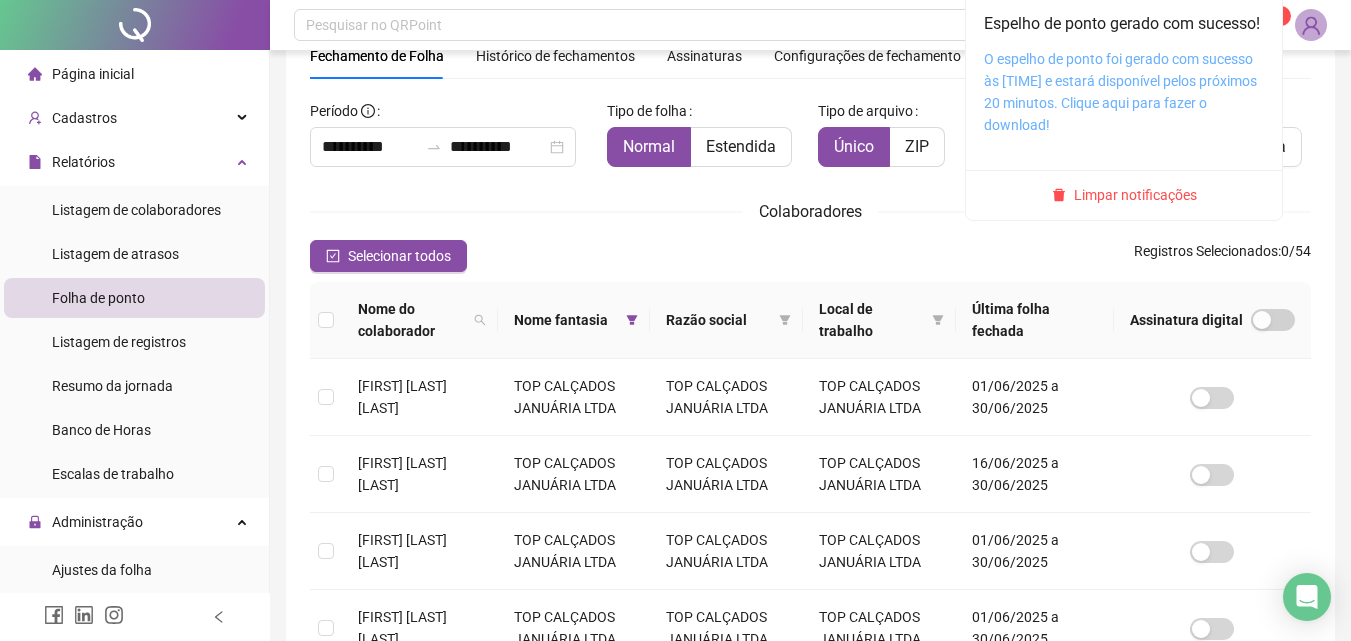 click on "O espelho de ponto foi gerado com sucesso às [TIME] e estará disponível pelos próximos 20 minutos.
Clique aqui para fazer o download!" at bounding box center [1120, 92] 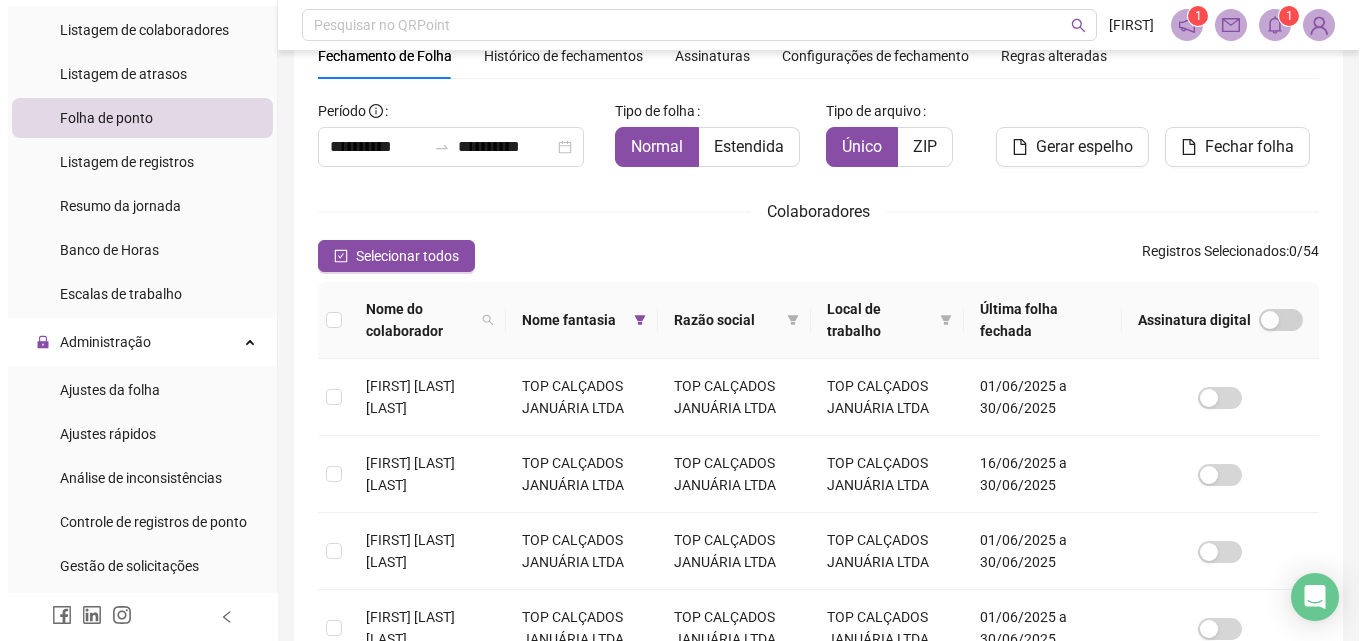 scroll, scrollTop: 200, scrollLeft: 0, axis: vertical 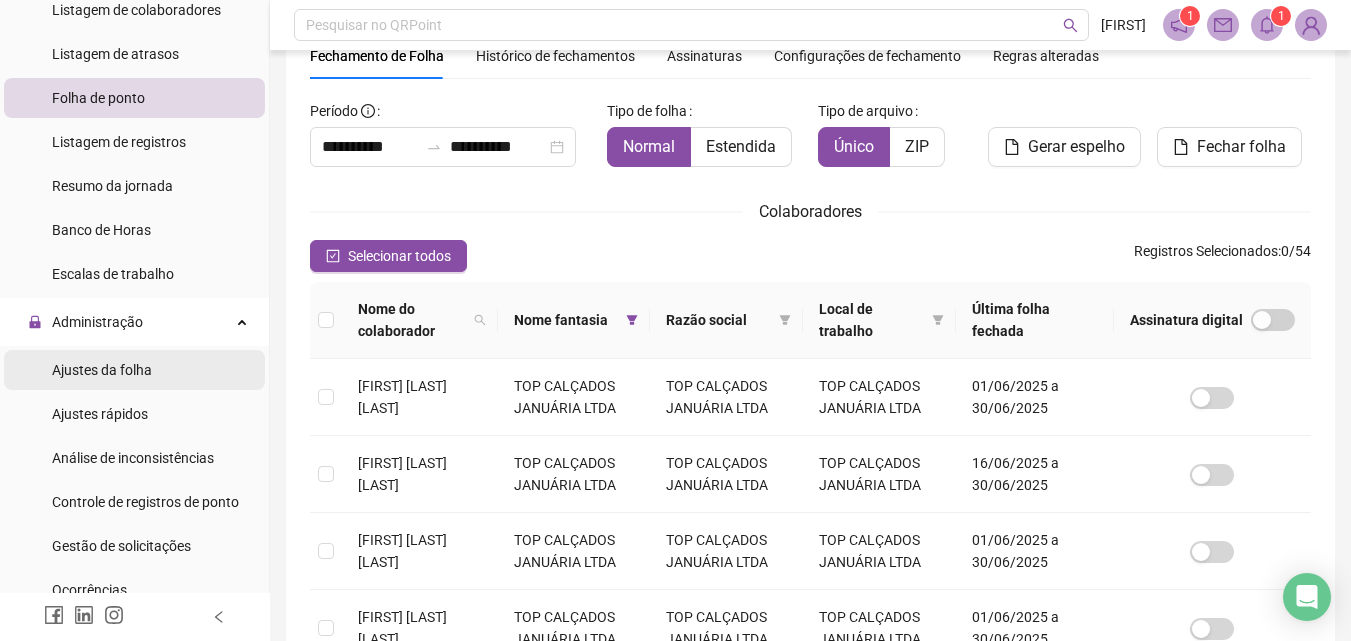 click on "Ajustes da folha" at bounding box center (102, 370) 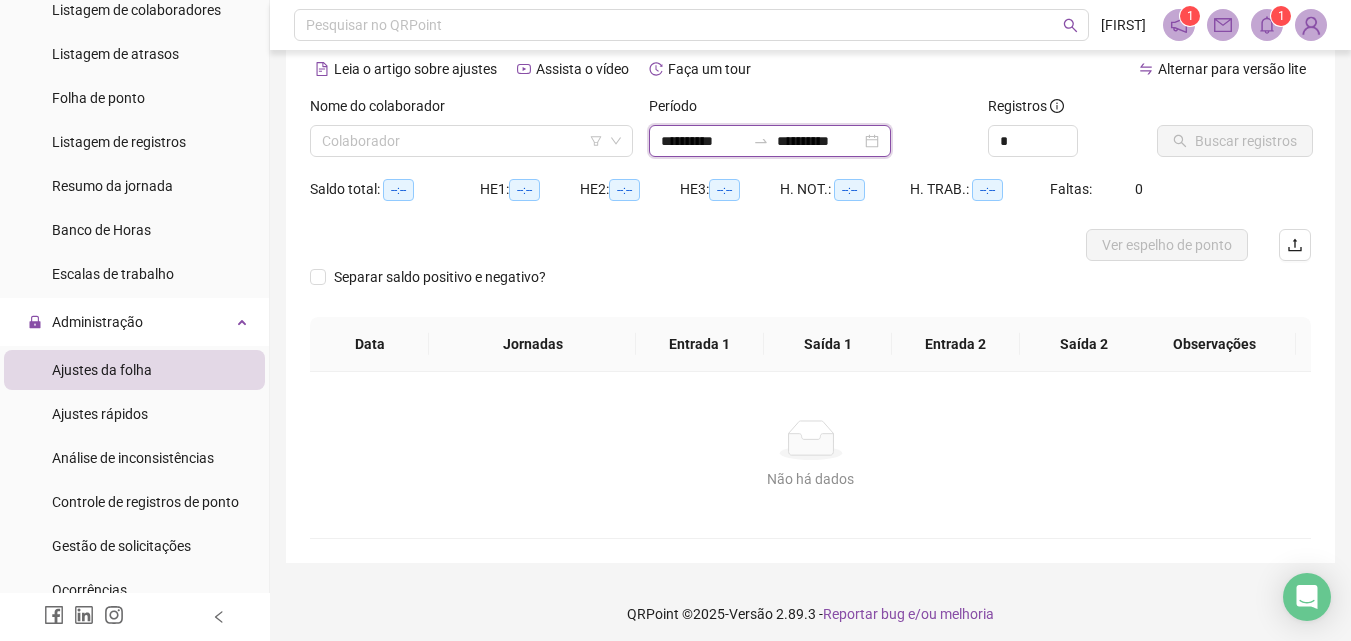 click on "**********" at bounding box center (703, 141) 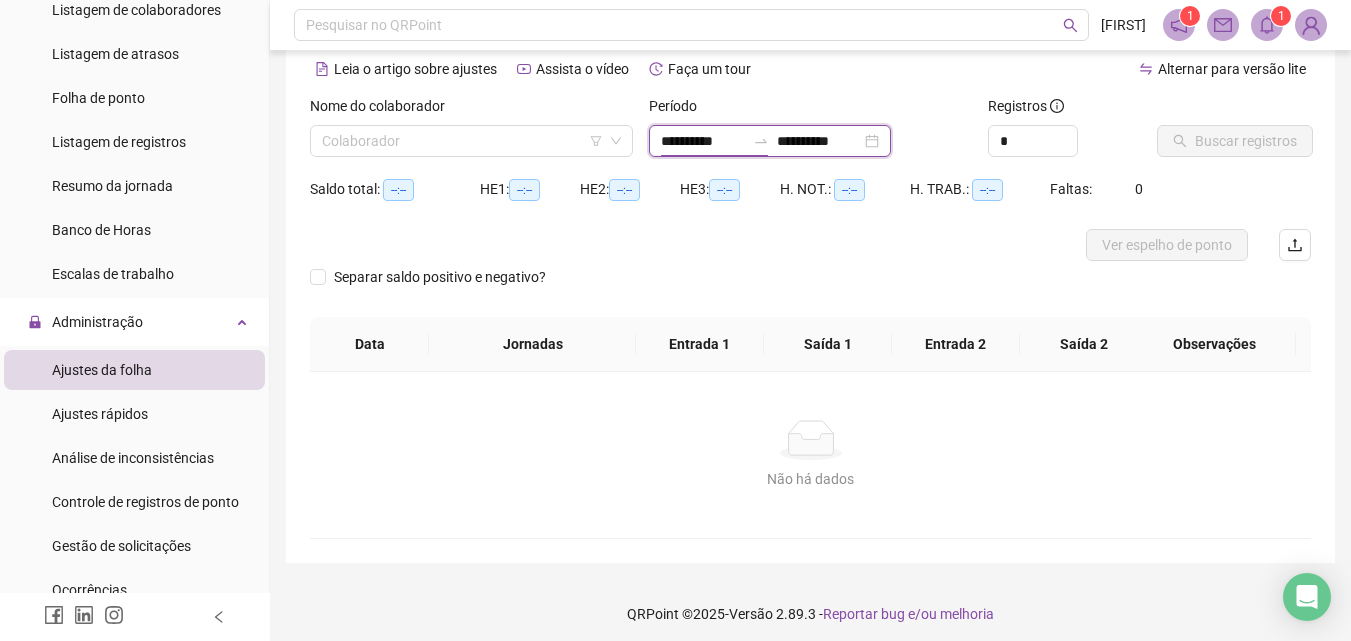 click on "**********" at bounding box center (703, 141) 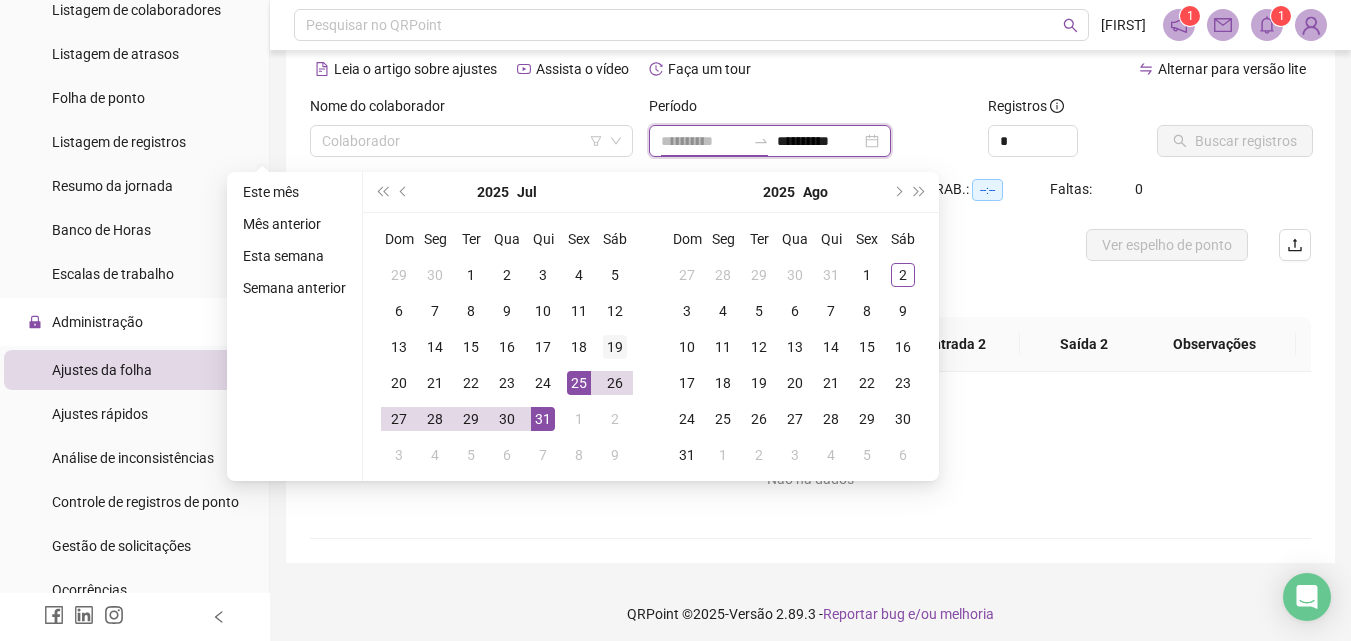 type on "**********" 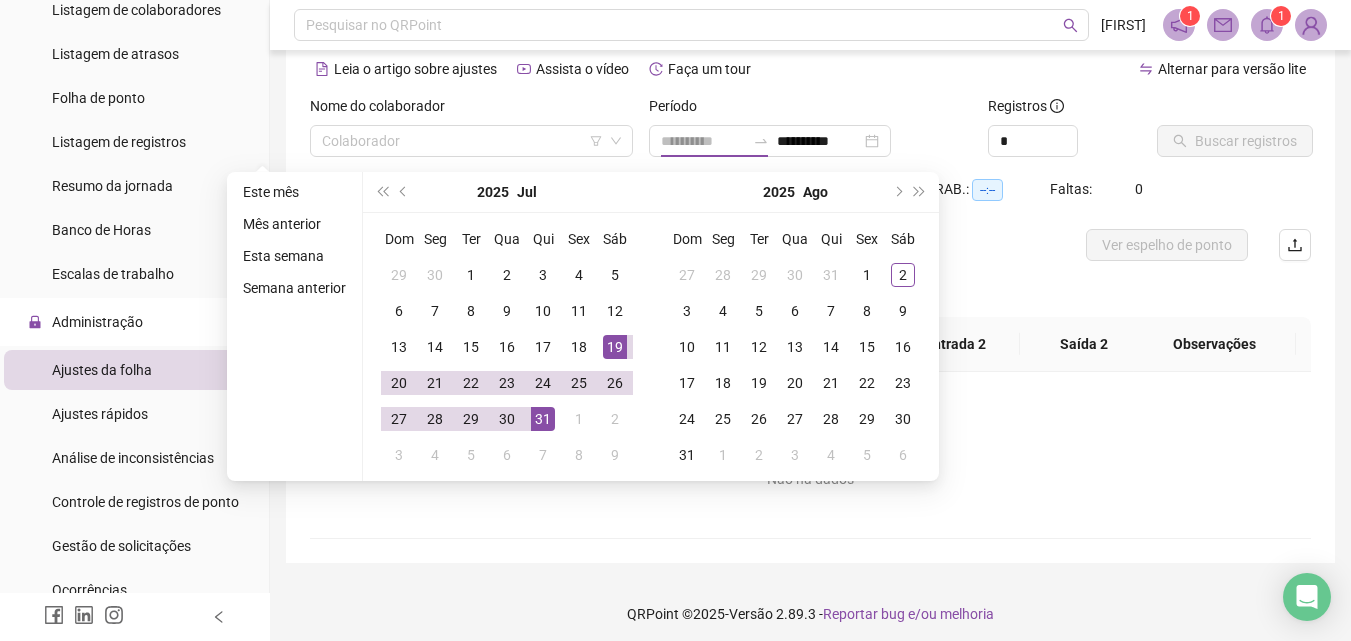 click on "19" at bounding box center (615, 347) 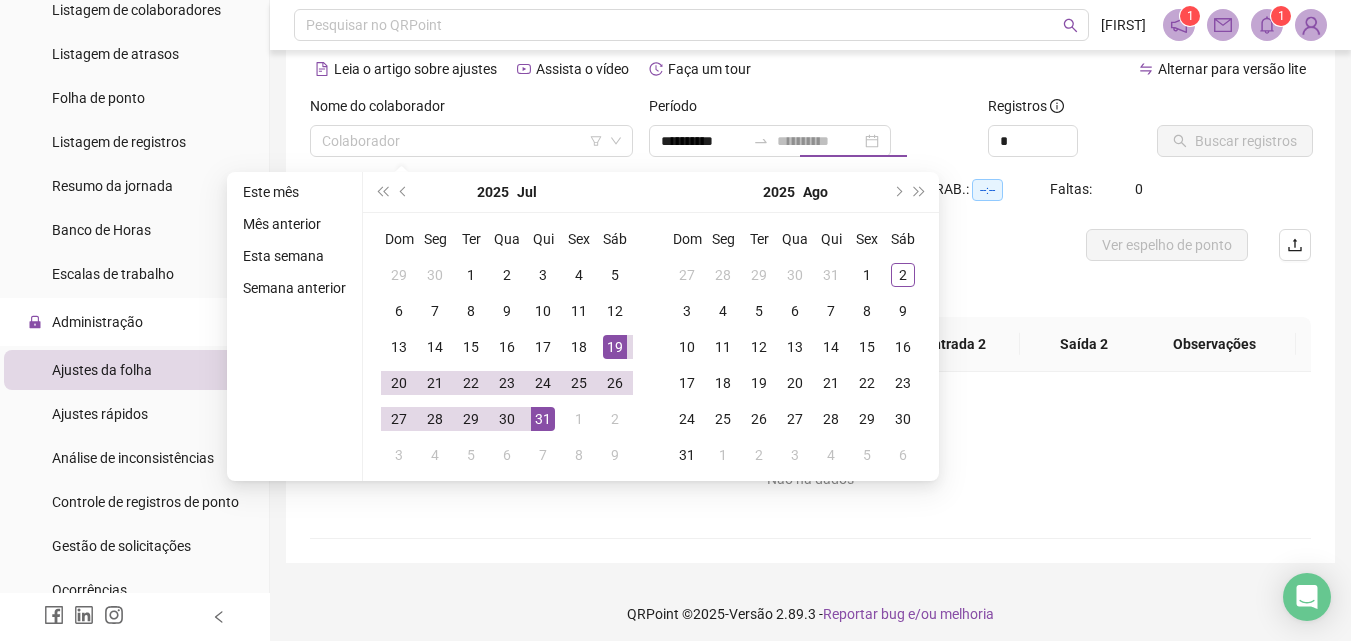 click on "19" at bounding box center (615, 347) 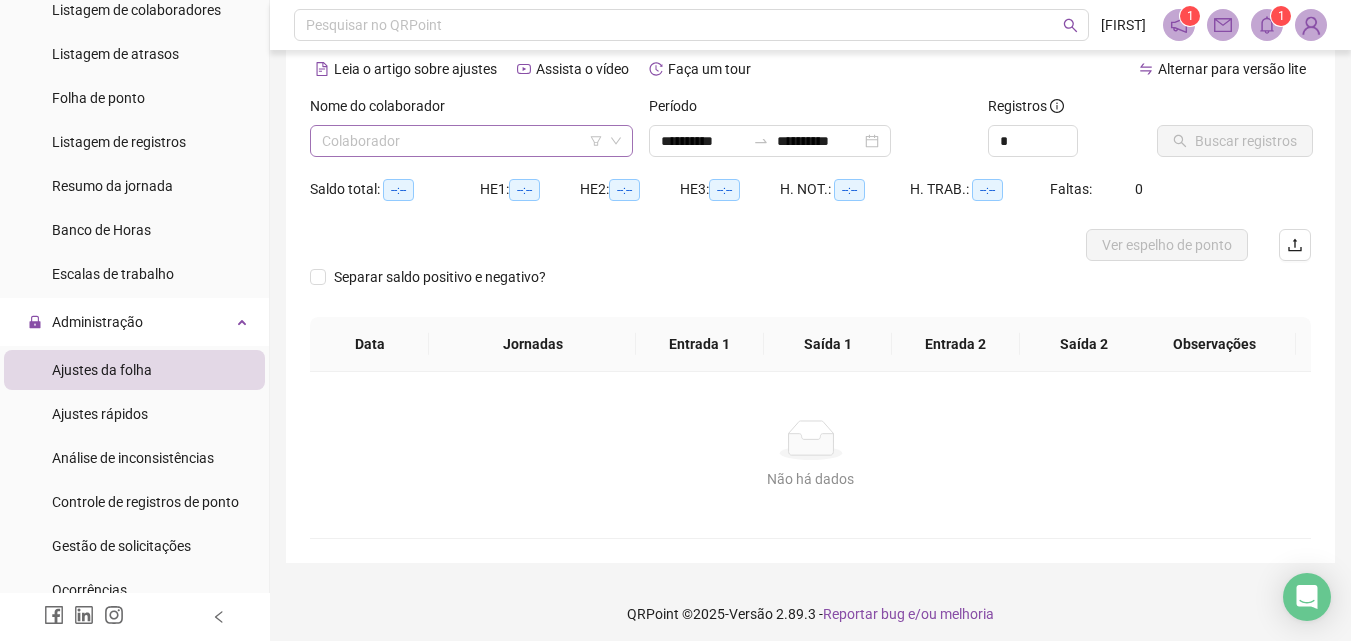 click at bounding box center (462, 141) 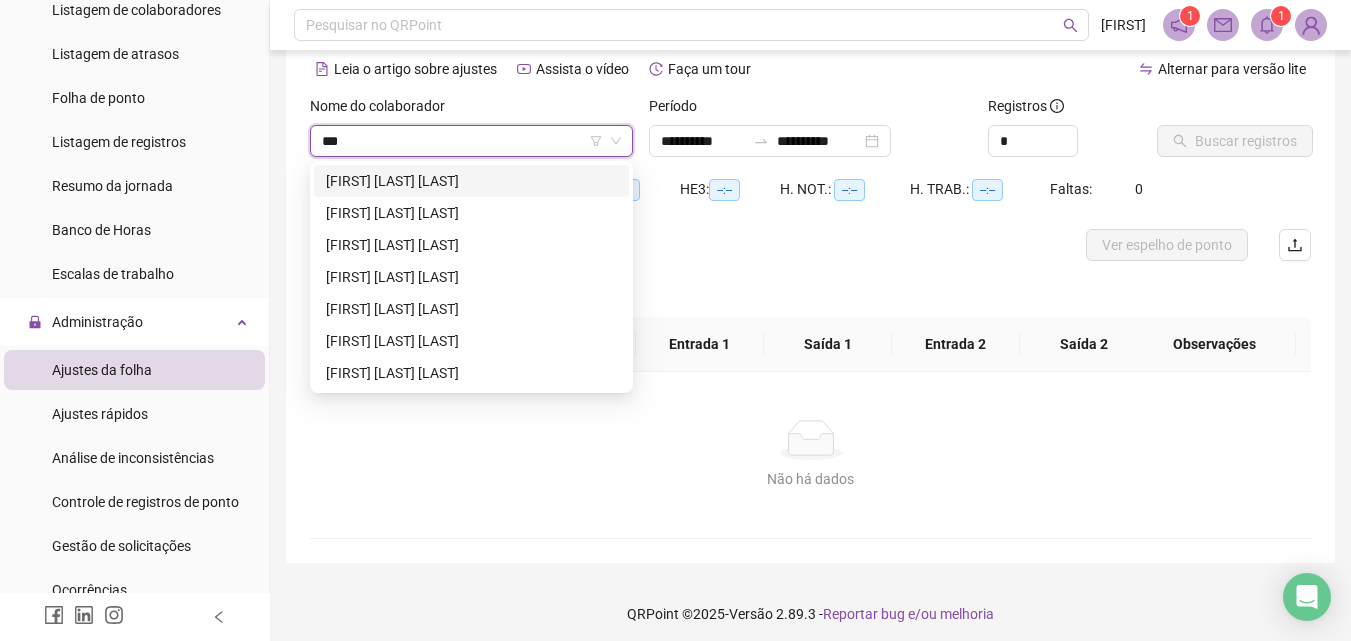 type on "***" 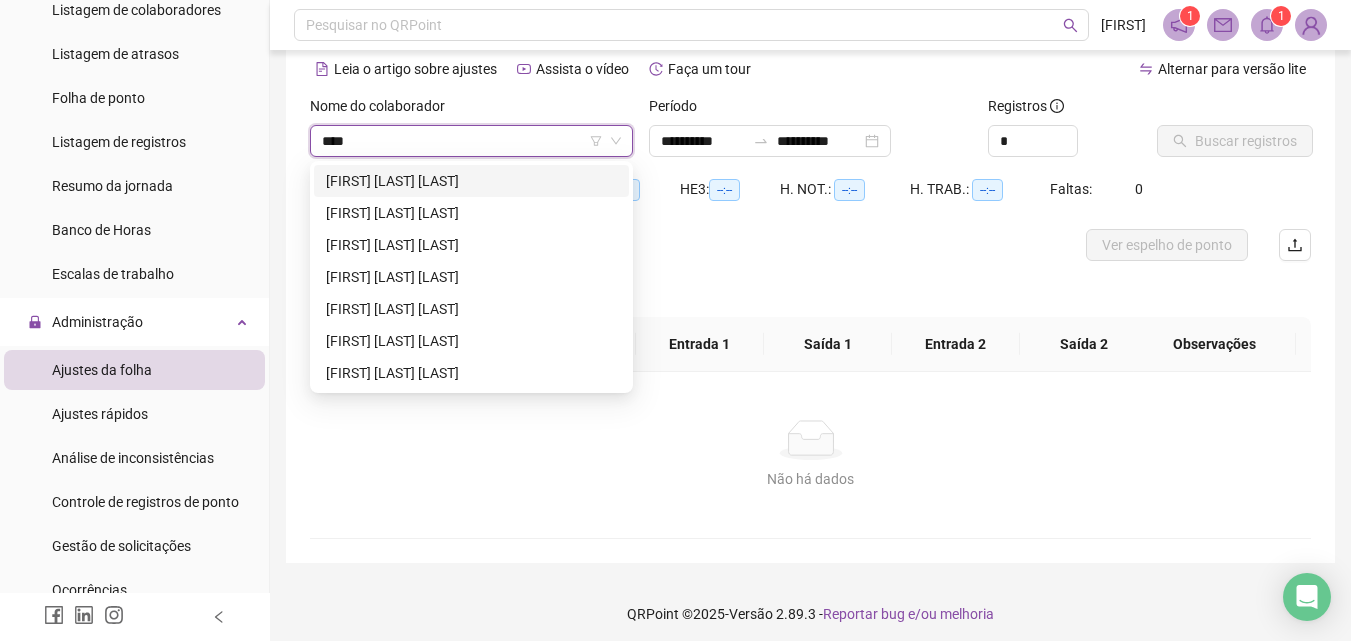 click on "[FIRST] [LAST] [LAST]" at bounding box center [471, 181] 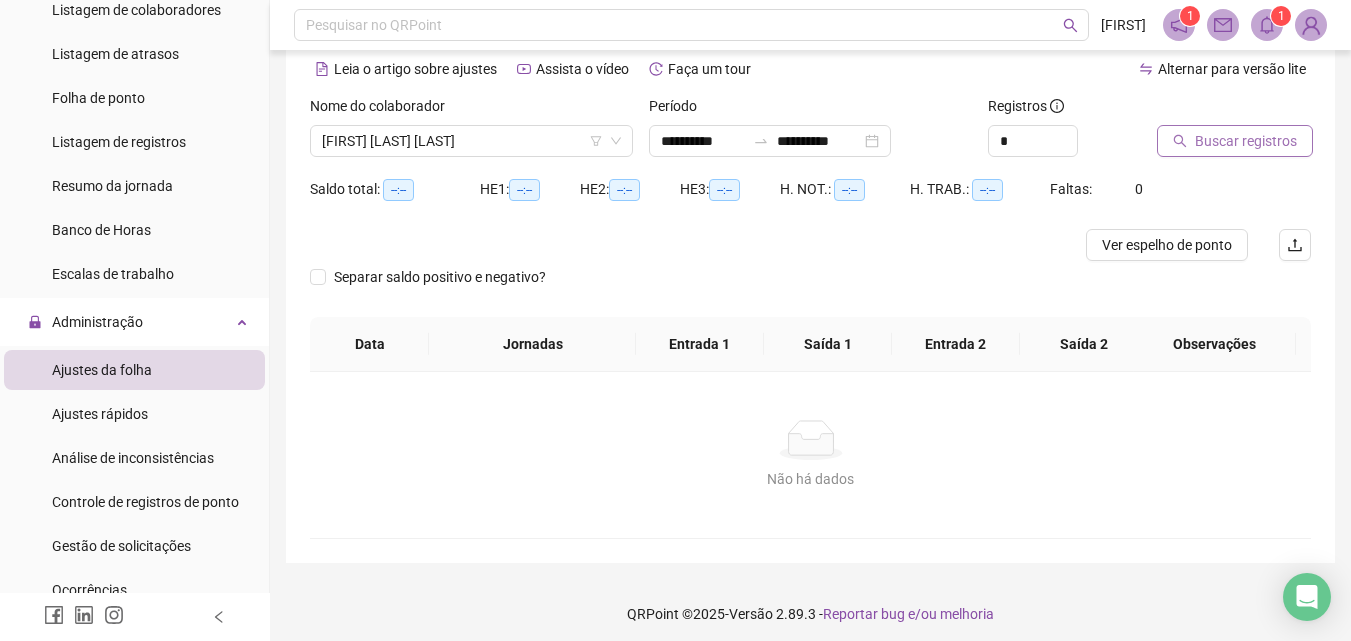 click on "Buscar registros" at bounding box center (1246, 141) 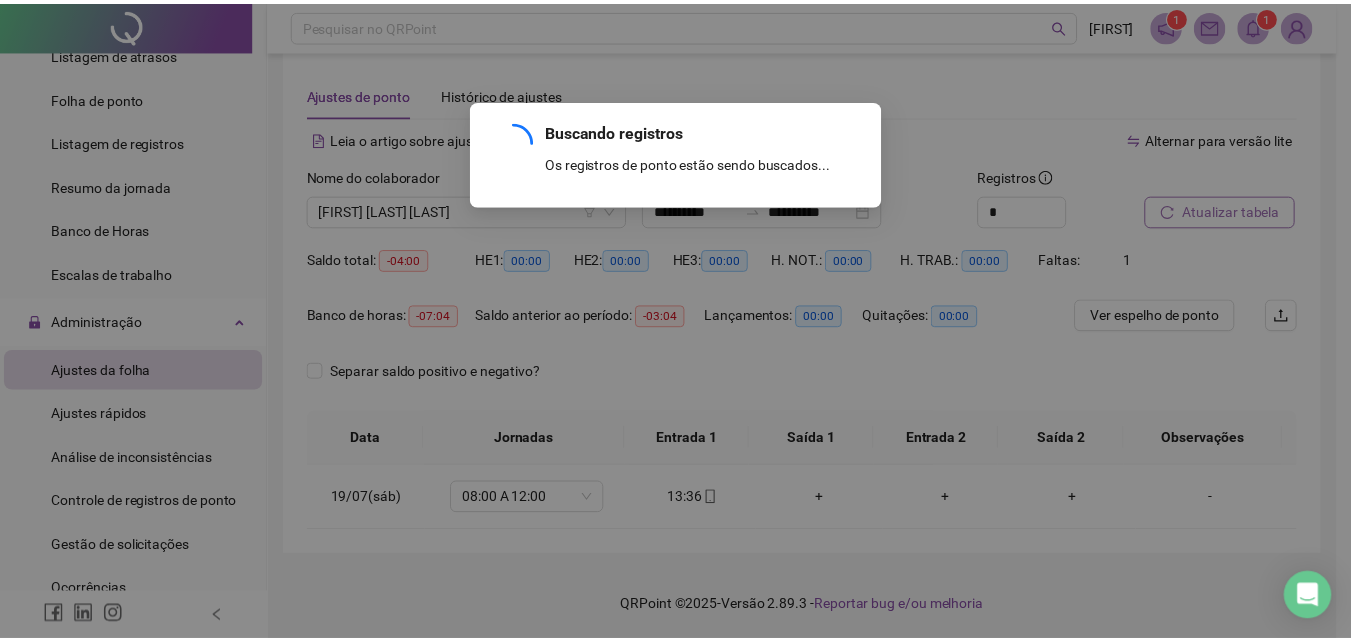 scroll, scrollTop: 19, scrollLeft: 0, axis: vertical 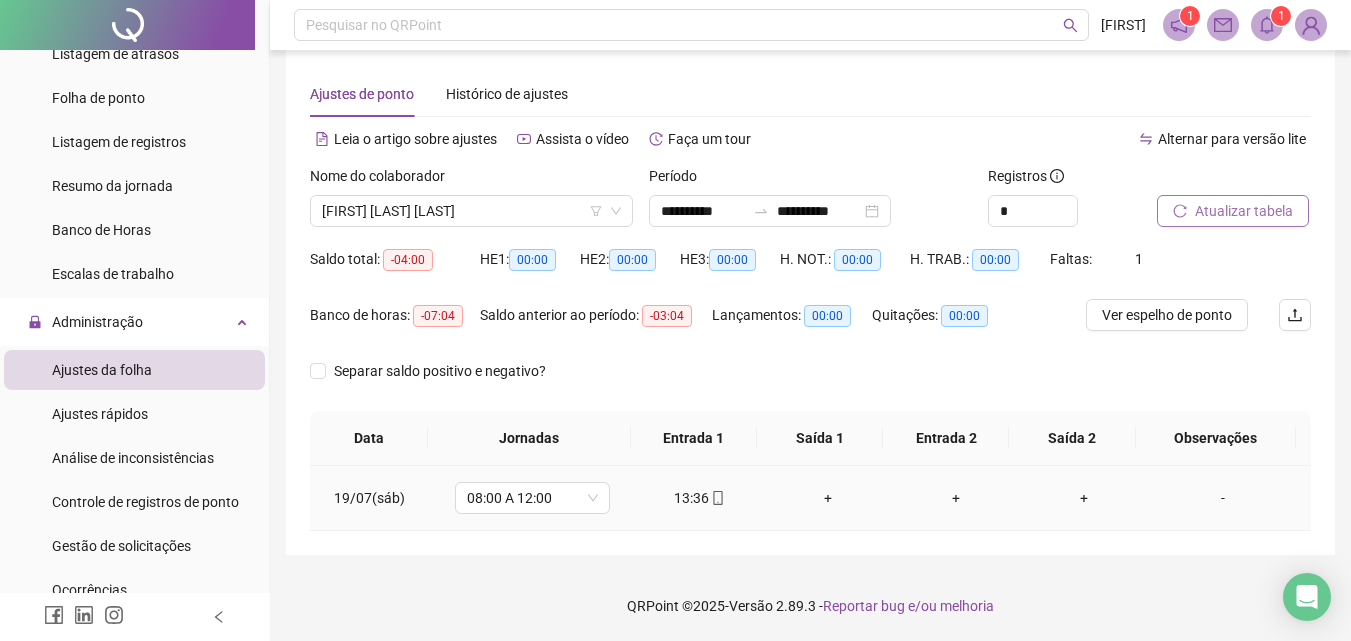 click on "+" at bounding box center (828, 498) 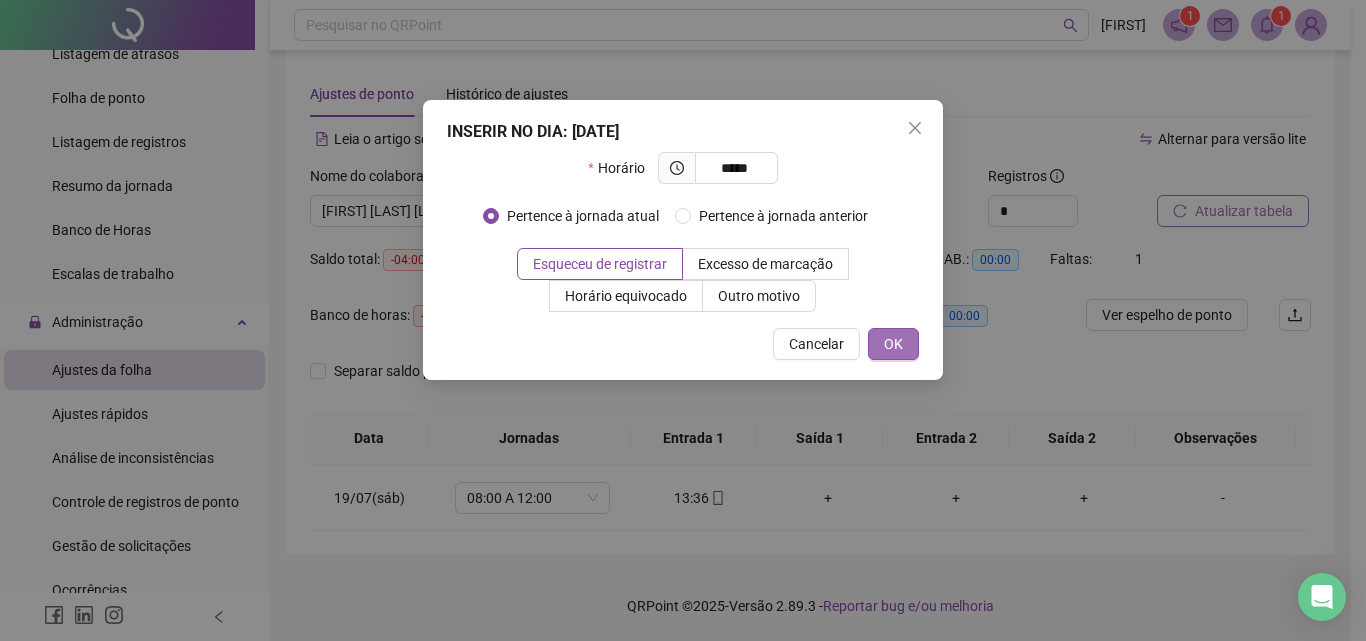 type on "*****" 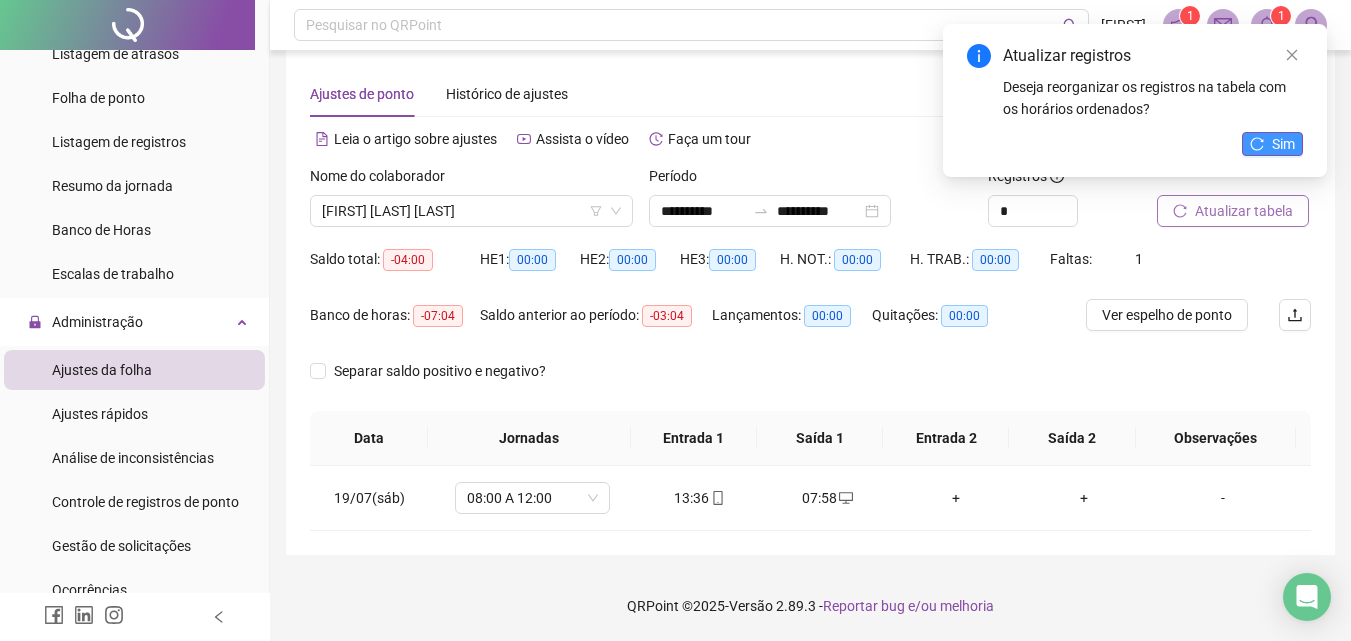 click on "Sim" at bounding box center [1272, 144] 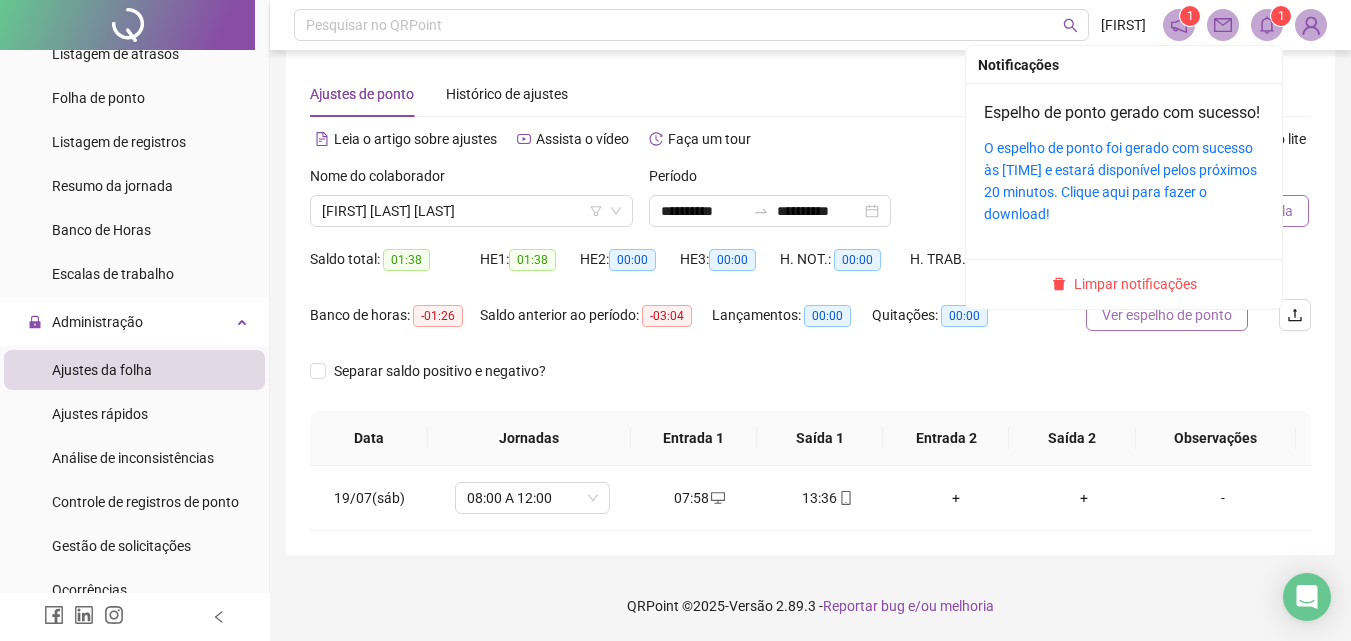 click on "Limpar notificações" at bounding box center (1135, 284) 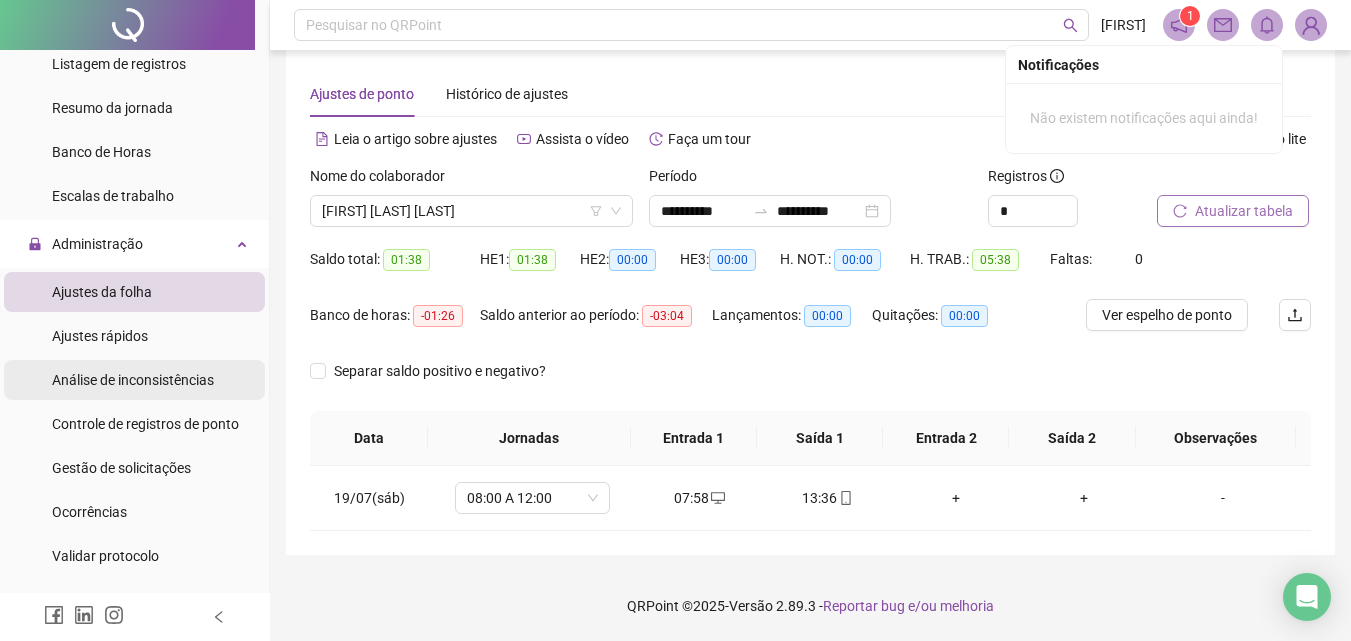 scroll, scrollTop: 300, scrollLeft: 0, axis: vertical 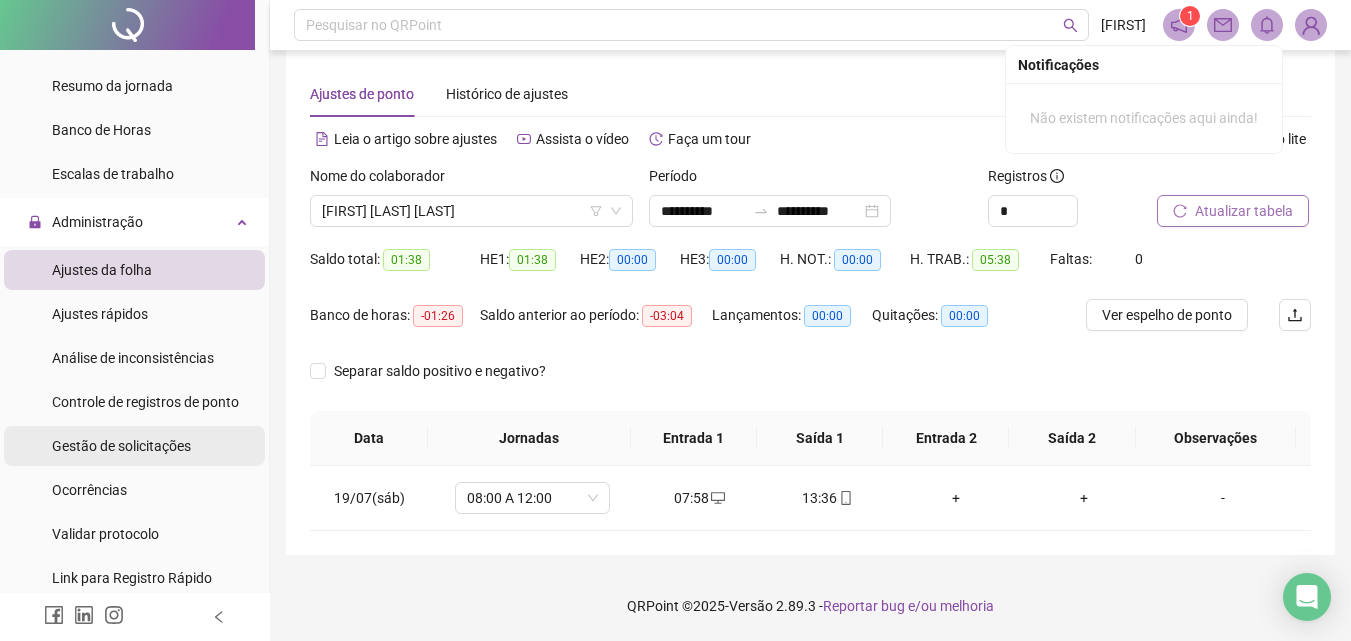 click on "Gestão de solicitações" at bounding box center [121, 446] 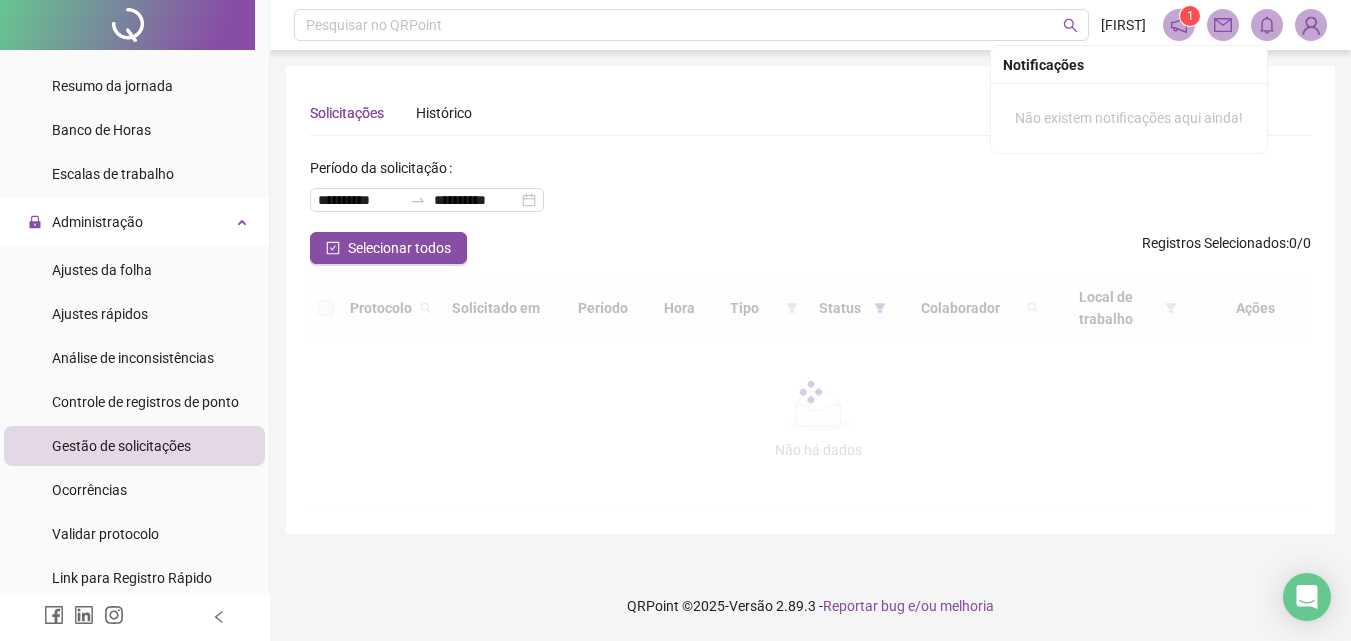 scroll, scrollTop: 0, scrollLeft: 0, axis: both 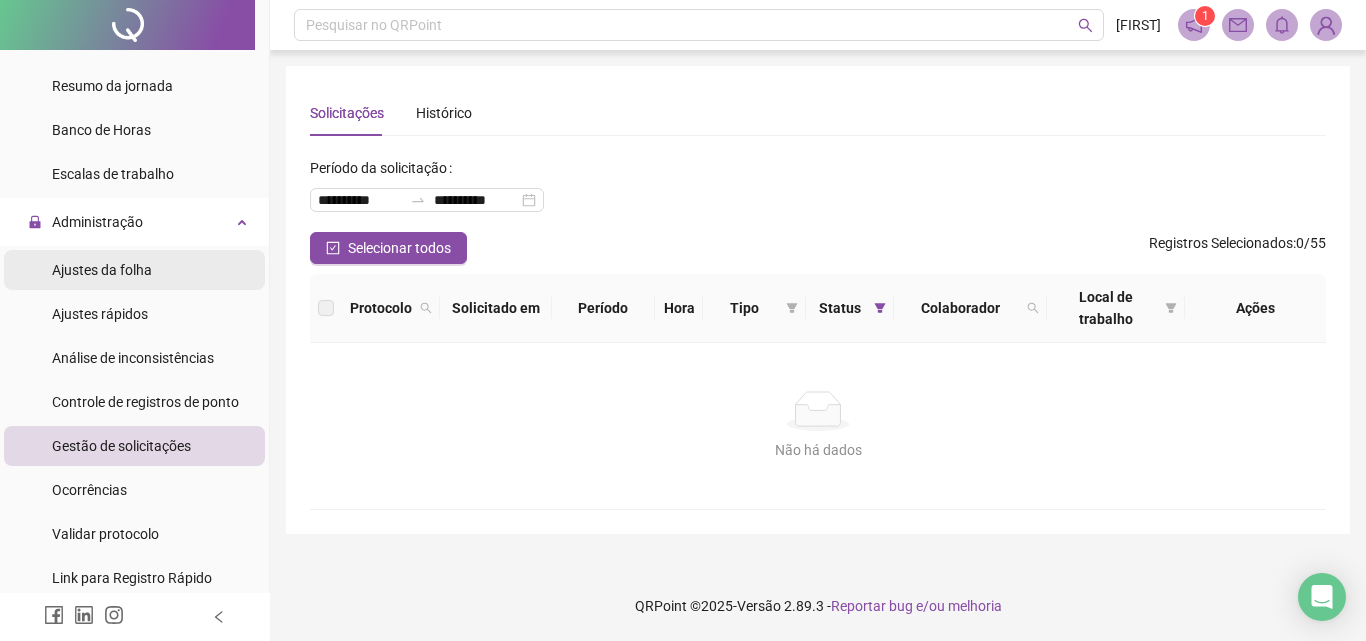 click on "Ajustes da folha" at bounding box center (134, 270) 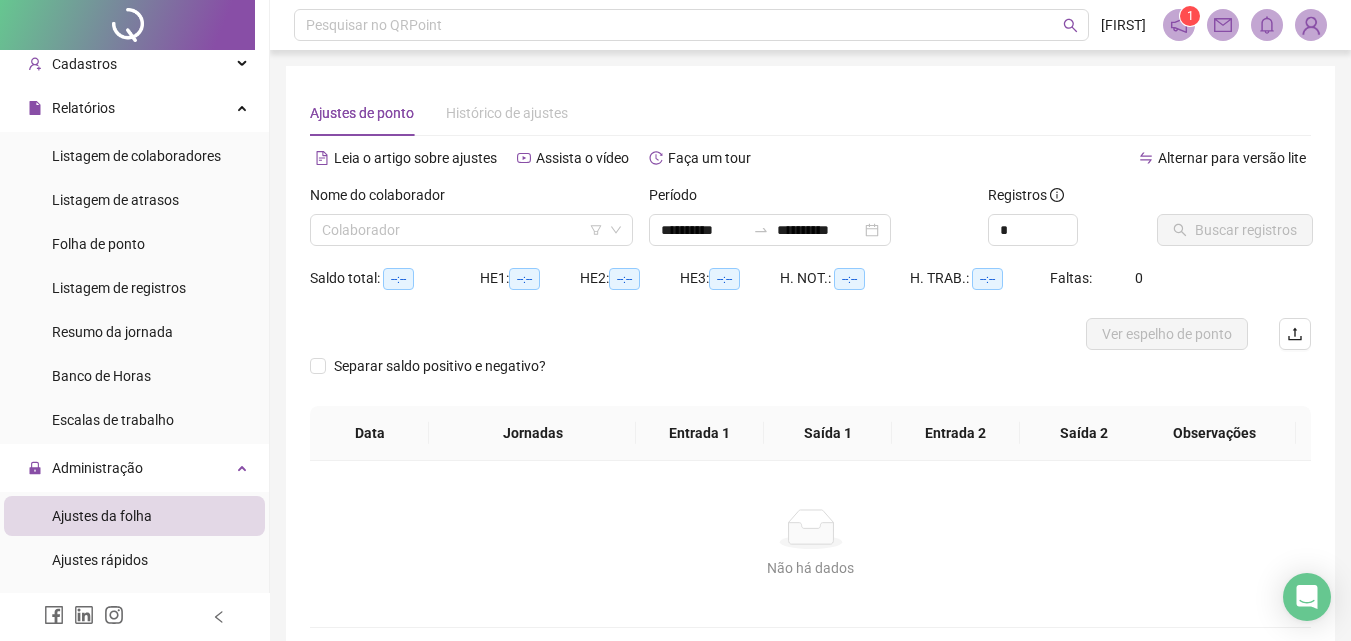 scroll, scrollTop: 0, scrollLeft: 0, axis: both 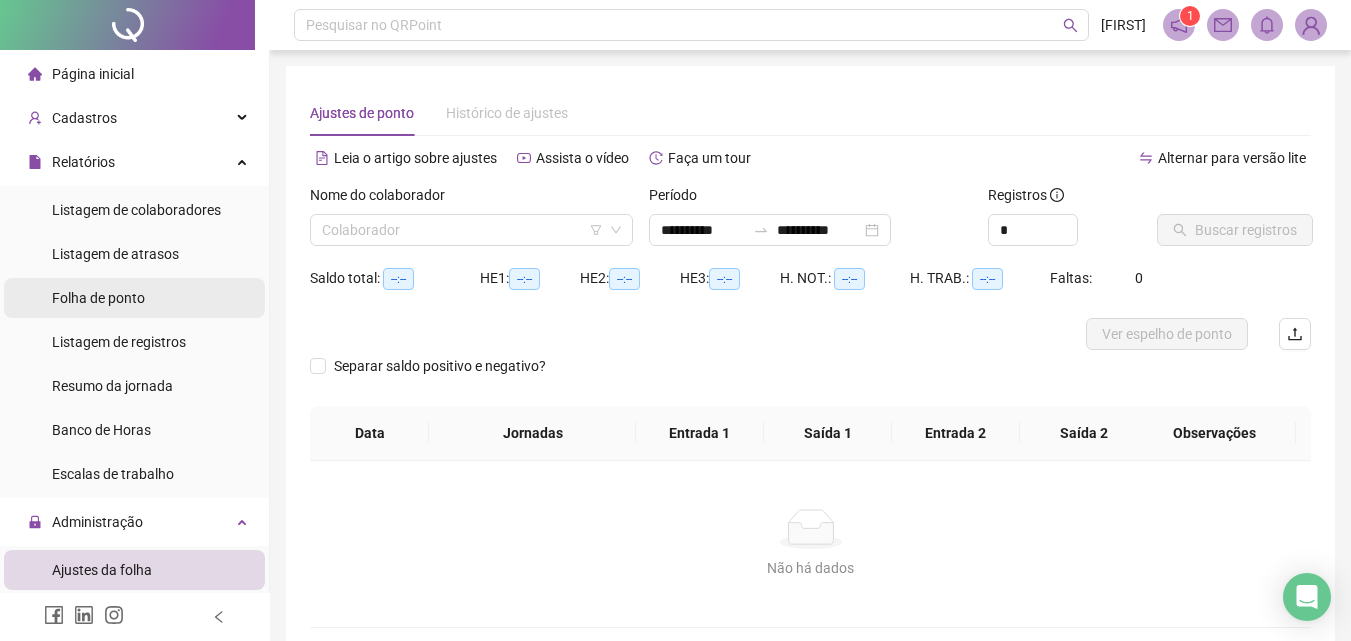click on "Folha de ponto" at bounding box center [98, 298] 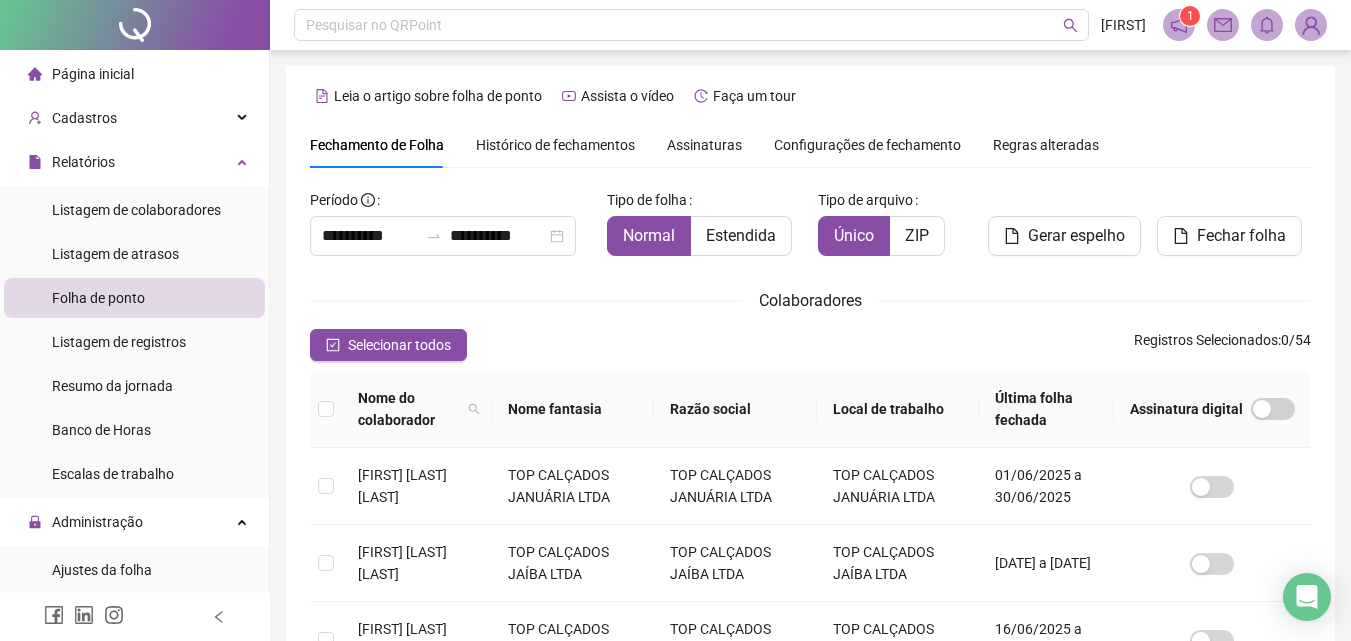 scroll, scrollTop: 89, scrollLeft: 0, axis: vertical 